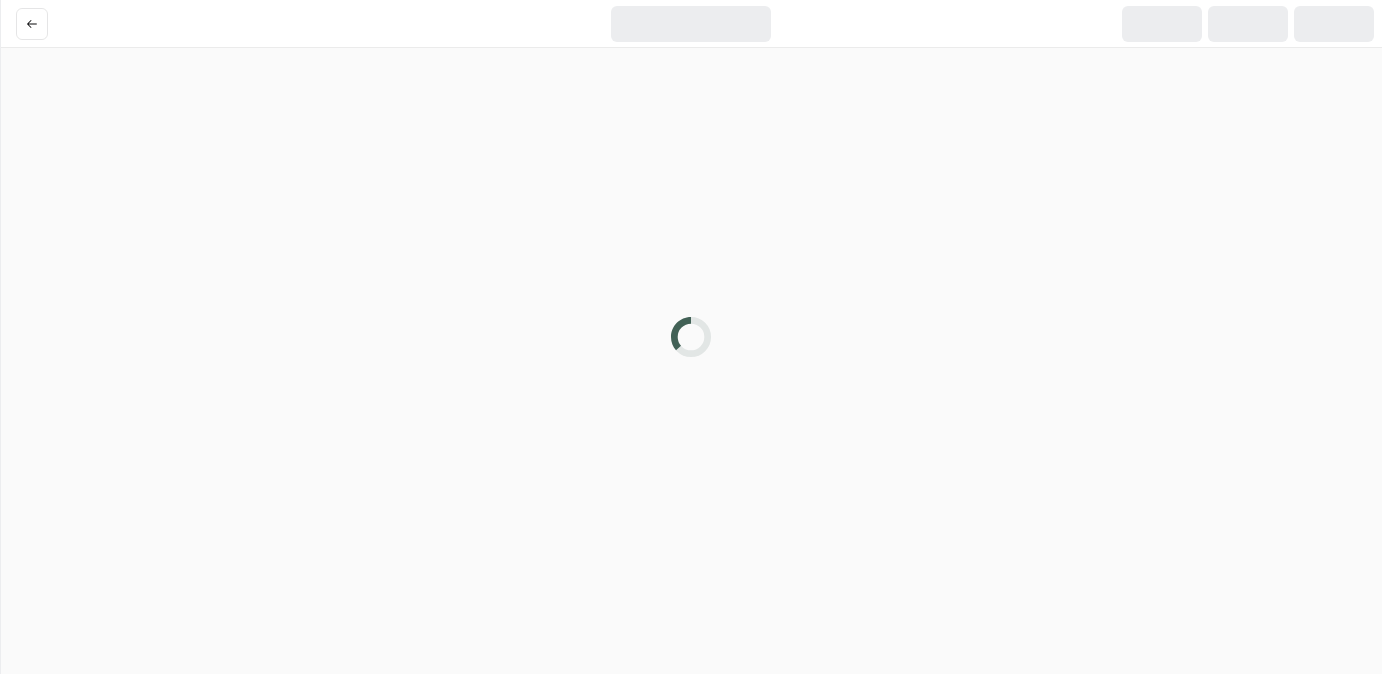 scroll, scrollTop: 0, scrollLeft: 0, axis: both 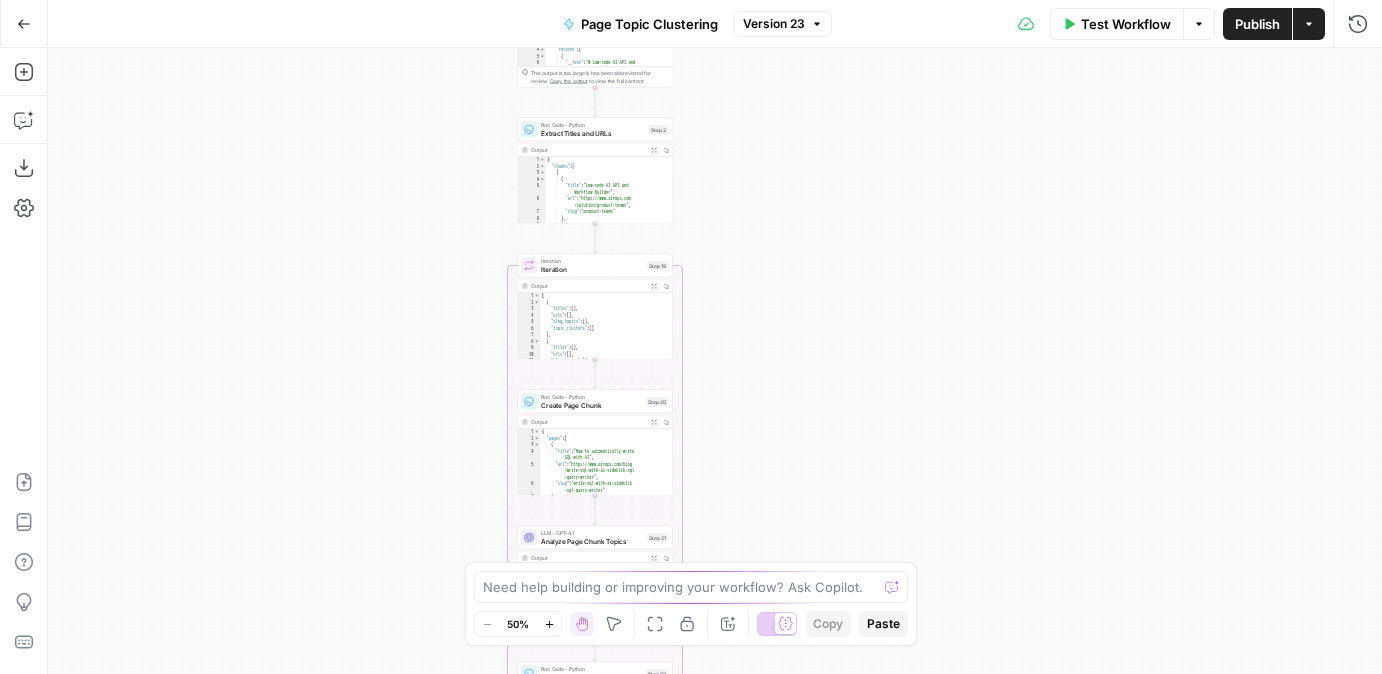 drag, startPoint x: 456, startPoint y: 155, endPoint x: 308, endPoint y: 439, distance: 320.2499 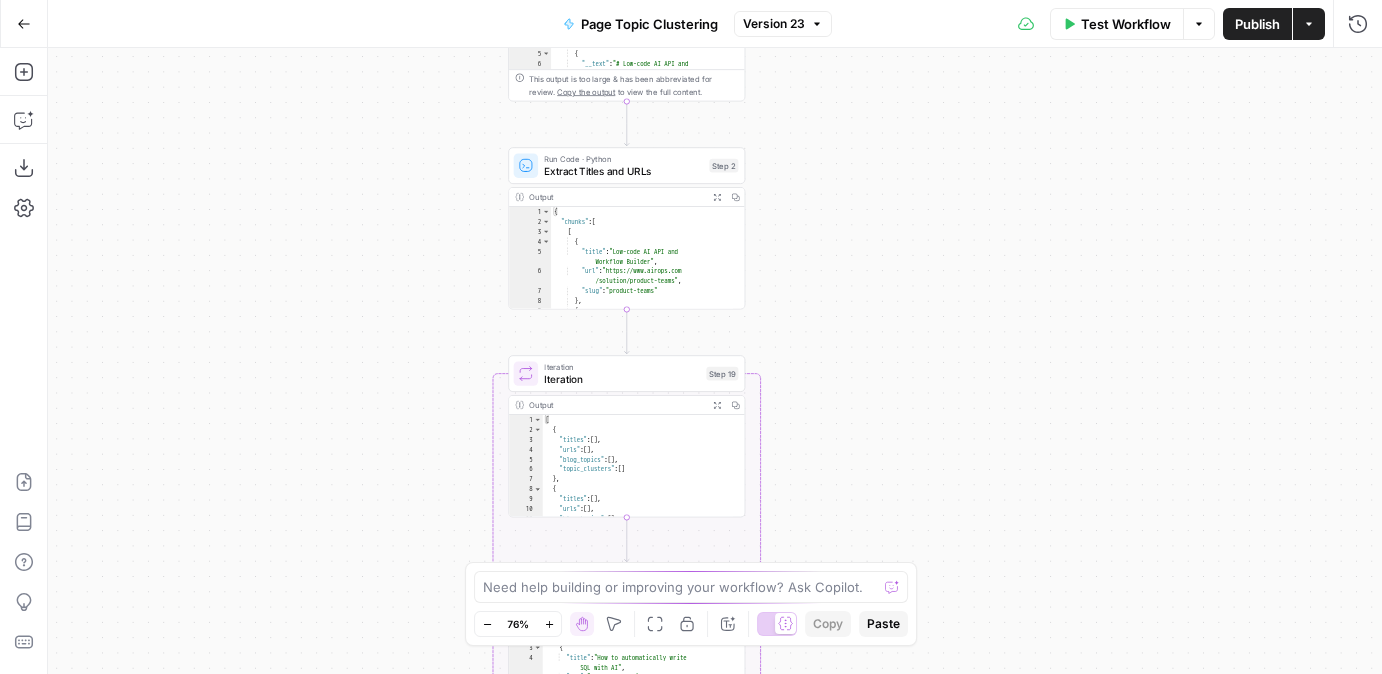 drag, startPoint x: 387, startPoint y: 464, endPoint x: 344, endPoint y: 413, distance: 66.70832 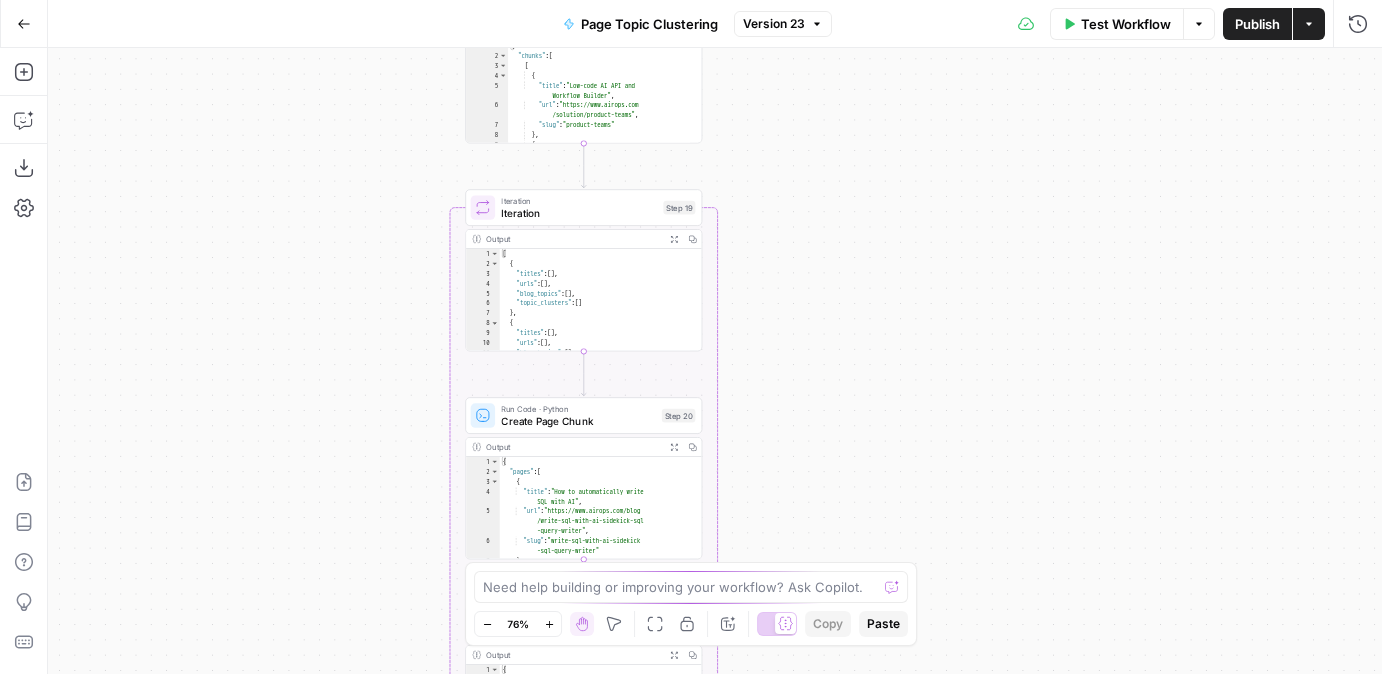 drag, startPoint x: 418, startPoint y: 320, endPoint x: 415, endPoint y: 204, distance: 116.03879 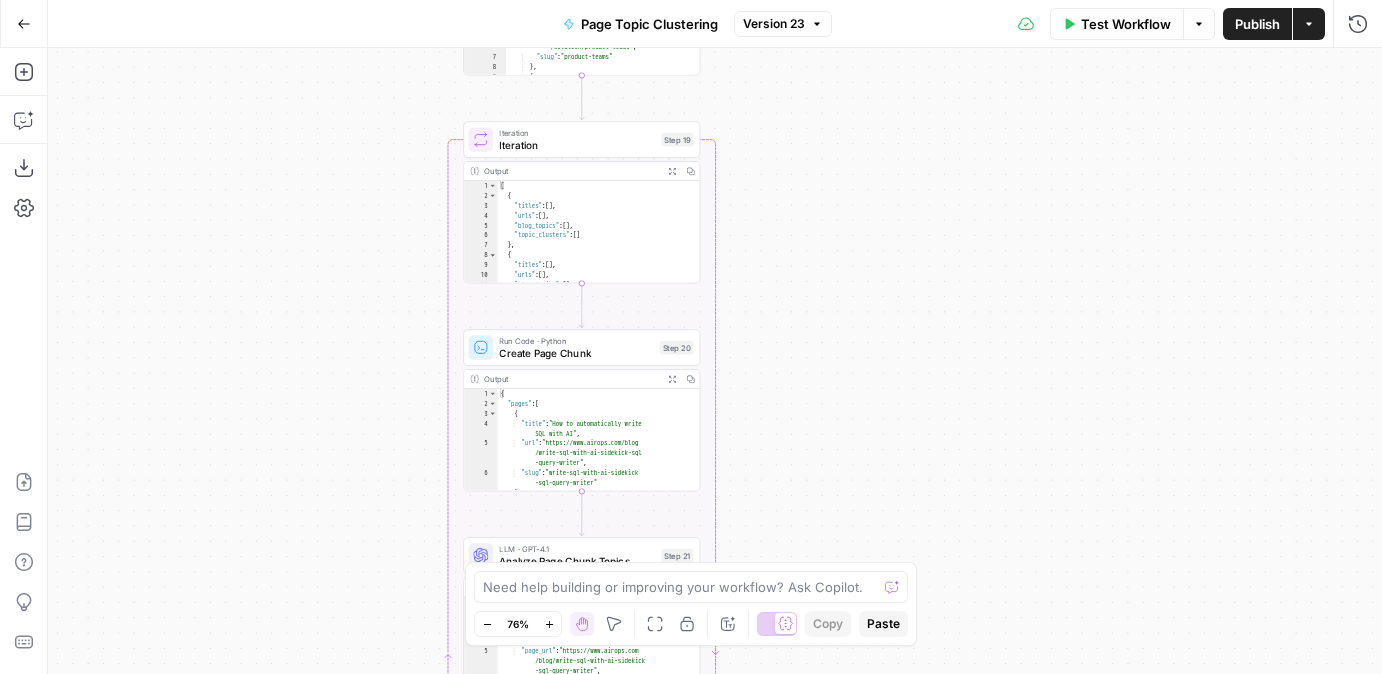 drag, startPoint x: 404, startPoint y: 278, endPoint x: 404, endPoint y: 209, distance: 69 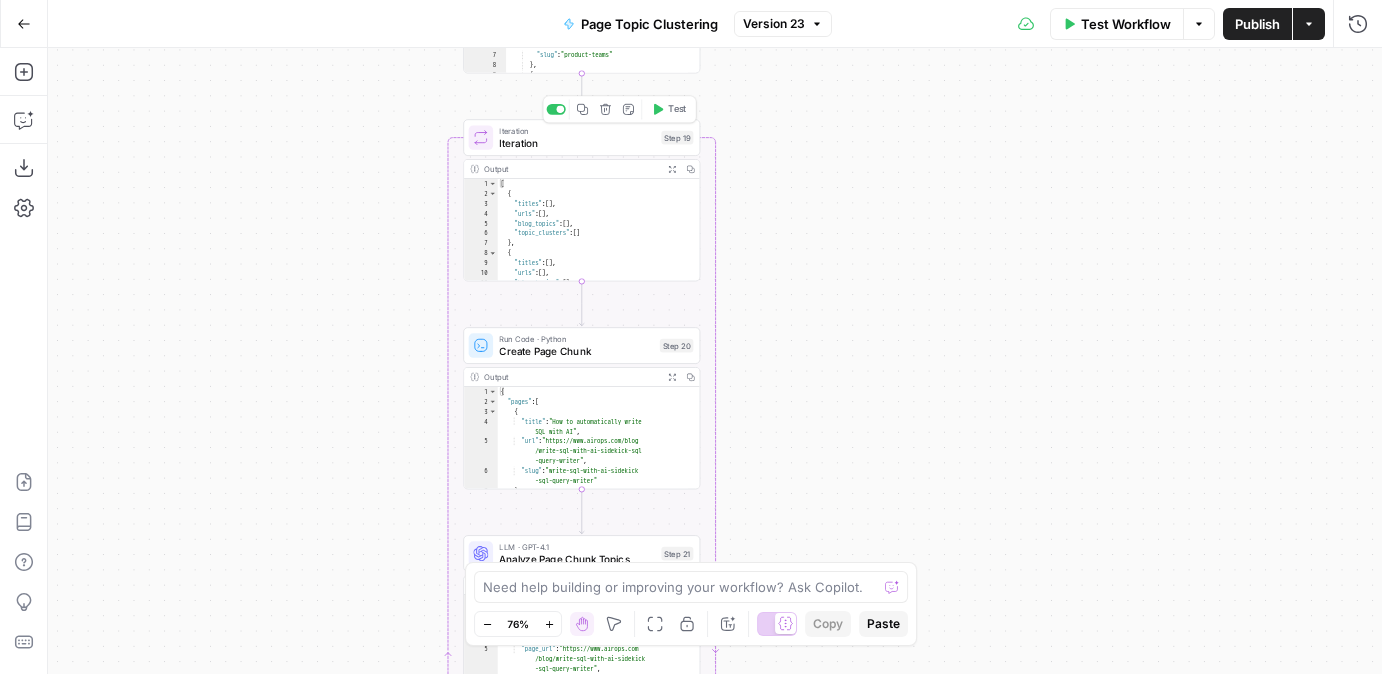 click on "Iteration" at bounding box center (577, 142) 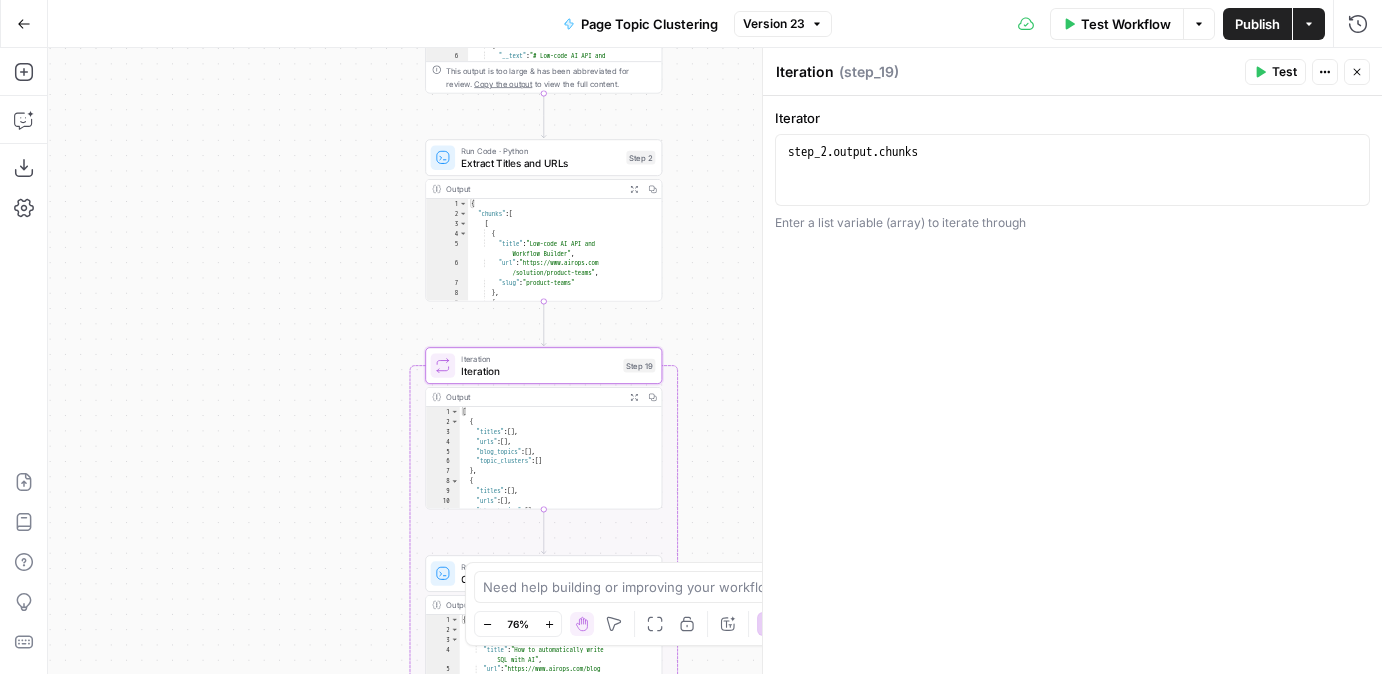 drag, startPoint x: 288, startPoint y: 315, endPoint x: 248, endPoint y: 591, distance: 278.88348 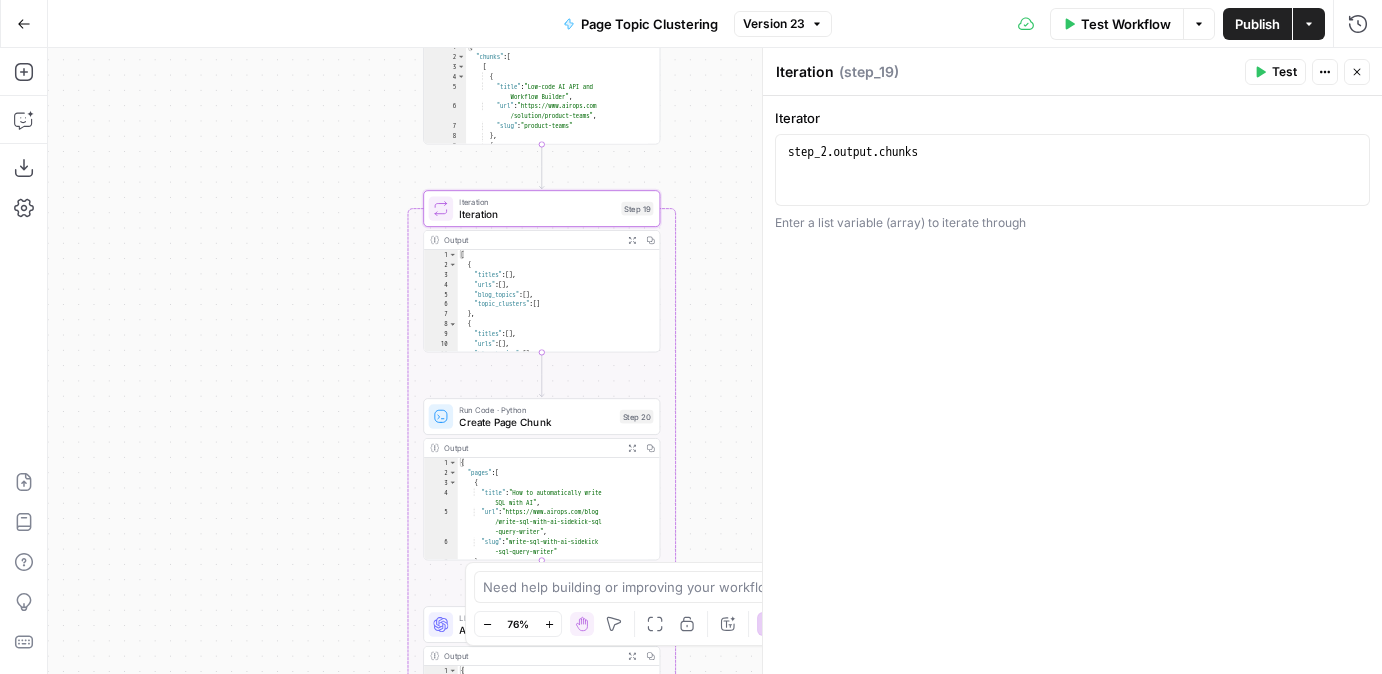 drag, startPoint x: 249, startPoint y: 573, endPoint x: 248, endPoint y: 367, distance: 206.00243 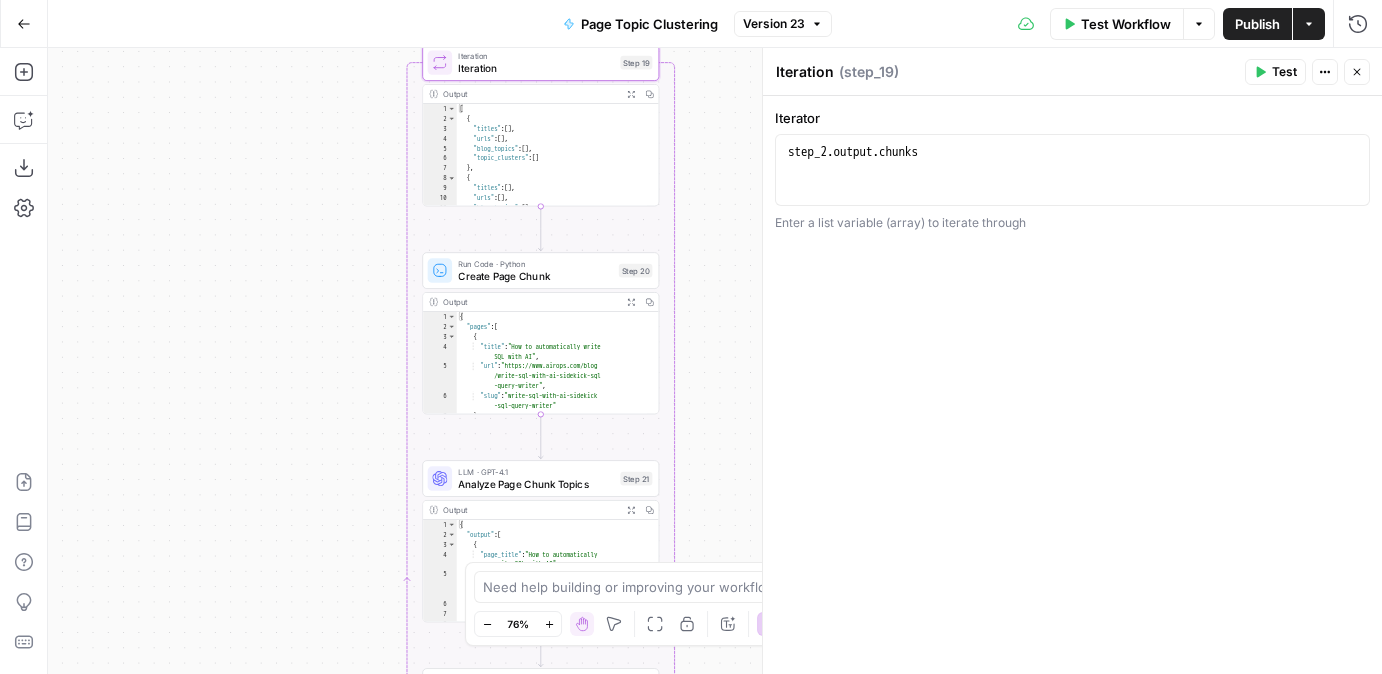 drag, startPoint x: 275, startPoint y: 420, endPoint x: 274, endPoint y: 268, distance: 152.0033 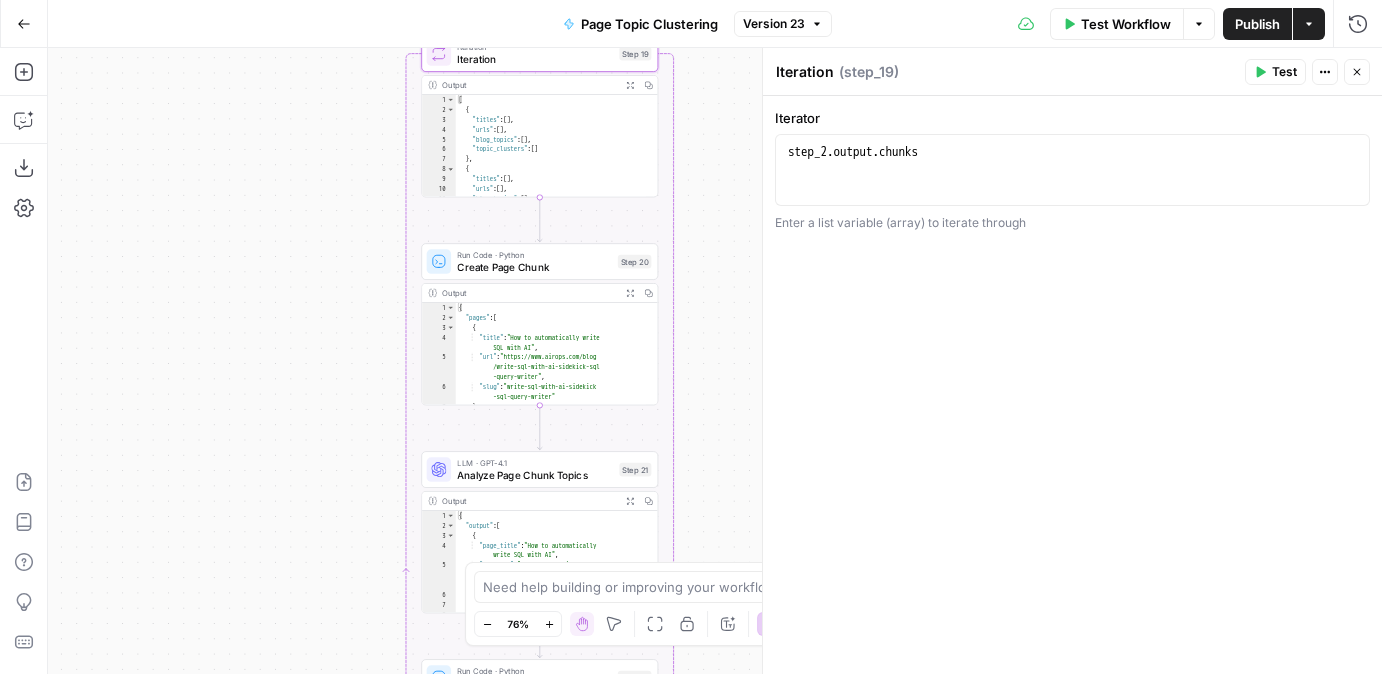 drag, startPoint x: 282, startPoint y: 515, endPoint x: 275, endPoint y: 265, distance: 250.09798 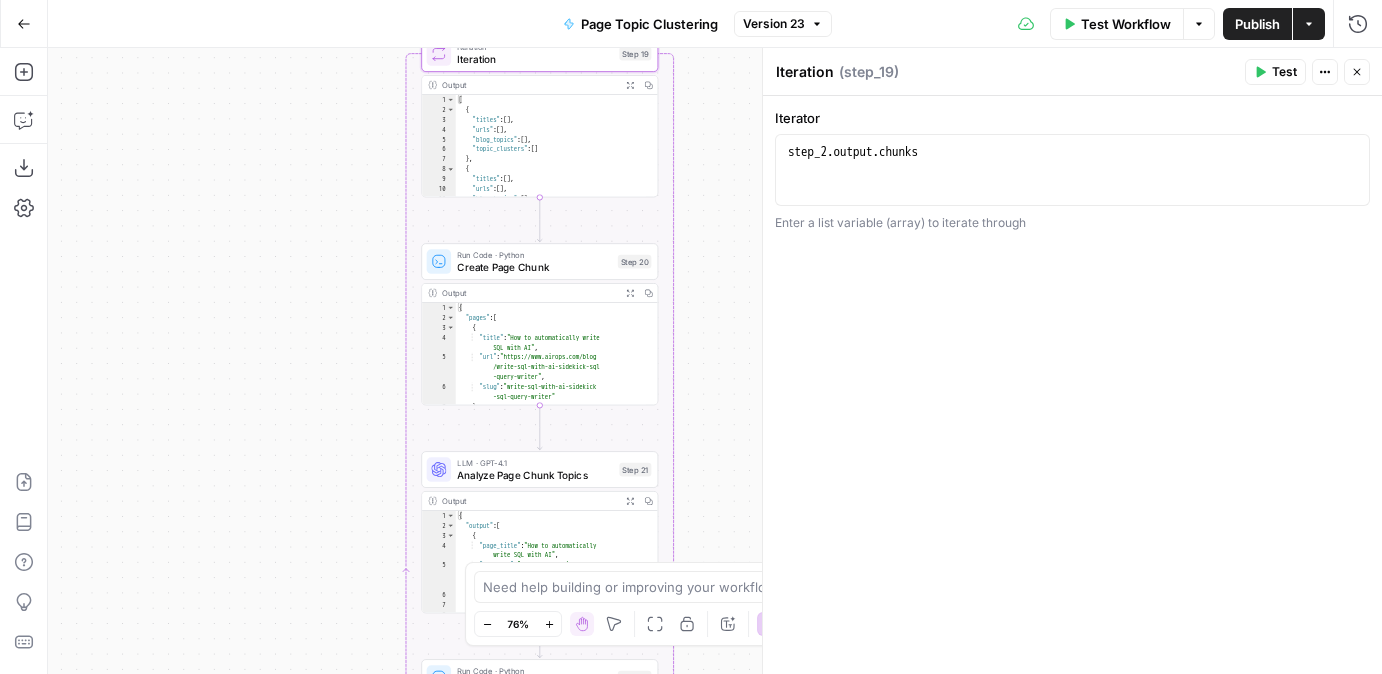 click on "Workflow Set Inputs Inputs Search Knowledge Base Search Knowledge Base Step 18 Get Knowledge Base File Retrieve Pages from Knowledge Base Step 1 Output Expand Output Copy 1 2 3 4 5 6 [    {      "document_name" :  "https://www.airops          .com/solution/product-teams" ,      "records" :  [         {           "__text" :  "# Low-code AI API and               Workflow Builder \n\n Low-code               AI API and Workflow               Builder \n\n For Product               Teams \n\n ... { \" title \" : \" Low              -code AI API and Workflow               Builder \" , \" description \"              : \" Deploy and monitor AI               features 5x faster with               AirOps' low-code API and               Workflow Builder. Streamline               your team's AI integration               today. \" , \" url \" : \" https://www -teams \" }" ," at bounding box center (715, 361) 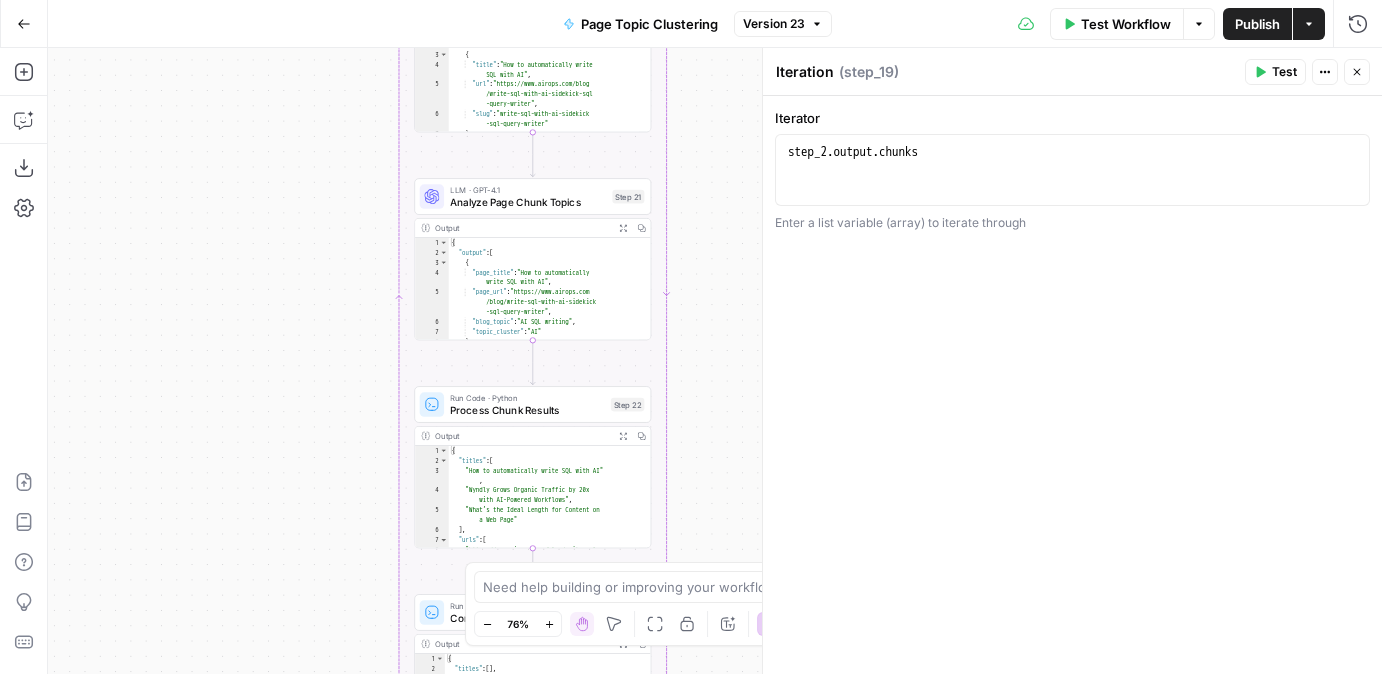 drag, startPoint x: 286, startPoint y: 386, endPoint x: 270, endPoint y: 215, distance: 171.7469 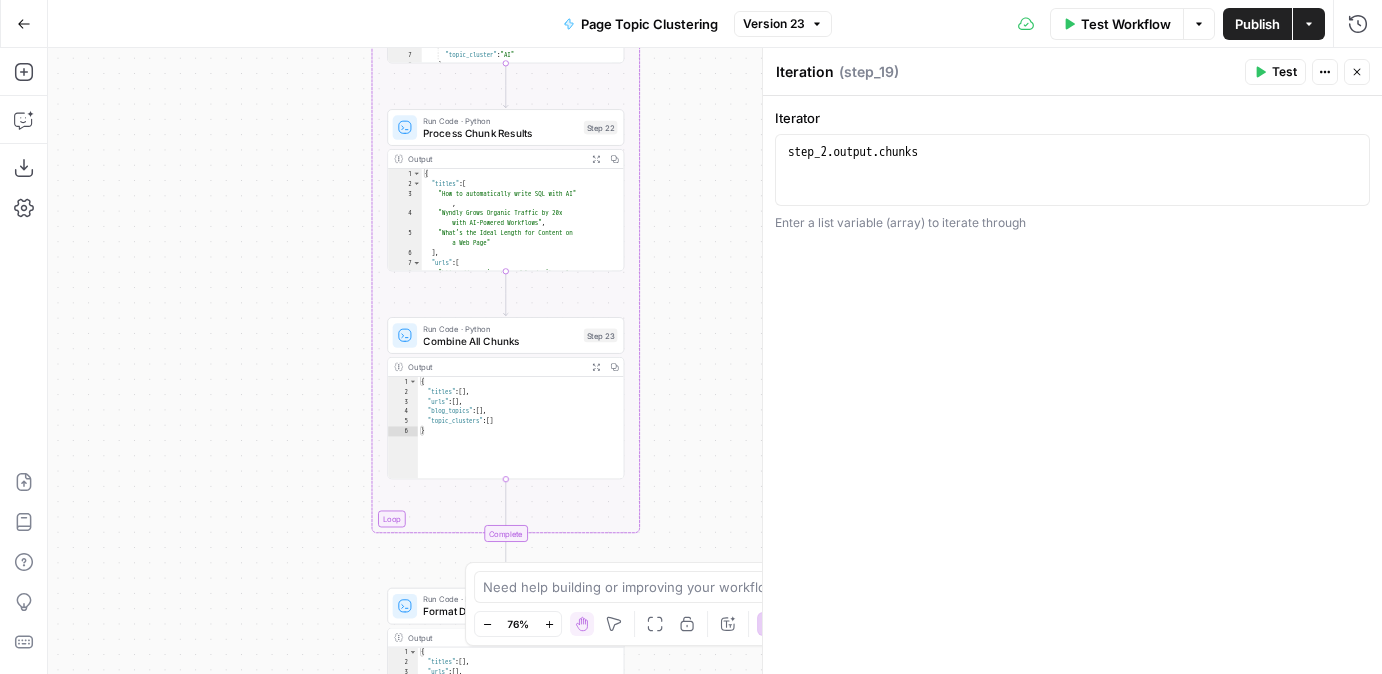 drag, startPoint x: 277, startPoint y: 418, endPoint x: 266, endPoint y: 289, distance: 129.46814 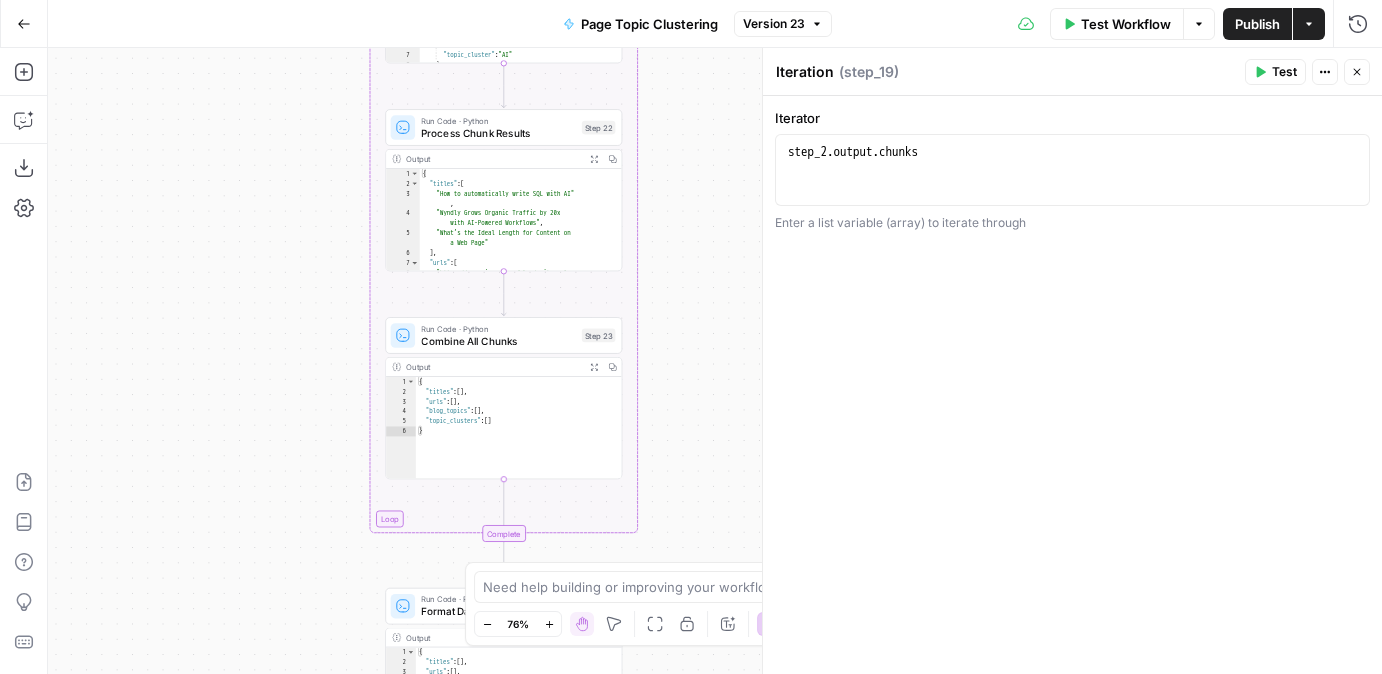 click on "Run Code · Python Combine All Chunks Step 23 Copy step Delete step Add Note Test" at bounding box center (503, 335) 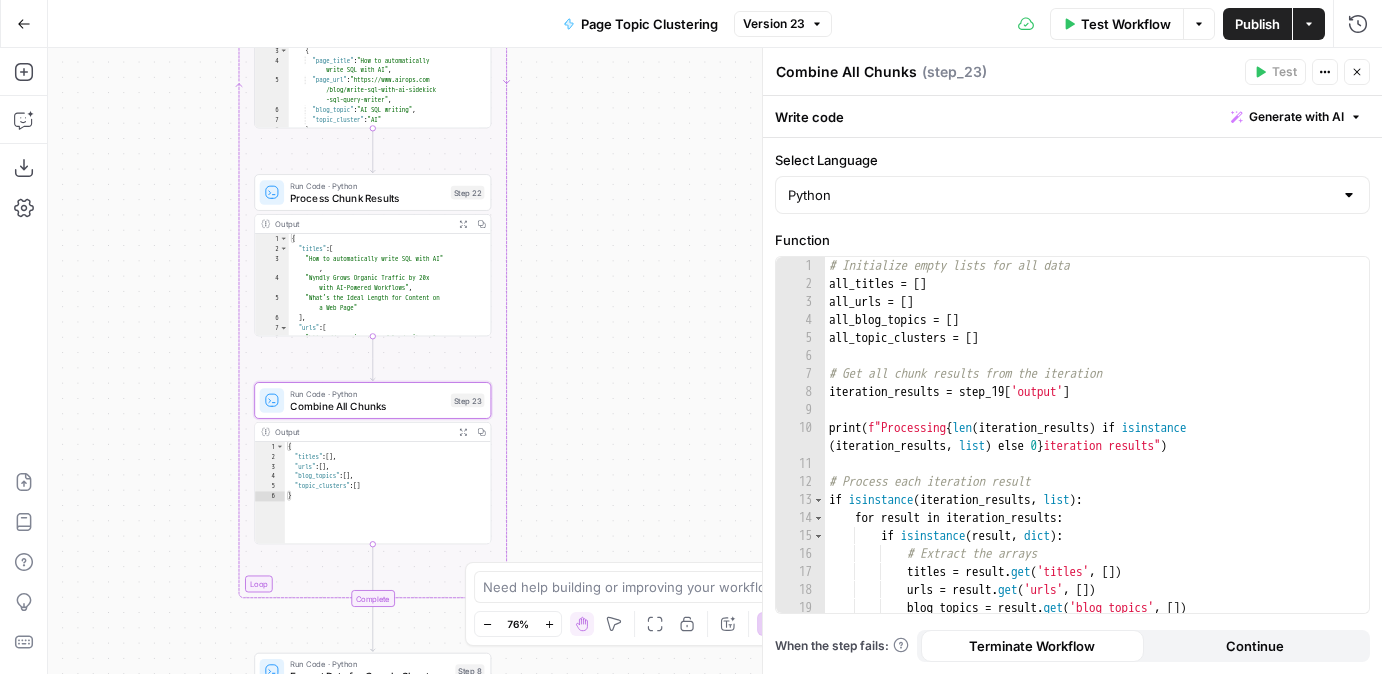 drag, startPoint x: 211, startPoint y: 320, endPoint x: 70, endPoint y: 402, distance: 163.1104 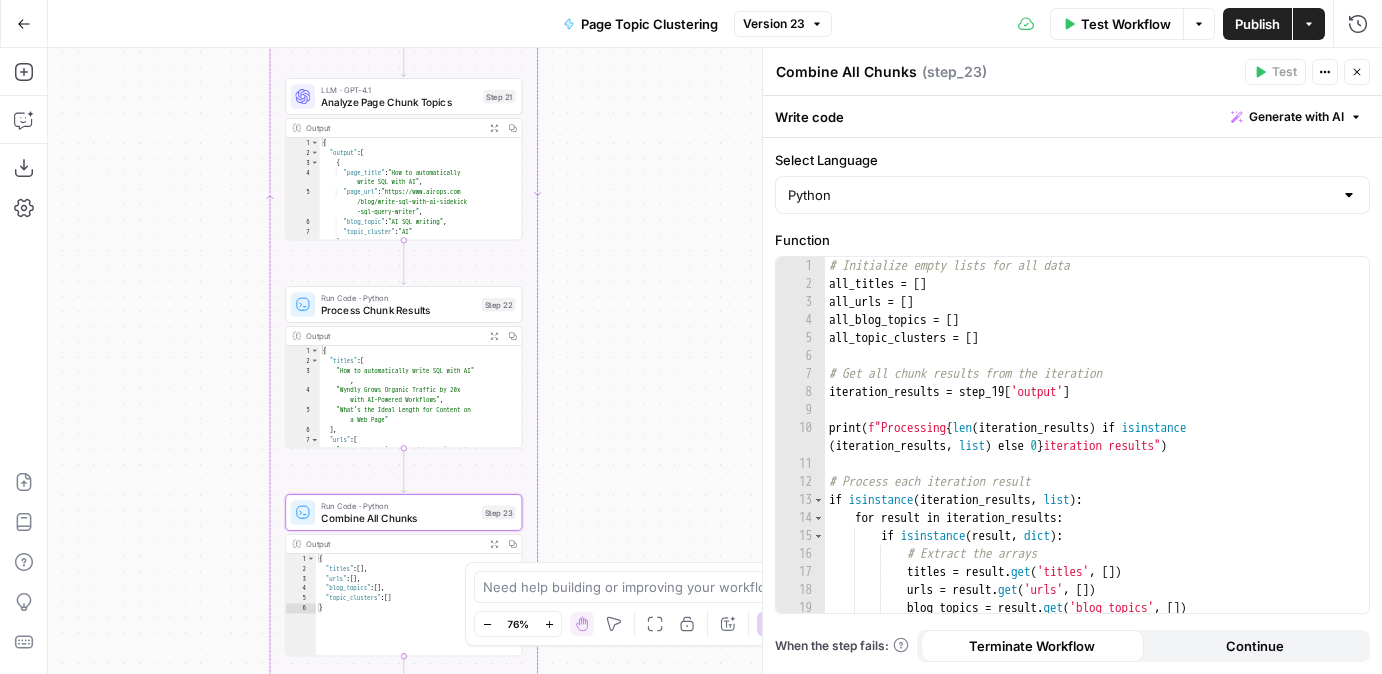 drag, startPoint x: 553, startPoint y: 192, endPoint x: 620, endPoint y: 347, distance: 168.86089 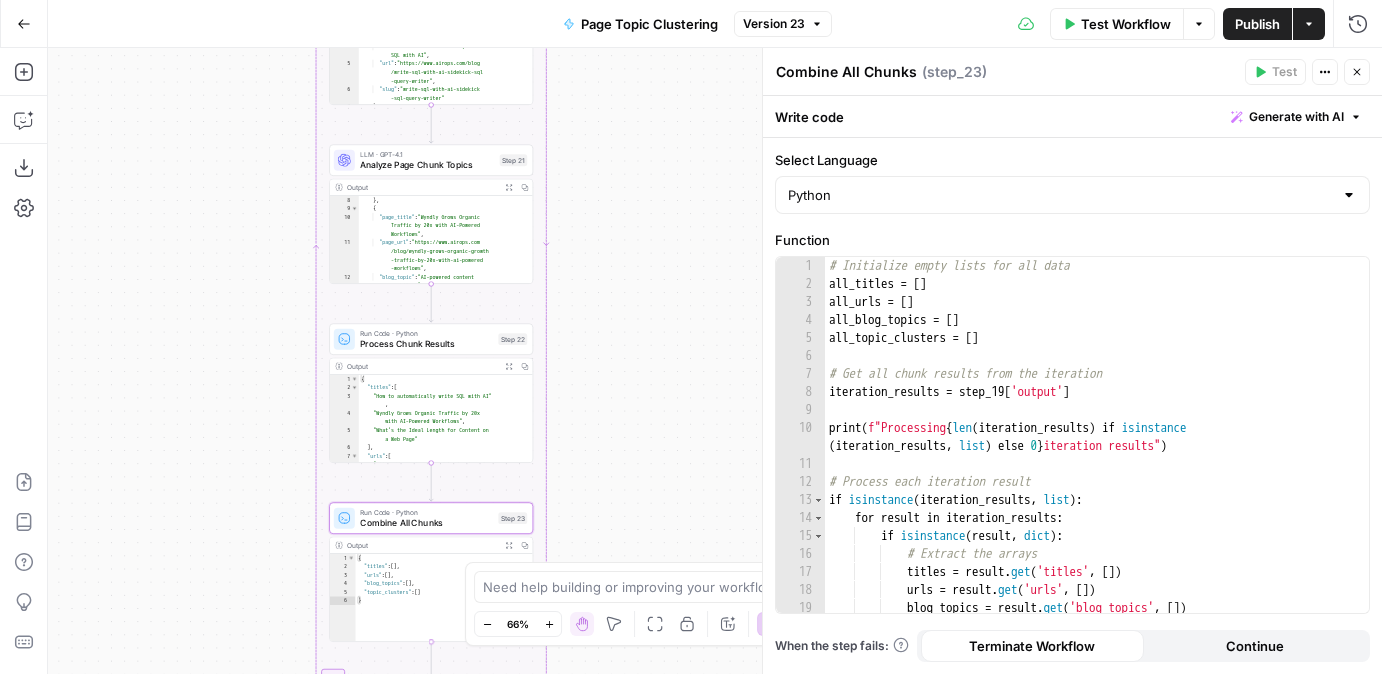 scroll, scrollTop: 228, scrollLeft: 0, axis: vertical 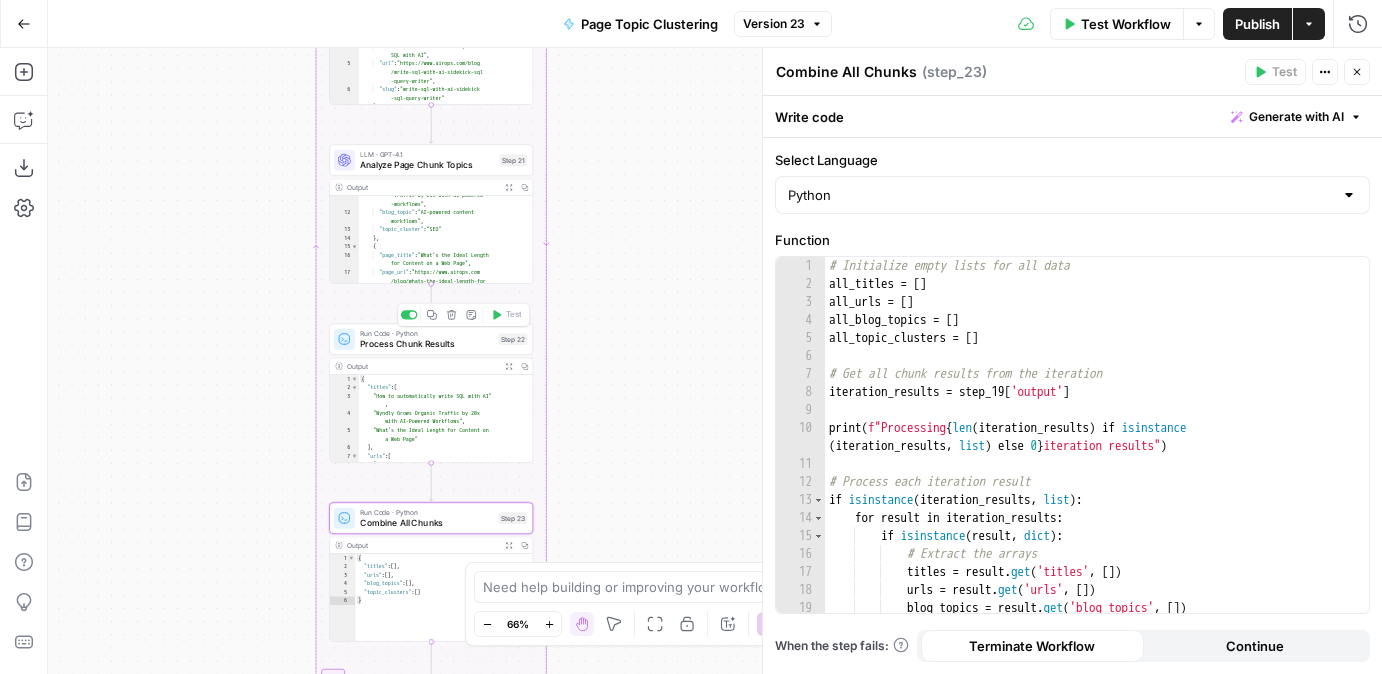 click on "Process Chunk Results" at bounding box center (426, 343) 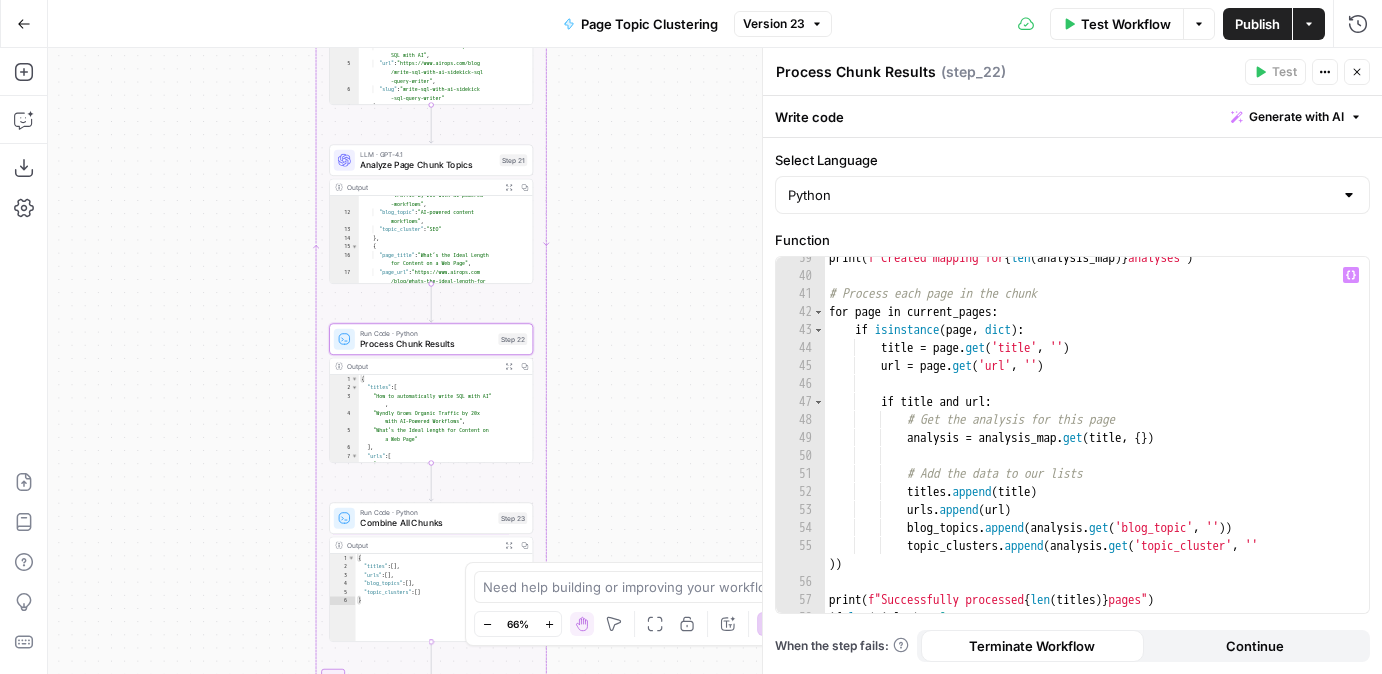 scroll, scrollTop: 886, scrollLeft: 0, axis: vertical 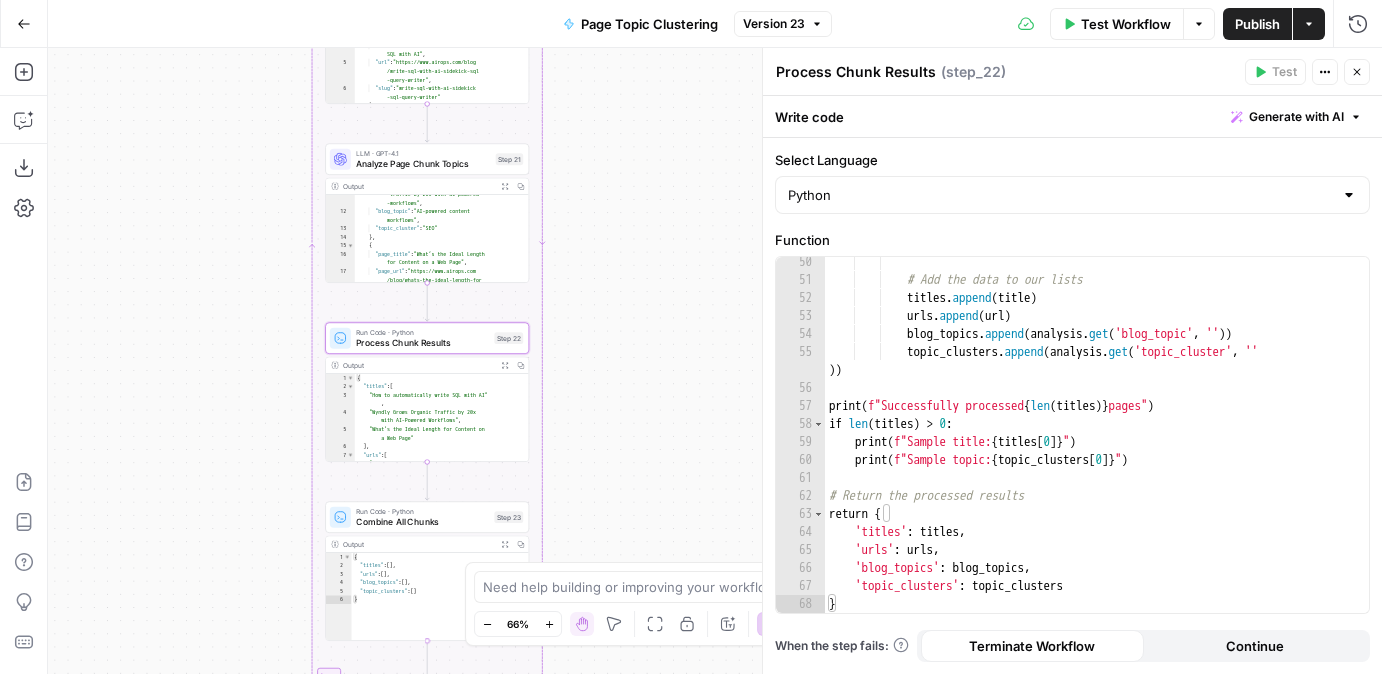 click on "Workflow Set Inputs Inputs Search Knowledge Base Search Knowledge Base Step 18 Get Knowledge Base File Retrieve Pages from Knowledge Base Step 1 Output Expand Output Copy 1 2 3 4 5 6 [    {      "document_name" :  "https://www.airops          .com/solution/product-teams" ,      "records" :  [         {           "__text" :  "# Low-code AI API and               Workflow Builder \n\n Low-code               AI API and Workflow               Builder \n\n For Product               Teams \n\n ... { \" title \" : \" Low              -code AI API and Workflow               Builder \" , \" description \"              : \" Deploy and monitor AI               features 5x faster with               AirOps' low-code API and               Workflow Builder. Streamline               your team's AI integration               today. \" , \" url \" : \" https://www -teams \" }" ," at bounding box center [715, 361] 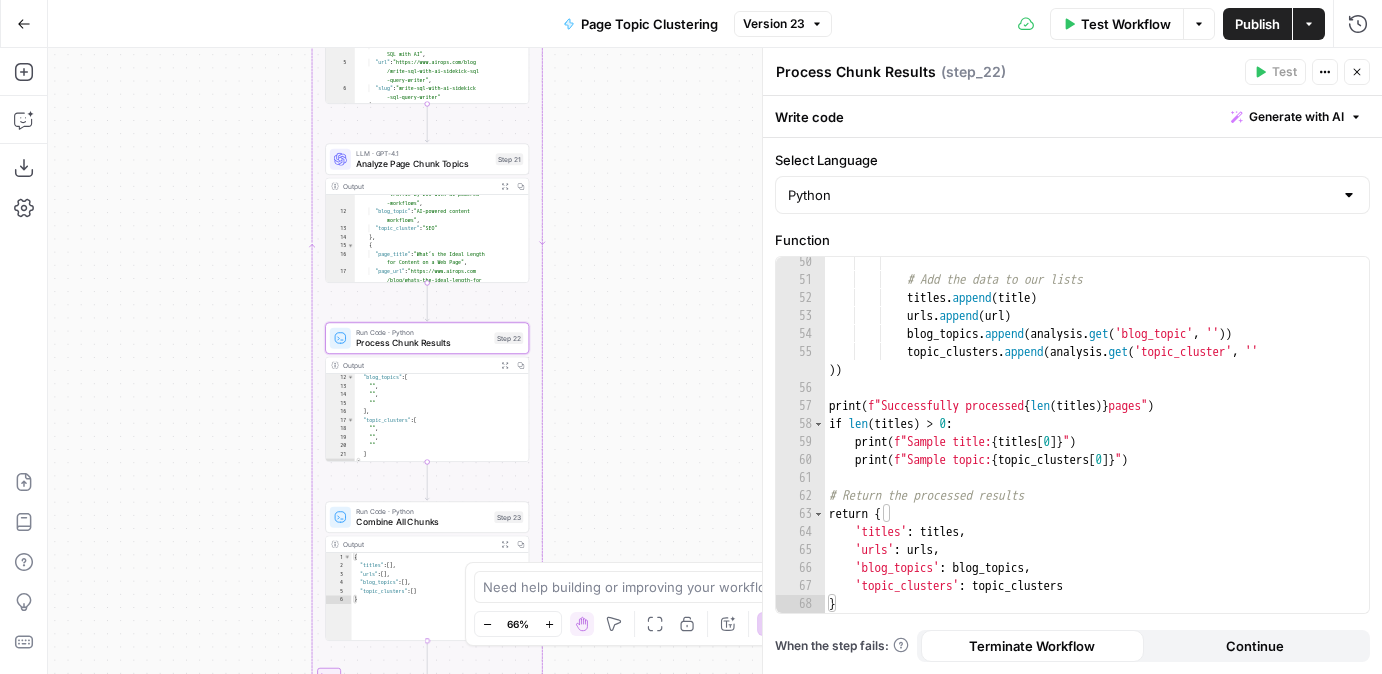 scroll, scrollTop: 255, scrollLeft: 0, axis: vertical 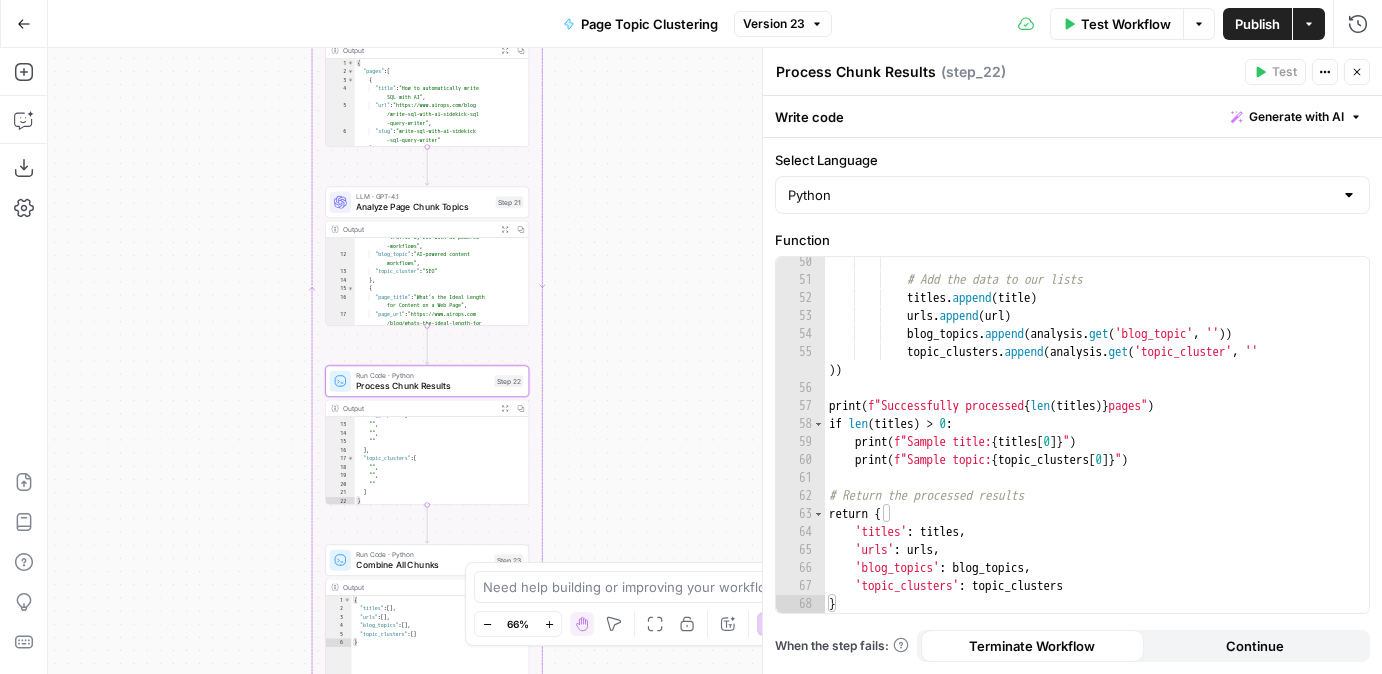 drag, startPoint x: 593, startPoint y: 215, endPoint x: 593, endPoint y: 292, distance: 77 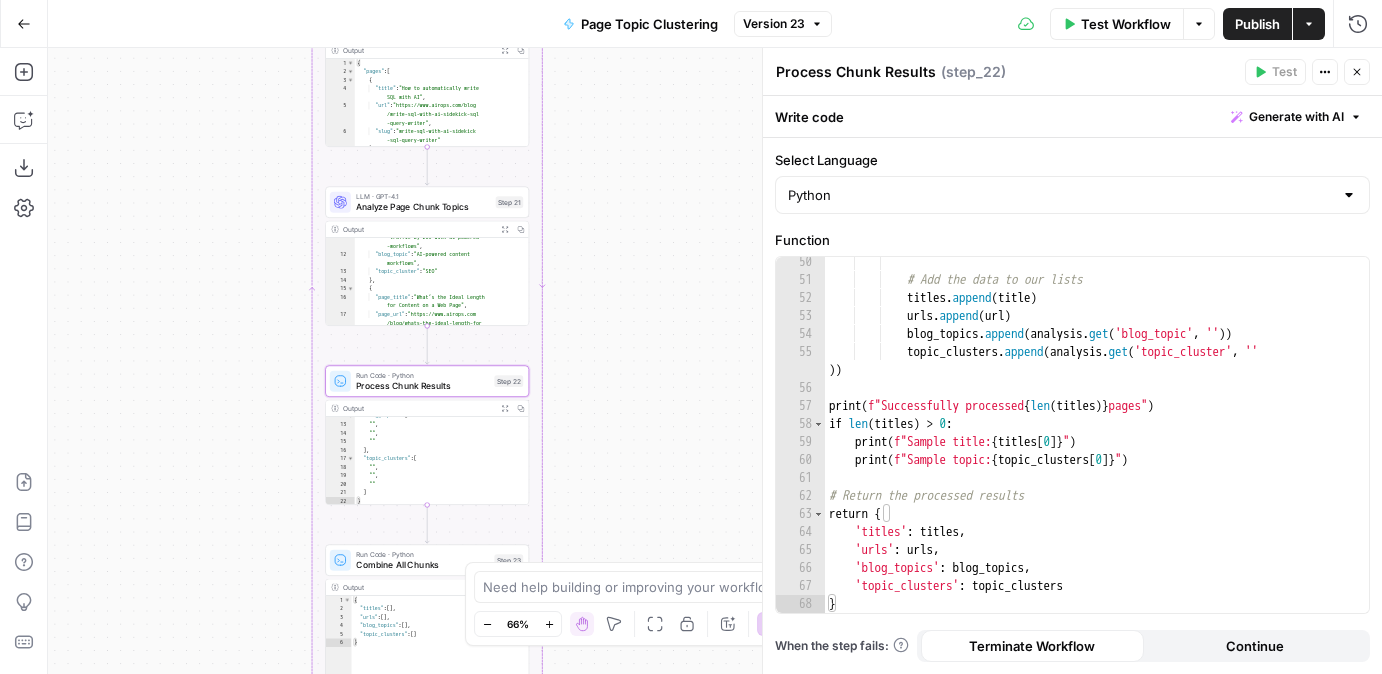 click on "Workflow Set Inputs Inputs Search Knowledge Base Search Knowledge Base Step 18 Get Knowledge Base File Retrieve Pages from Knowledge Base Step 1 Output Expand Output Copy 1 2 3 4 5 6 [    {      "document_name" :  "https://www.airops          .com/solution/product-teams" ,      "records" :  [         {           "__text" :  "# Low-code AI API and               Workflow Builder \n\n Low-code               AI API and Workflow               Builder \n\n For Product               Teams \n\n ... { \" title \" : \" Low              -code AI API and Workflow               Builder \" , \" description \"              : \" Deploy and monitor AI               features 5x faster with               AirOps' low-code API and               Workflow Builder. Streamline               your team's AI integration               today. \" , \" url \" : \" https://www -teams \" }" ," at bounding box center (715, 361) 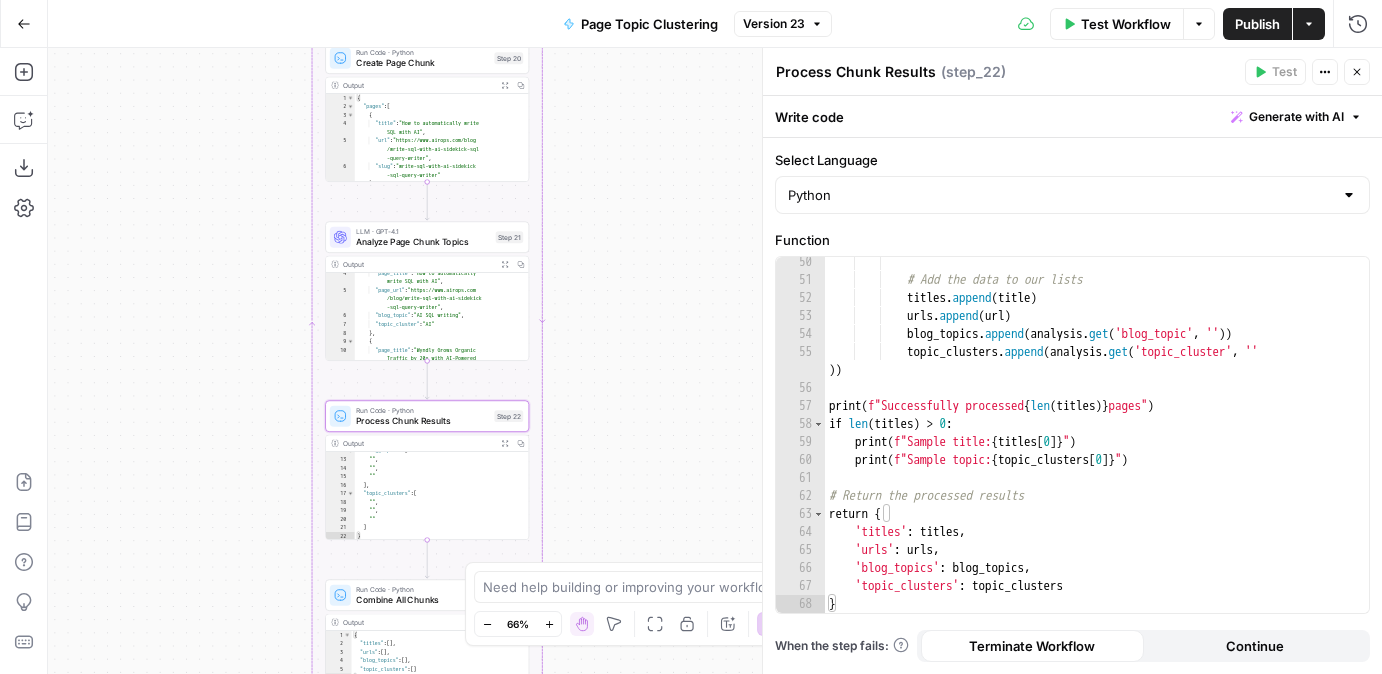 scroll, scrollTop: 0, scrollLeft: 0, axis: both 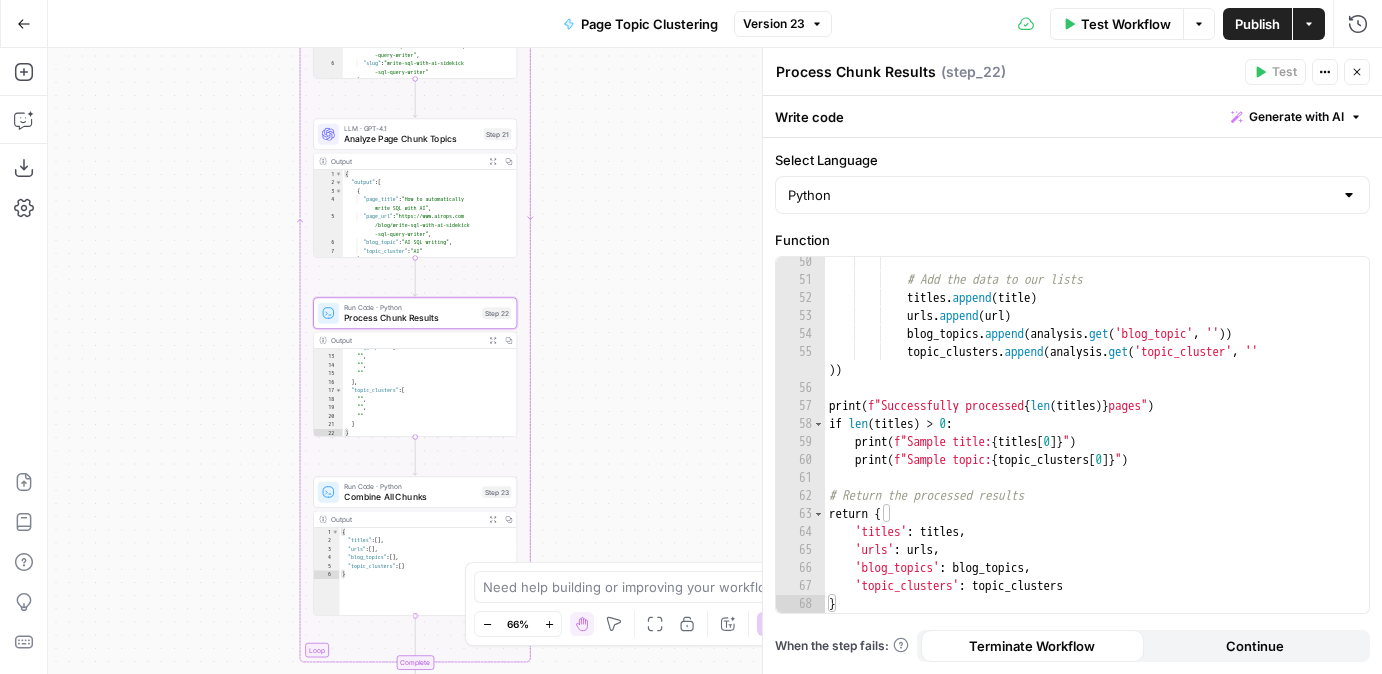 drag, startPoint x: 602, startPoint y: 149, endPoint x: 590, endPoint y: 46, distance: 103.69667 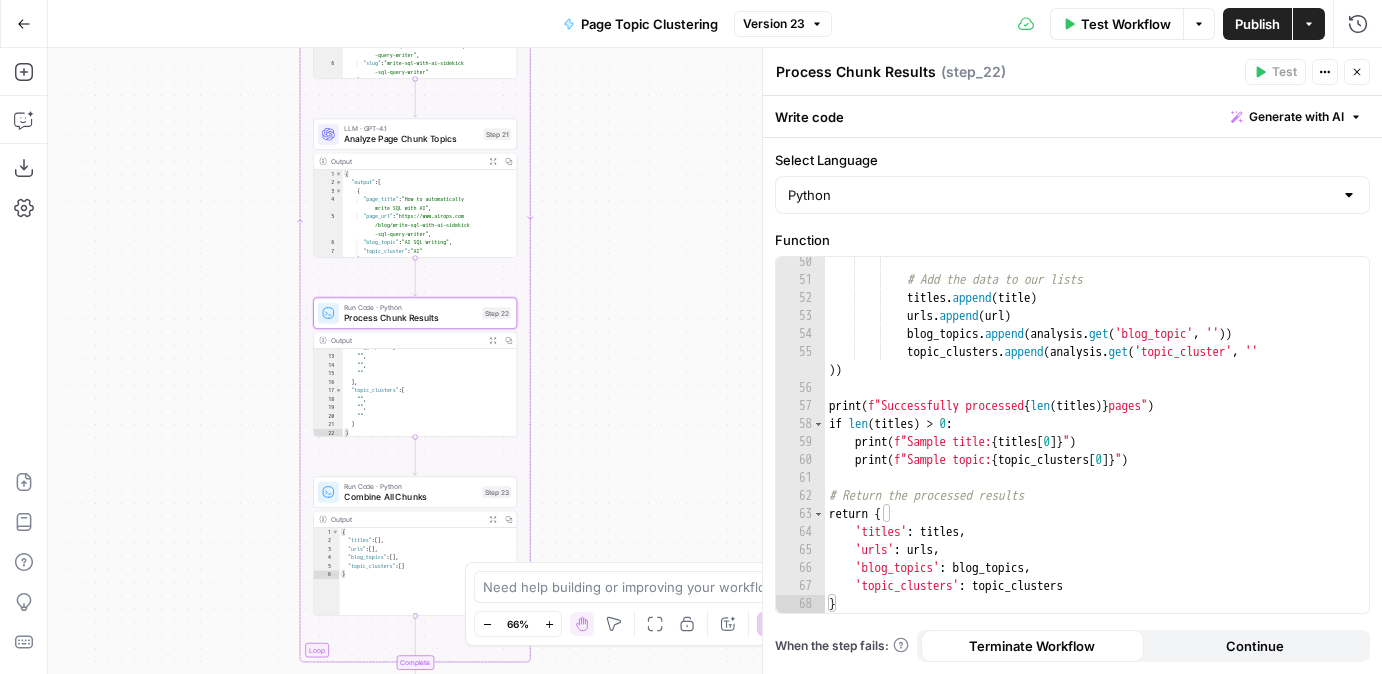 click on "Go Back Page Topic Clustering Version 23 Test Workflow Options Publish Actions Run History Add Steps Copilot Download as JSON Settings Import JSON AirOps Academy Help Give Feedback Shortcuts Workflow Set Inputs Inputs Search Knowledge Base Search Knowledge Base Step 18 Get Knowledge Base File Retrieve Pages from Knowledge Base Step 1 Output Expand Output Copy 1 2 3 4 5 6 [    {      "document_name" :  "https://www.airops          .com/solution/product-teams" ,      "records" :  [         {           "__text" :  "# Low-code AI API and               Workflow Builder \n\n Low-code               AI API and Workflow               Builder \n\n For Product               Teams \n\n ... { \" title \" : \" Low              -code AI API and Workflow               Builder \" , \" description \"              : \" Deploy and monitor AI               features 5x faster with               today. \" , \" url \"" at bounding box center [691, 337] 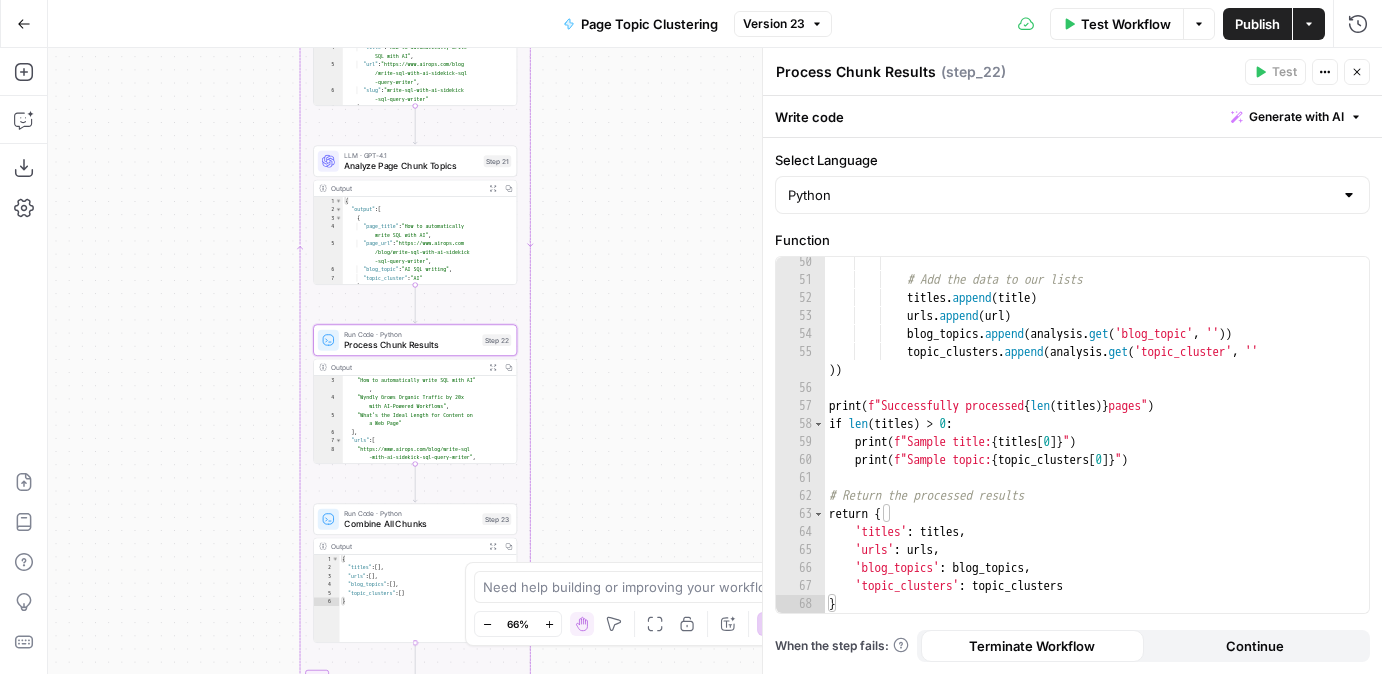 scroll, scrollTop: 0, scrollLeft: 0, axis: both 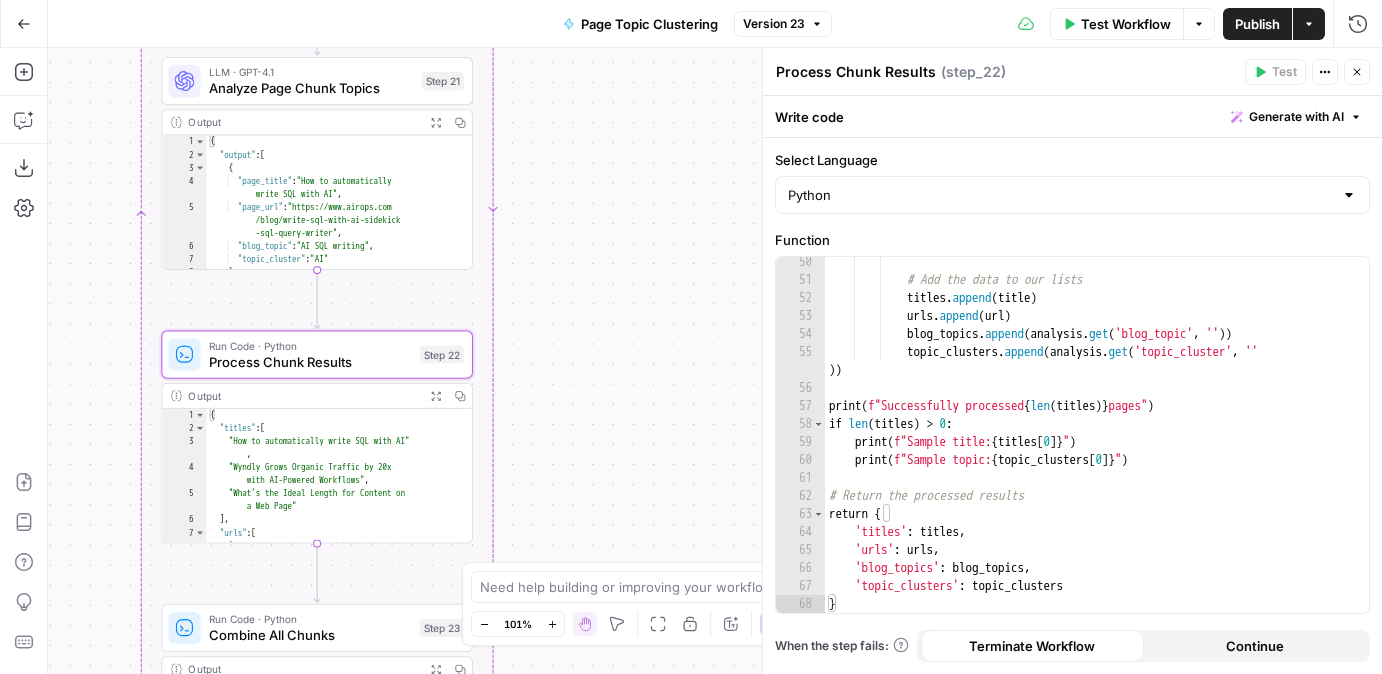 drag, startPoint x: 601, startPoint y: 313, endPoint x: 605, endPoint y: 355, distance: 42.190044 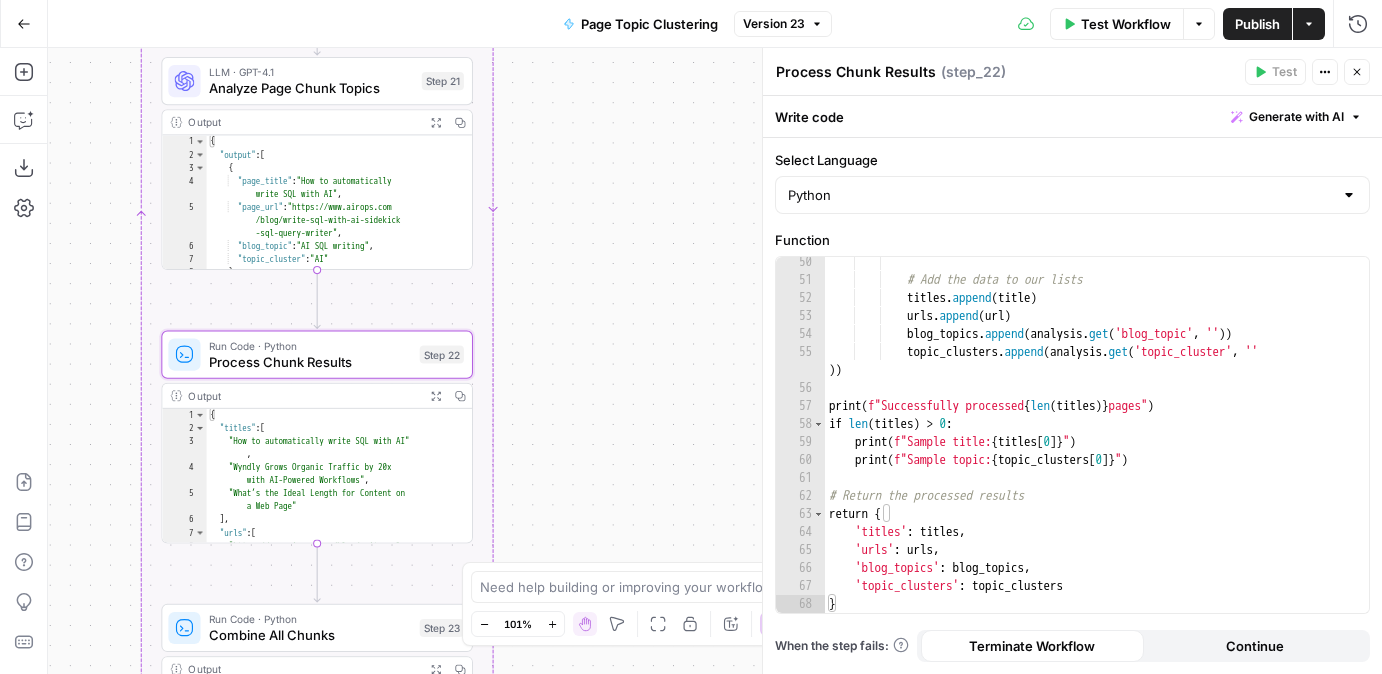 click on "Workflow Set Inputs Inputs Search Knowledge Base Search Knowledge Base Step 18 Get Knowledge Base File Retrieve Pages from Knowledge Base Step 1 Output Expand Output Copy 1 2 3 4 5 6 [    {      "document_name" :  "https://www.airops          .com/solution/product-teams" ,      "records" :  [         {           "__text" :  "# Low-code AI API and               Workflow Builder \n\n Low-code               AI API and Workflow               Builder \n\n For Product               Teams \n\n ... { \" title \" : \" Low              -code AI API and Workflow               Builder \" , \" description \"              : \" Deploy and monitor AI               features 5x faster with               AirOps' low-code API and               Workflow Builder. Streamline               your team's AI integration               today. \" , \" url \" : \" https://www -teams \" }" ," at bounding box center (715, 361) 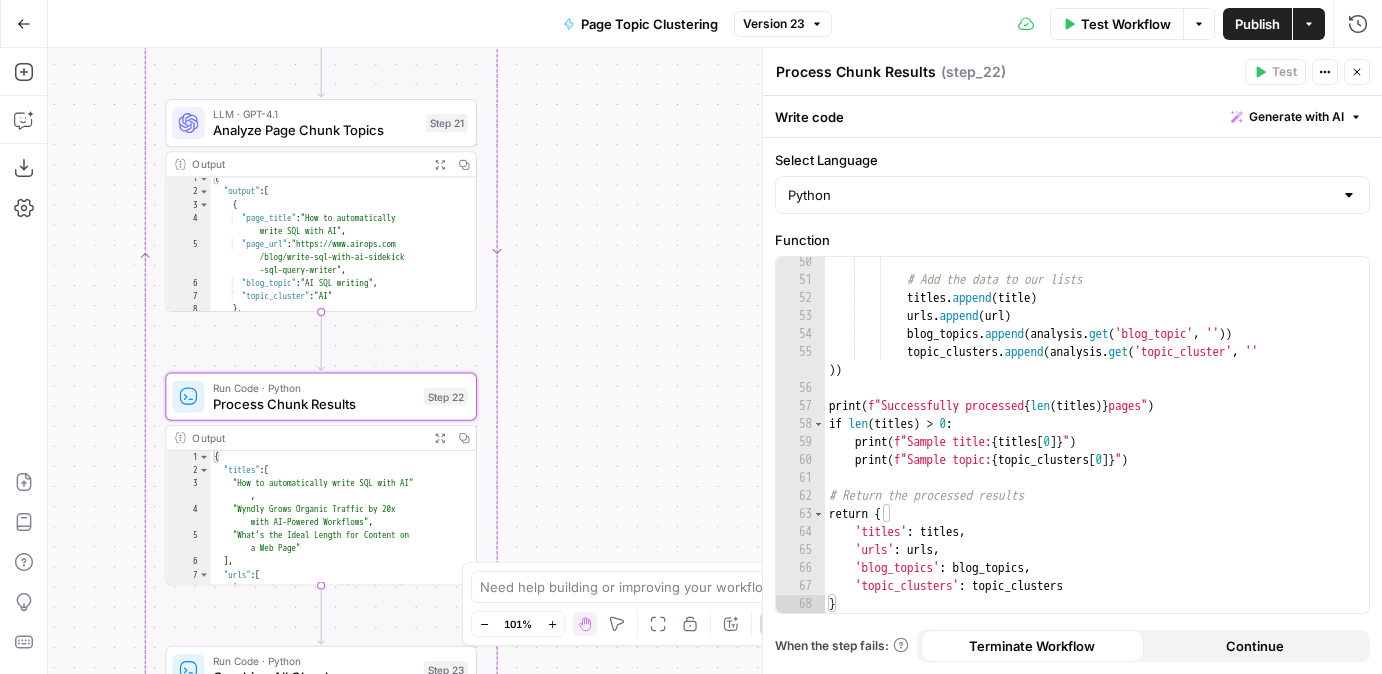 scroll, scrollTop: 17, scrollLeft: 0, axis: vertical 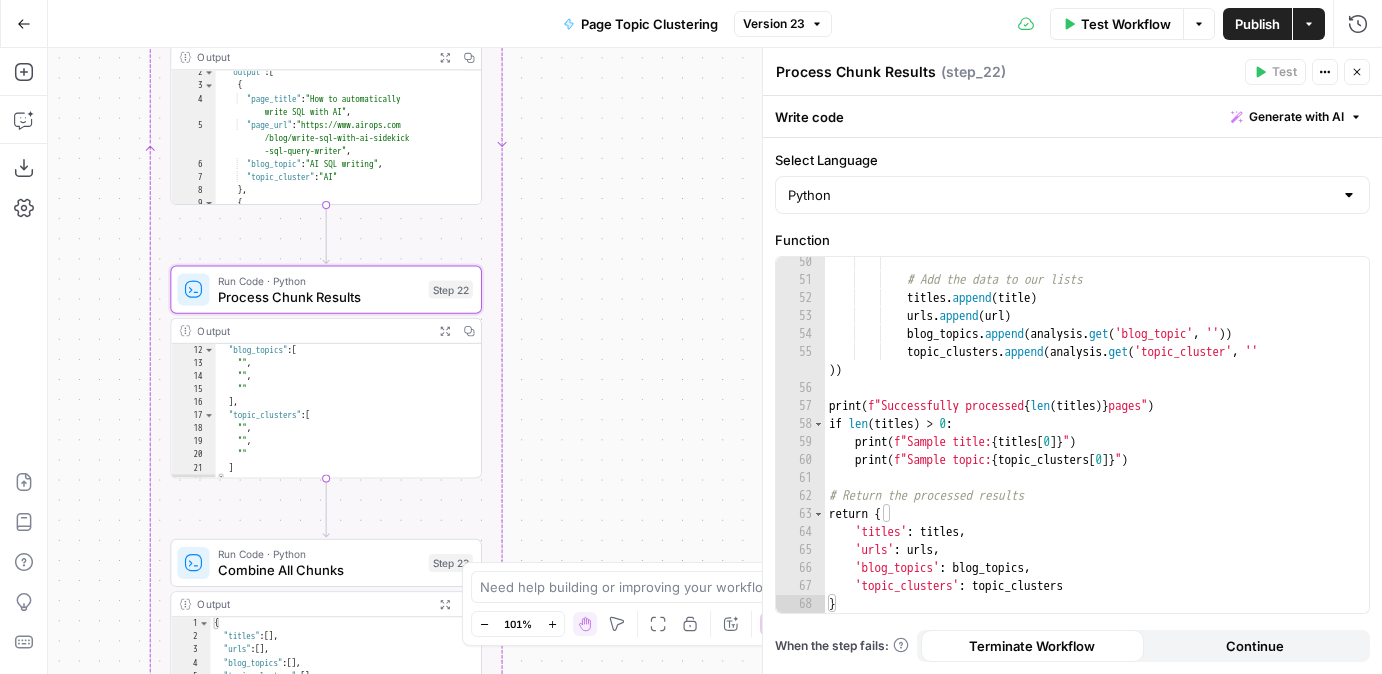 drag, startPoint x: 597, startPoint y: 445, endPoint x: 602, endPoint y: 337, distance: 108.11568 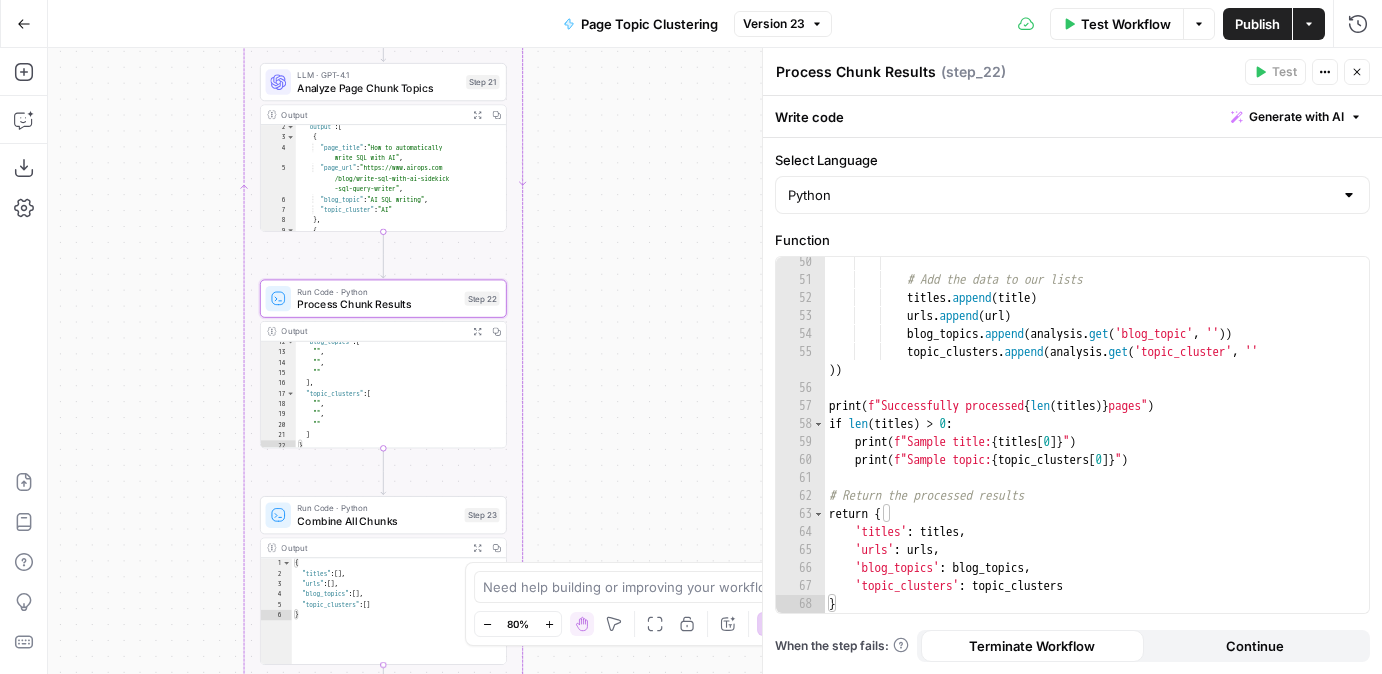 scroll, scrollTop: 255, scrollLeft: 0, axis: vertical 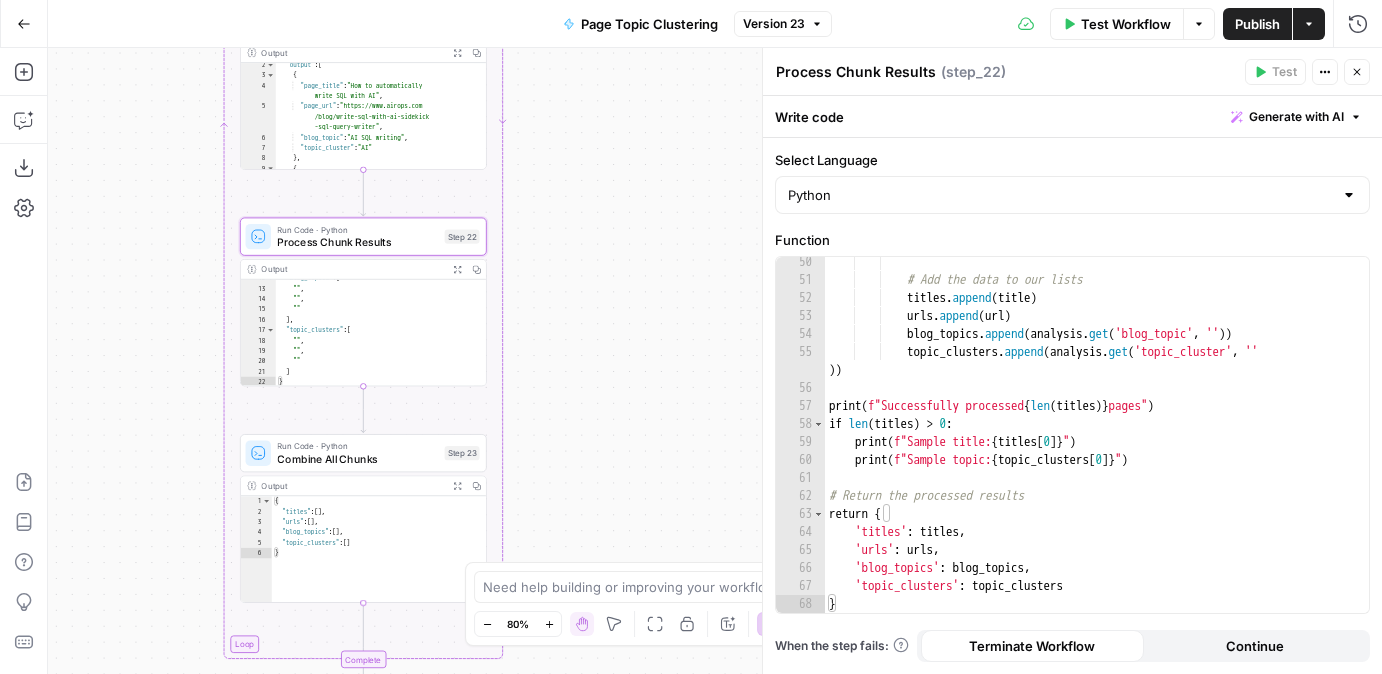 drag, startPoint x: 610, startPoint y: 406, endPoint x: 577, endPoint y: 299, distance: 111.97321 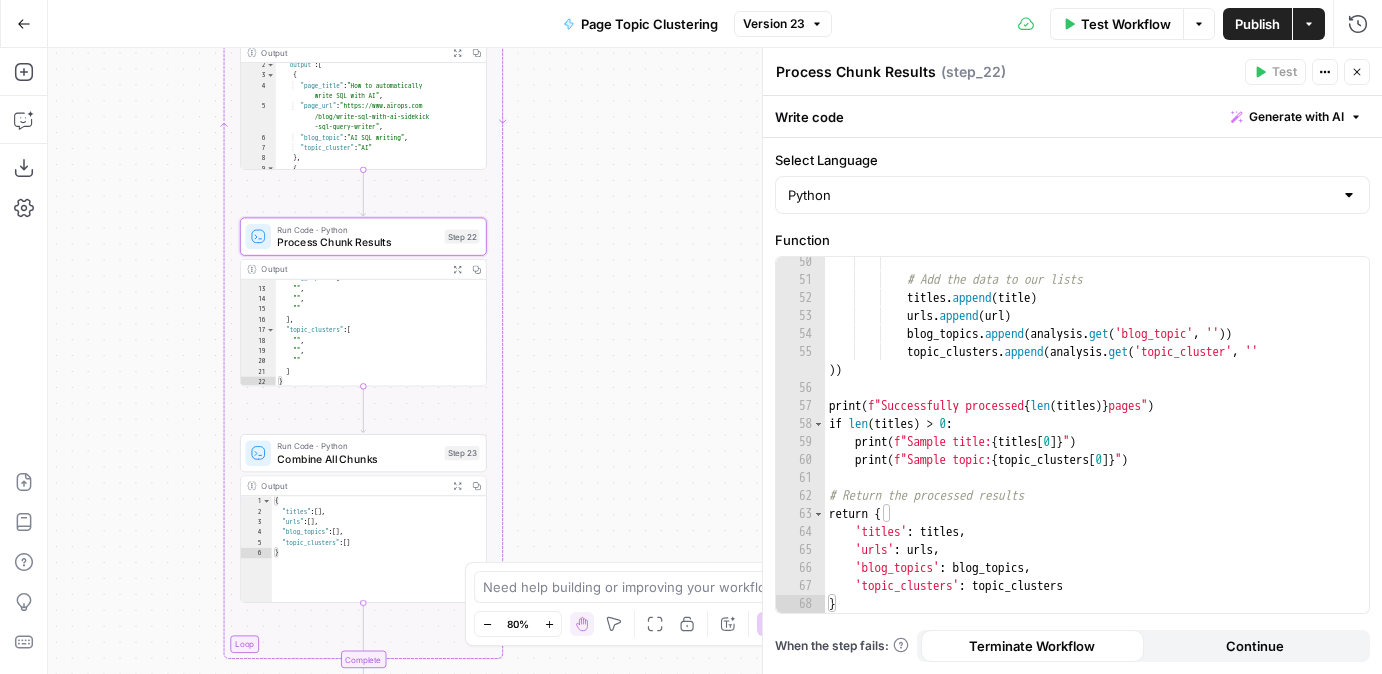 click on "Workflow Set Inputs Inputs Search Knowledge Base Search Knowledge Base Step 18 Get Knowledge Base File Retrieve Pages from Knowledge Base Step 1 Output Expand Output Copy 1 2 3 4 5 6 [    {      "document_name" :  "https://www.airops          .com/solution/product-teams" ,      "records" :  [         {           "__text" :  "# Low-code AI API and               Workflow Builder \n\n Low-code               AI API and Workflow               Builder \n\n For Product               Teams \n\n ... { \" title \" : \" Low              -code AI API and Workflow               Builder \" , \" description \"              : \" Deploy and monitor AI               features 5x faster with               AirOps' low-code API and               Workflow Builder. Streamline               your team's AI integration               today. \" , \" url \" : \" https://www -teams \" }" ," at bounding box center [715, 361] 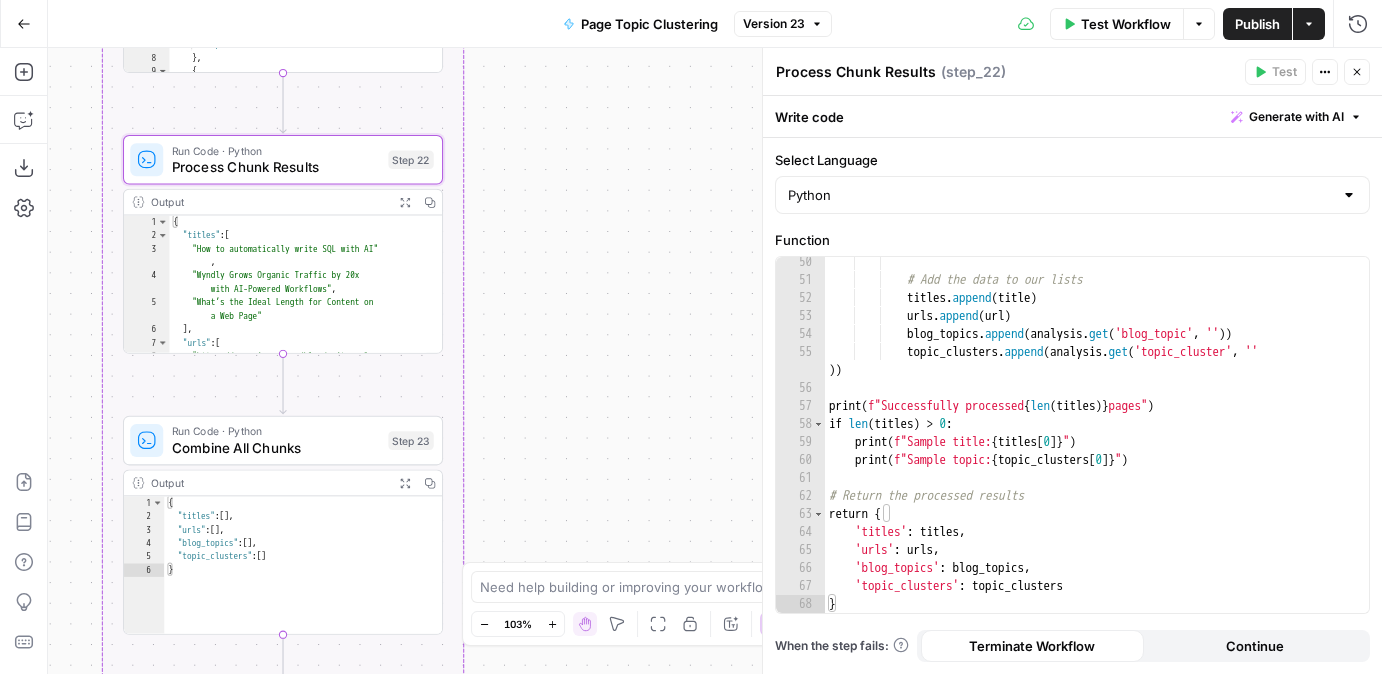 scroll, scrollTop: 0, scrollLeft: 0, axis: both 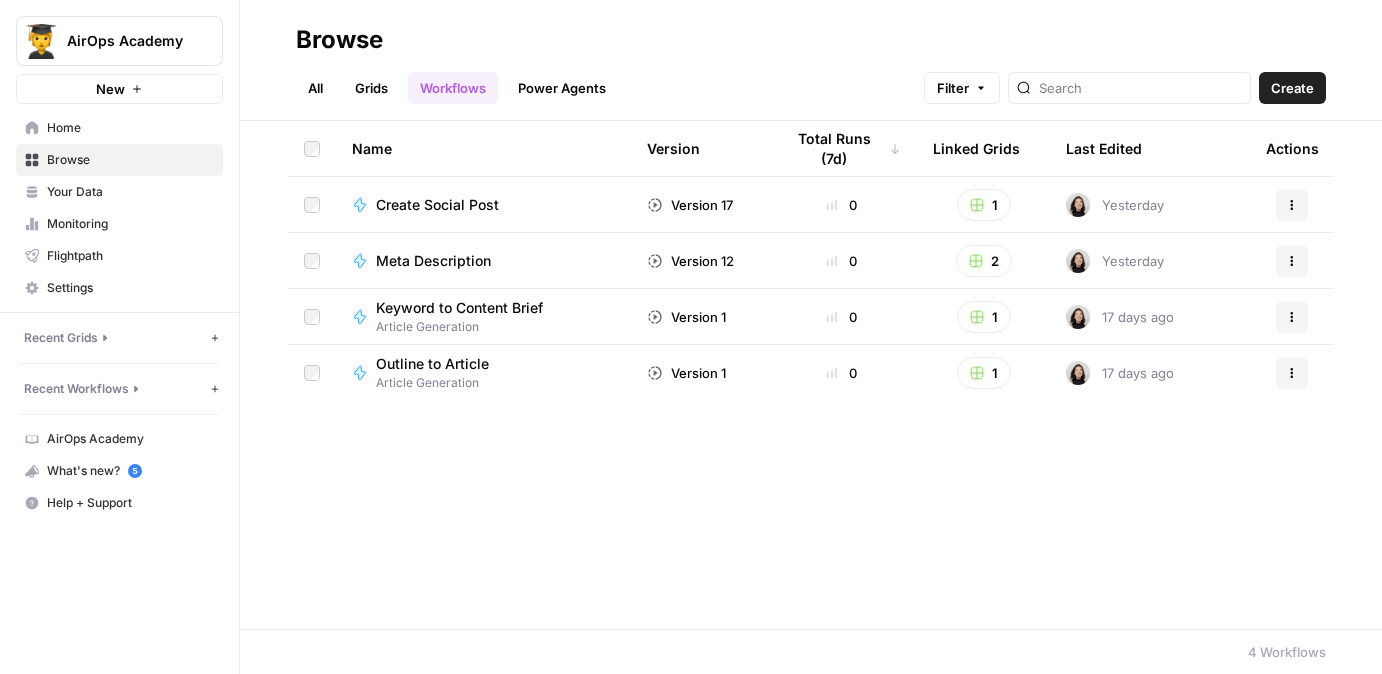 click on "Create" at bounding box center (1292, 88) 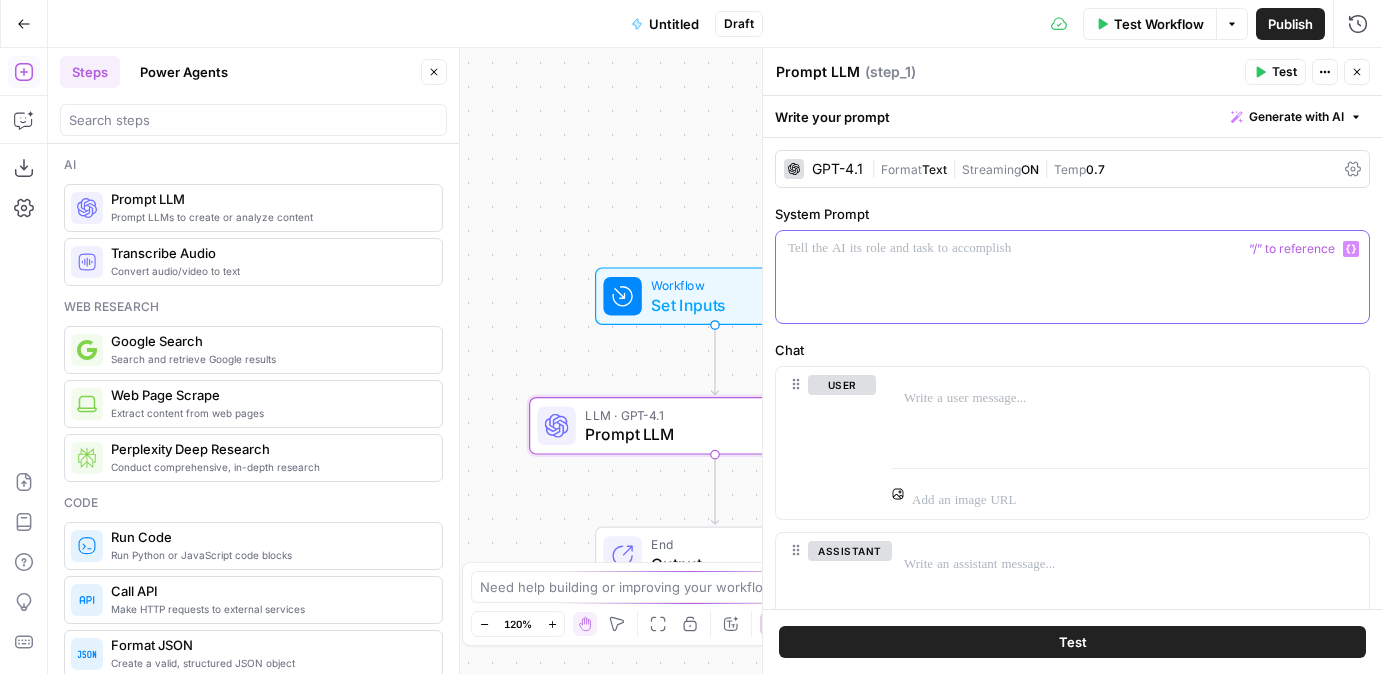 click at bounding box center (1072, 277) 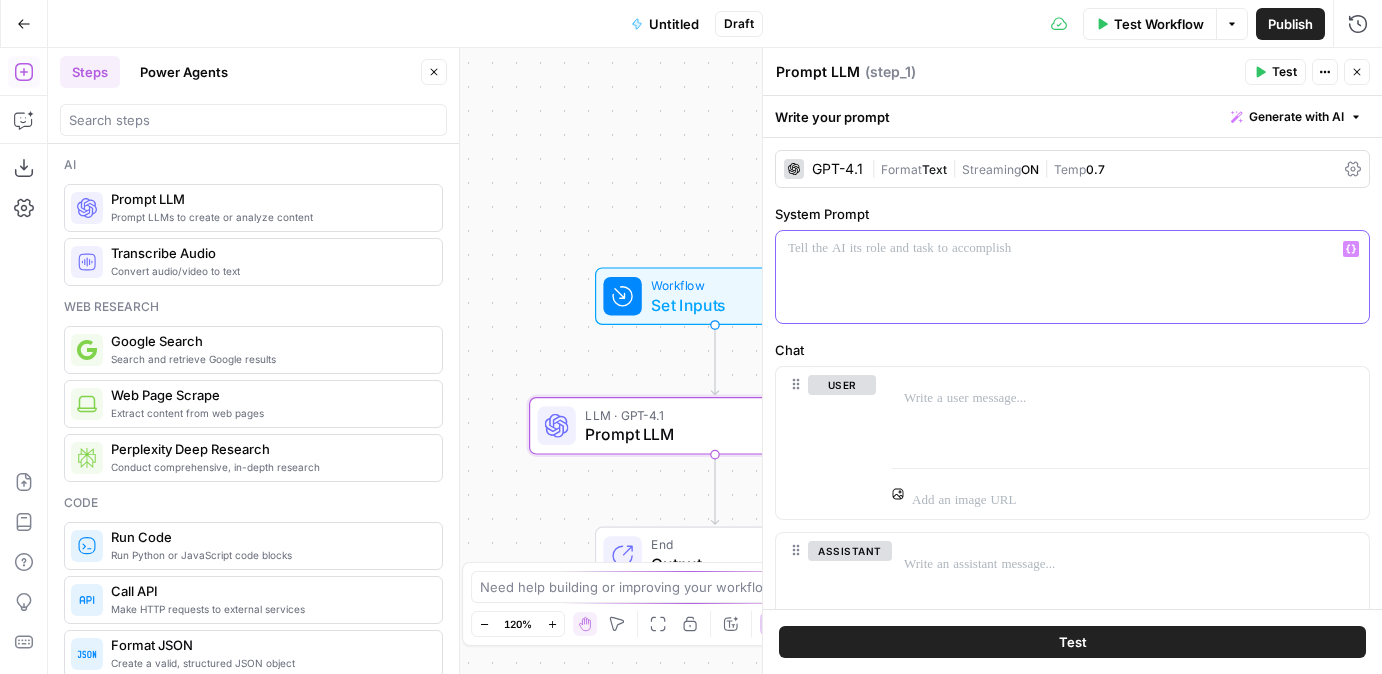 type 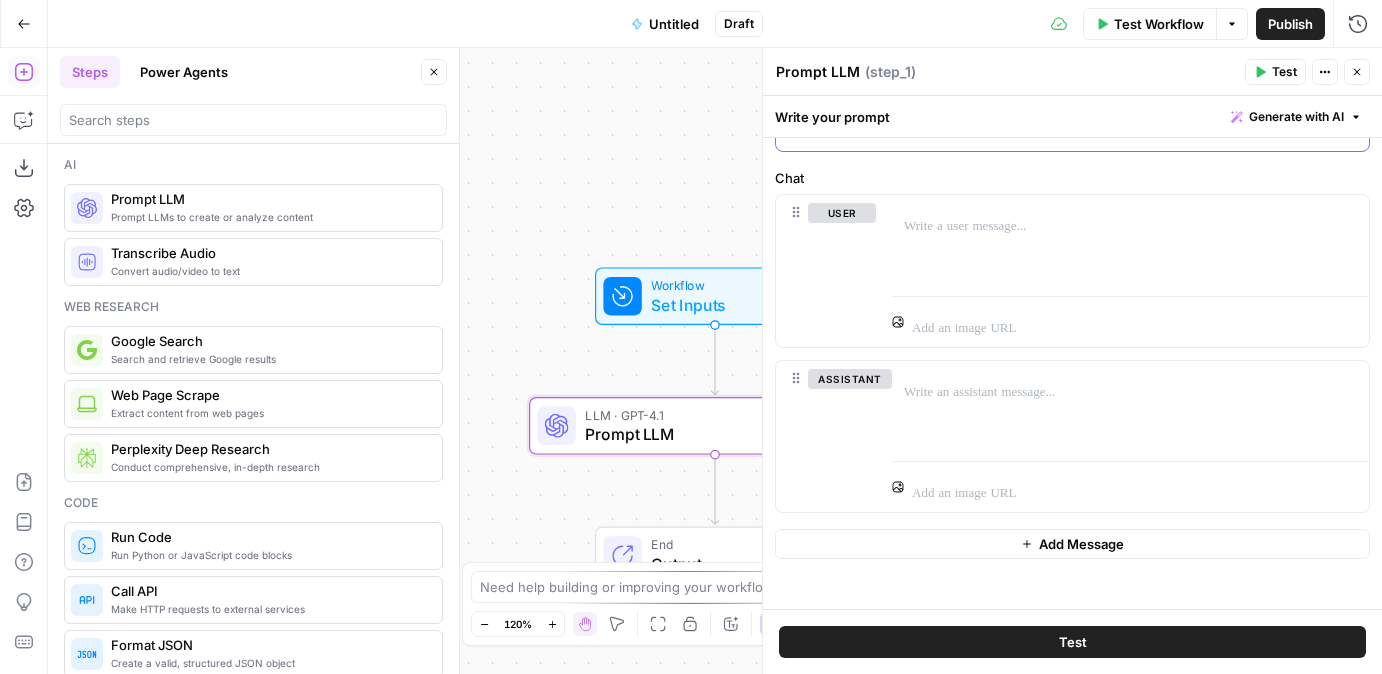 click on "assistant Delete" at bounding box center [850, 436] 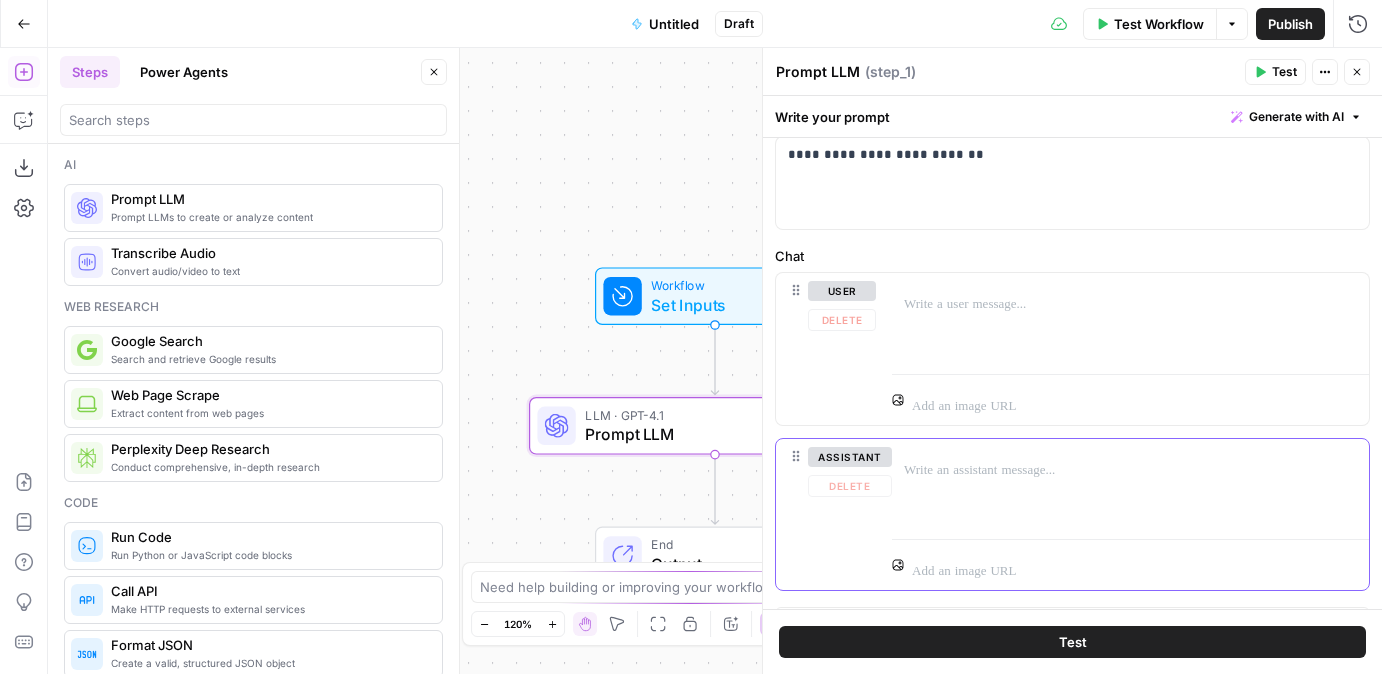 click on "Delete" at bounding box center [850, 486] 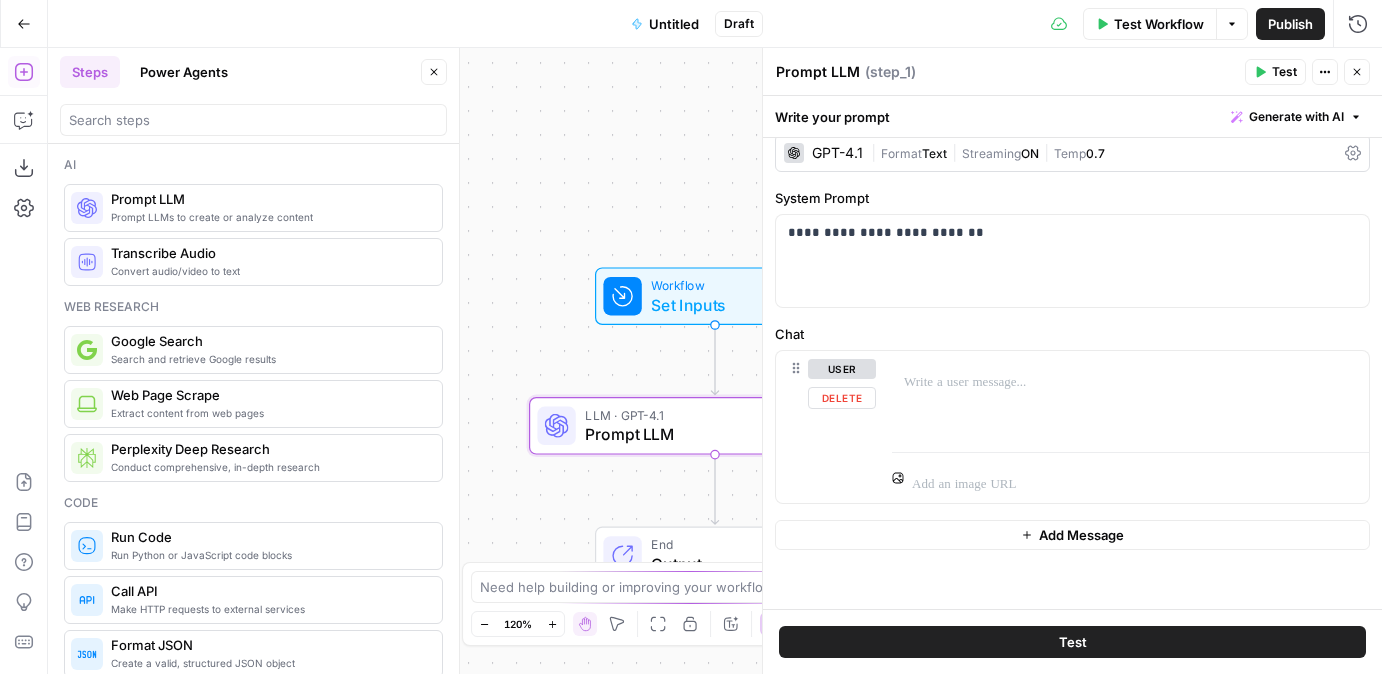 scroll, scrollTop: 11, scrollLeft: 0, axis: vertical 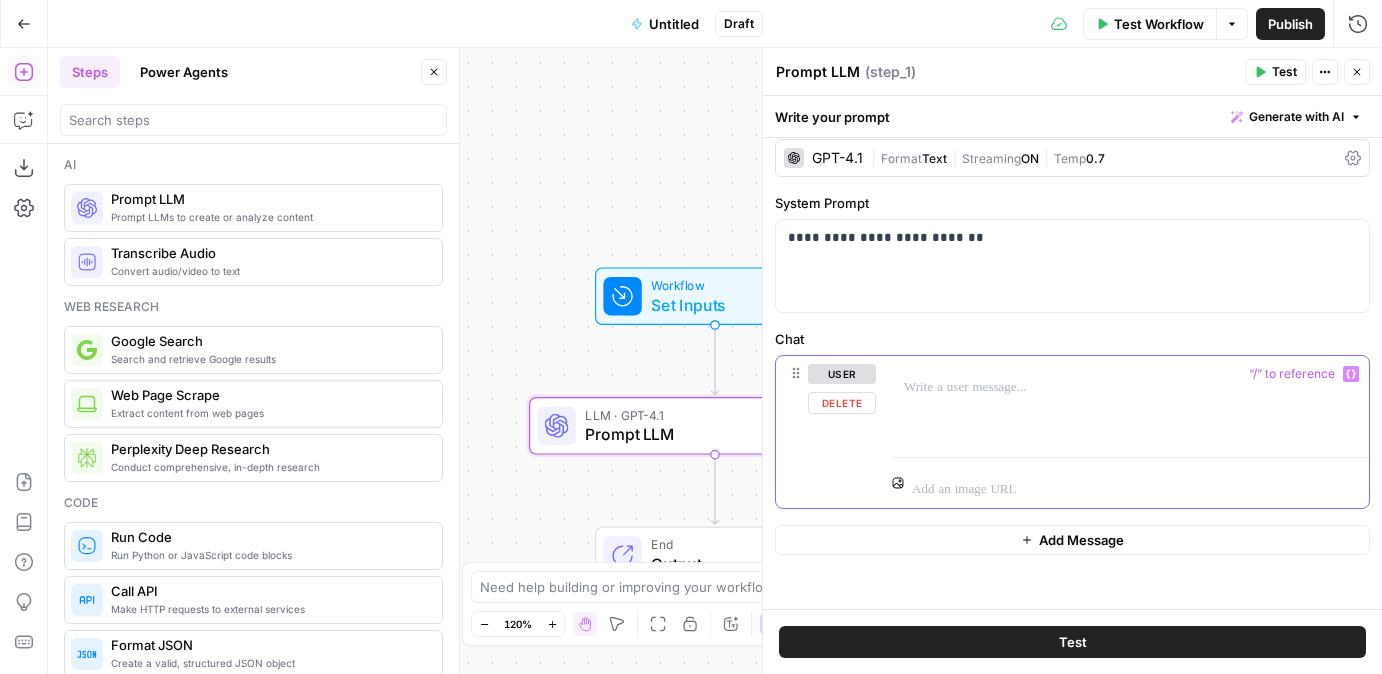 click at bounding box center [1130, 387] 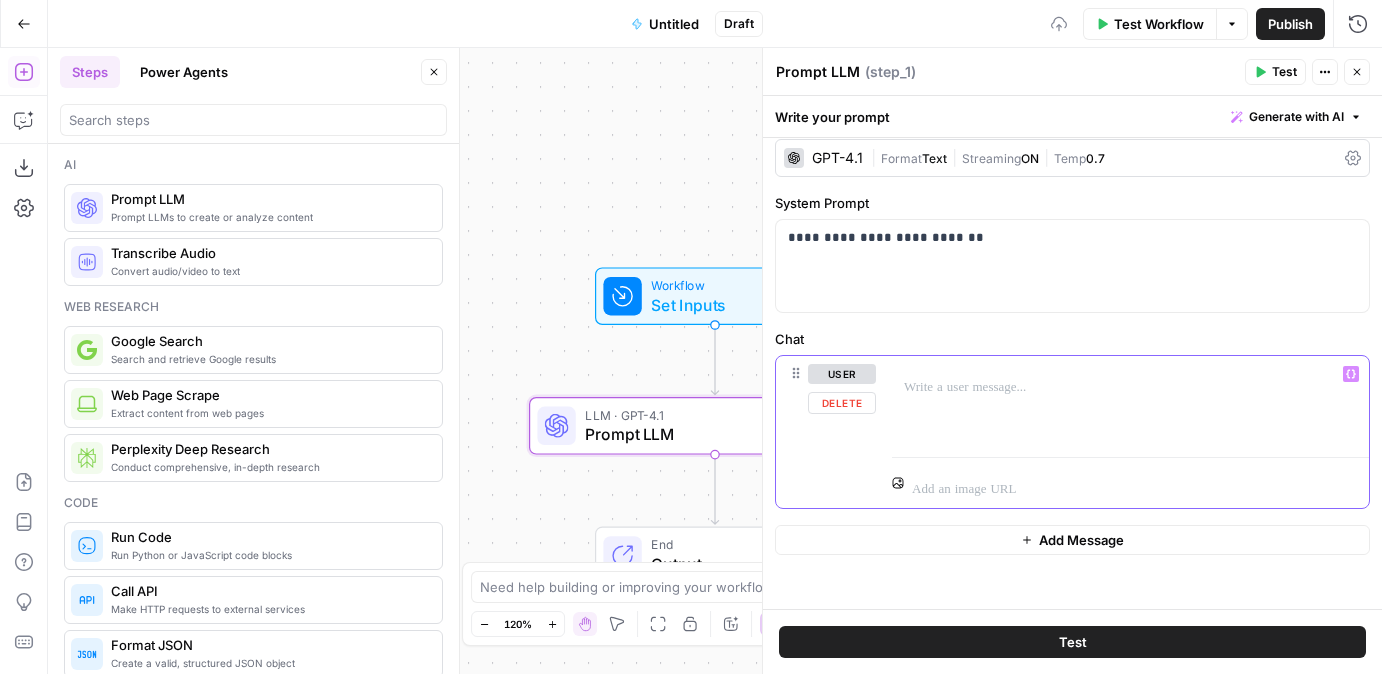 type 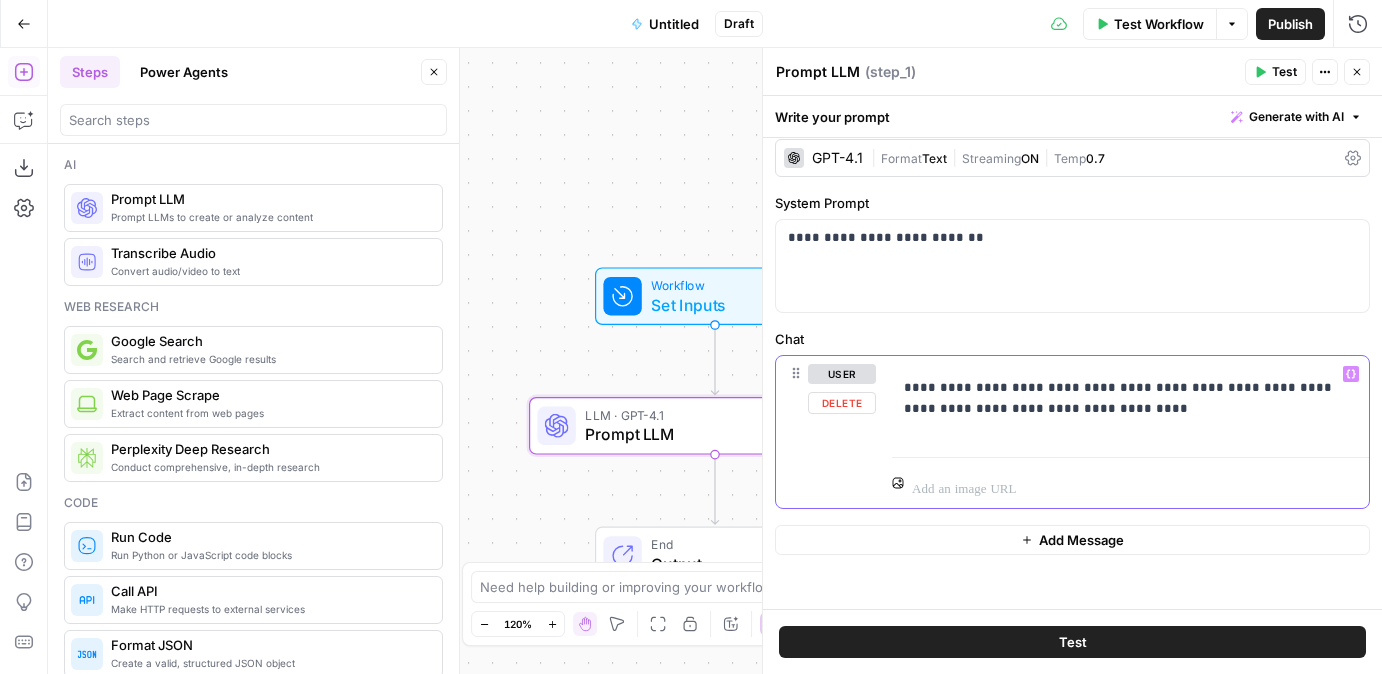 click on "**********" at bounding box center (1123, 398) 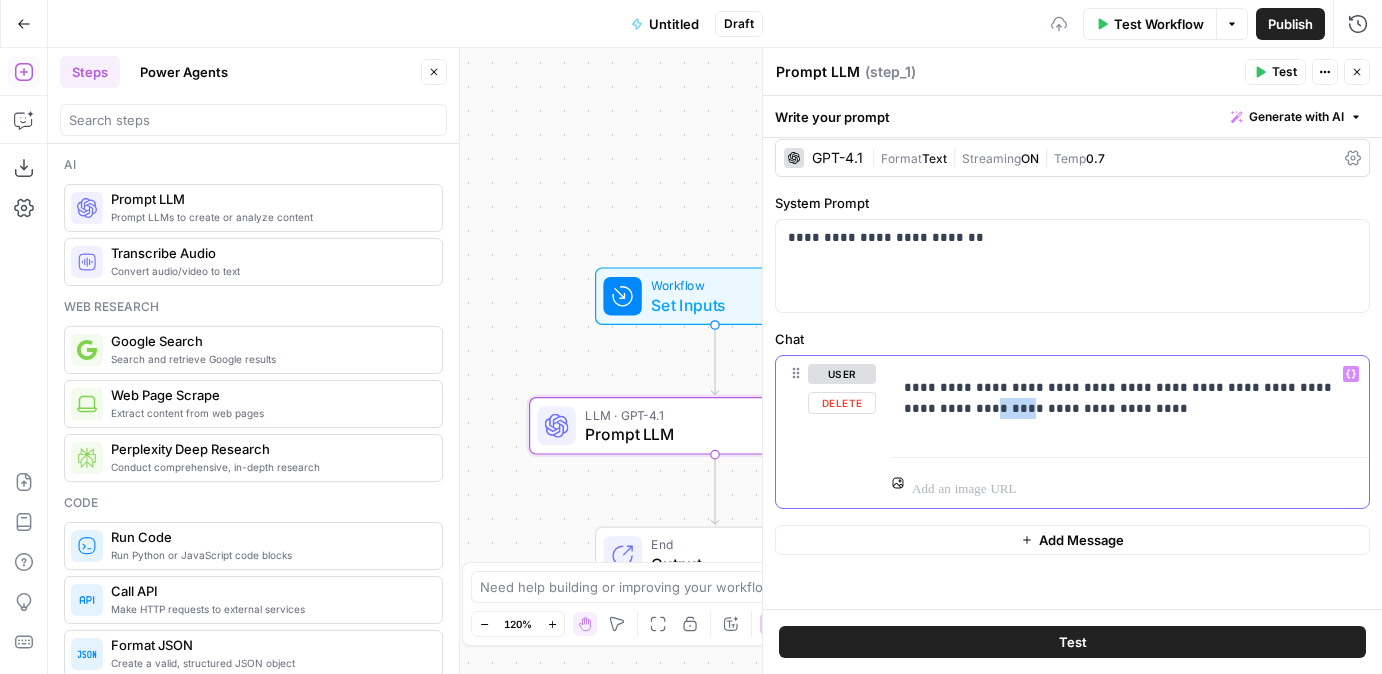 click on "**********" at bounding box center [1123, 398] 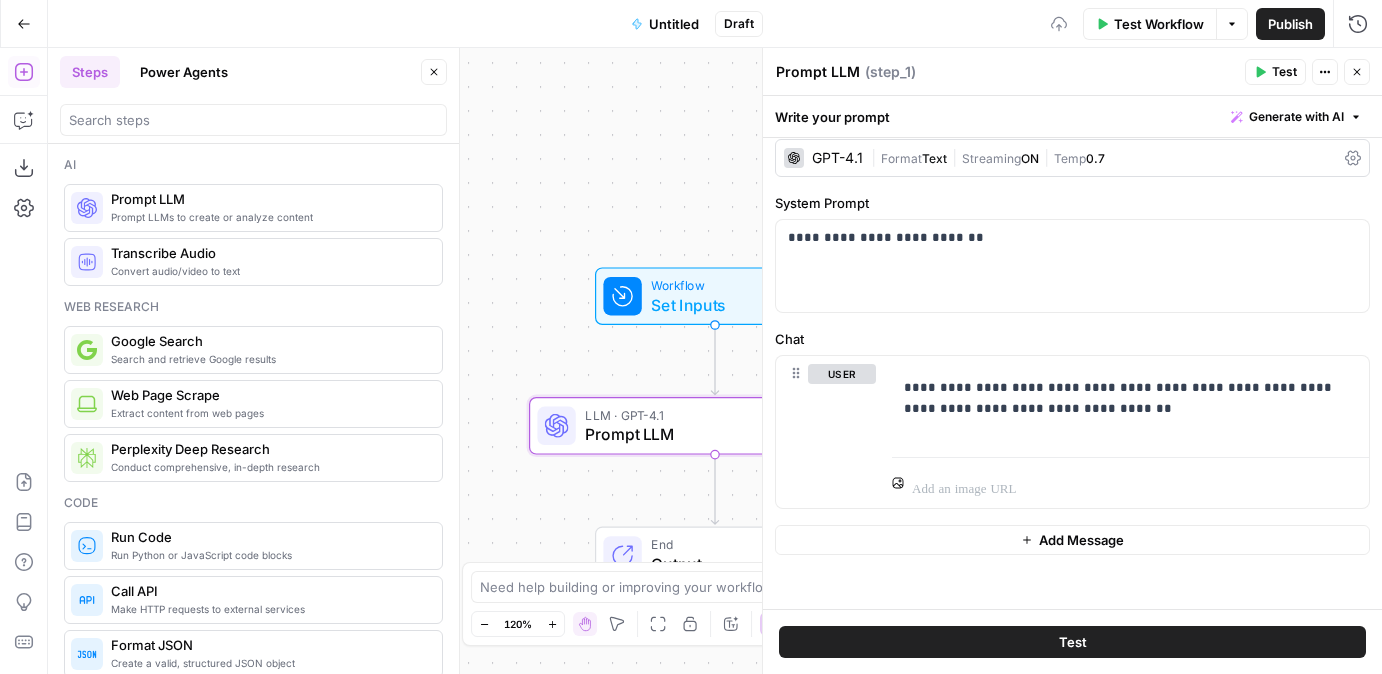 click on "Test" at bounding box center (1072, 642) 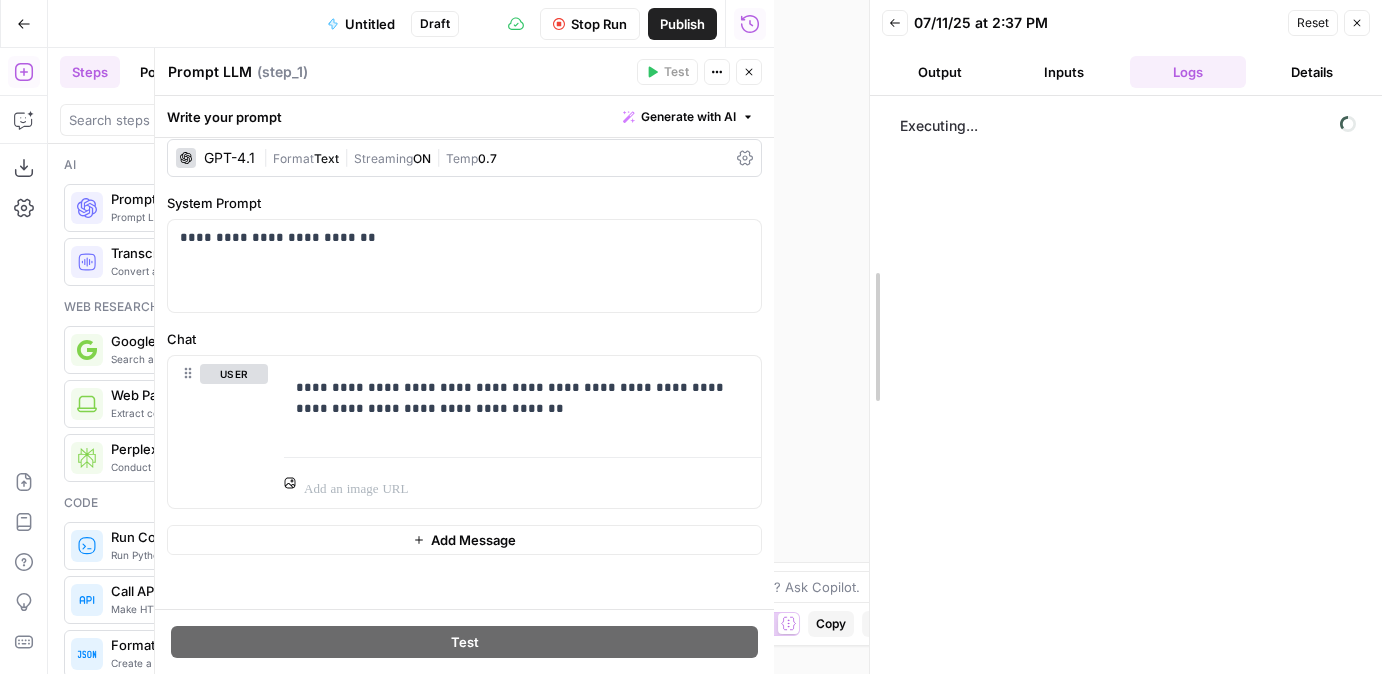 drag, startPoint x: 776, startPoint y: 157, endPoint x: 844, endPoint y: 163, distance: 68.26419 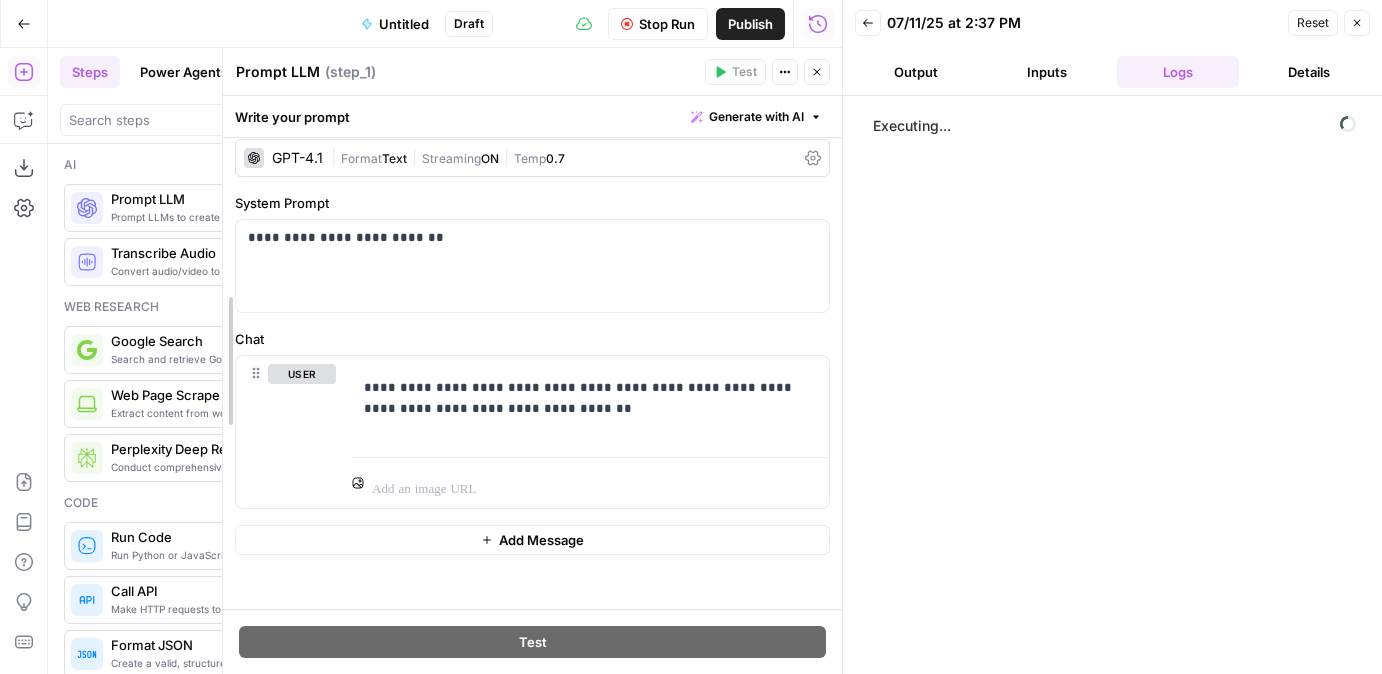 drag, startPoint x: 232, startPoint y: 245, endPoint x: 262, endPoint y: 245, distance: 30 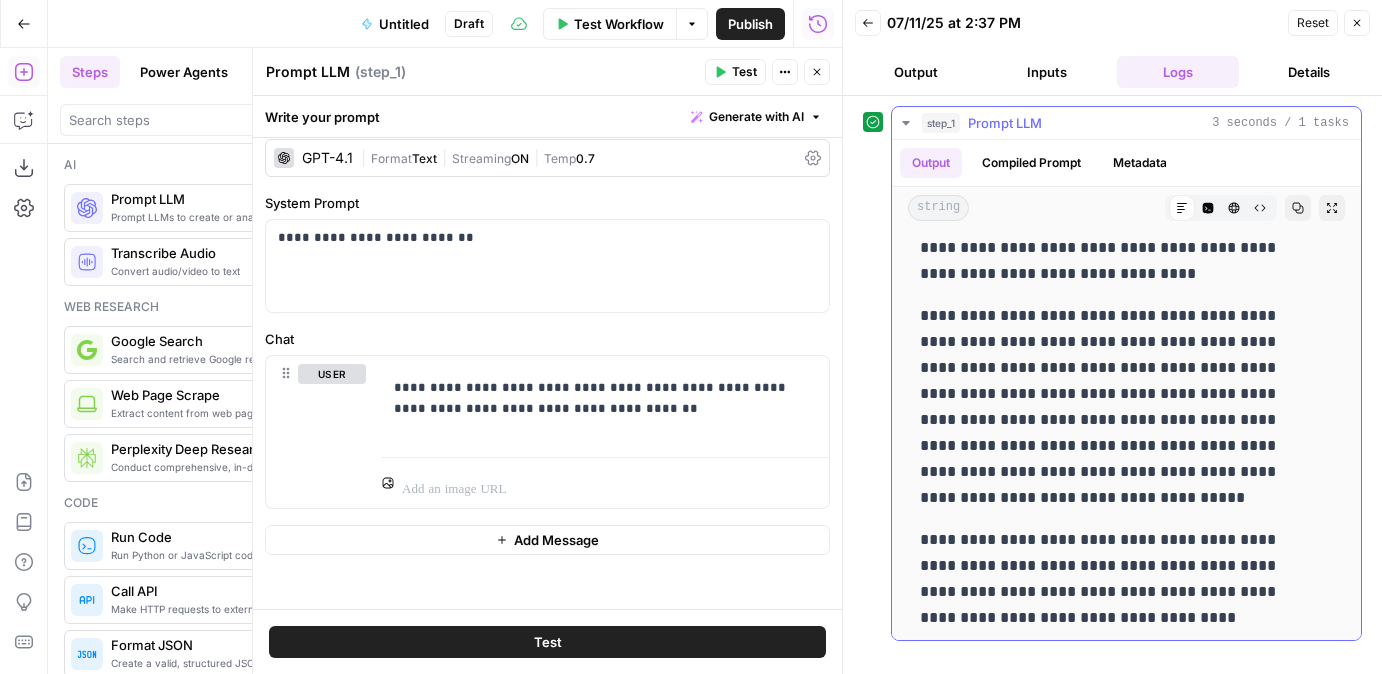 scroll, scrollTop: 441, scrollLeft: 0, axis: vertical 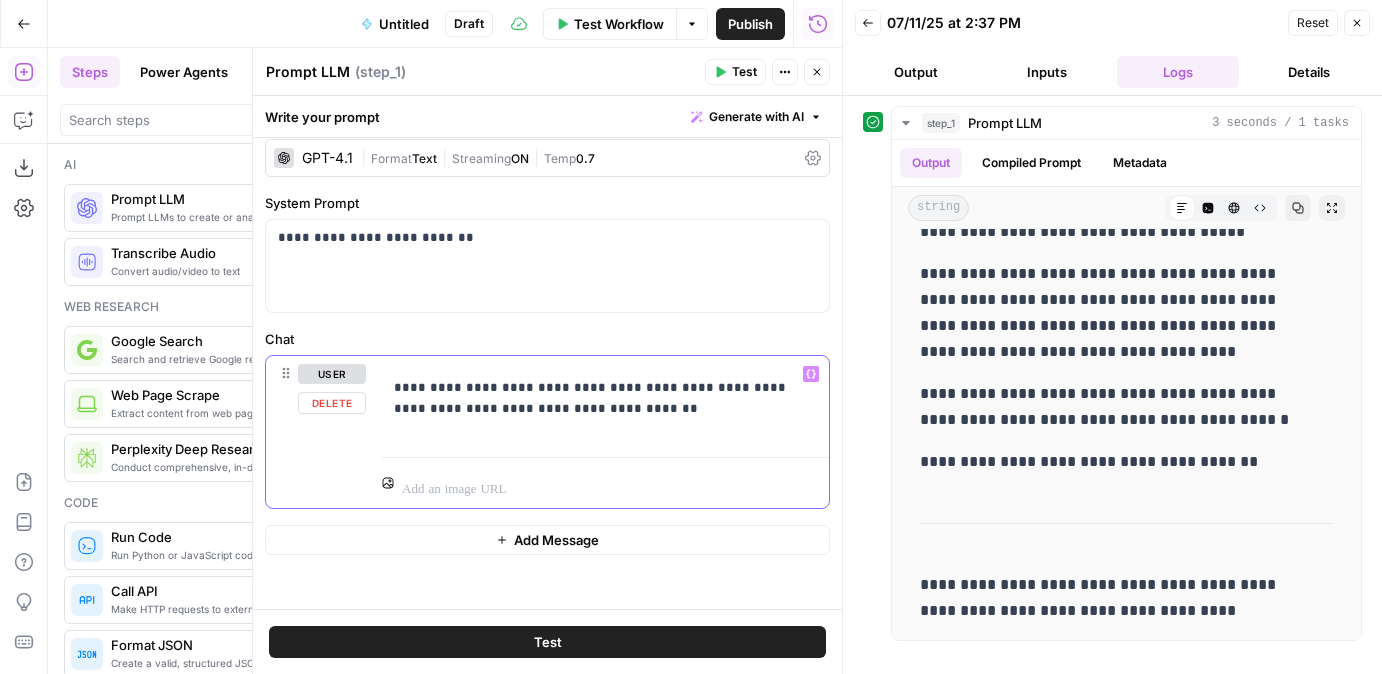 click on "**********" at bounding box center [598, 398] 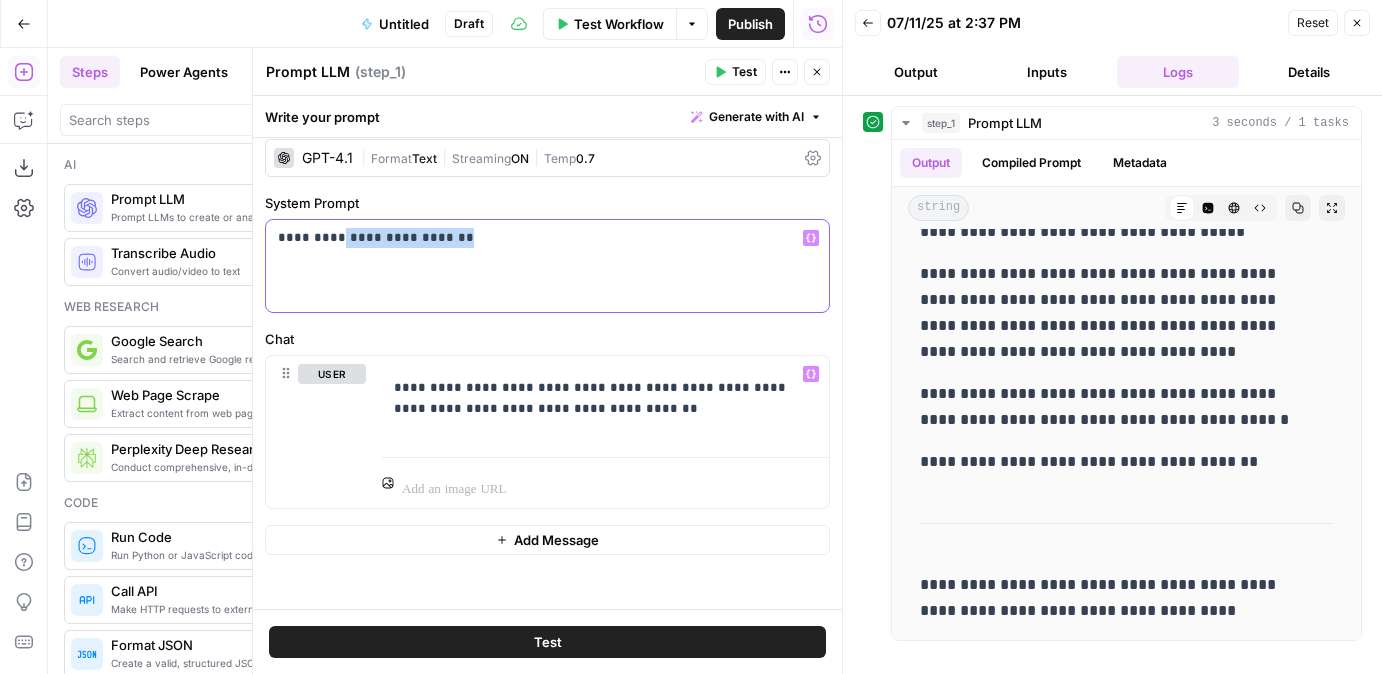 drag, startPoint x: 332, startPoint y: 237, endPoint x: 627, endPoint y: 240, distance: 295.01526 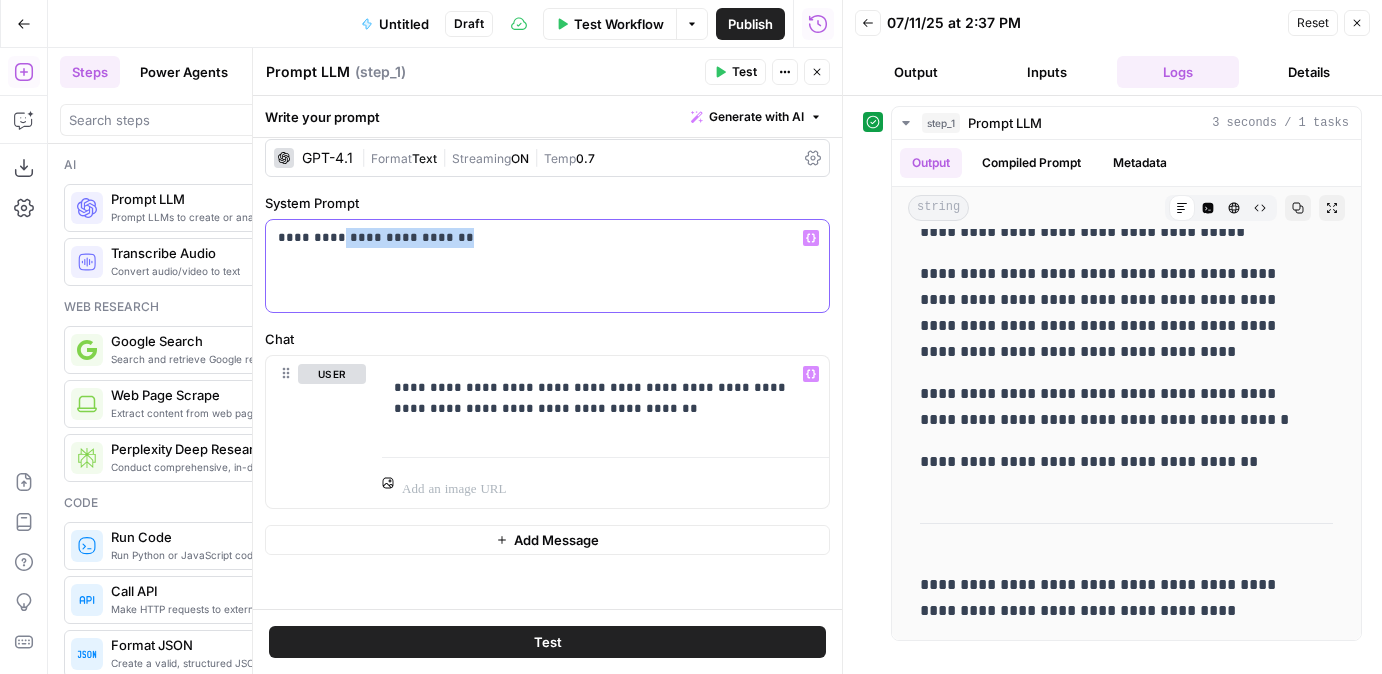 click on "**********" at bounding box center (540, 238) 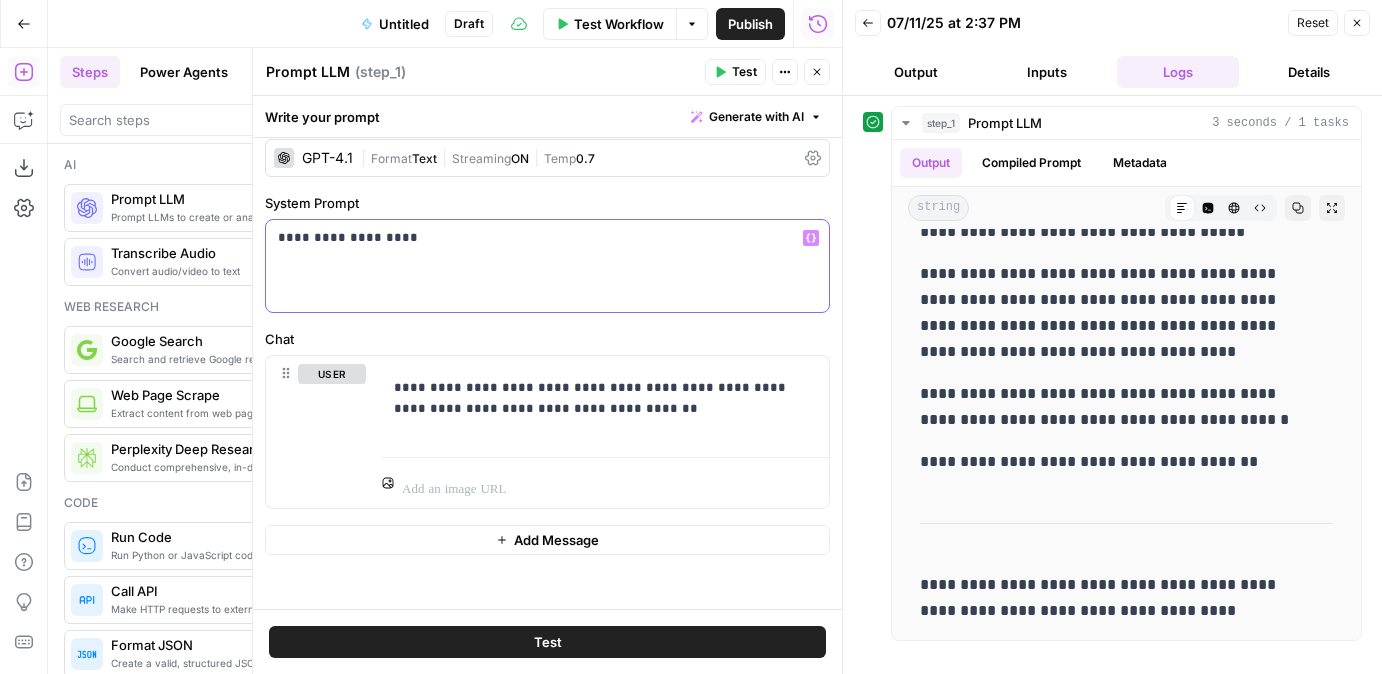 click on "**********" at bounding box center [540, 238] 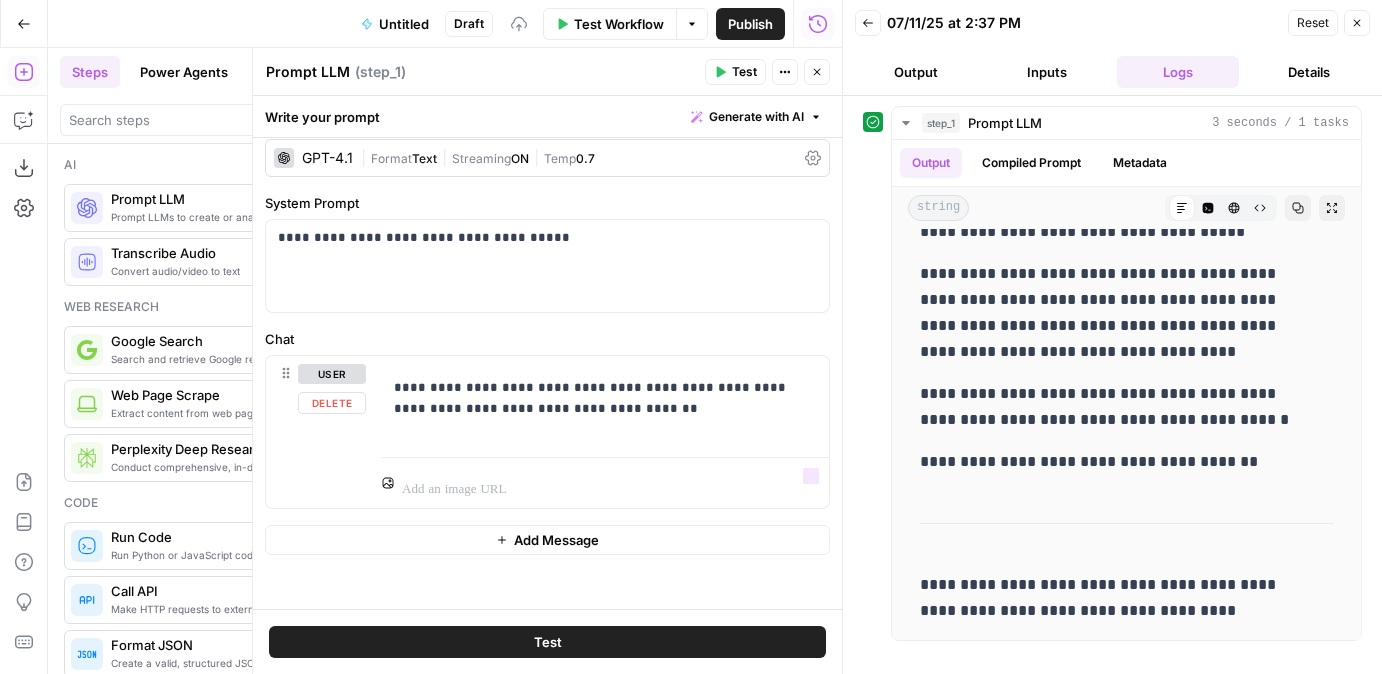 click on "Test" at bounding box center (547, 641) 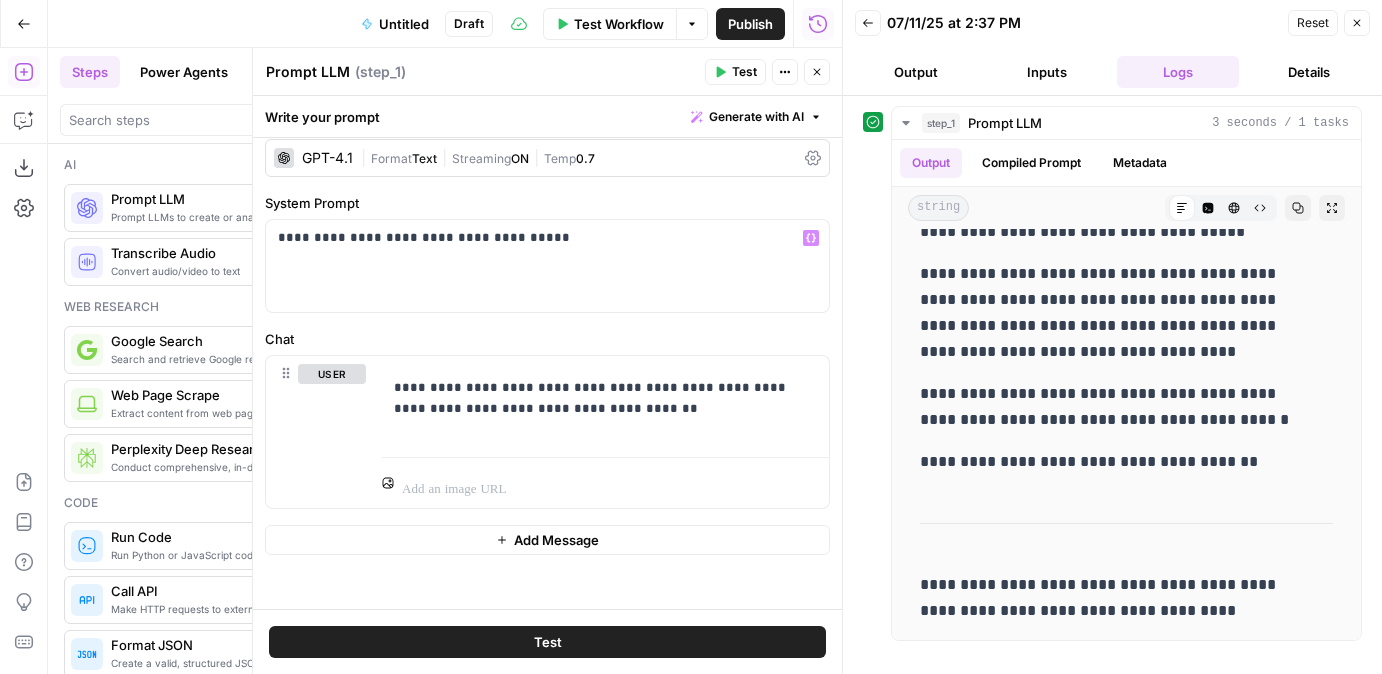 click on "Test" at bounding box center (548, 642) 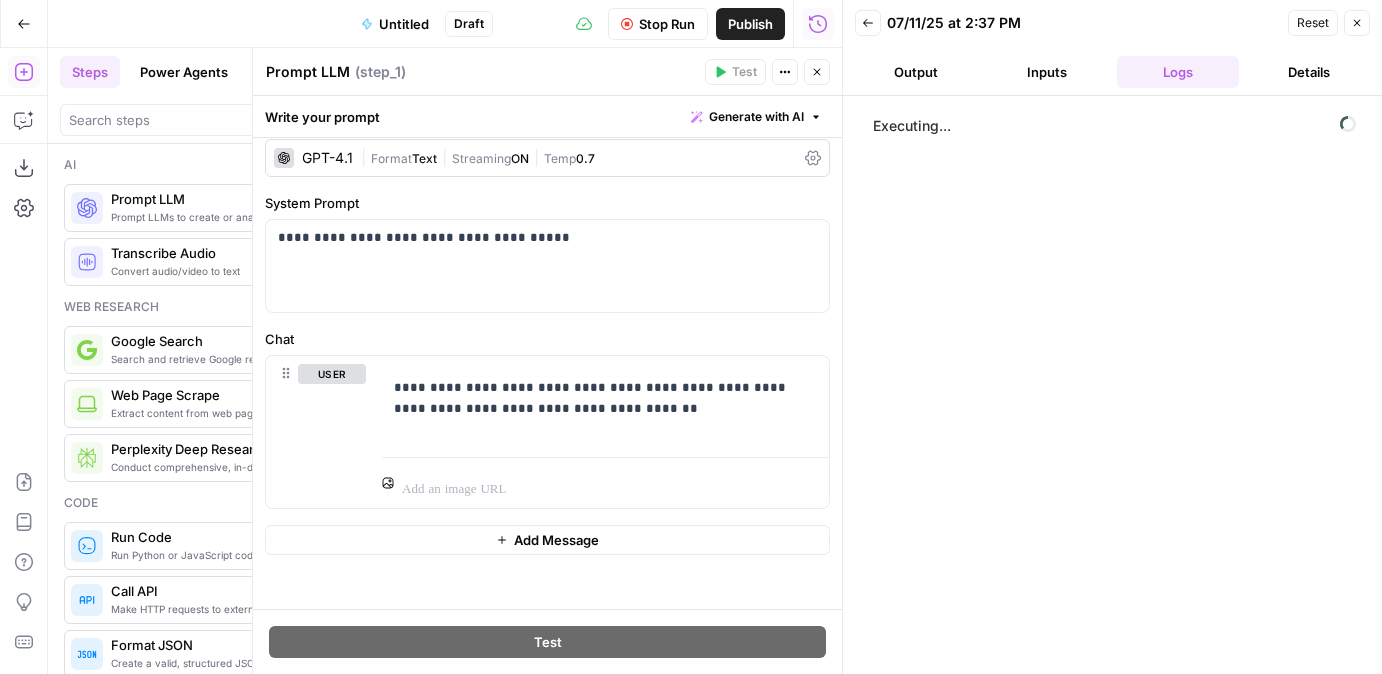 click on "Output" at bounding box center [916, 72] 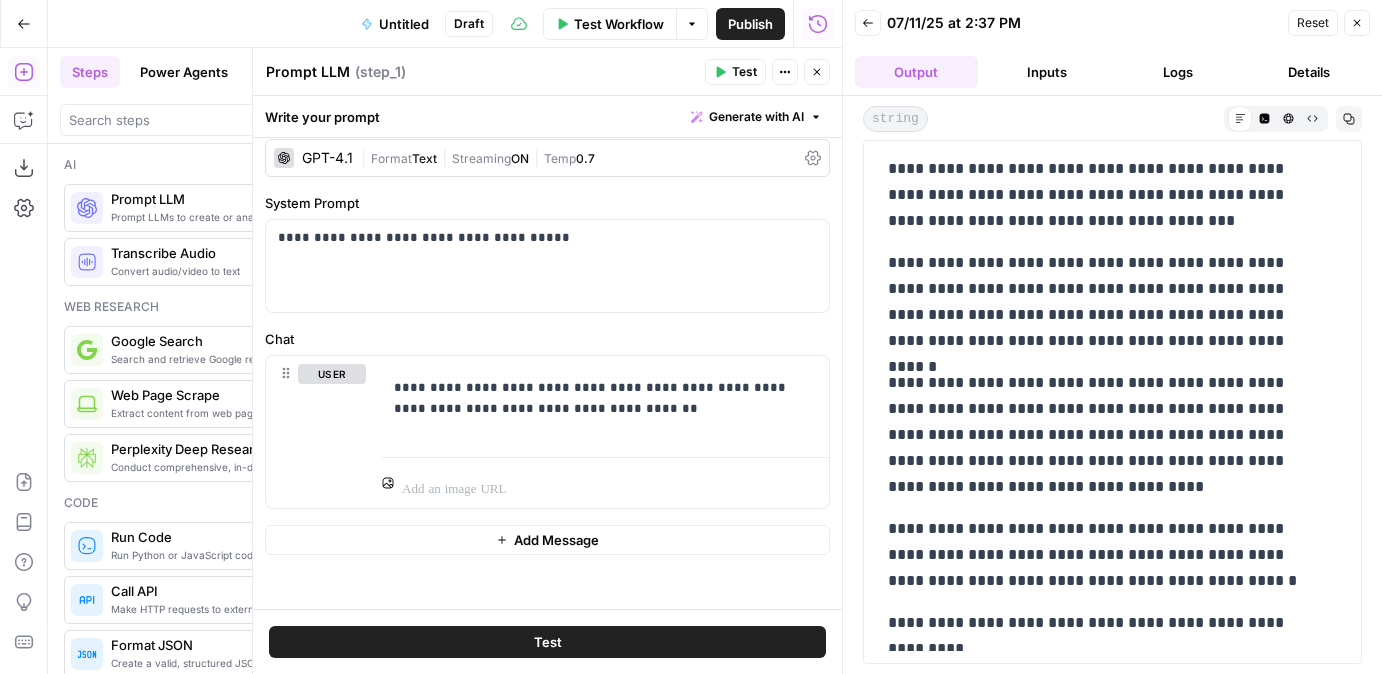 scroll, scrollTop: 411, scrollLeft: 0, axis: vertical 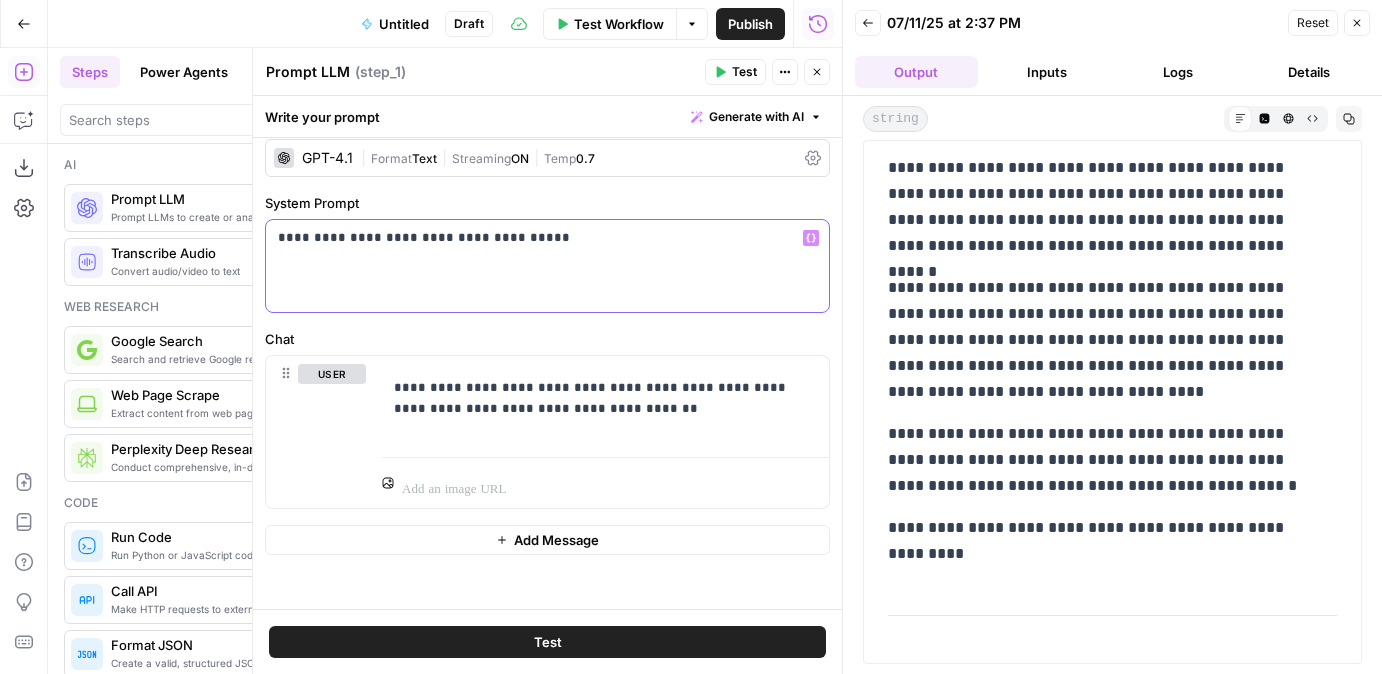 click on "**********" at bounding box center (540, 238) 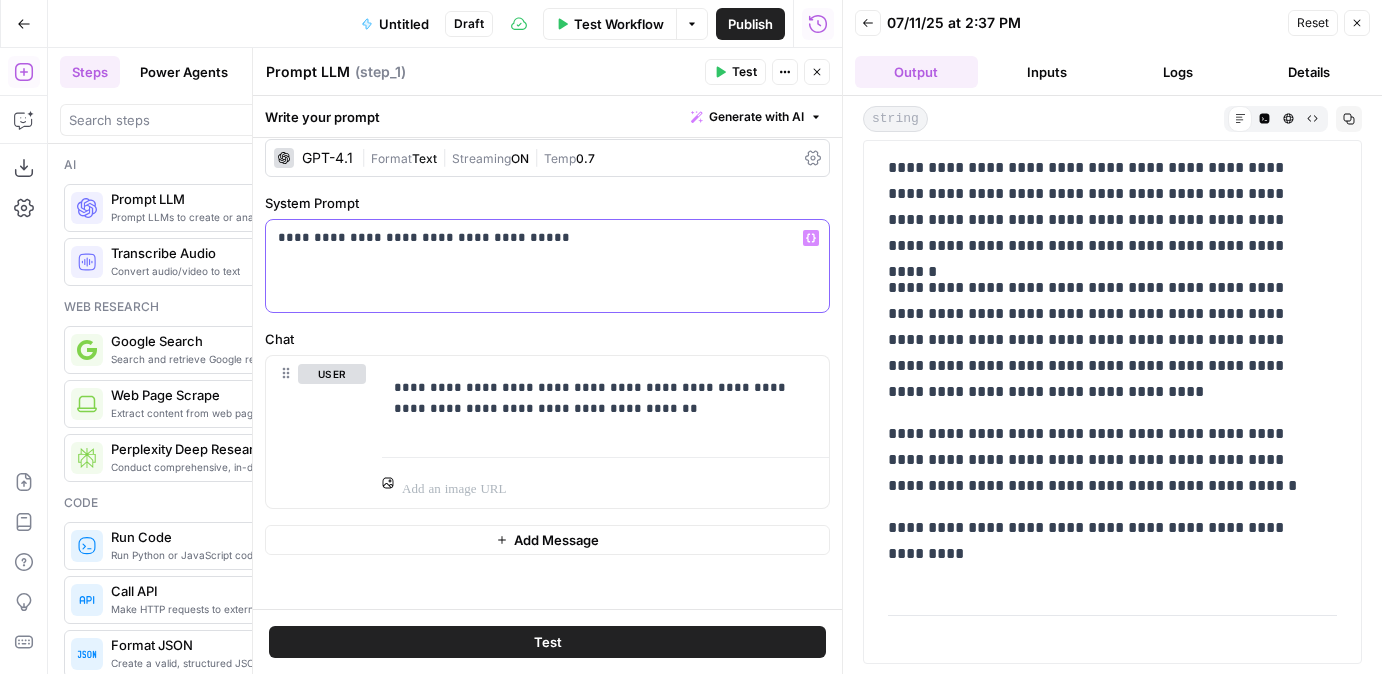 drag, startPoint x: 337, startPoint y: 239, endPoint x: 606, endPoint y: 239, distance: 269 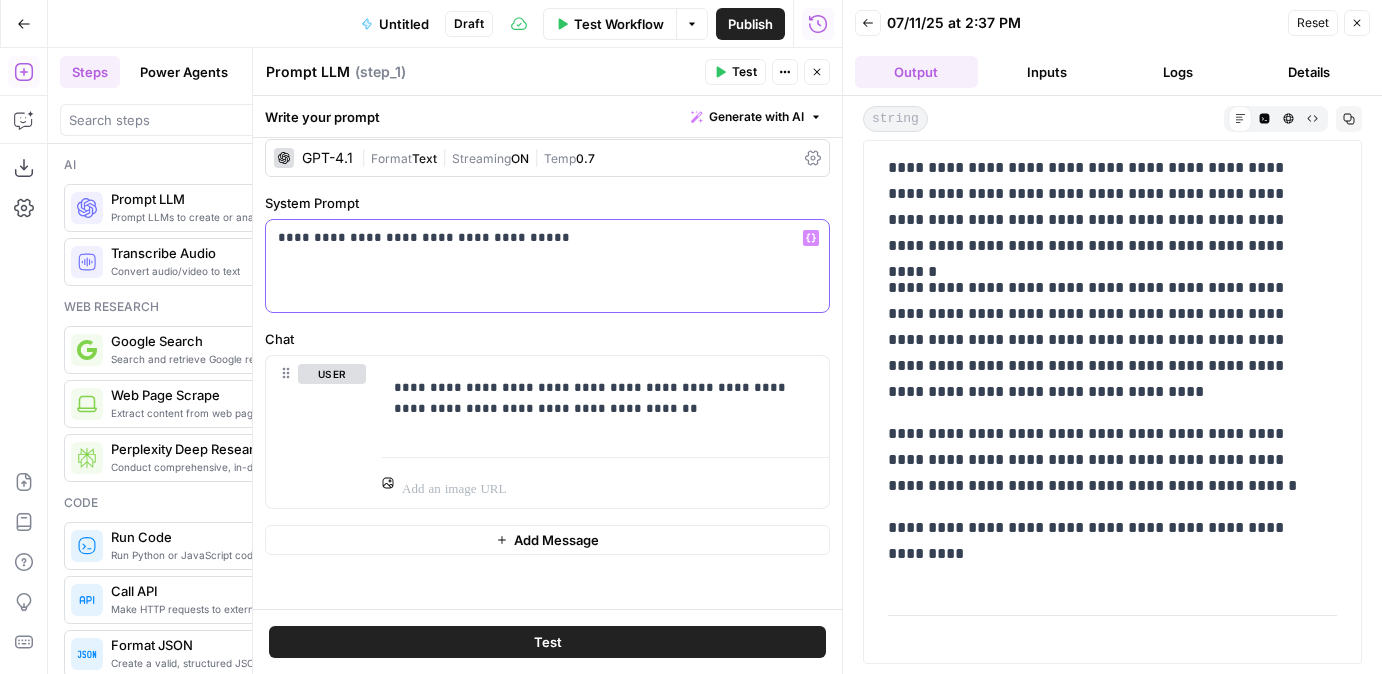 click on "**********" at bounding box center [540, 238] 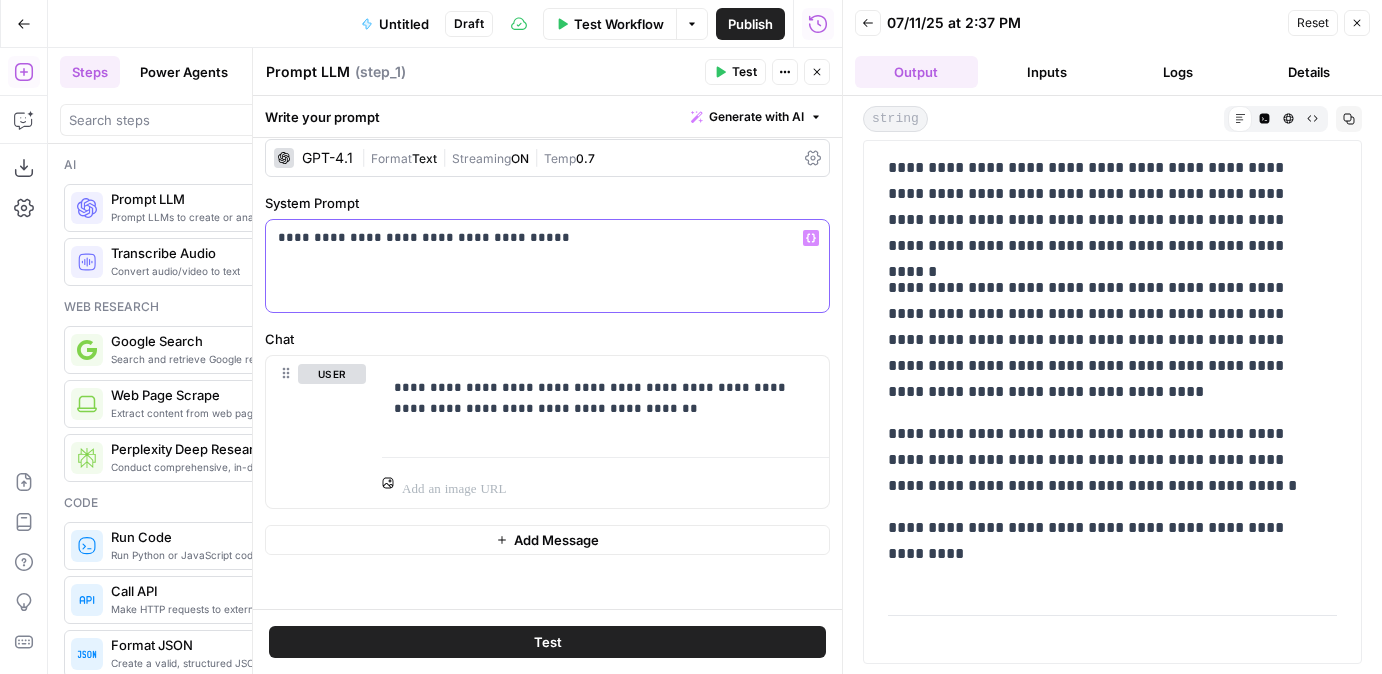 click on "**********" at bounding box center (547, 266) 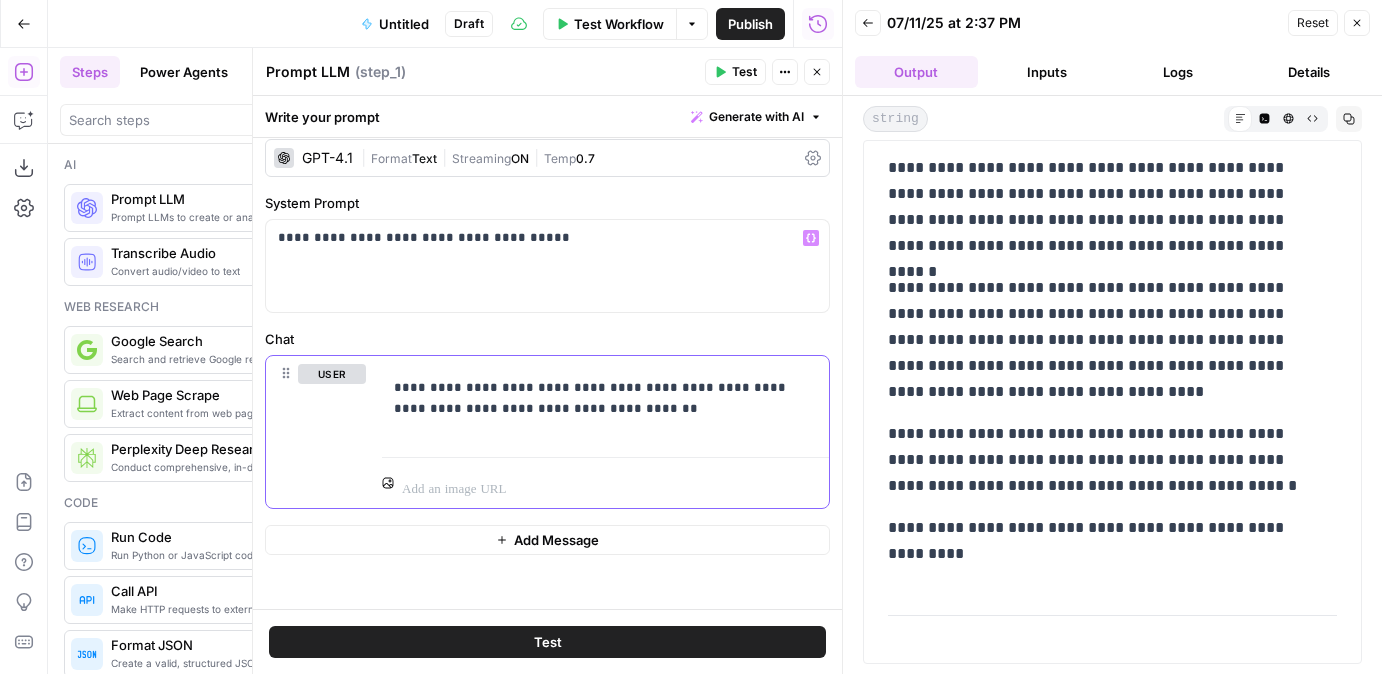 click on "**********" at bounding box center (605, 402) 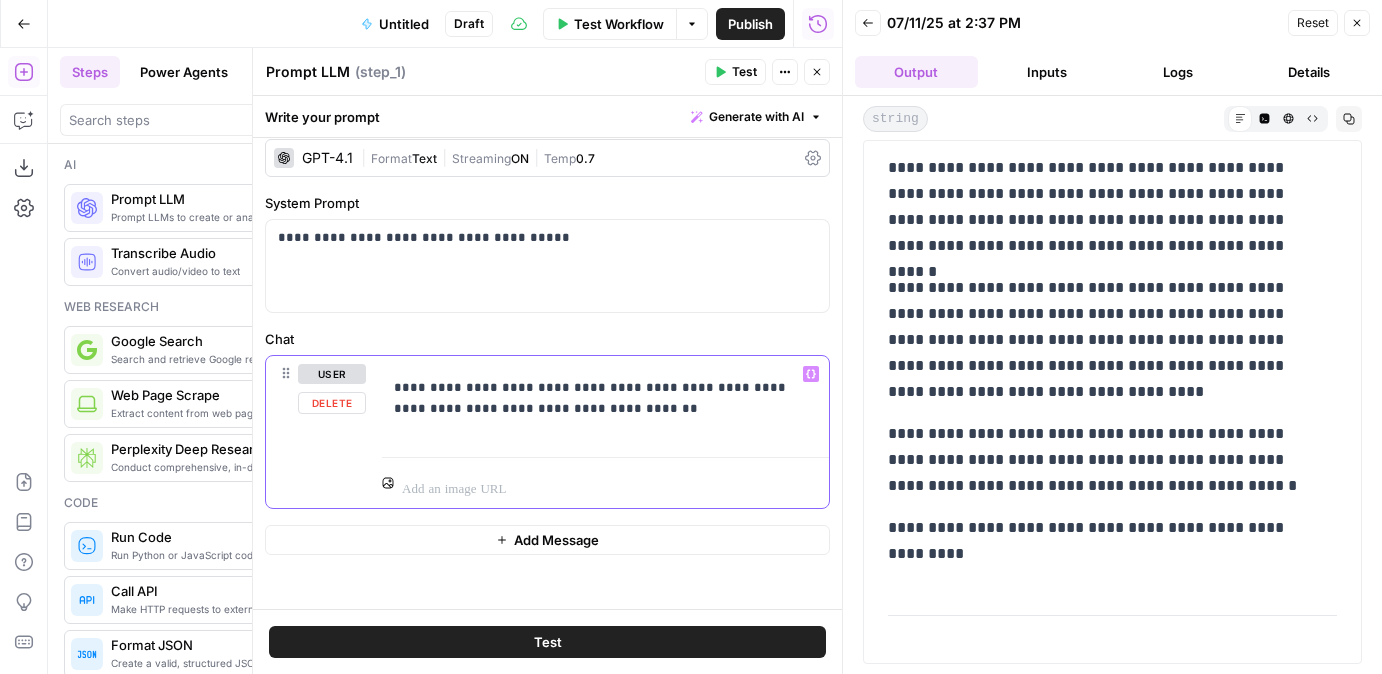 click on "**********" at bounding box center [598, 398] 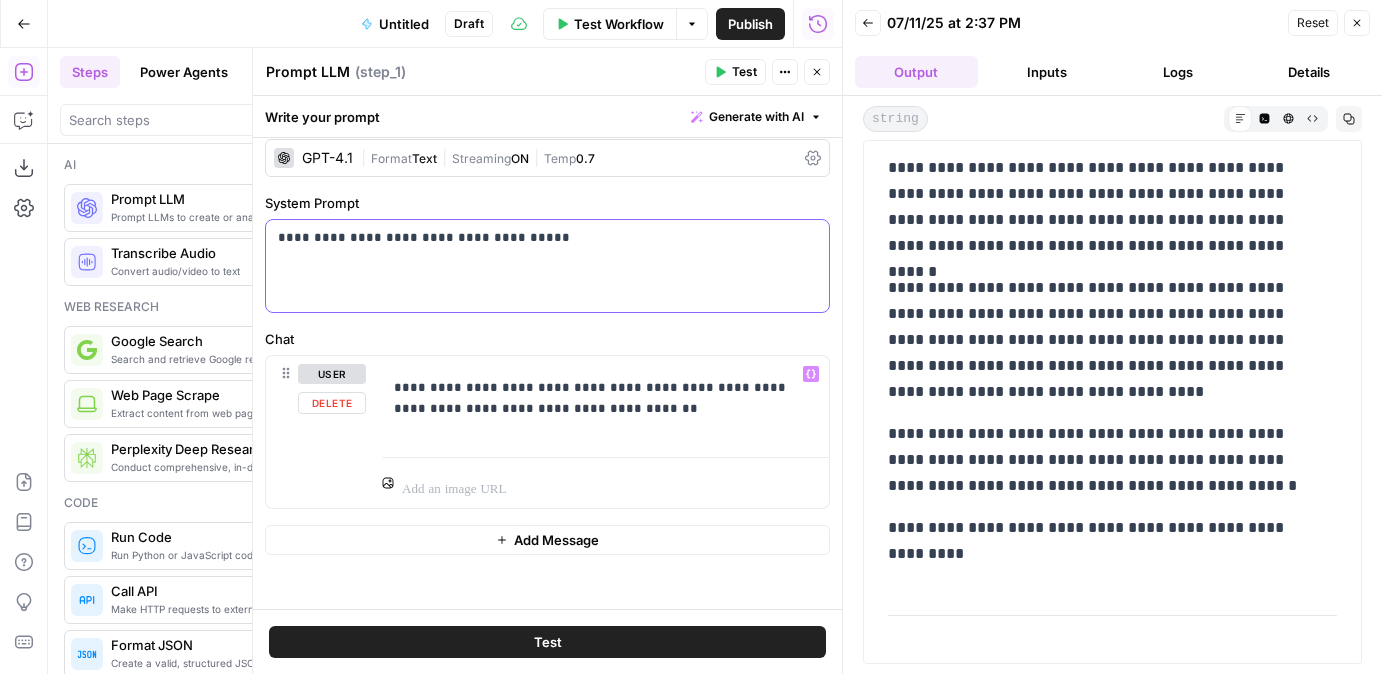click on "**********" at bounding box center (547, 266) 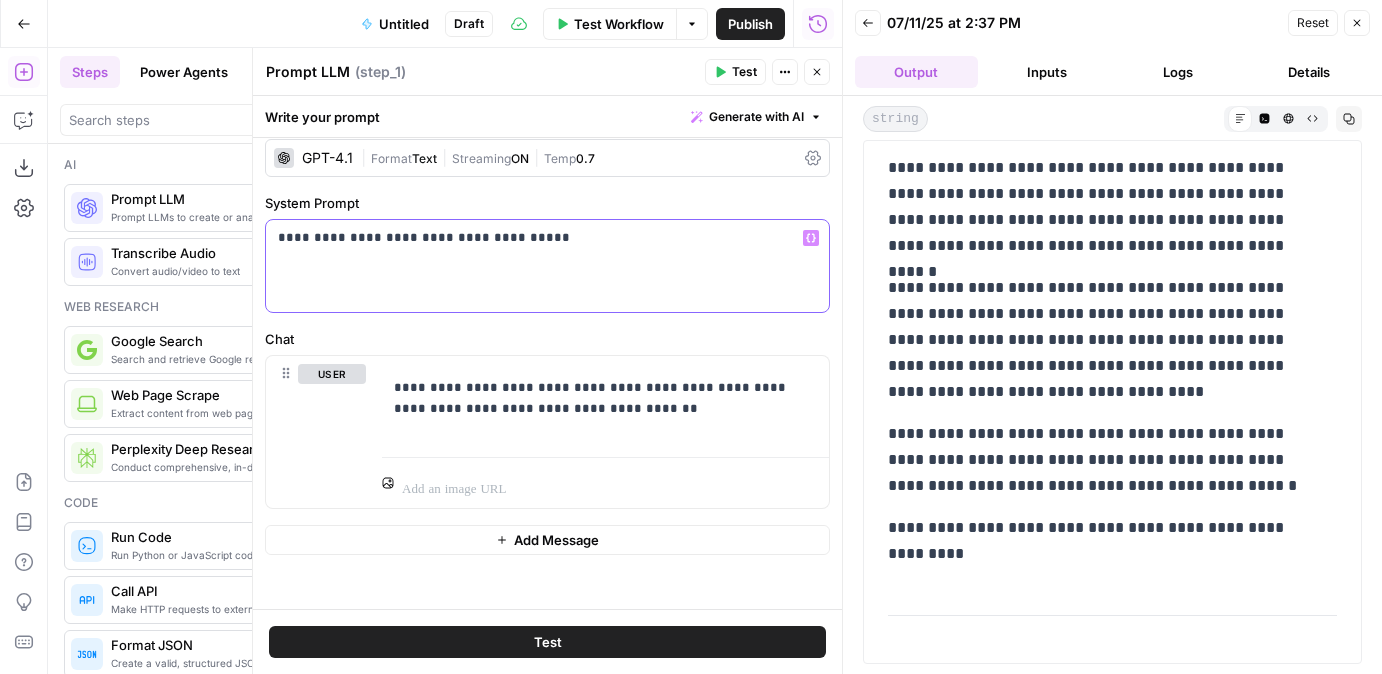 click on "**********" at bounding box center (547, 266) 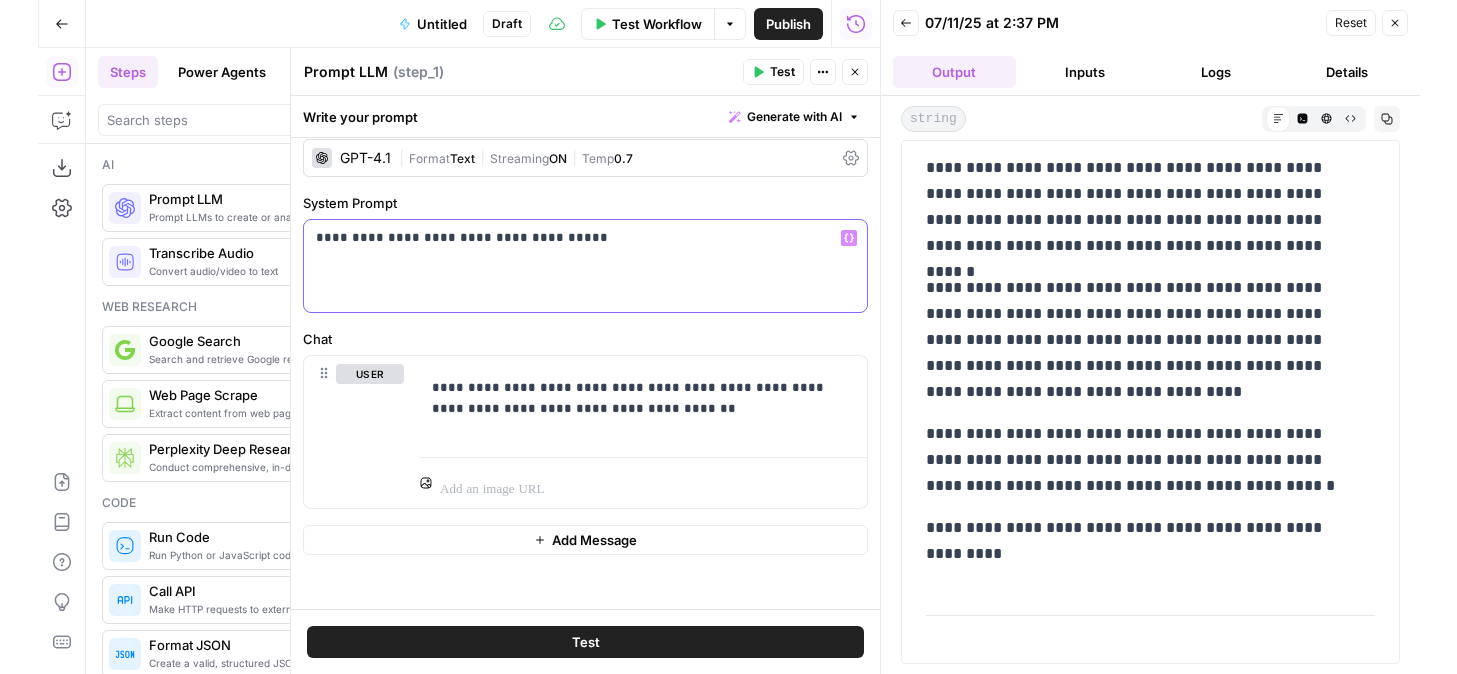 scroll, scrollTop: 16, scrollLeft: 0, axis: vertical 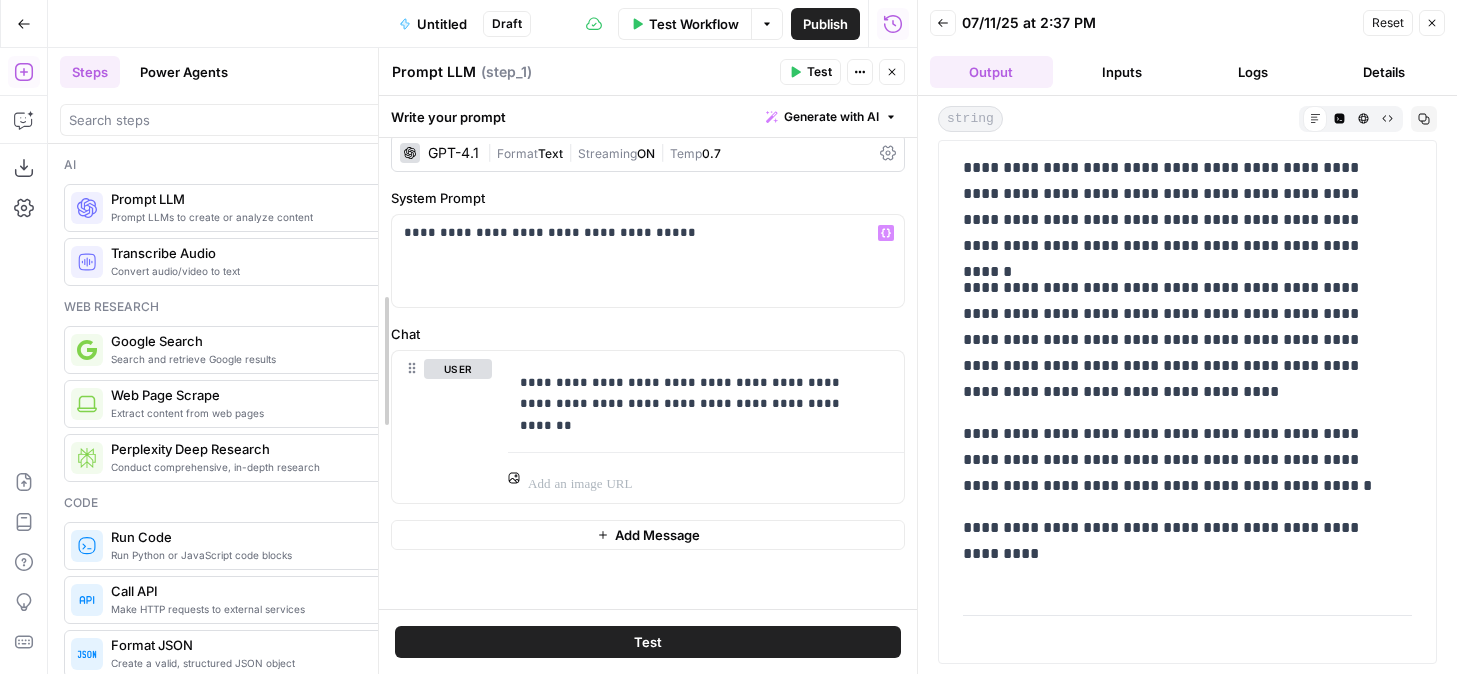 drag, startPoint x: 325, startPoint y: 267, endPoint x: 376, endPoint y: 266, distance: 51.009804 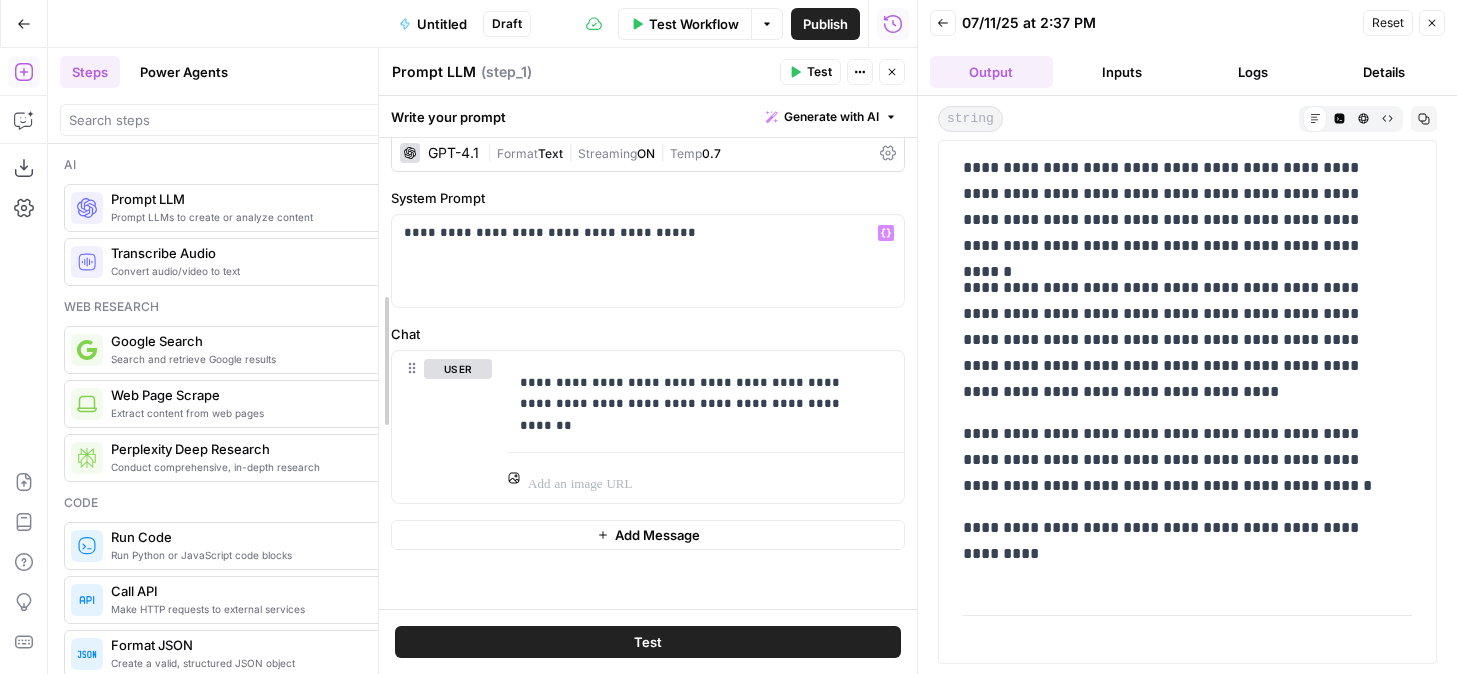 click at bounding box center (379, 361) 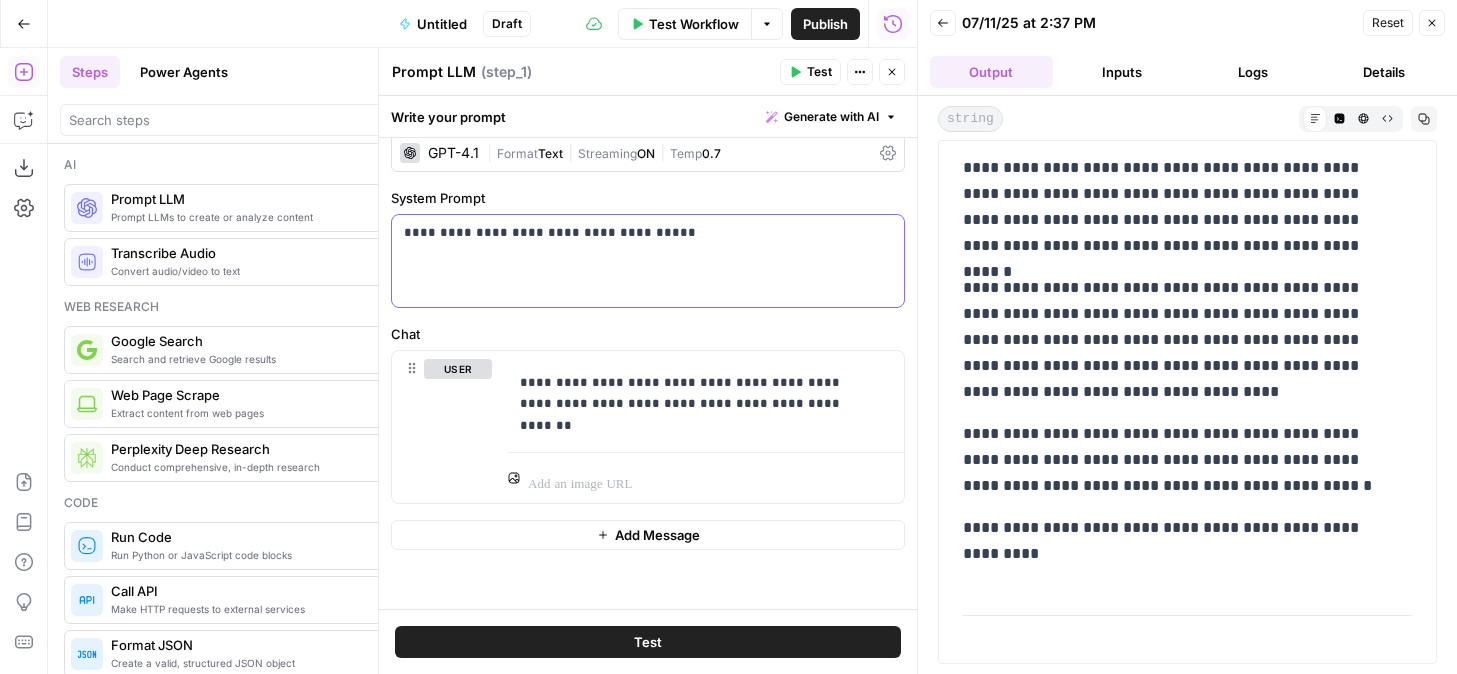 click on "**********" at bounding box center [640, 233] 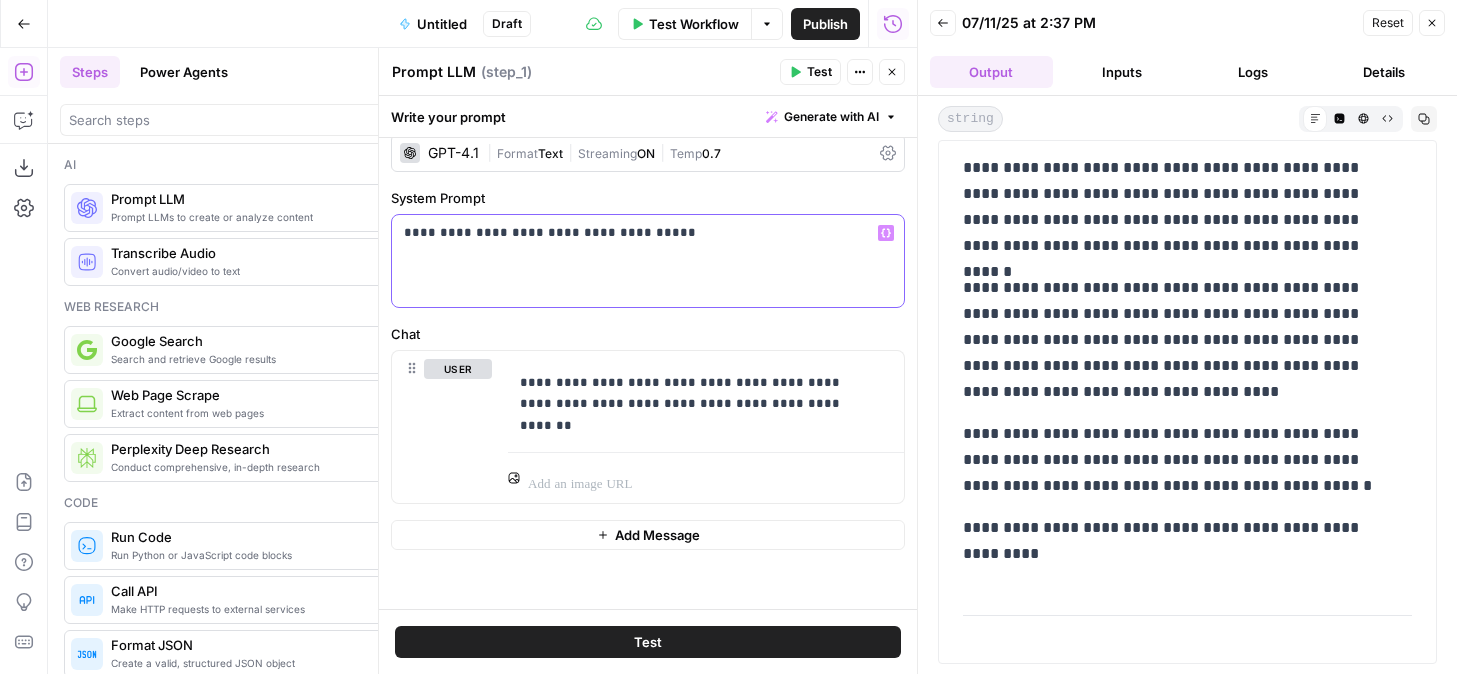 drag, startPoint x: 644, startPoint y: 231, endPoint x: 467, endPoint y: 227, distance: 177.0452 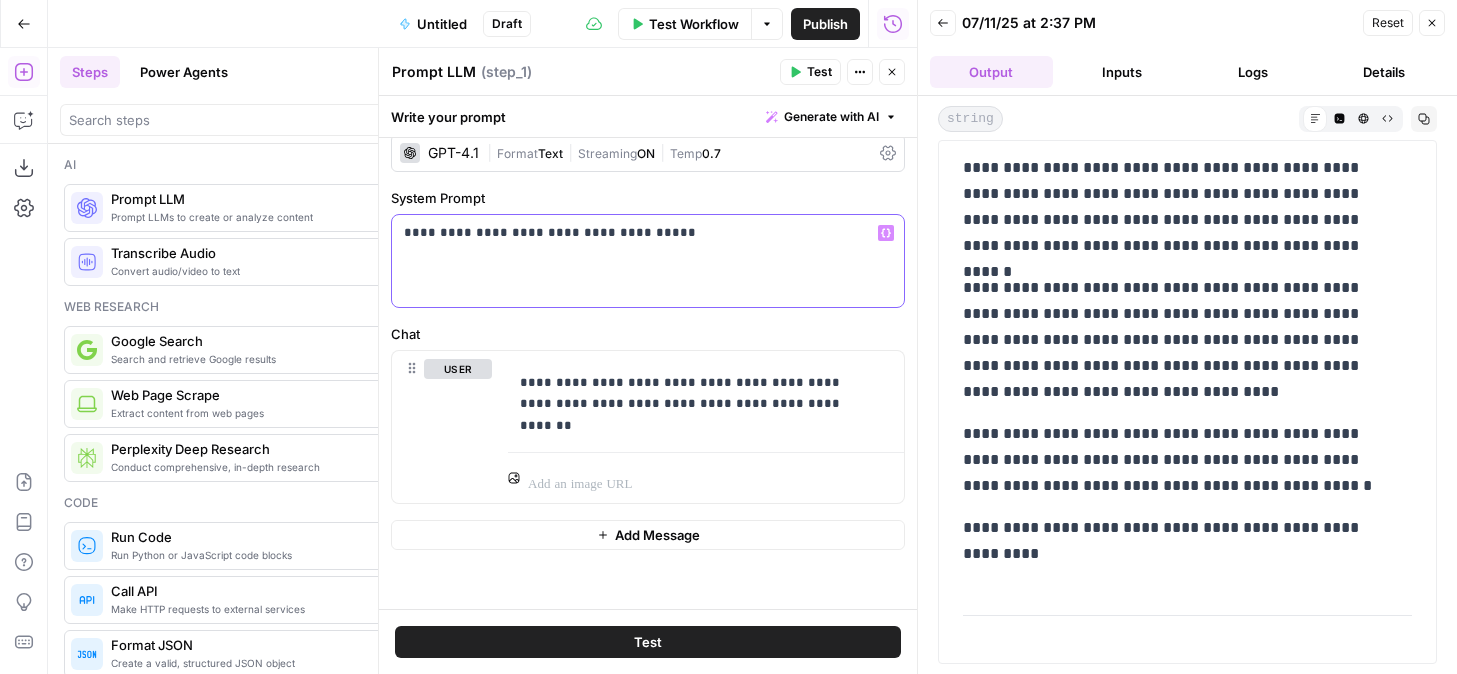 click on "**********" at bounding box center (648, 261) 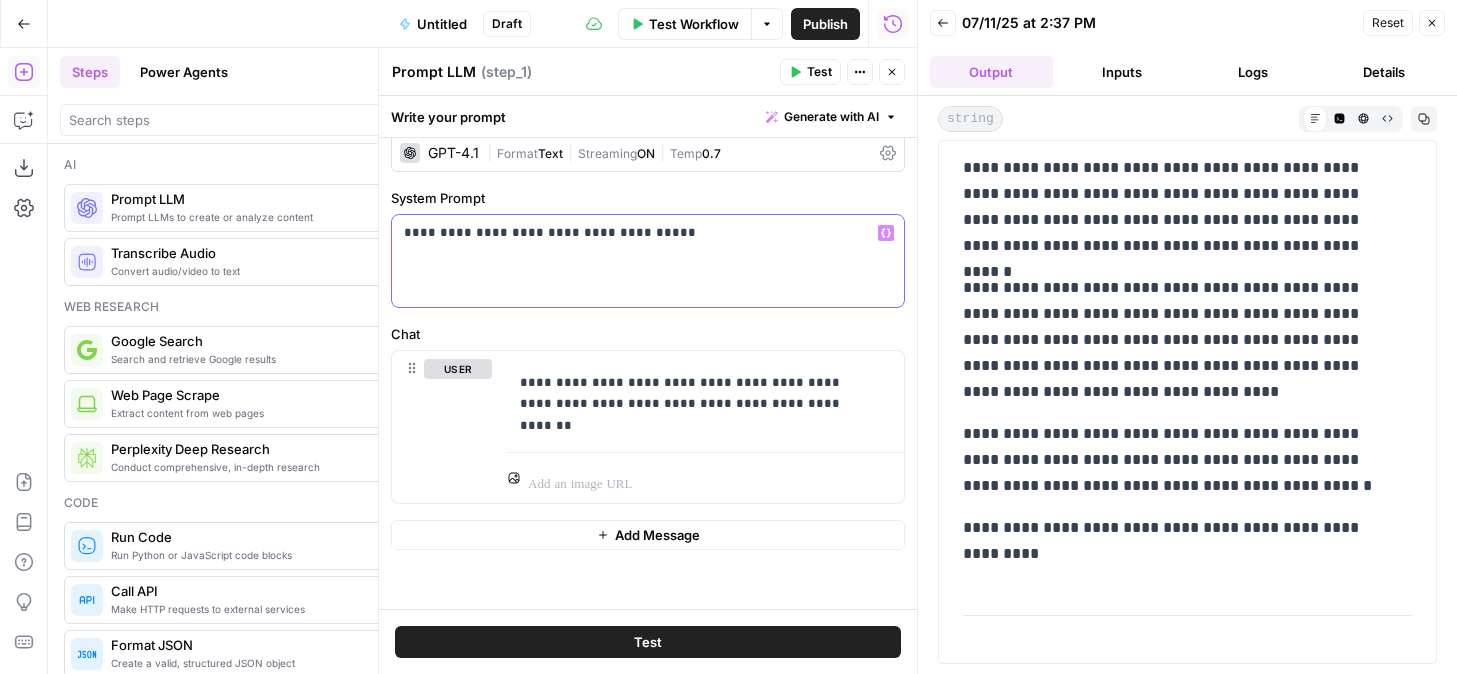 drag, startPoint x: 468, startPoint y: 237, endPoint x: 642, endPoint y: 238, distance: 174.00287 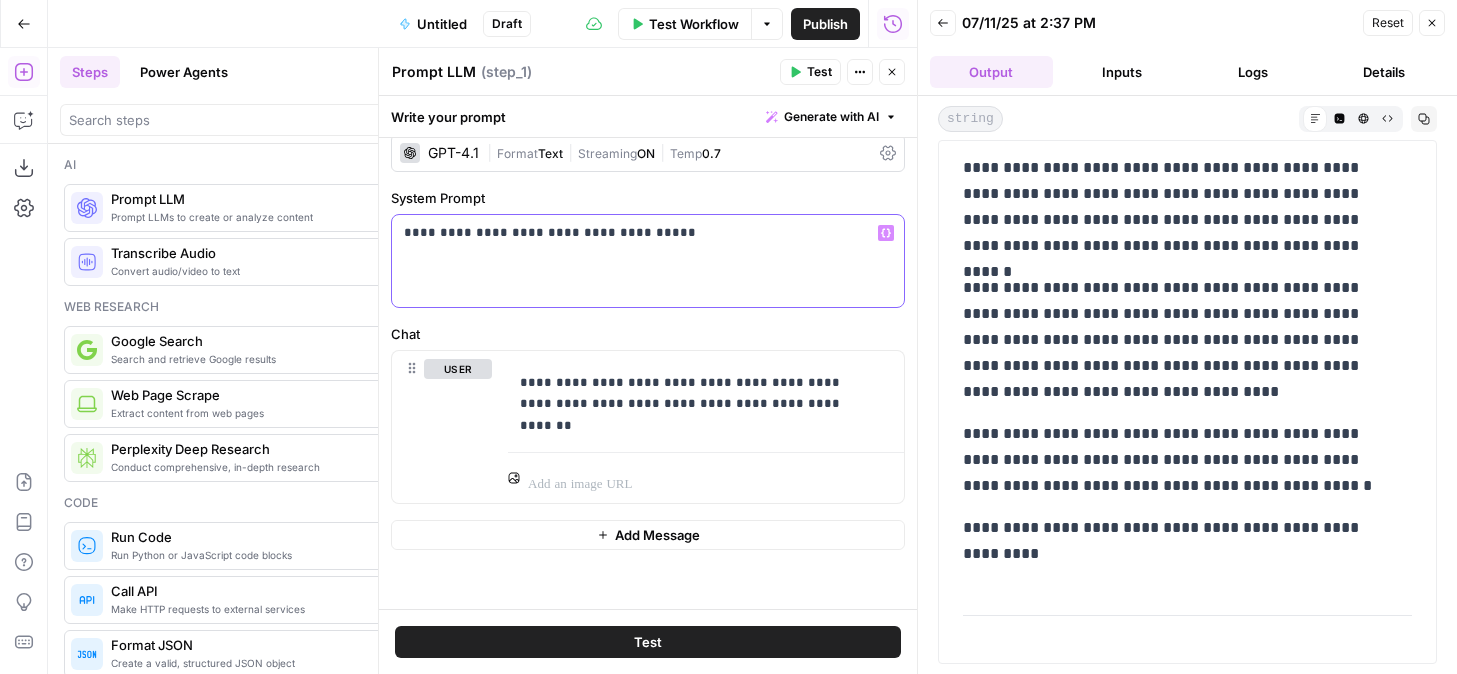 click on "**********" at bounding box center [640, 233] 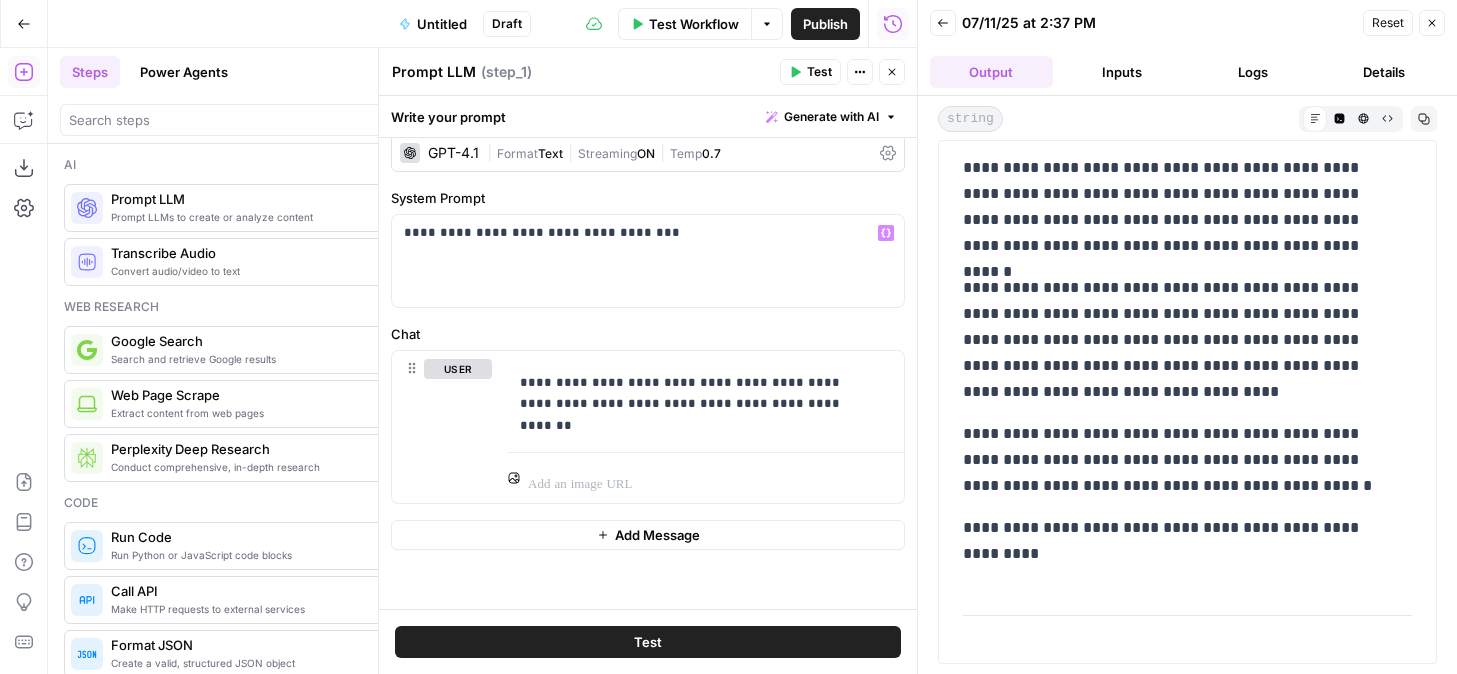 click on "Test" at bounding box center (648, 642) 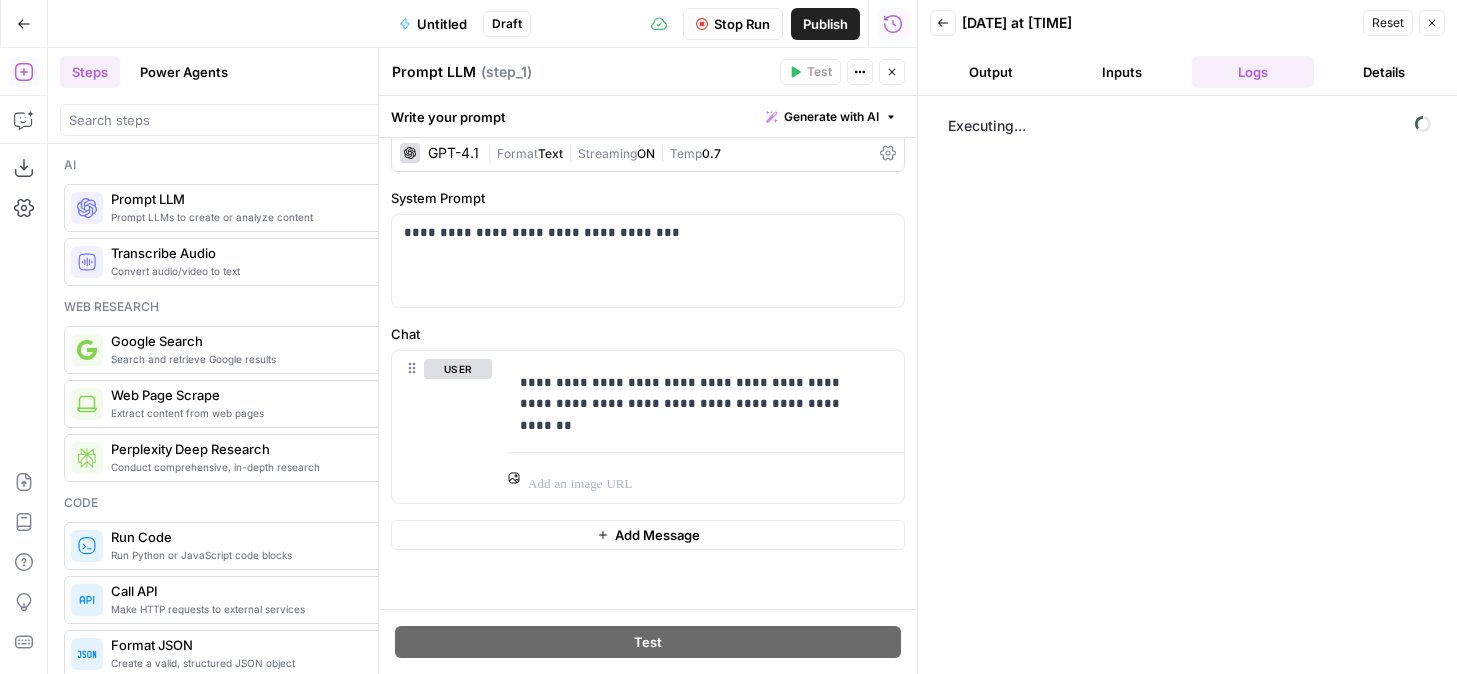 click on "Output" at bounding box center (991, 72) 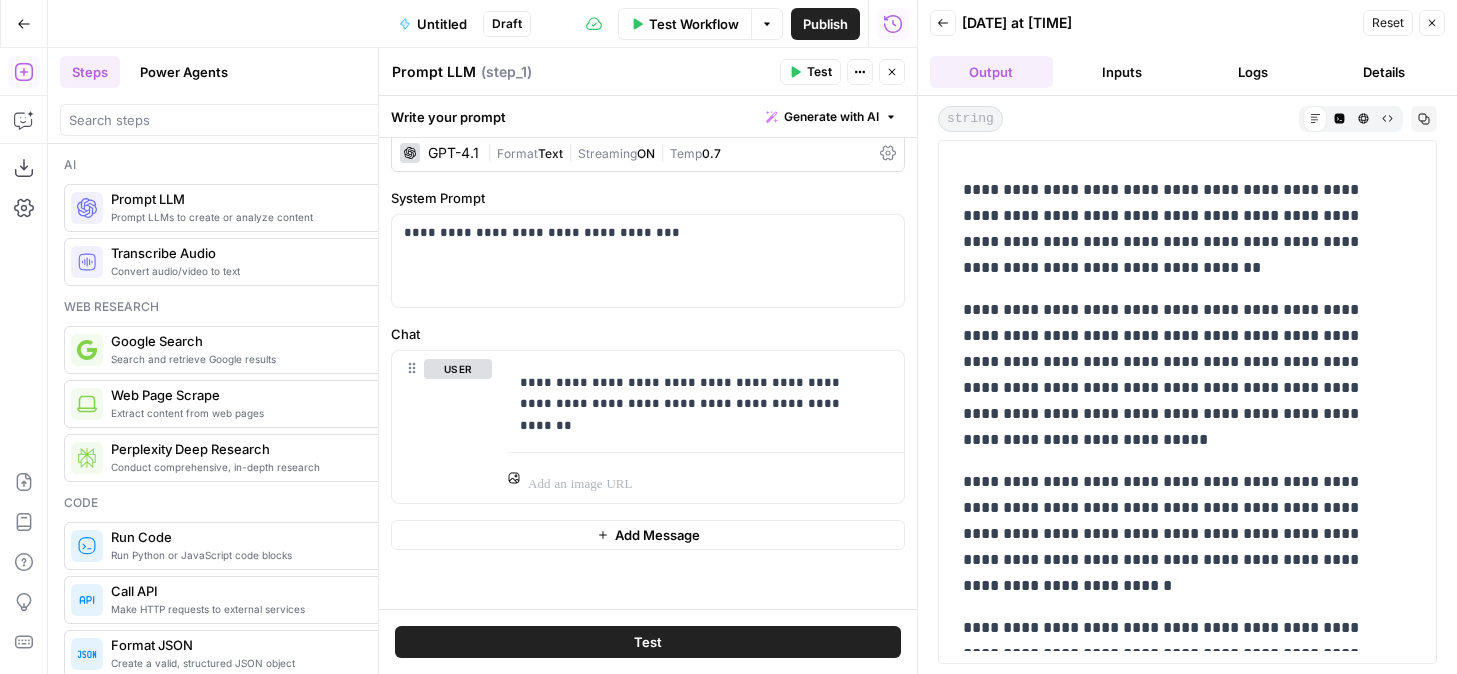 scroll, scrollTop: 169, scrollLeft: 0, axis: vertical 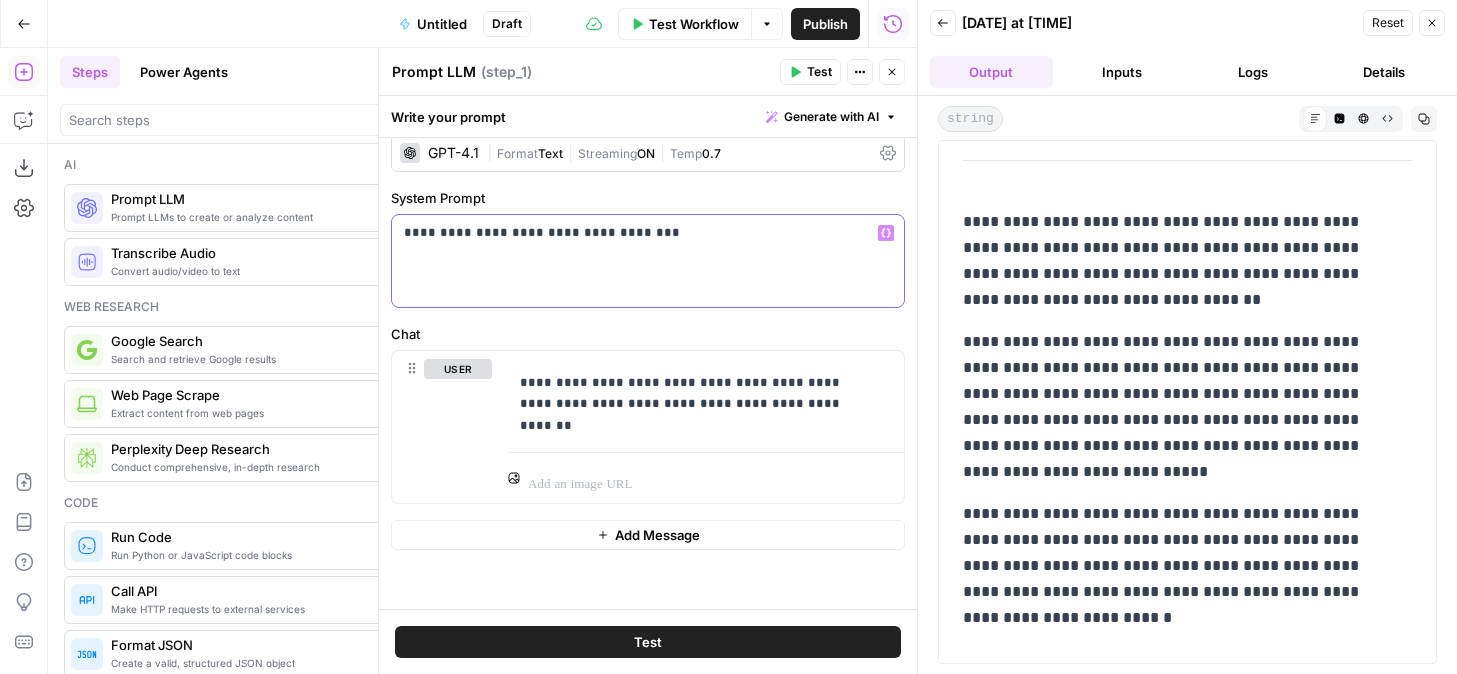 drag, startPoint x: 637, startPoint y: 237, endPoint x: 468, endPoint y: 235, distance: 169.01184 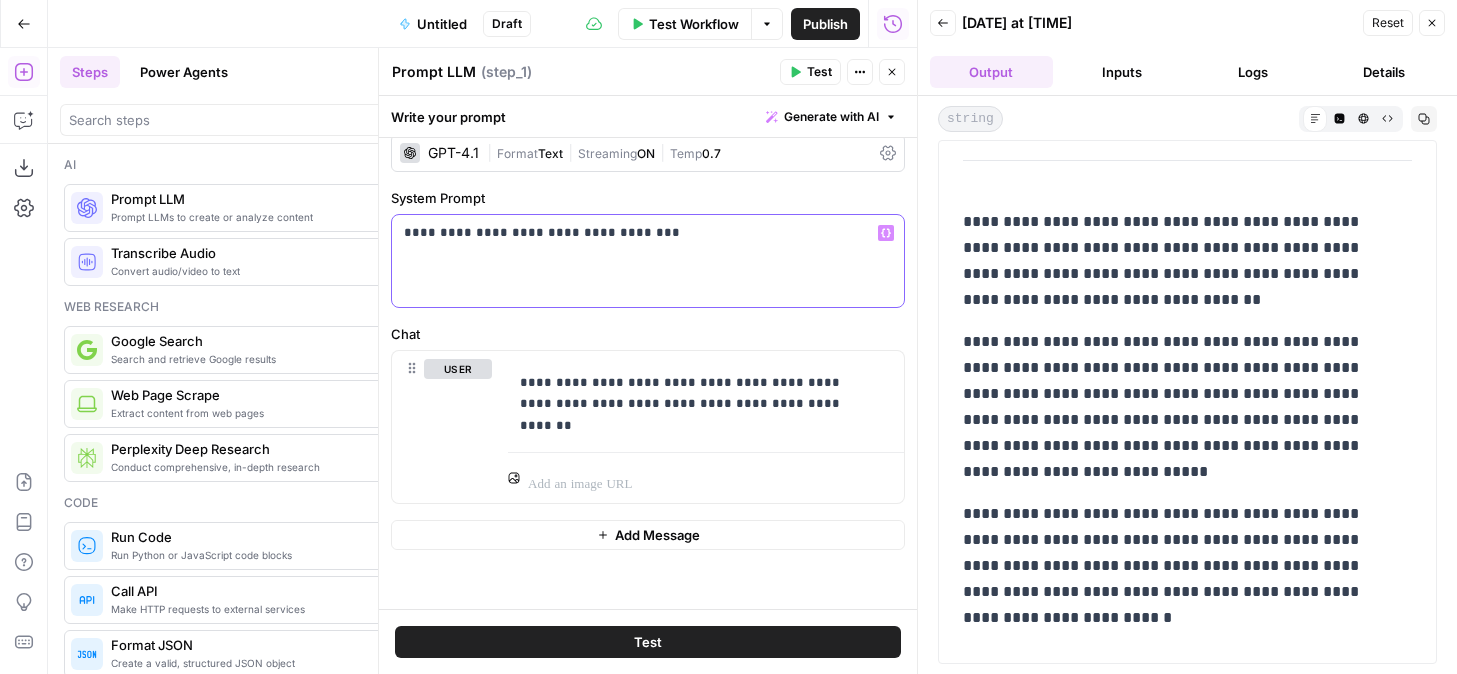 click on "**********" at bounding box center (640, 233) 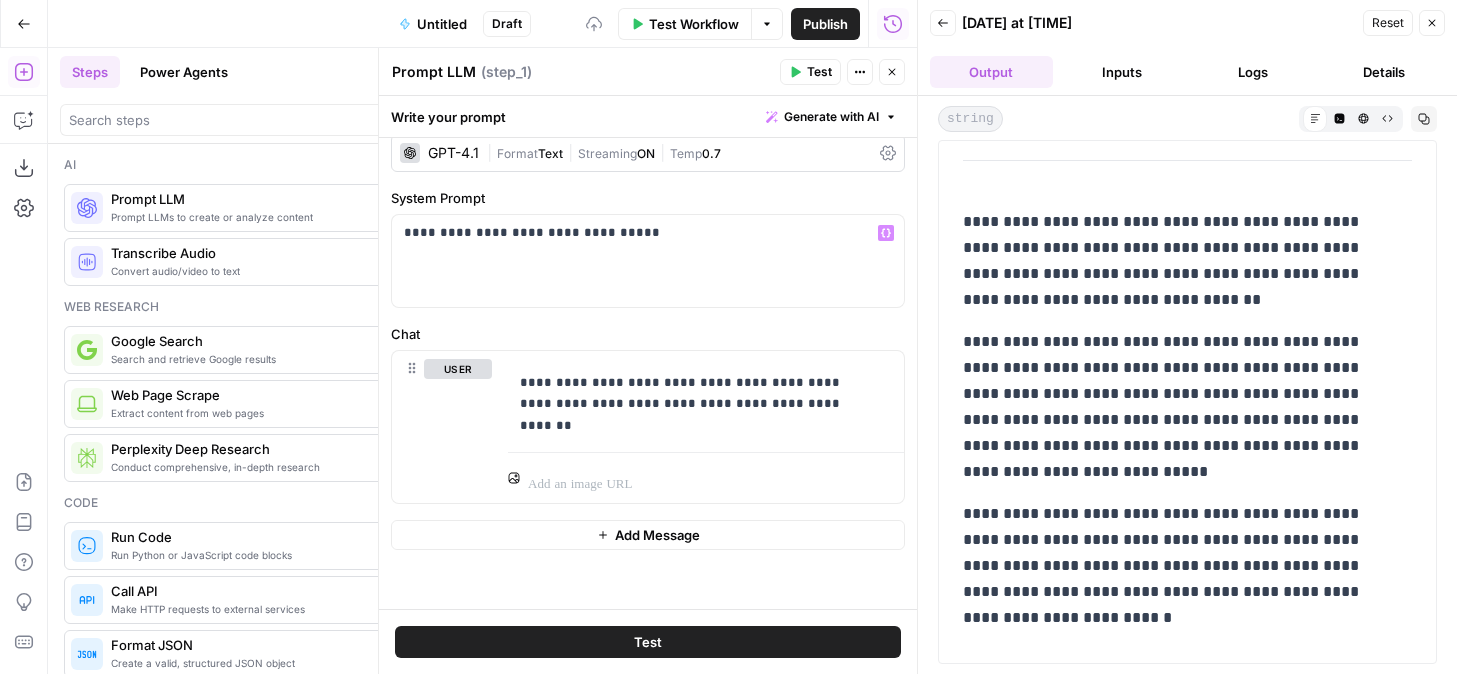 click on "Test" at bounding box center [648, 642] 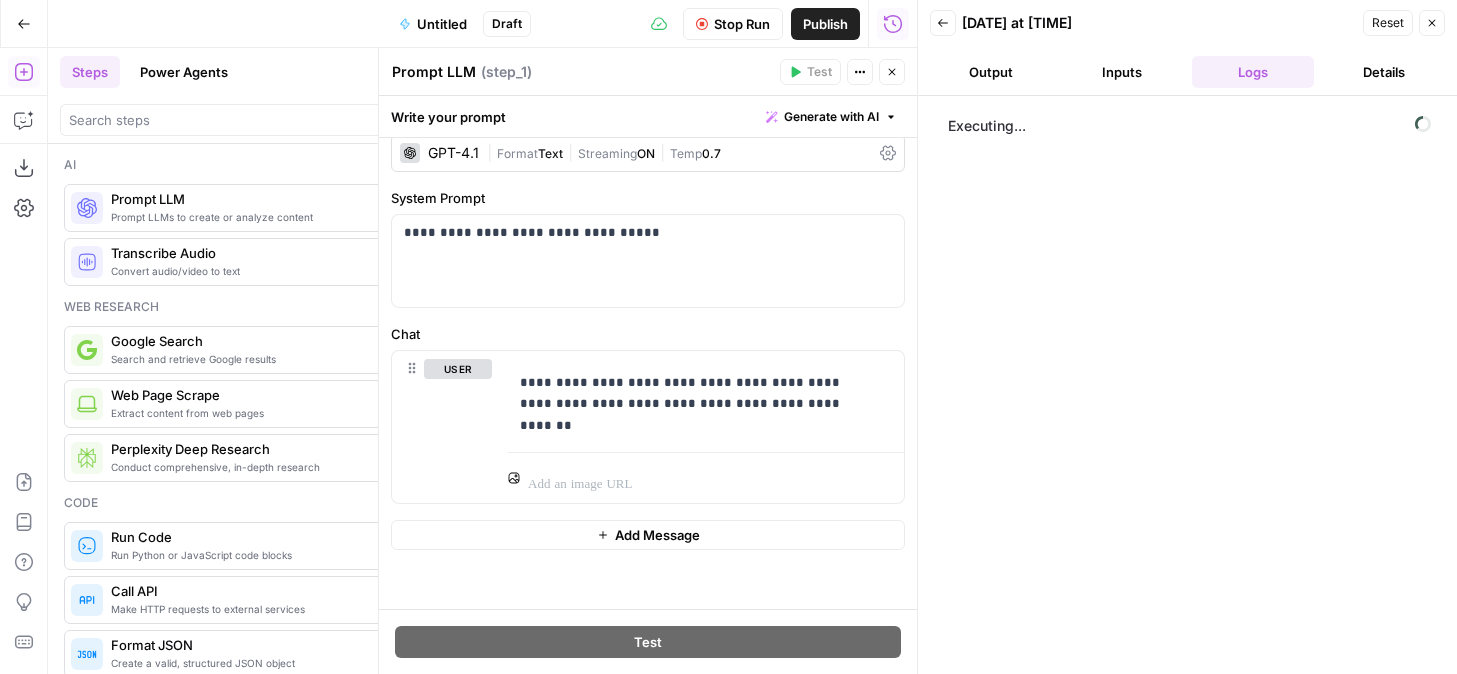 click on "Output" at bounding box center (991, 72) 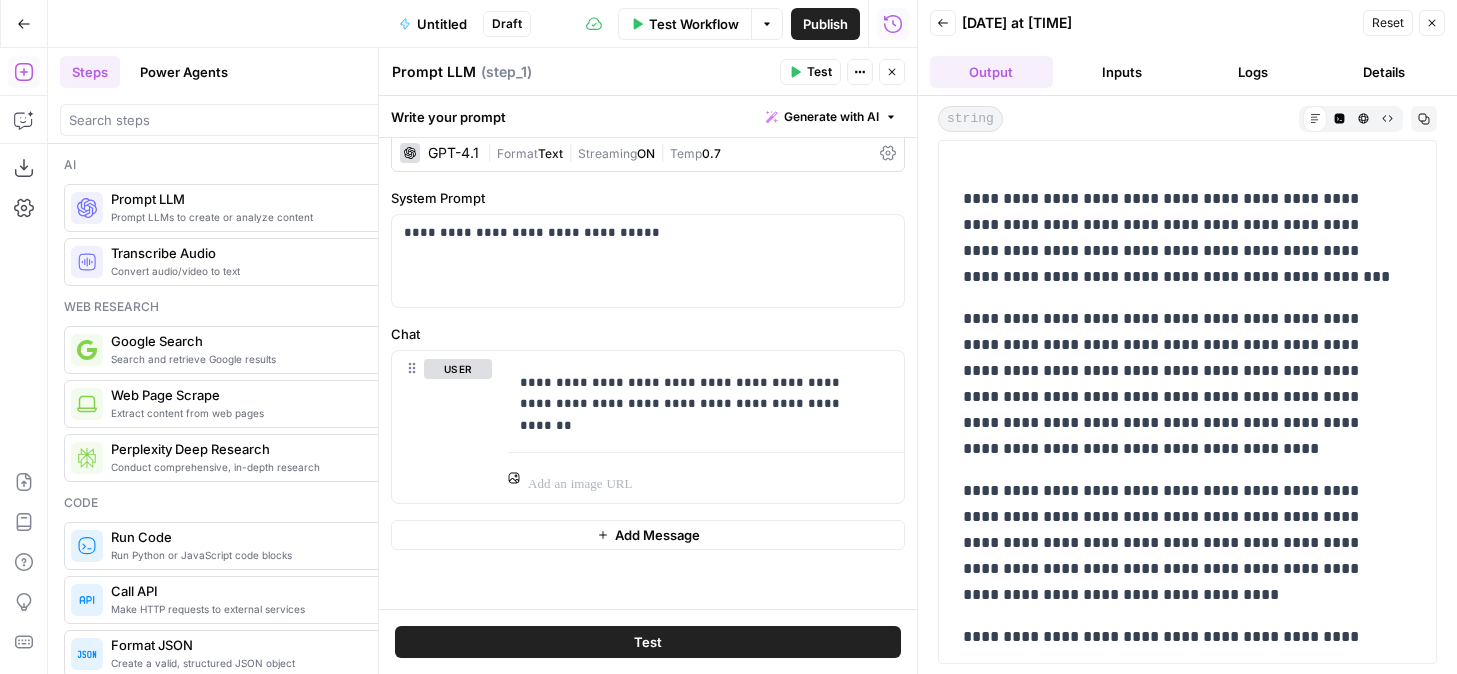 scroll, scrollTop: 166, scrollLeft: 0, axis: vertical 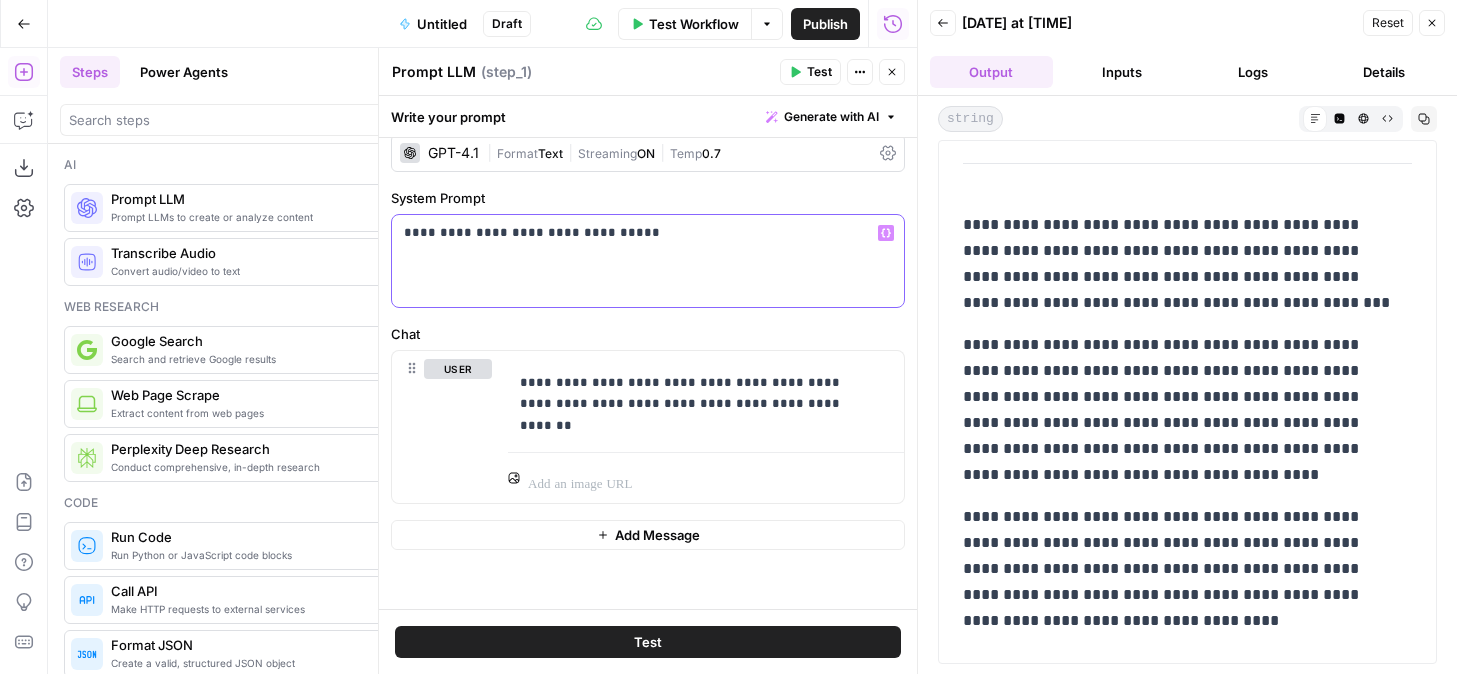 click on "**********" at bounding box center (648, 261) 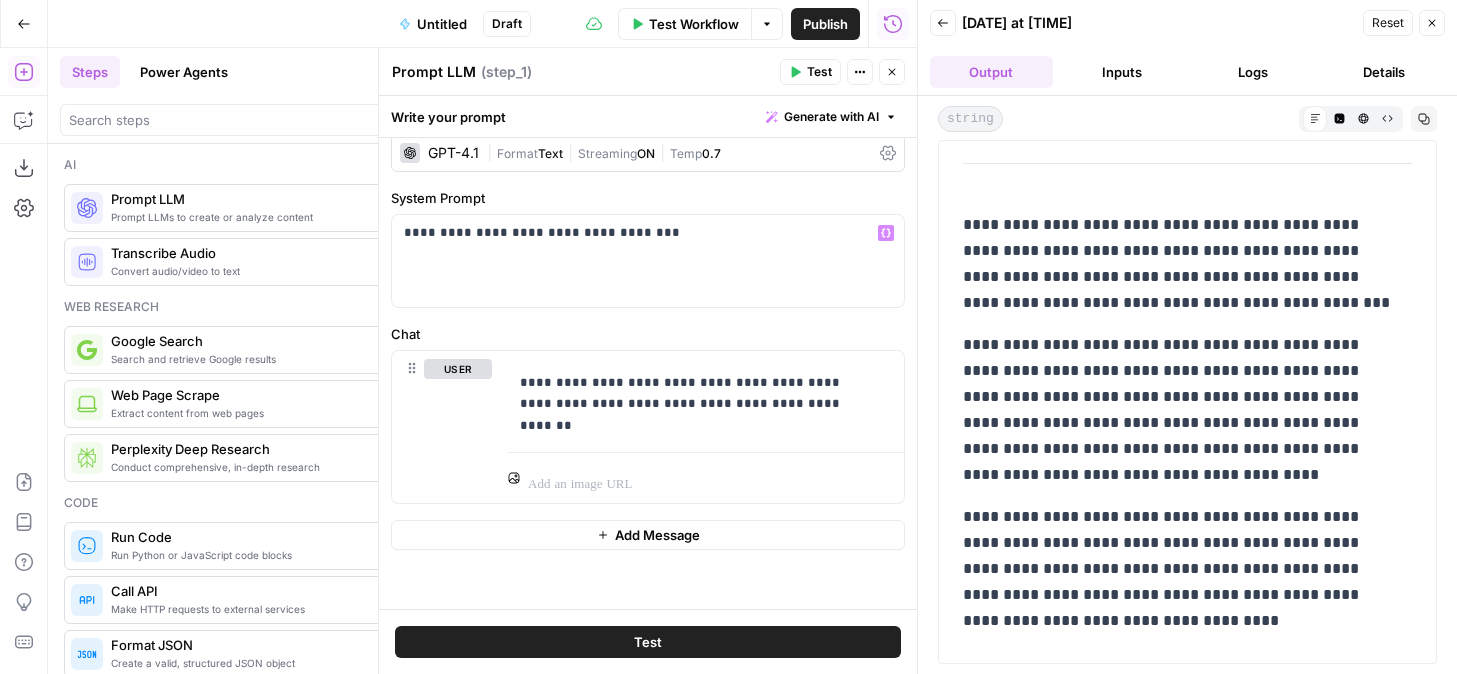 click on "Test" at bounding box center [648, 642] 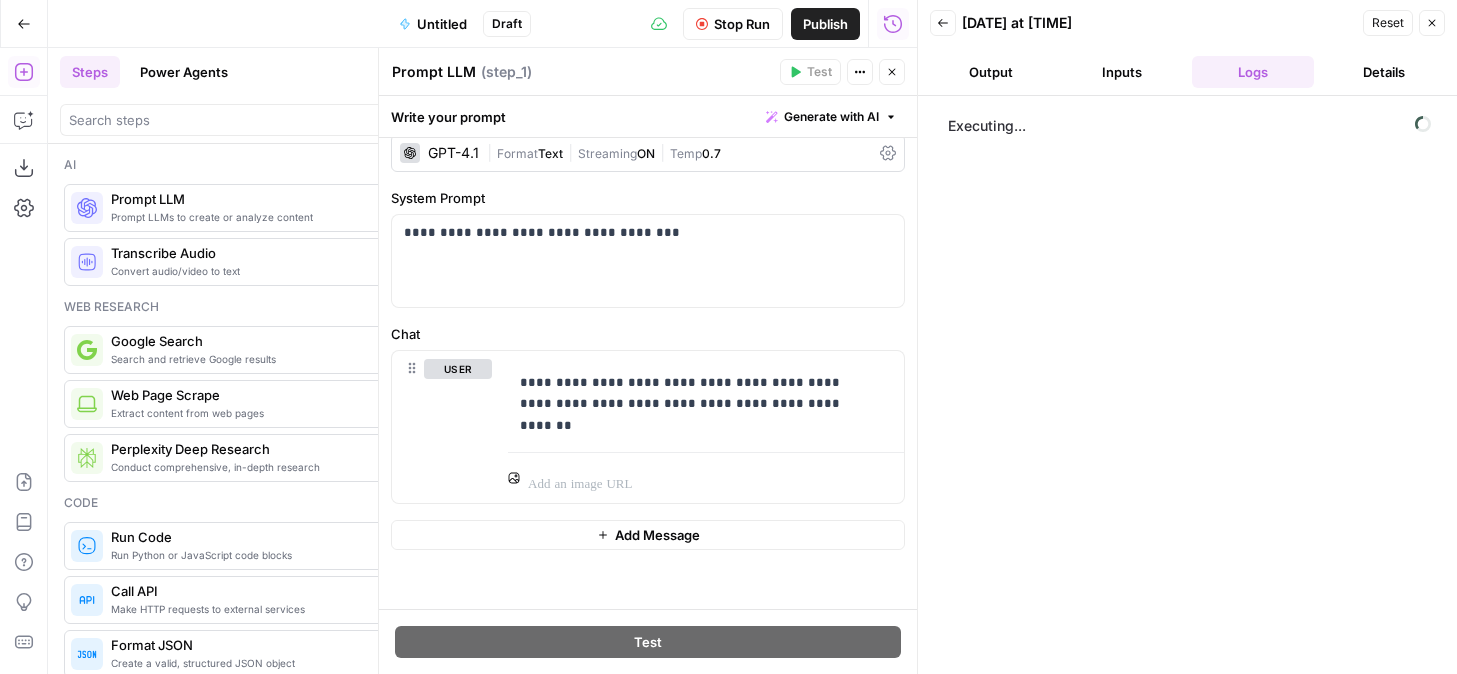 click on "Back 07/11/25 at 3:17 PM Reset Close Output Inputs Logs Details" at bounding box center (1187, 48) 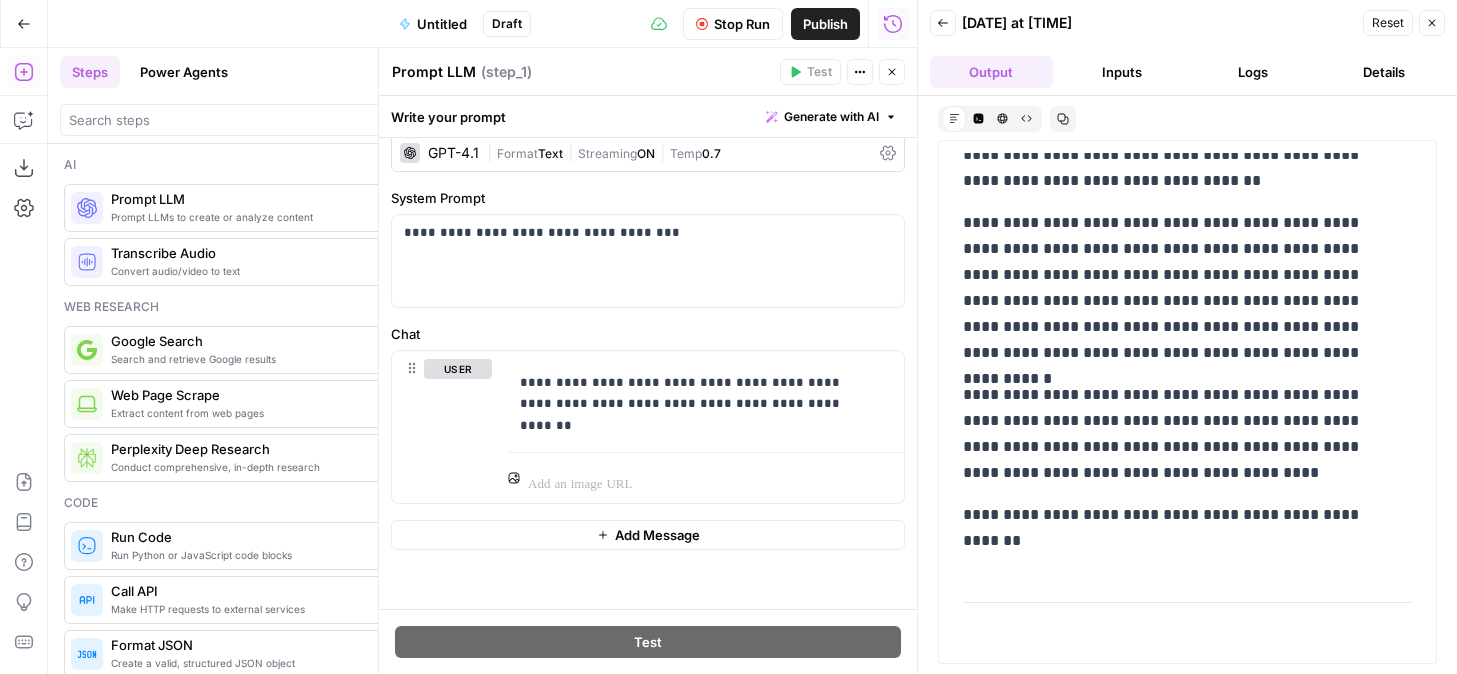 scroll, scrollTop: 442, scrollLeft: 0, axis: vertical 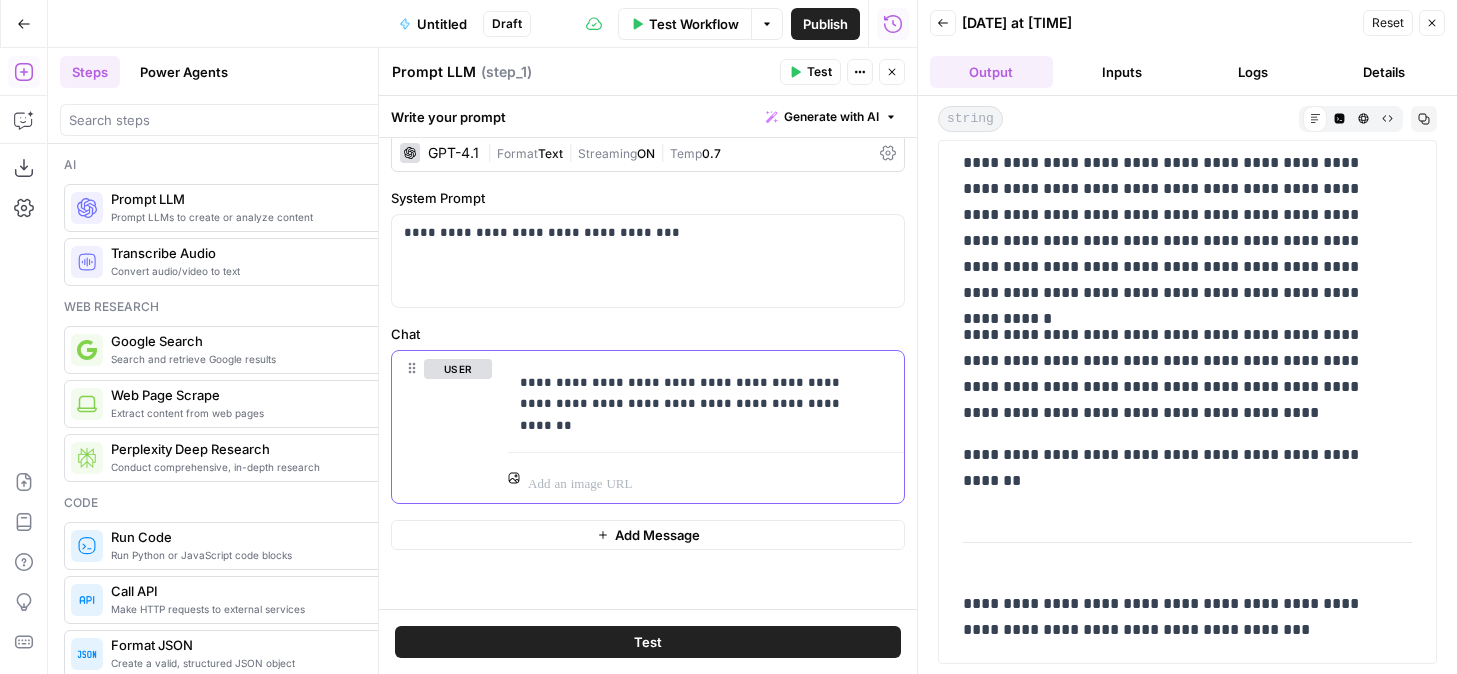 click on "**********" at bounding box center (698, 393) 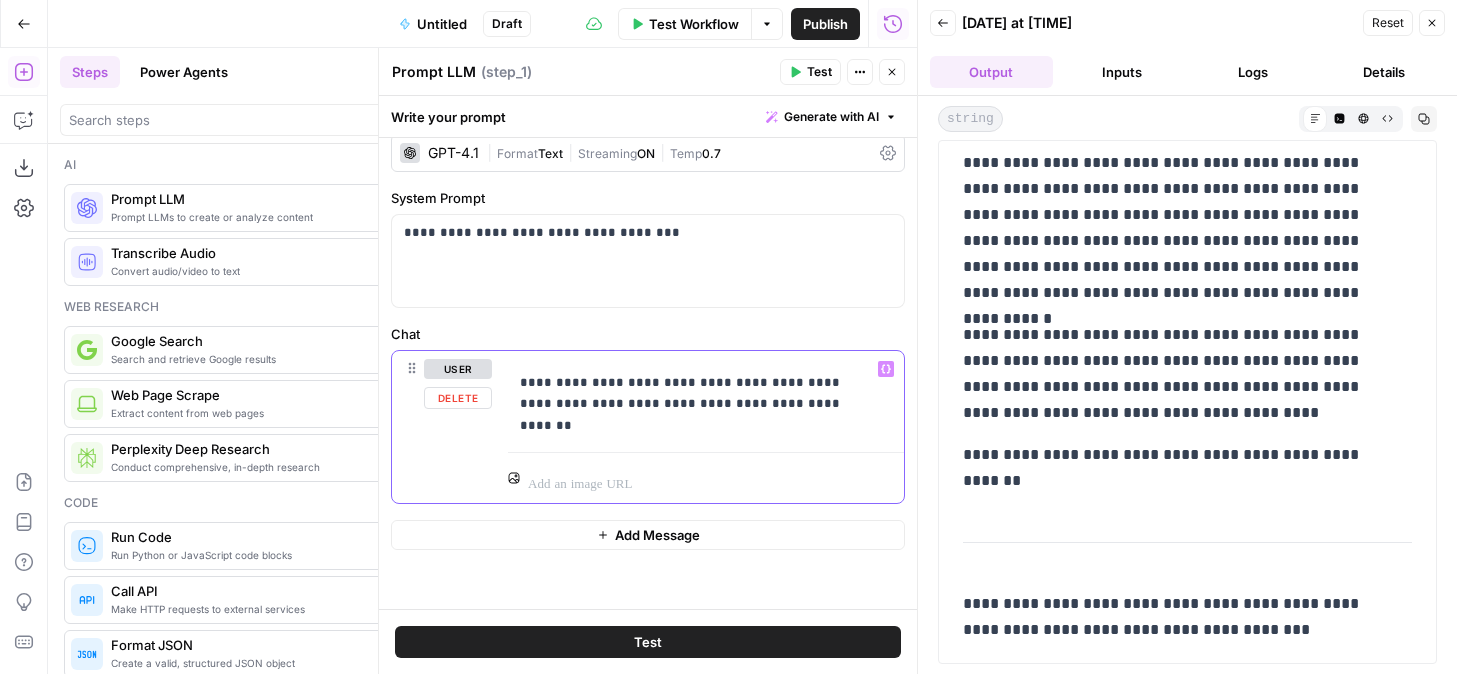 click on "**********" at bounding box center (698, 393) 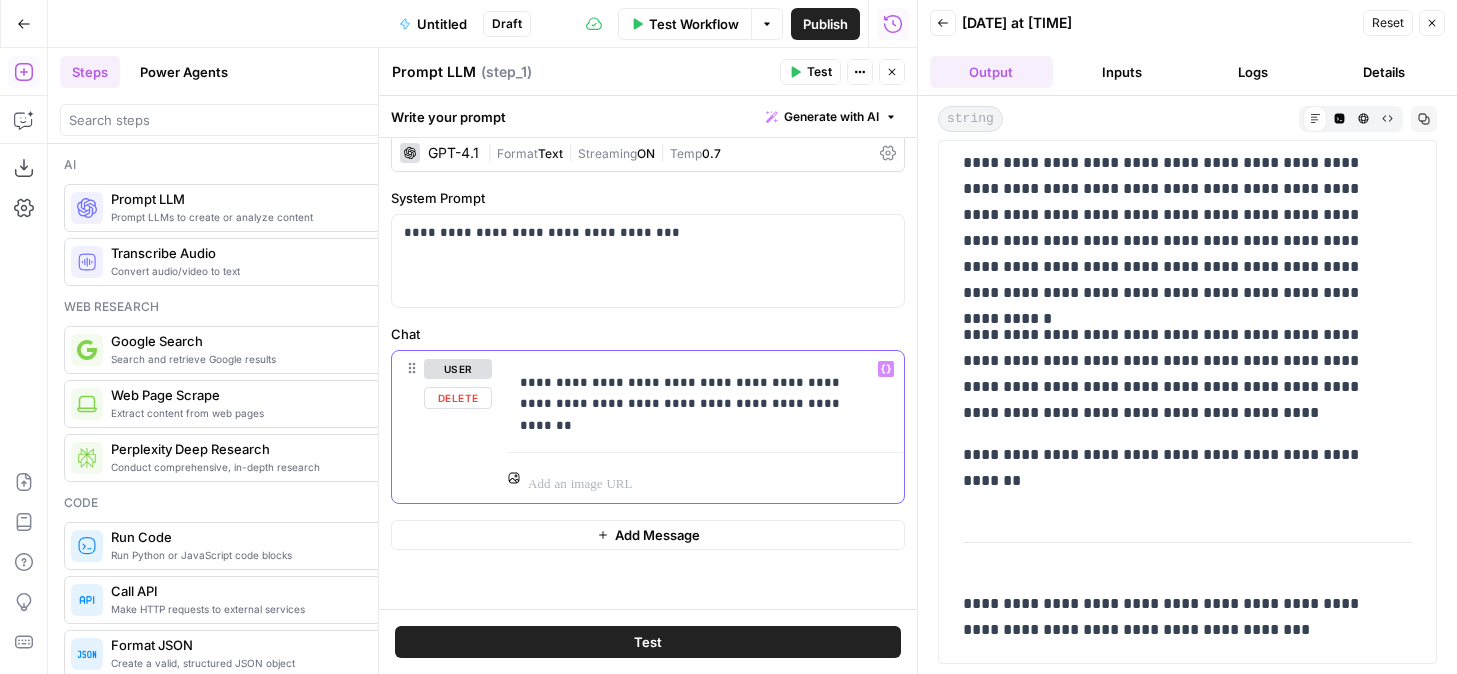 drag, startPoint x: 700, startPoint y: 379, endPoint x: 801, endPoint y: 402, distance: 103.58572 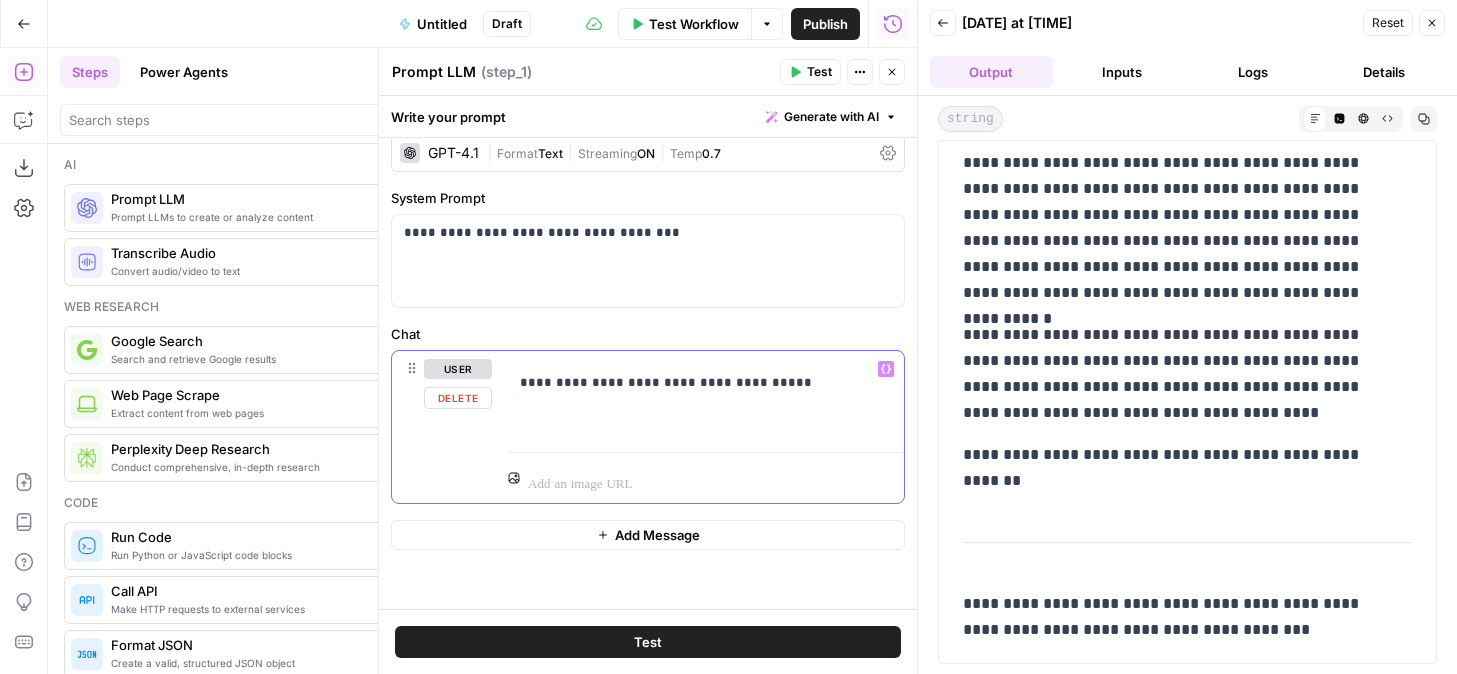 click on "**********" at bounding box center (698, 382) 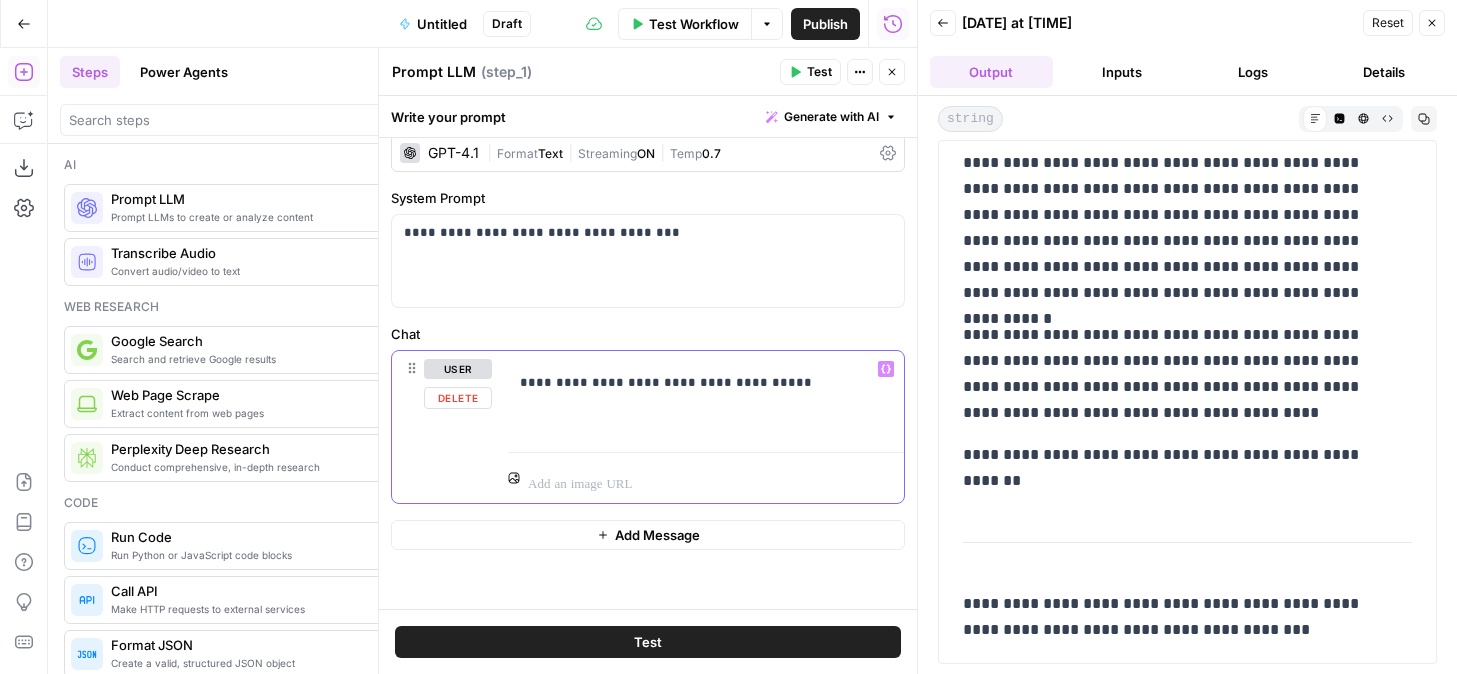 click on "**********" at bounding box center [698, 382] 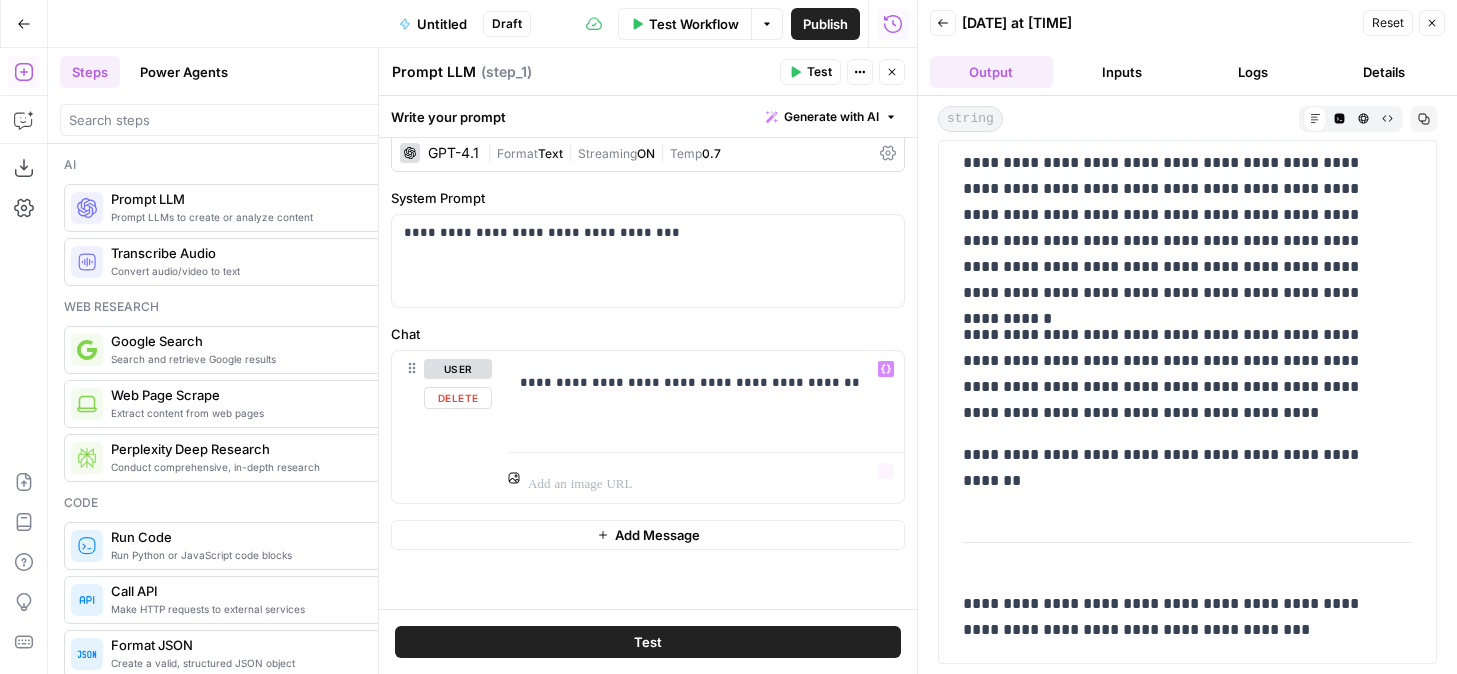 click on "Test" at bounding box center (648, 642) 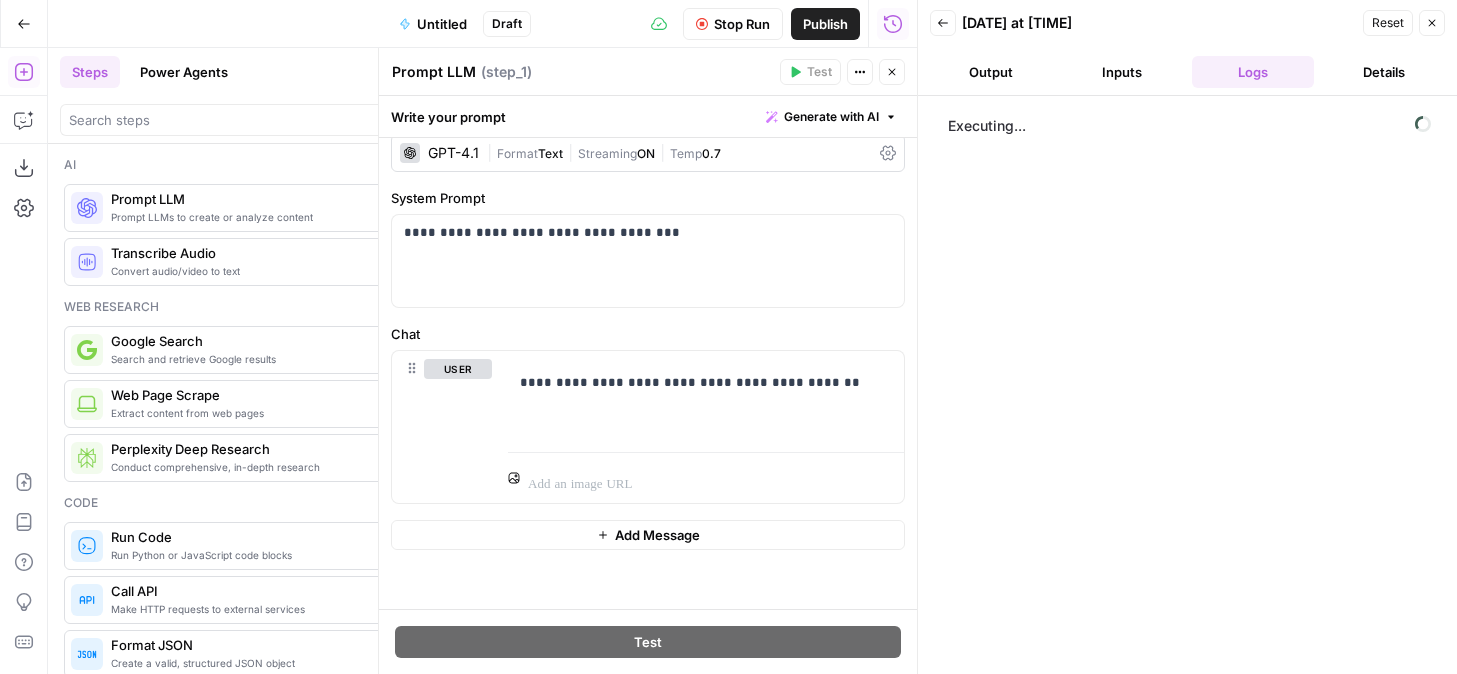 click on "Output" at bounding box center [991, 72] 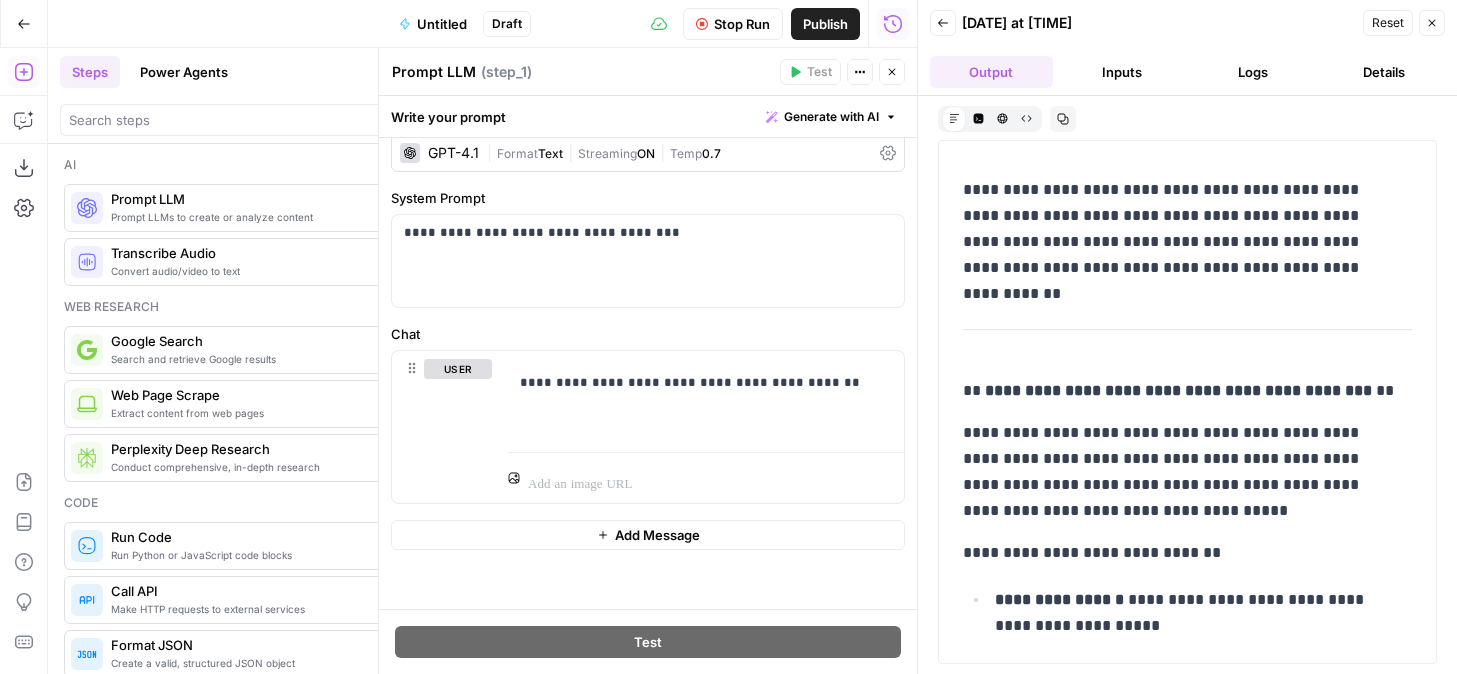 scroll, scrollTop: 202, scrollLeft: 0, axis: vertical 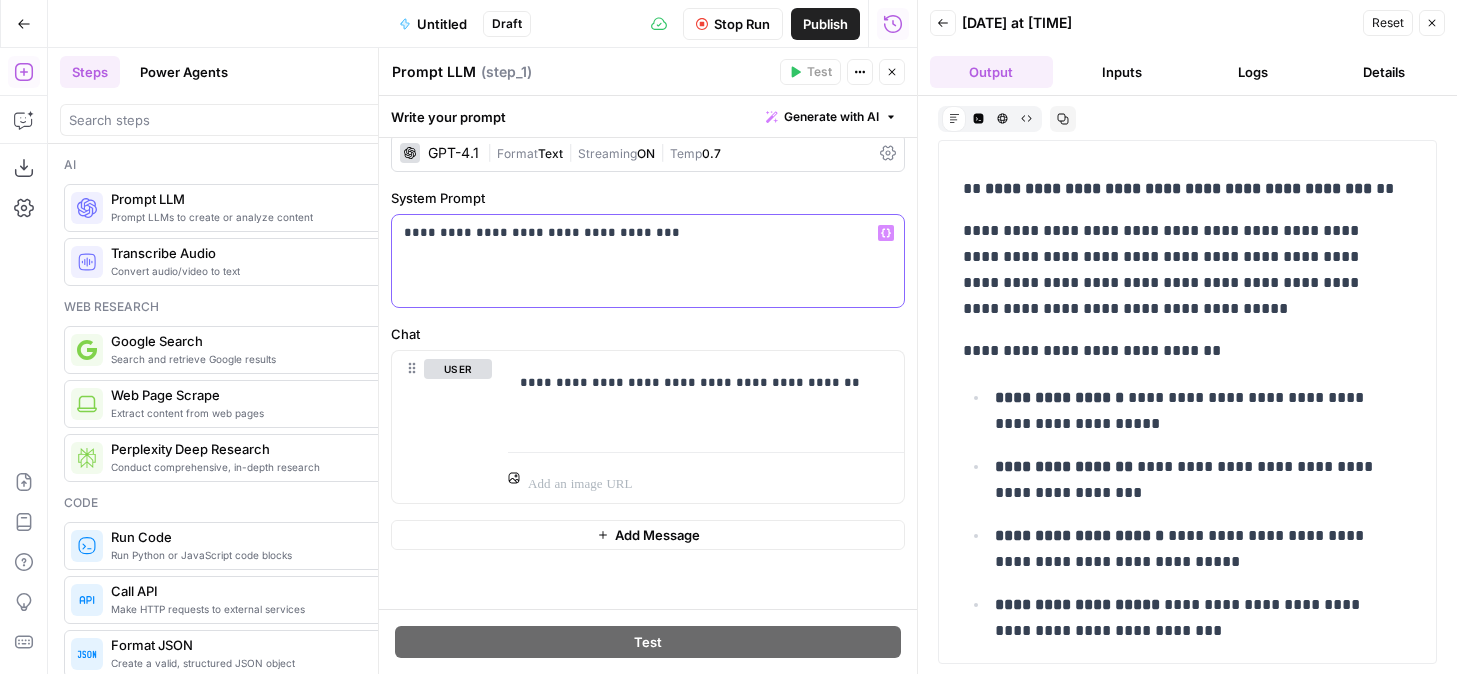 click on "**********" at bounding box center [640, 233] 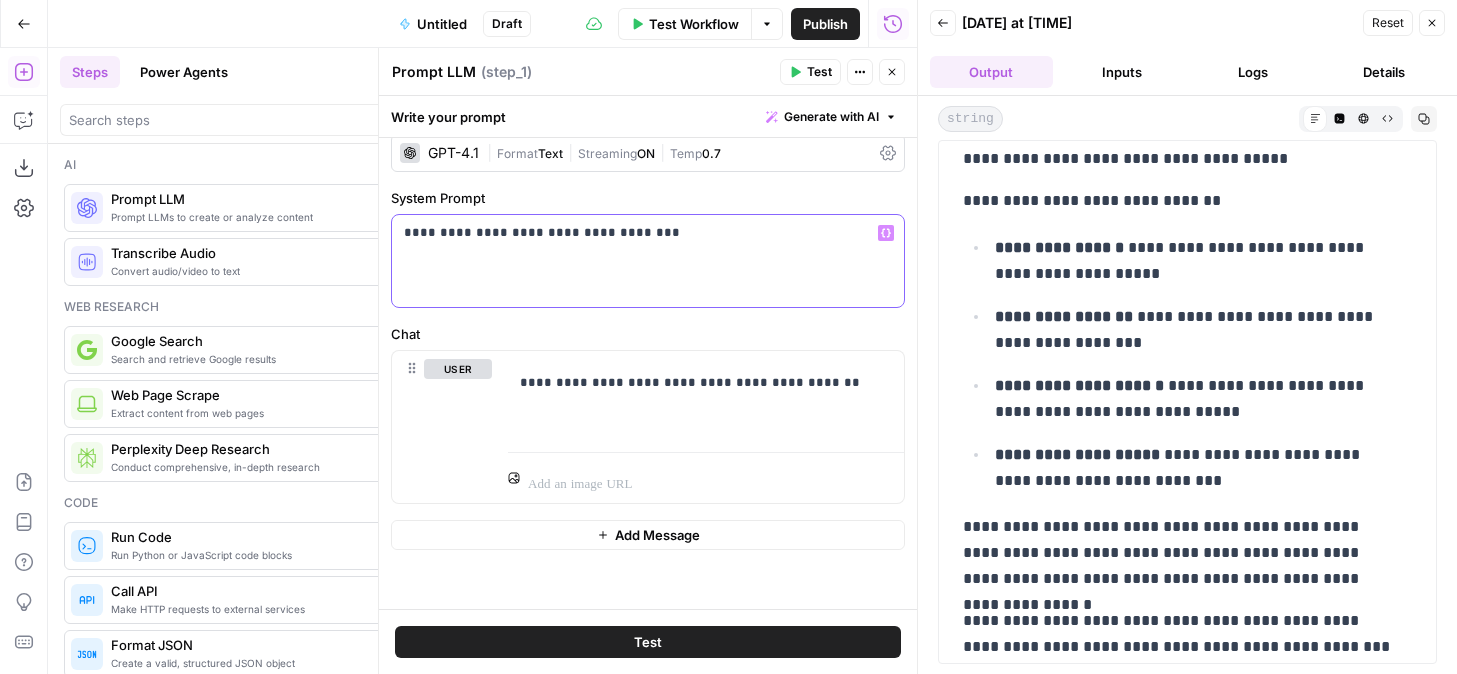 scroll, scrollTop: 0, scrollLeft: 0, axis: both 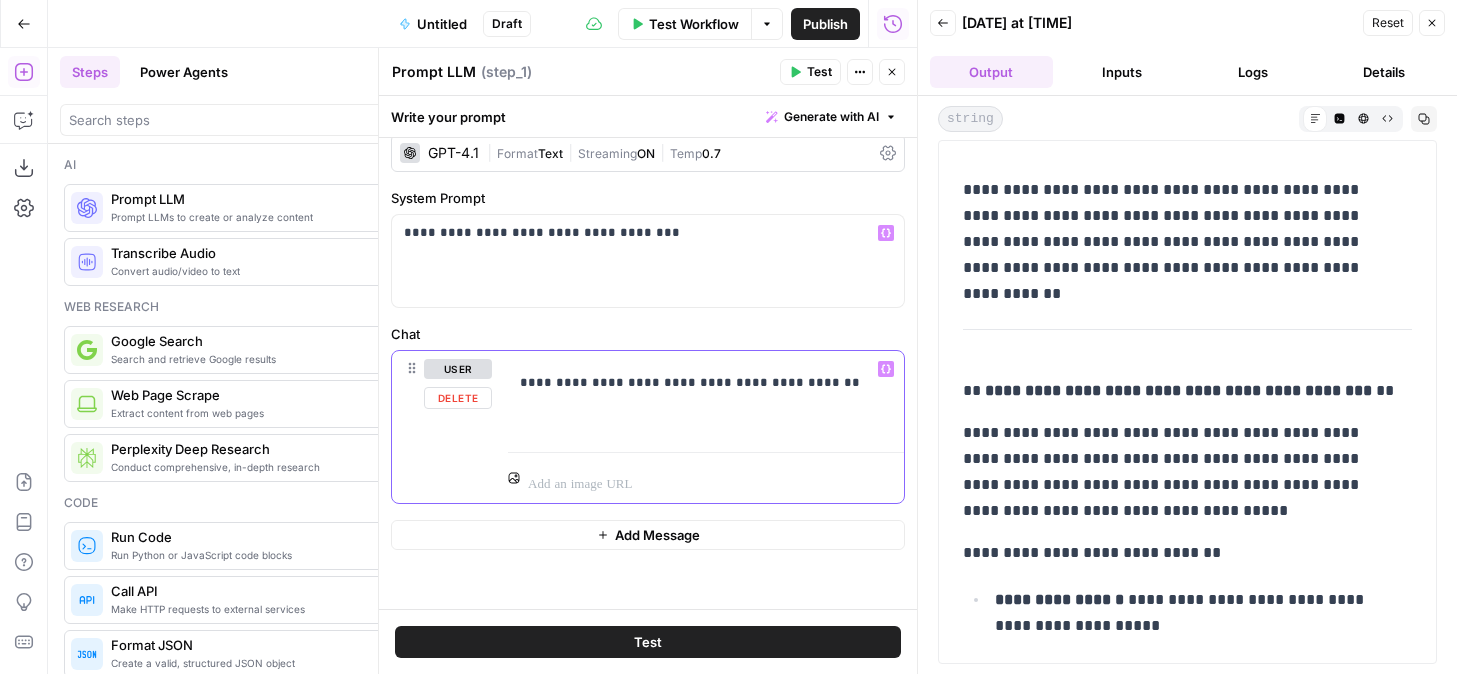 drag, startPoint x: 741, startPoint y: 384, endPoint x: 1003, endPoint y: 384, distance: 262 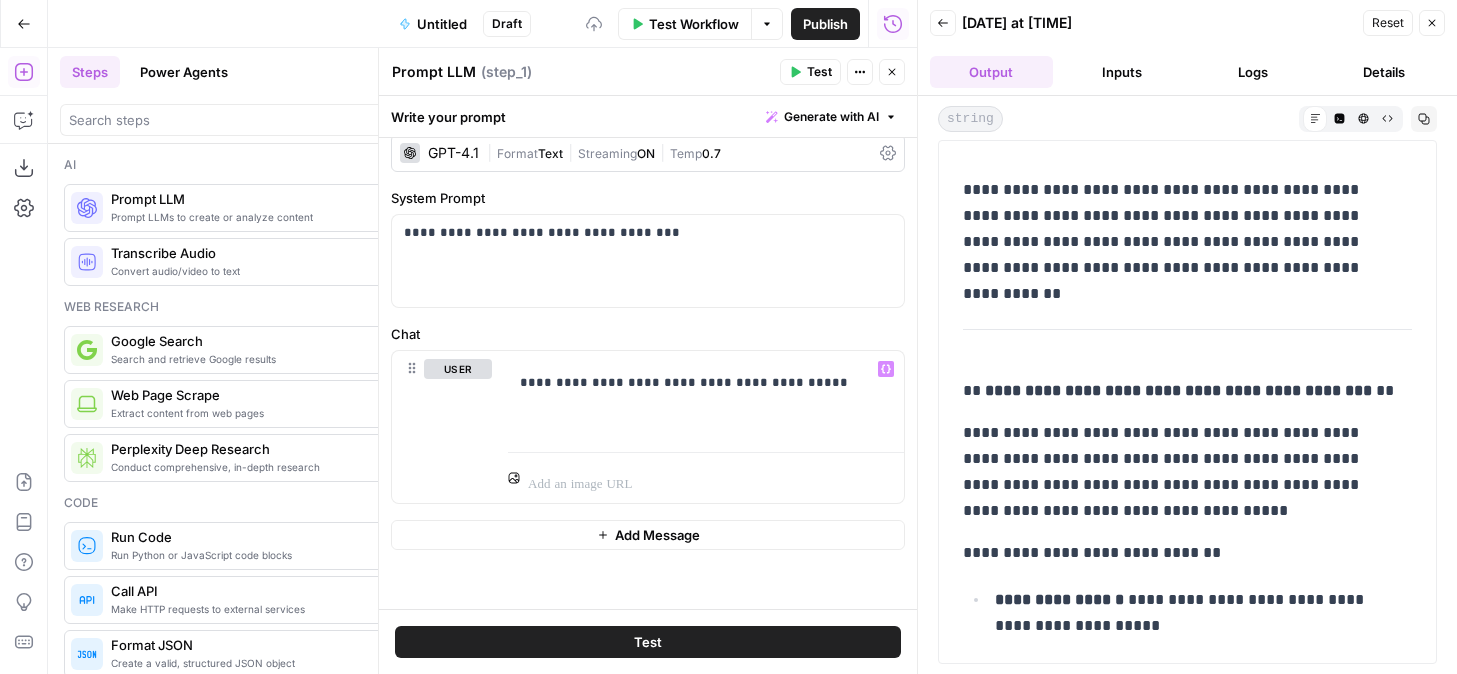 click on "Test" at bounding box center [648, 642] 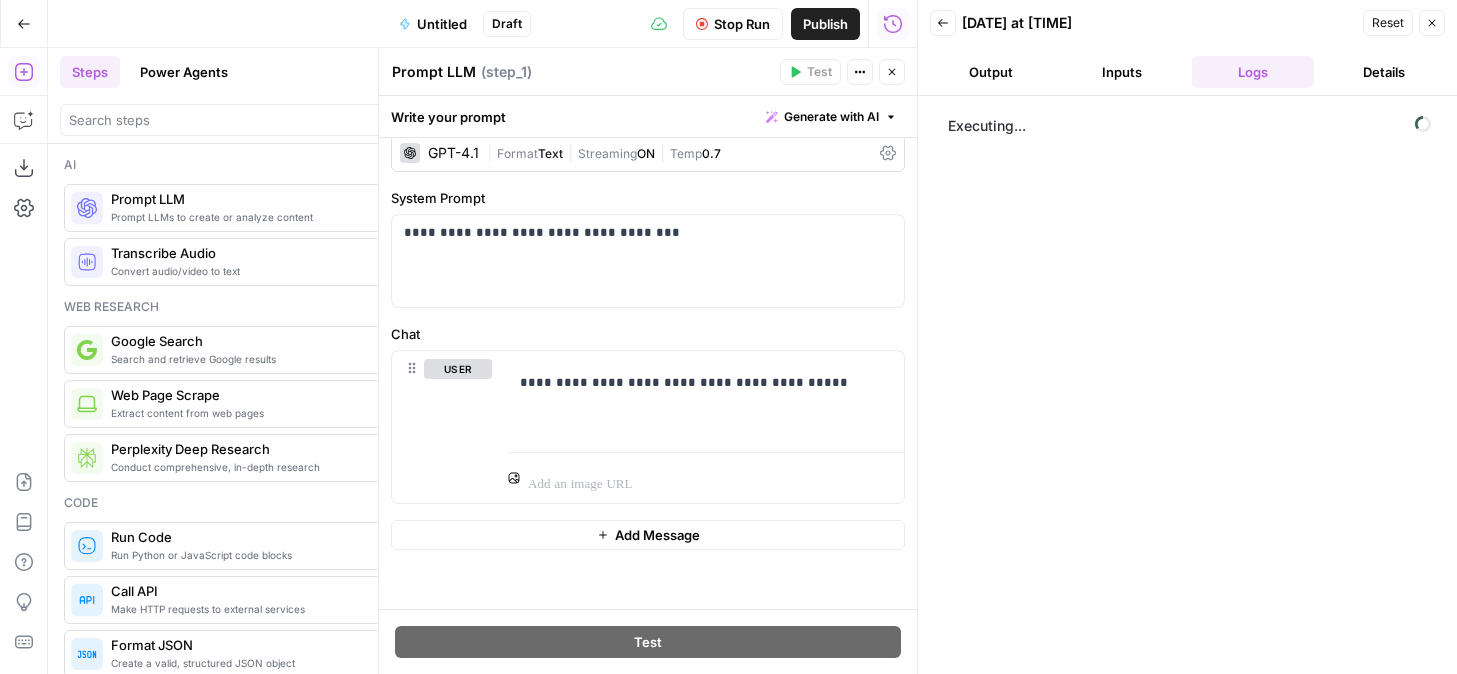 click on "Output" at bounding box center (991, 72) 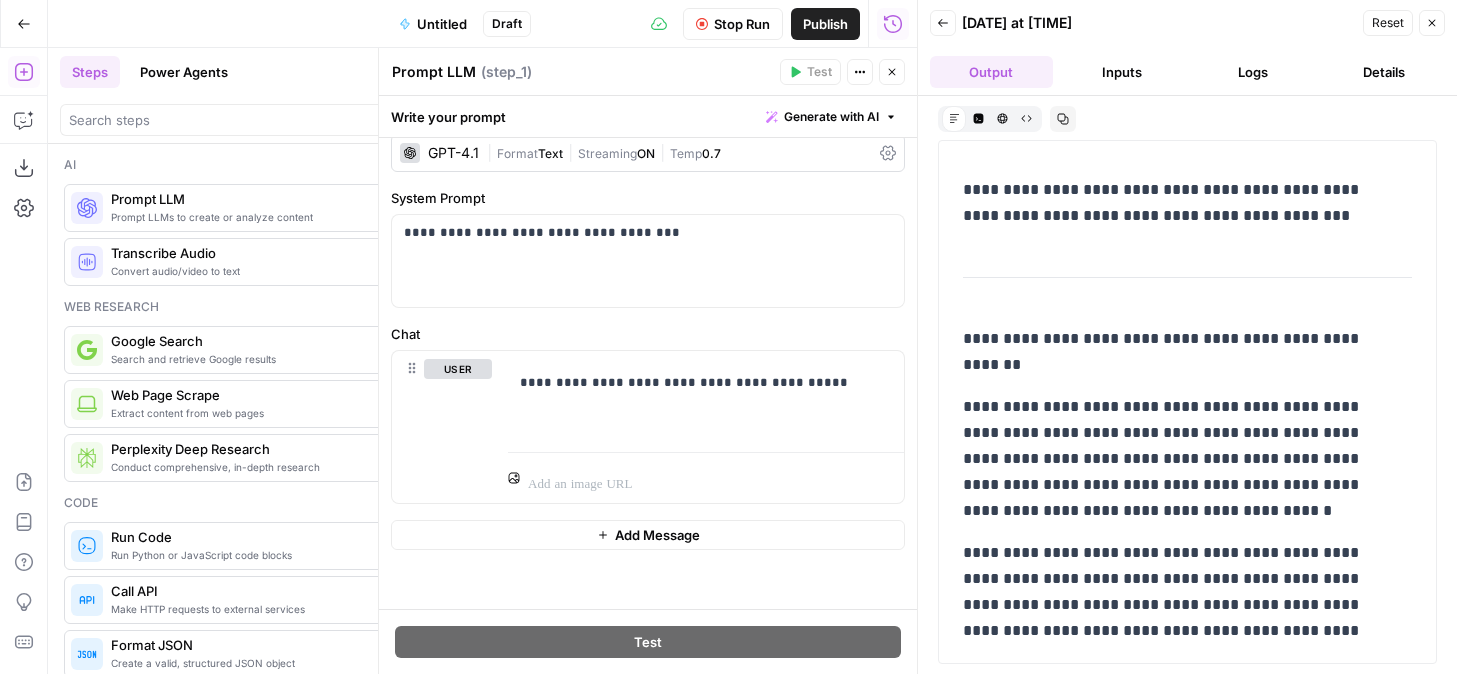 scroll, scrollTop: 69, scrollLeft: 0, axis: vertical 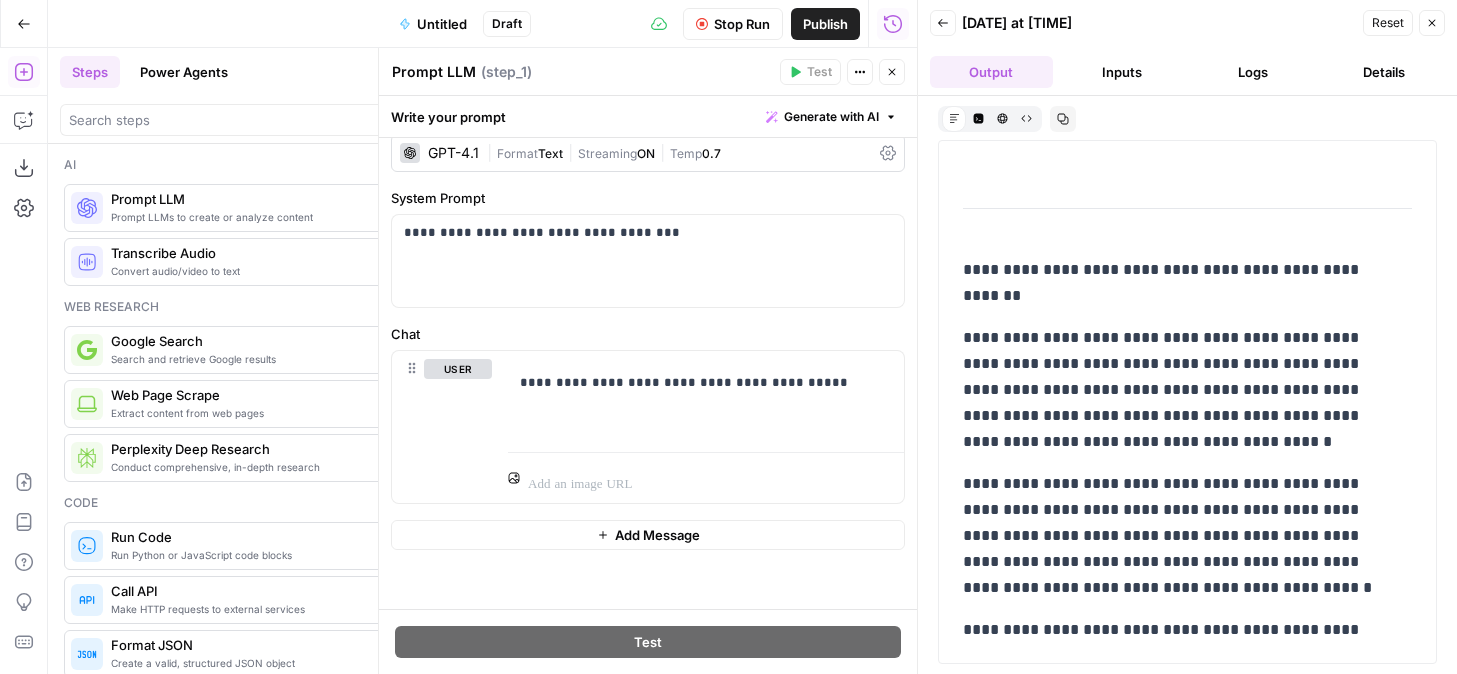 click on "Format" at bounding box center [517, 153] 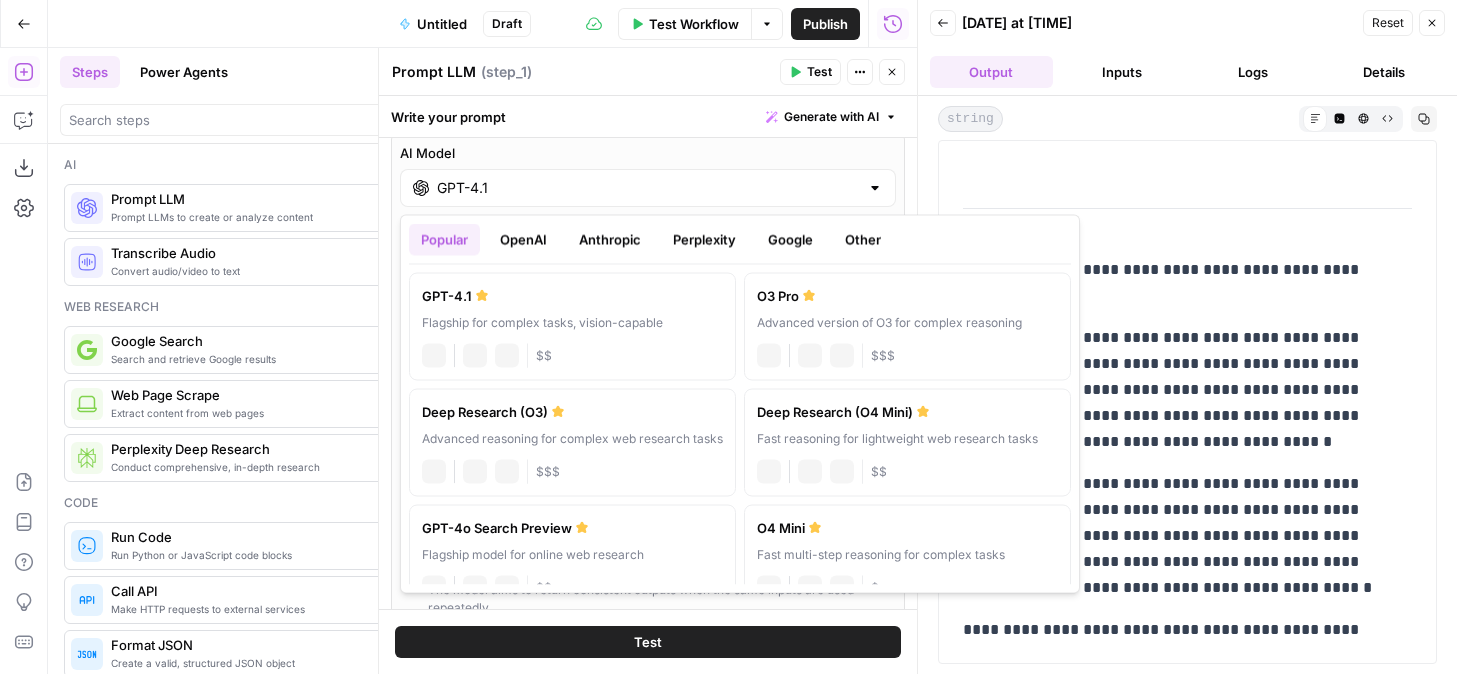 click on "GPT-4.1" at bounding box center [648, 188] 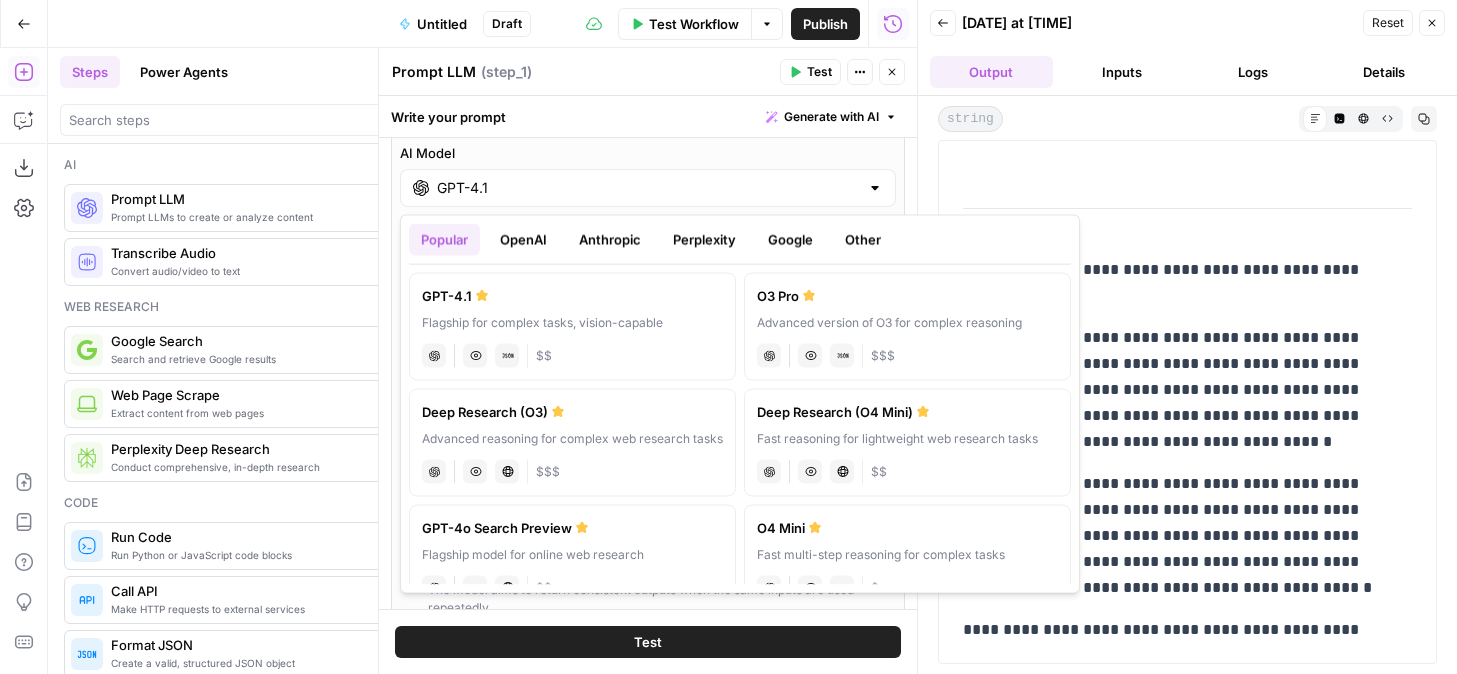 click on "Perplexity" at bounding box center (704, 240) 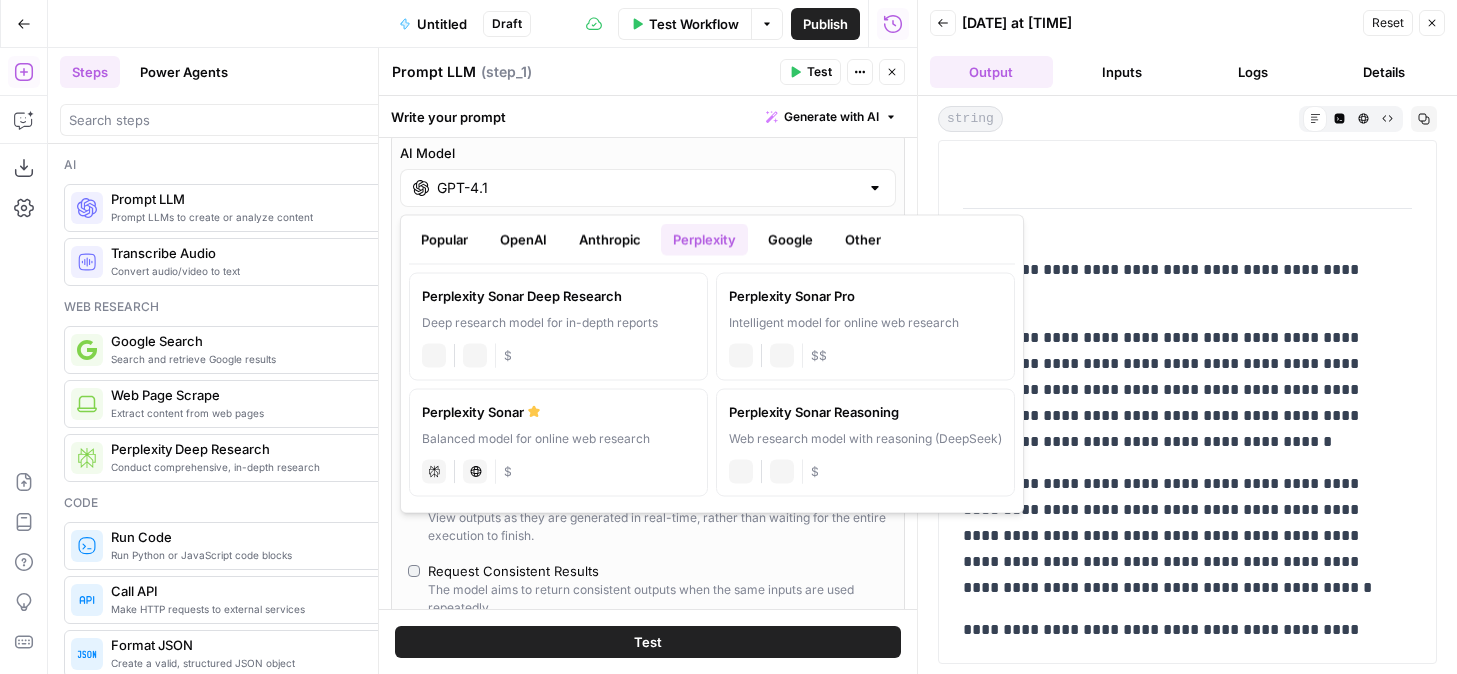 click on "Google" at bounding box center (790, 240) 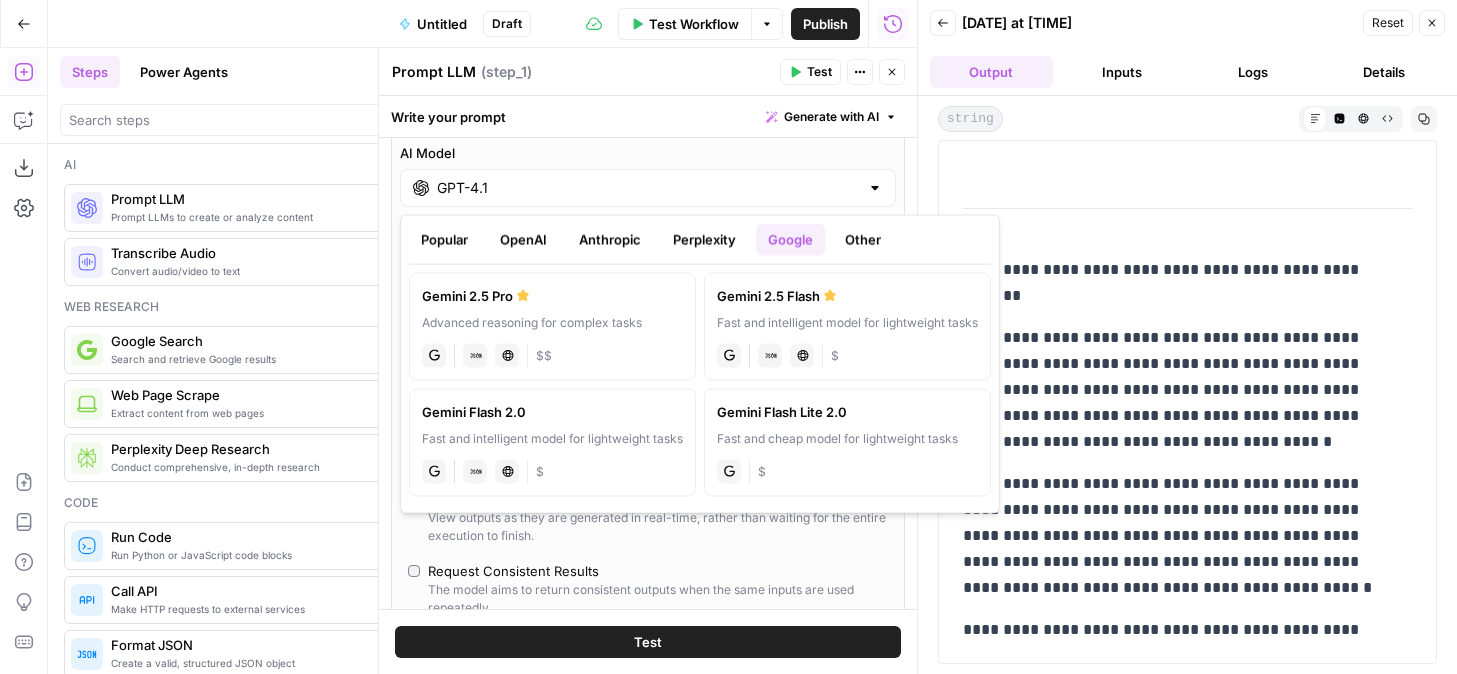 click on "Gemini 2.5 Pro Advanced reasoning for complex tasks gemini JSON Mode Live Web Research $$" at bounding box center (552, 327) 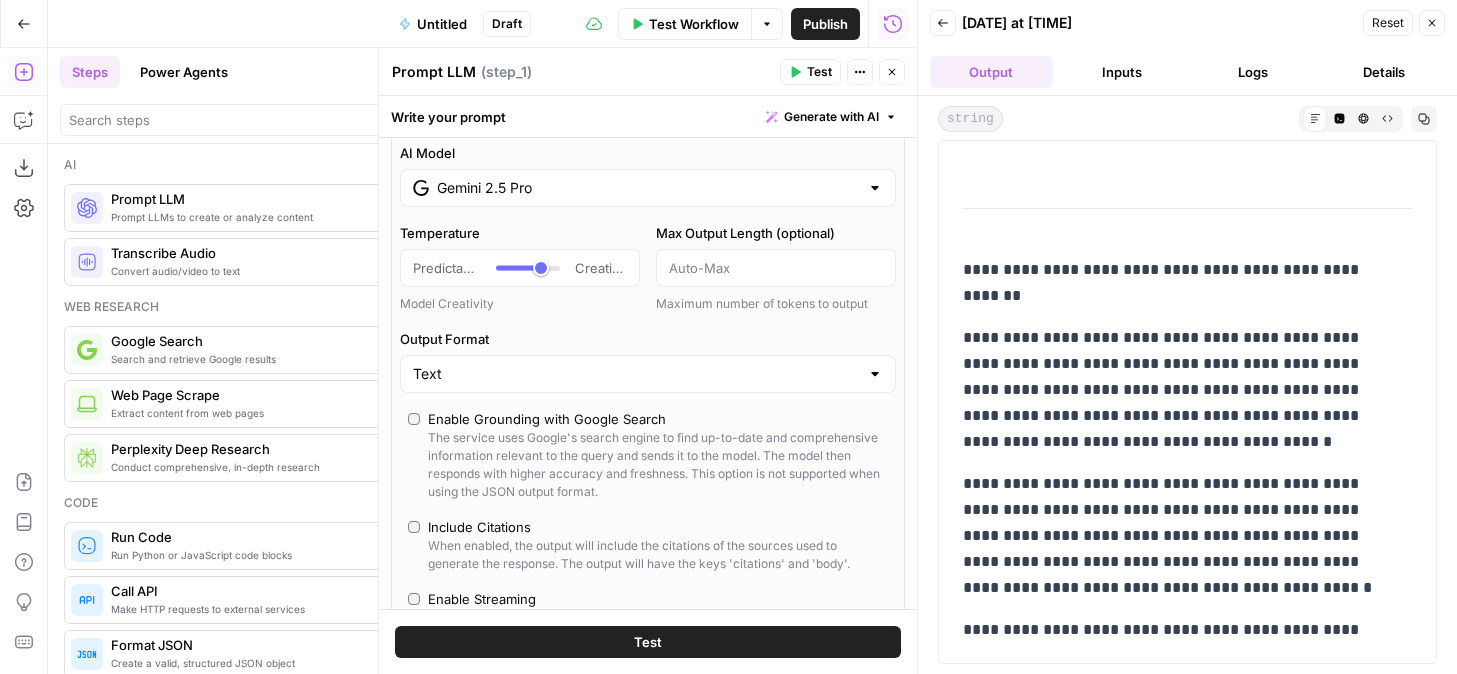 click on "Test" at bounding box center [648, 642] 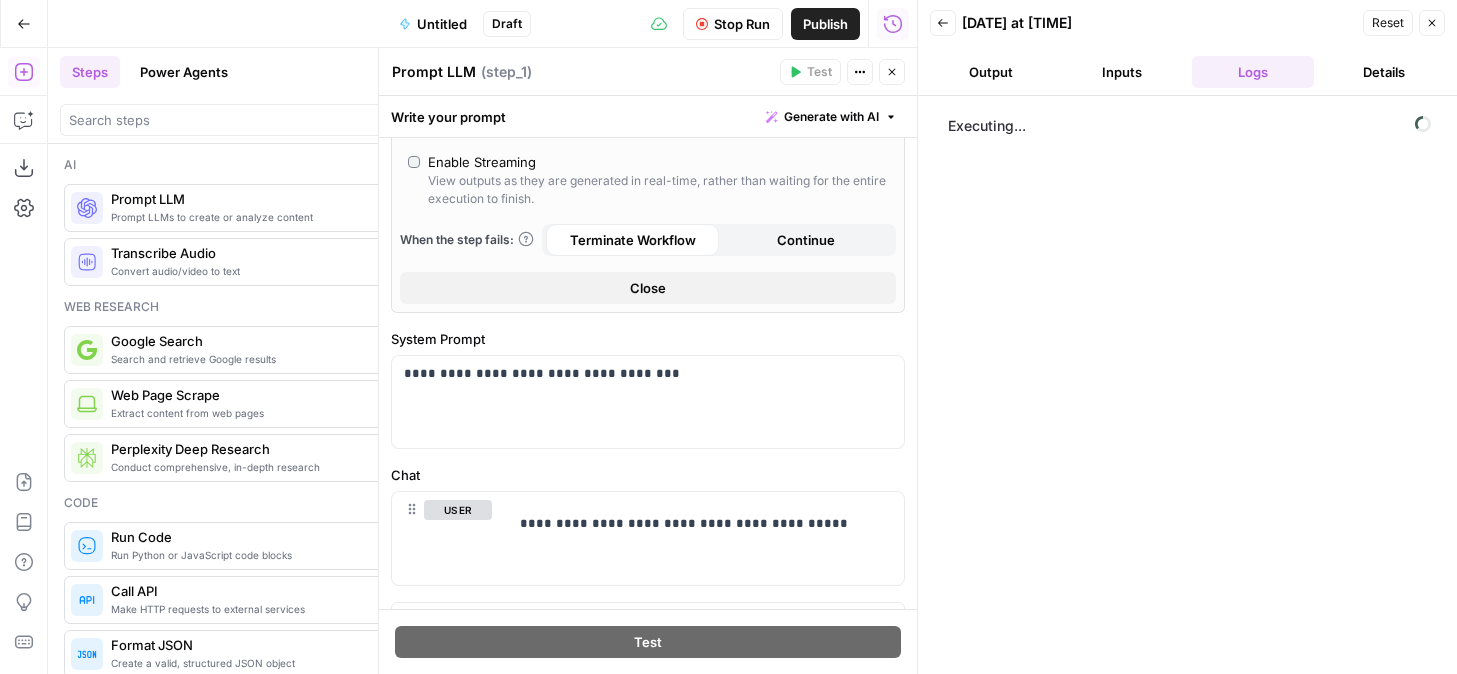 scroll, scrollTop: 519, scrollLeft: 0, axis: vertical 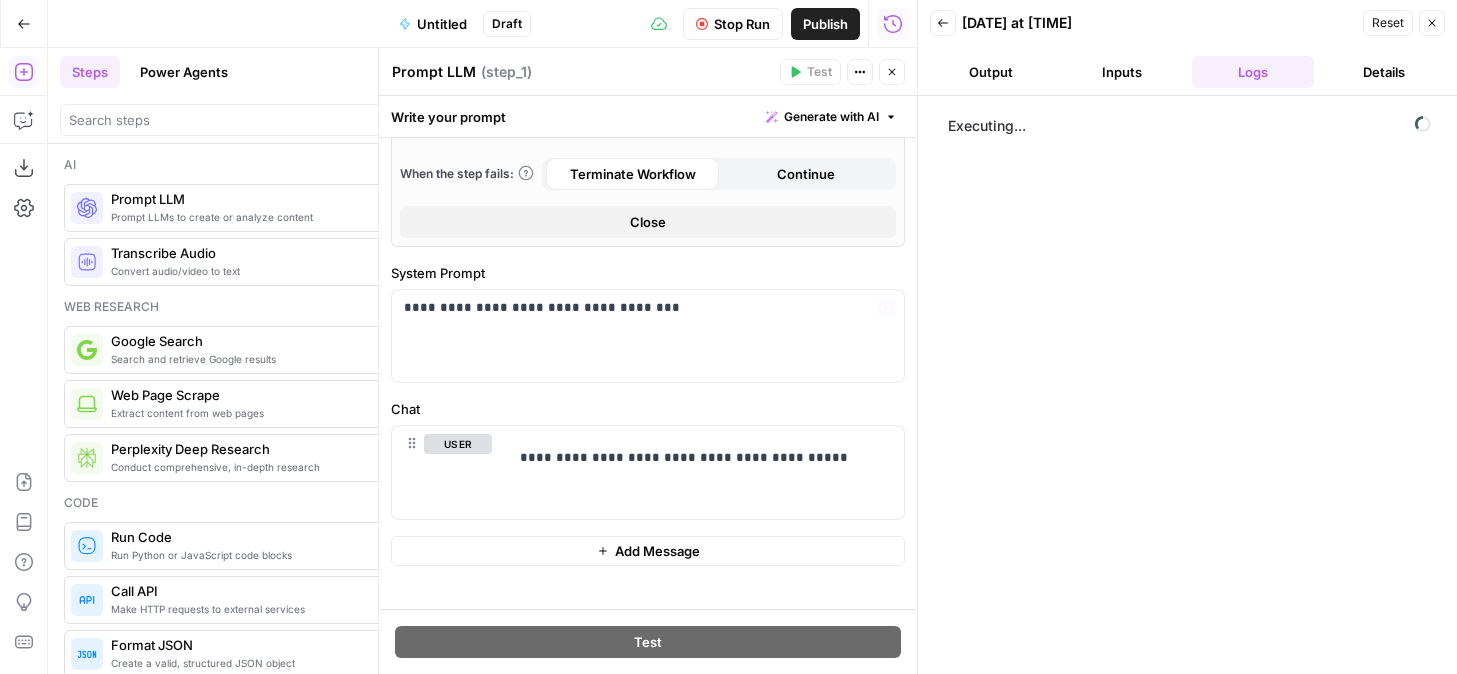 click on "Output" at bounding box center (991, 72) 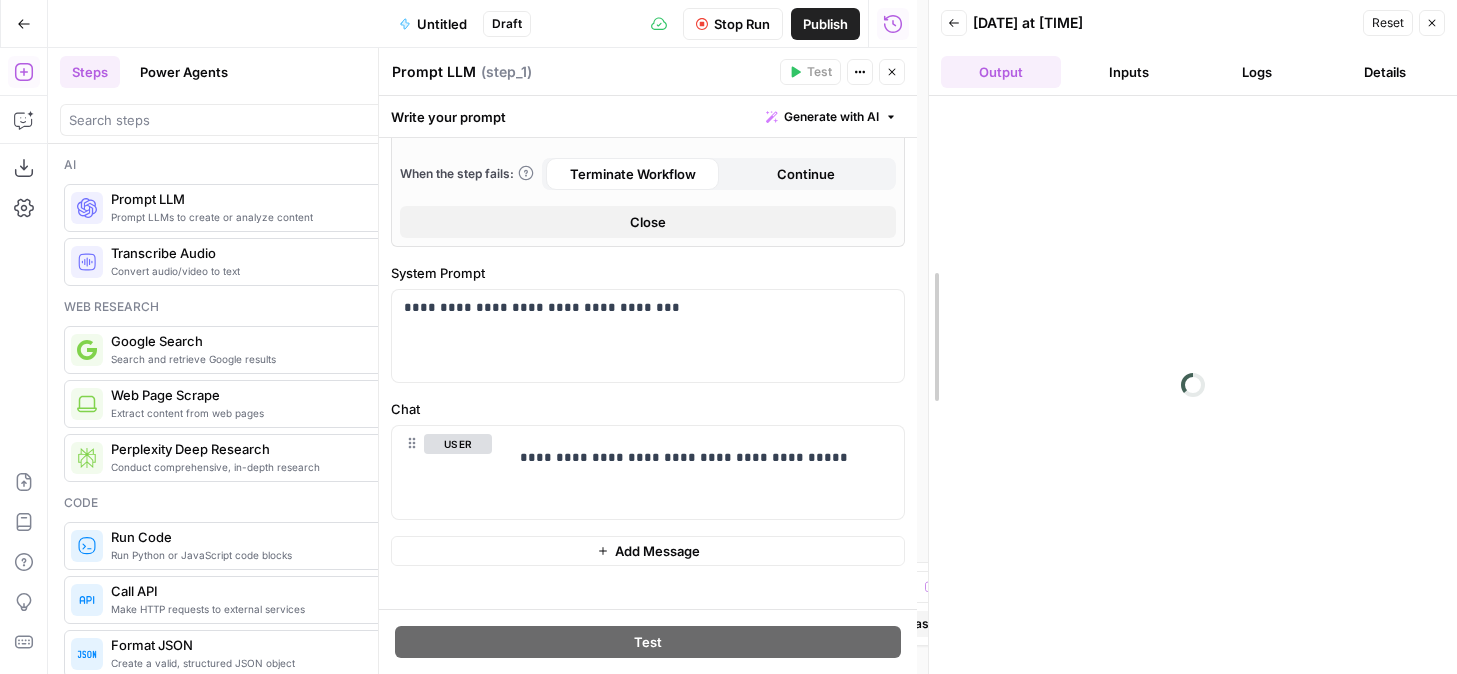 drag, startPoint x: 912, startPoint y: 238, endPoint x: 924, endPoint y: 238, distance: 12 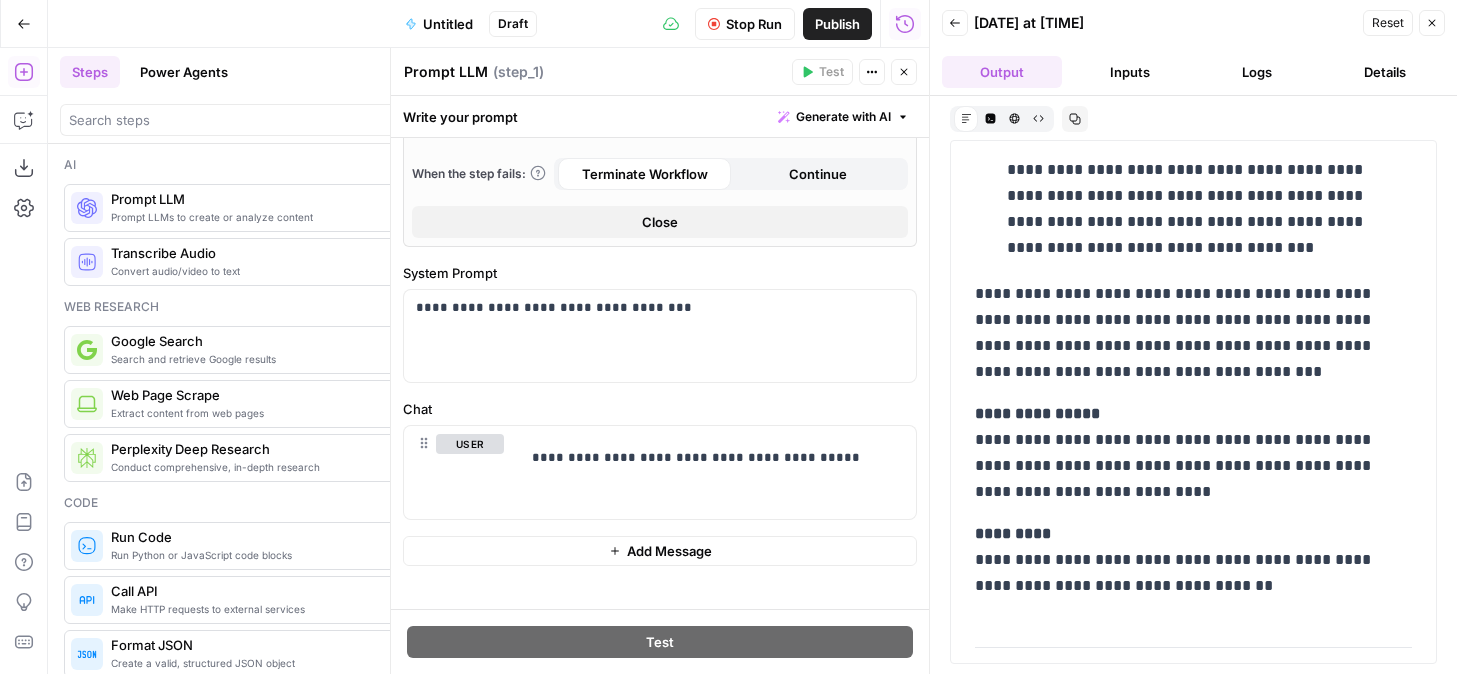 scroll, scrollTop: 3176, scrollLeft: 0, axis: vertical 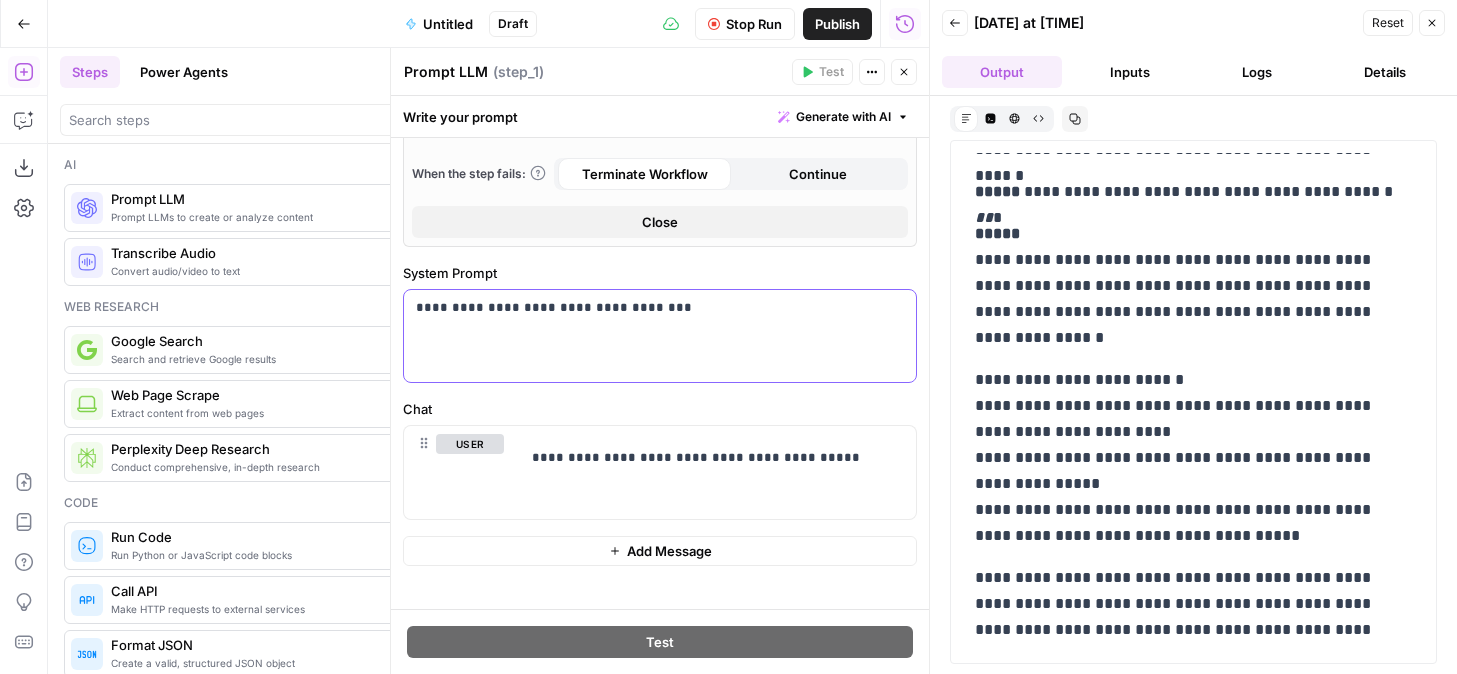 click on "**********" at bounding box center [652, 308] 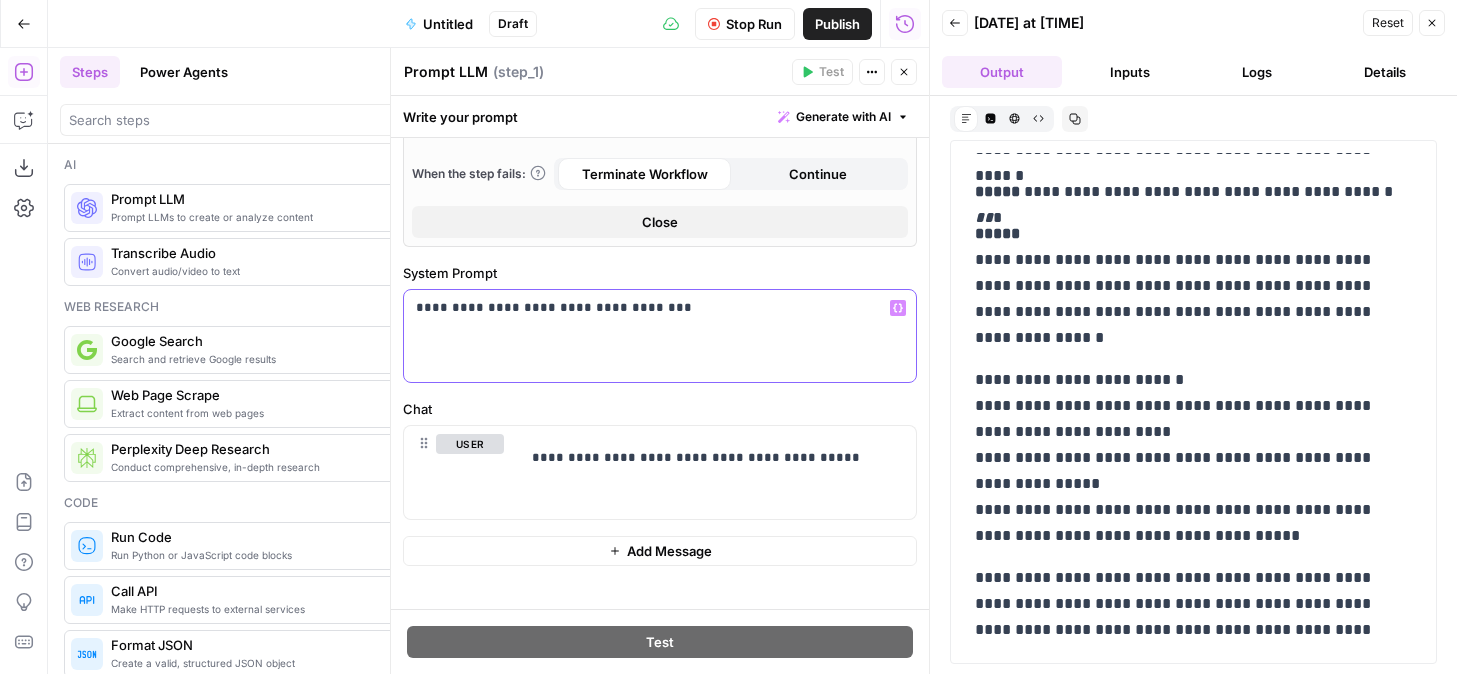 click on "**********" at bounding box center [652, 308] 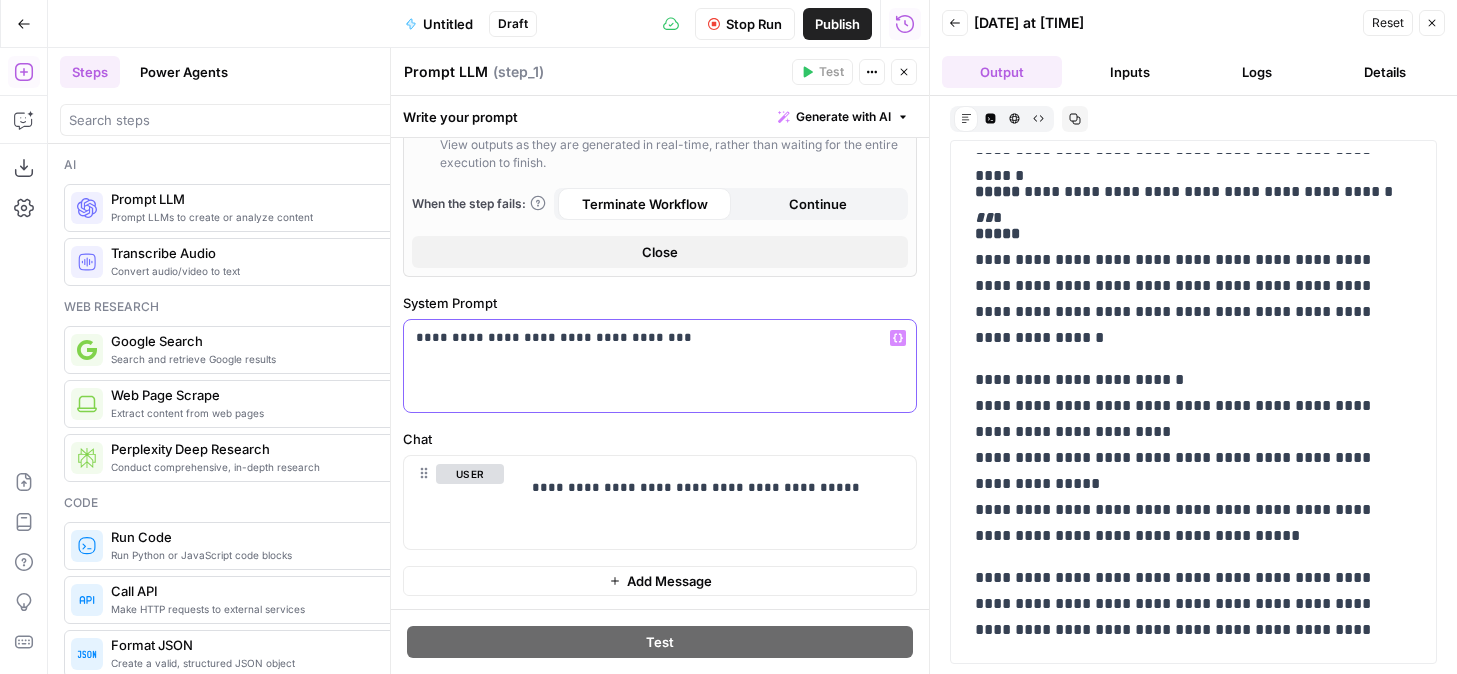 scroll, scrollTop: 519, scrollLeft: 0, axis: vertical 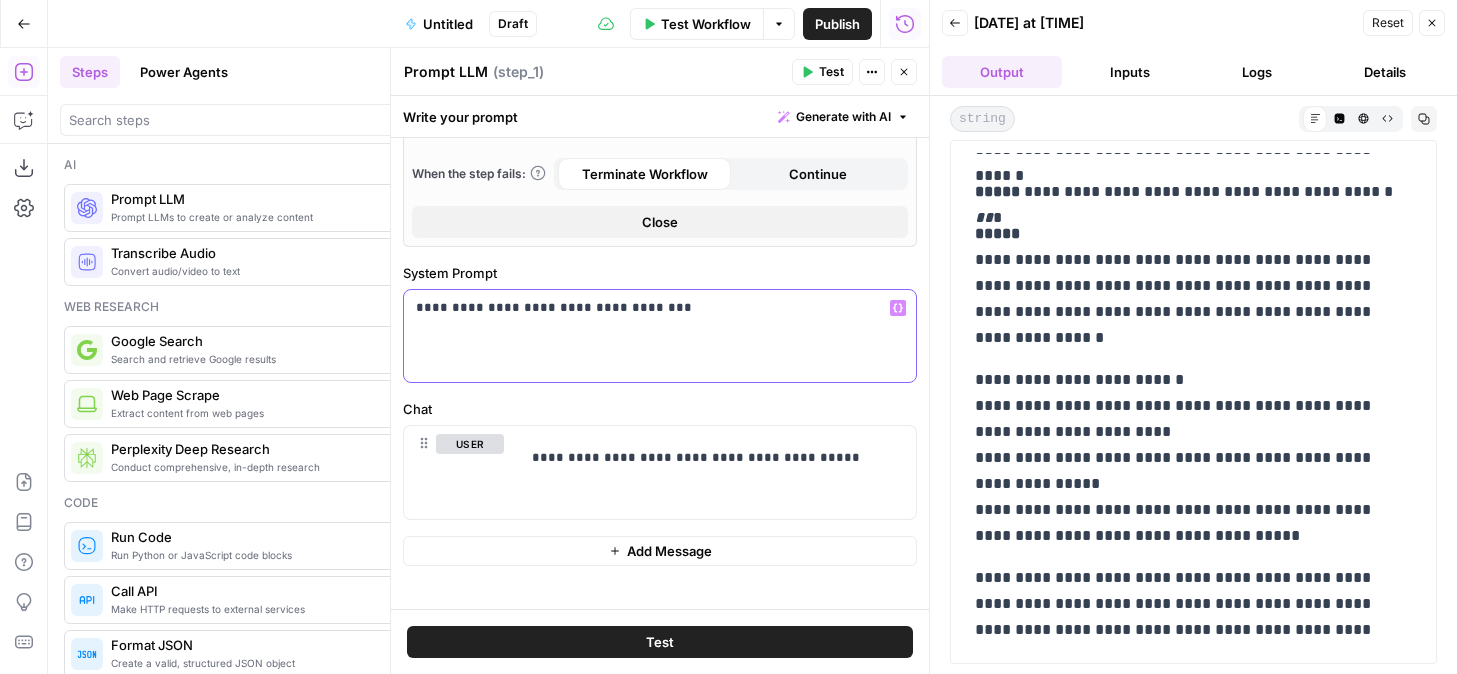 drag, startPoint x: 705, startPoint y: 314, endPoint x: 478, endPoint y: 313, distance: 227.0022 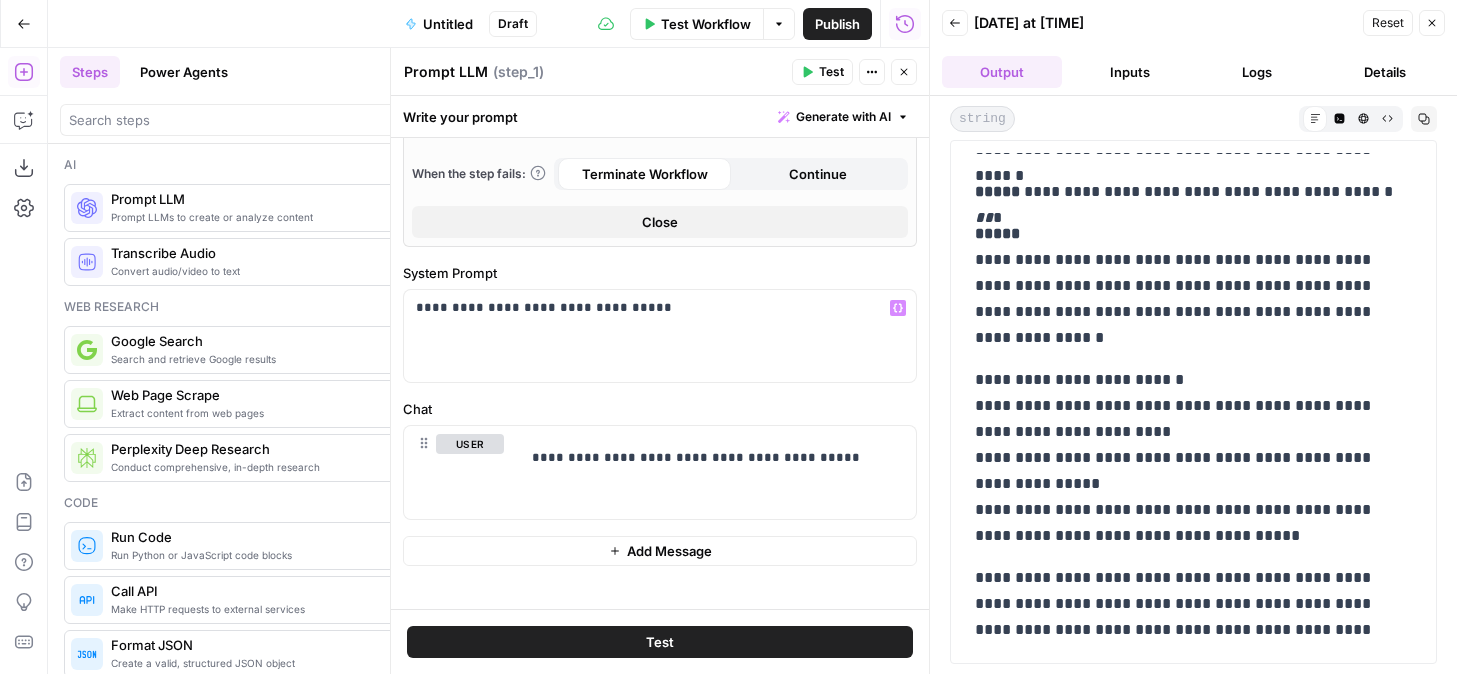 click on "Test" at bounding box center (660, 642) 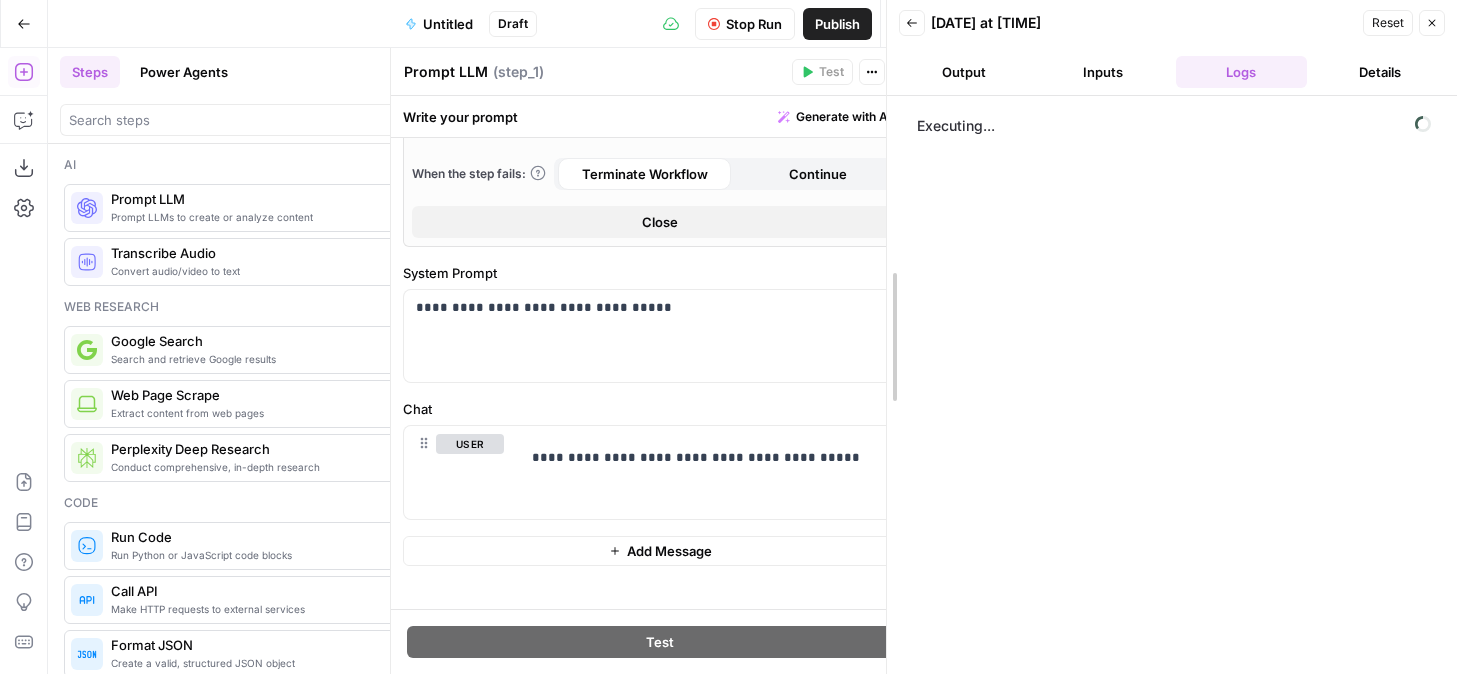 drag, startPoint x: 925, startPoint y: 290, endPoint x: 885, endPoint y: 290, distance: 40 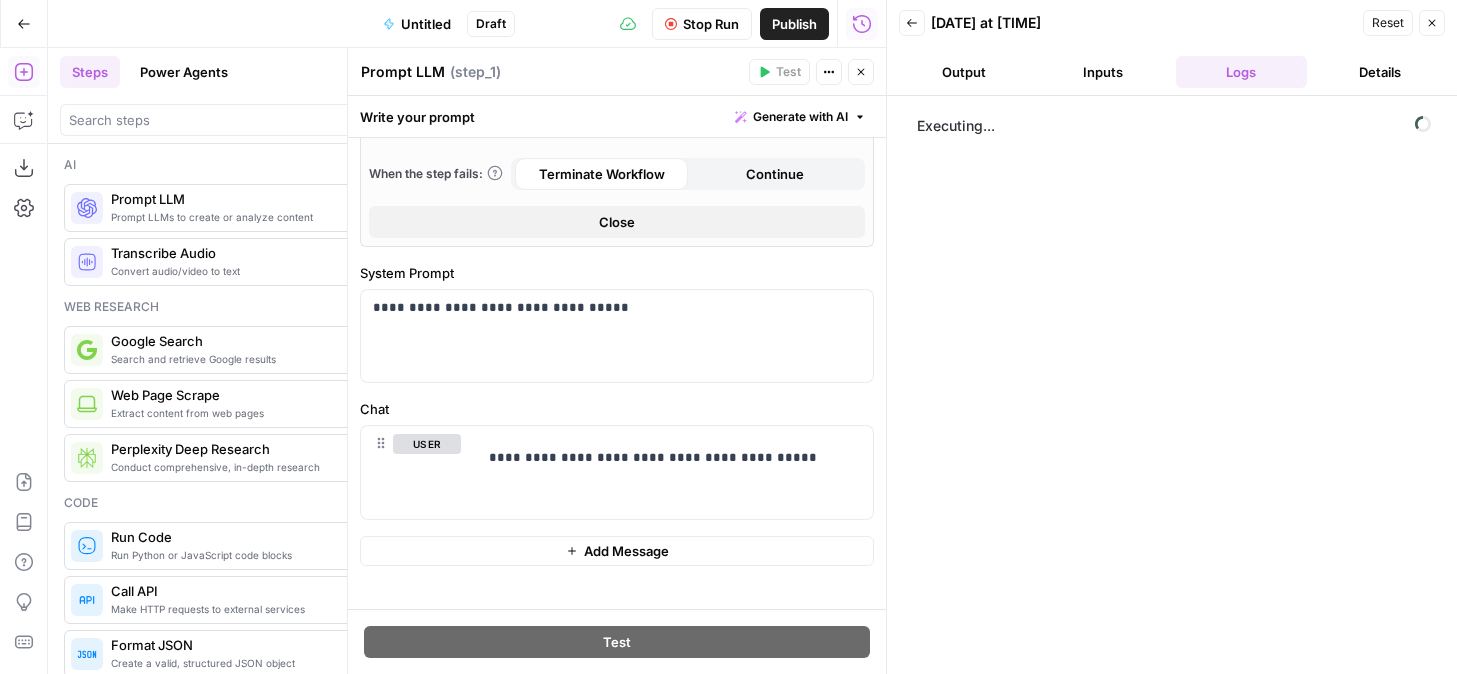 click on "Steps Power Agents Close" at bounding box center [253, 96] 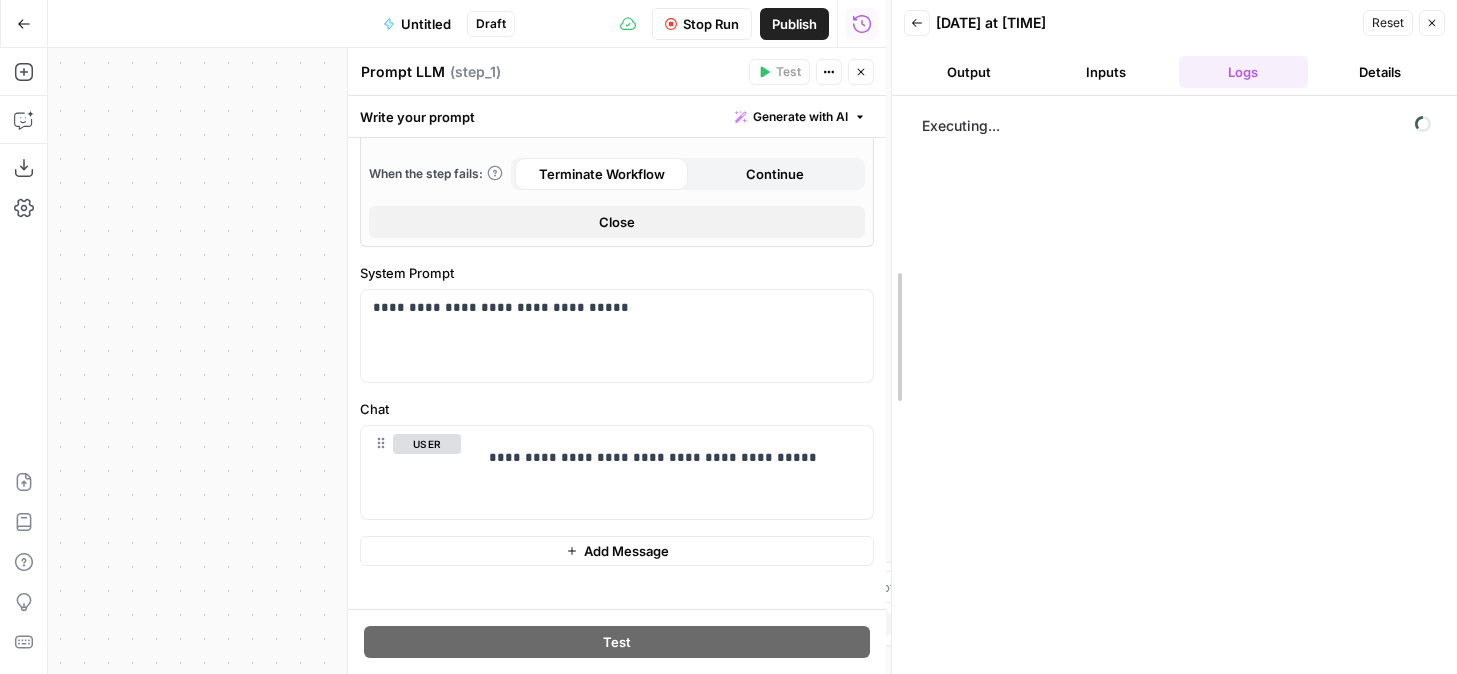drag, startPoint x: 890, startPoint y: 198, endPoint x: 905, endPoint y: 198, distance: 15 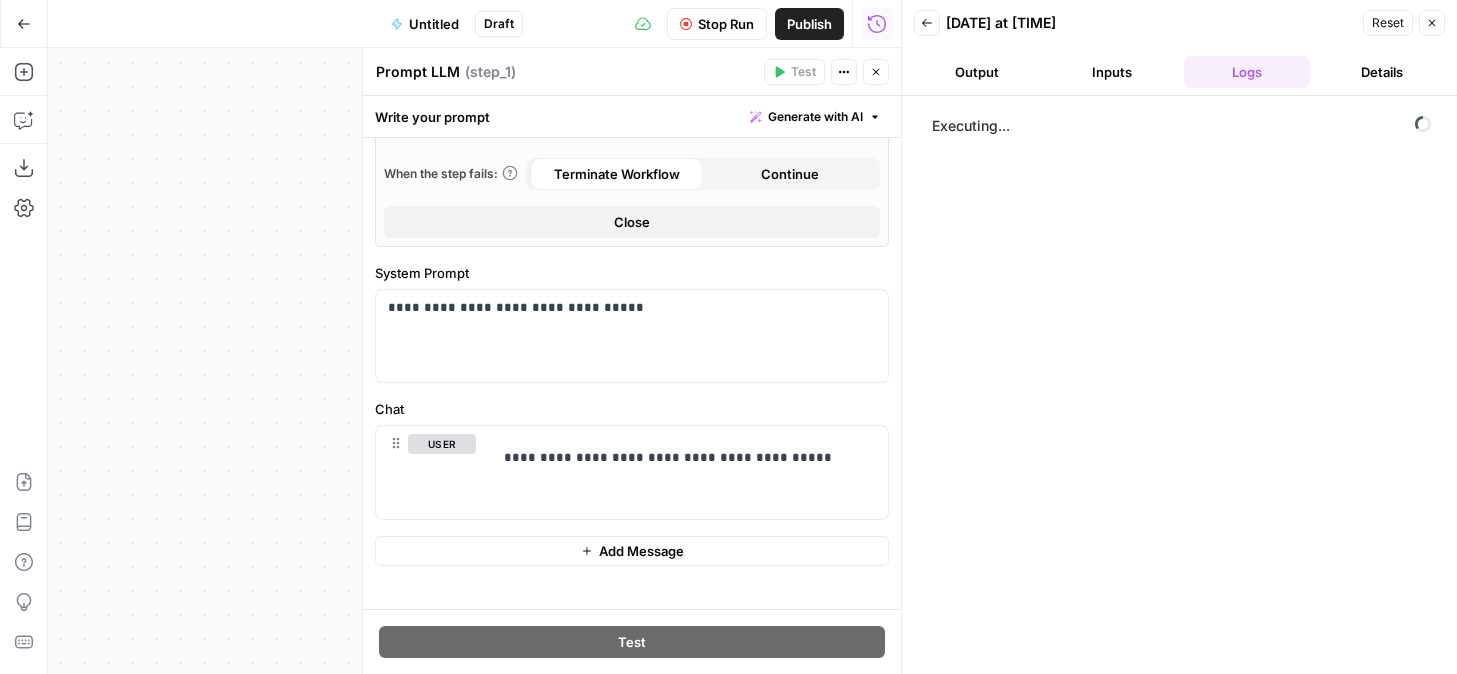 click on "Output" at bounding box center (977, 72) 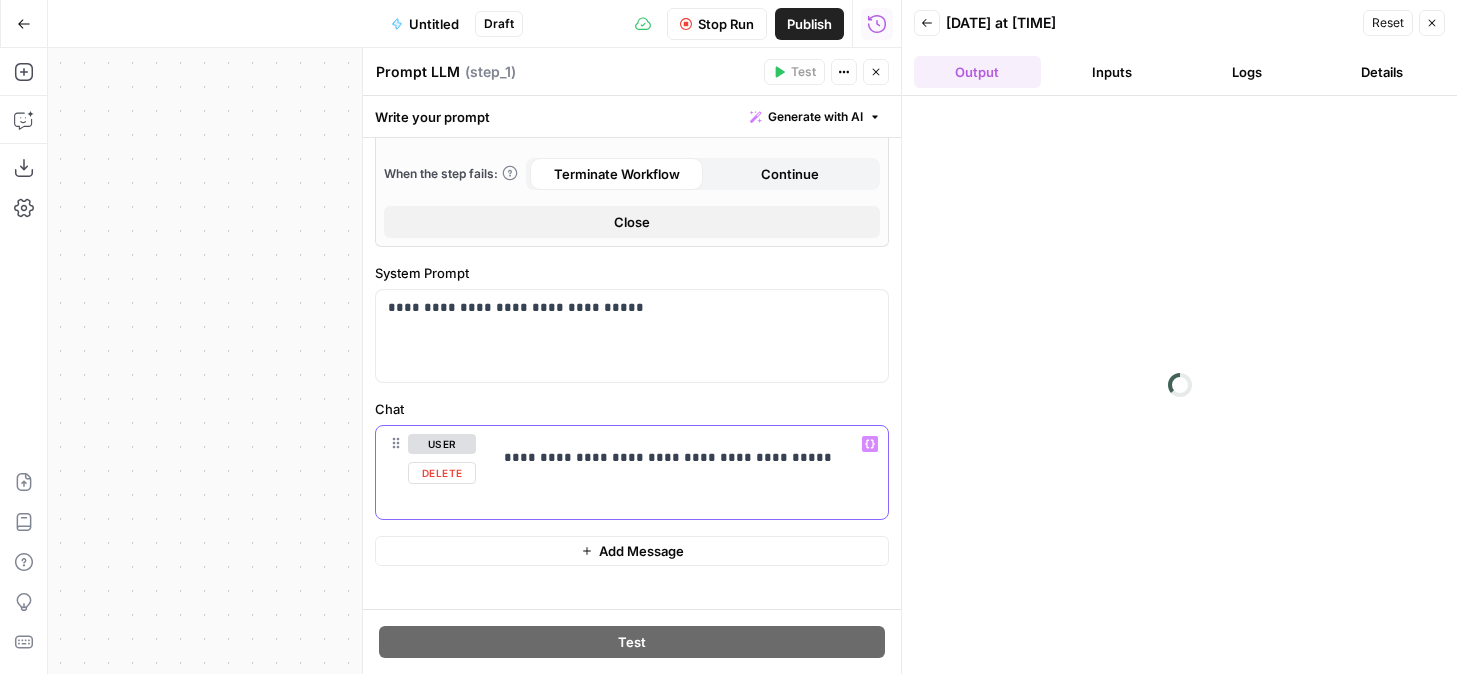 click on "**********" at bounding box center [682, 457] 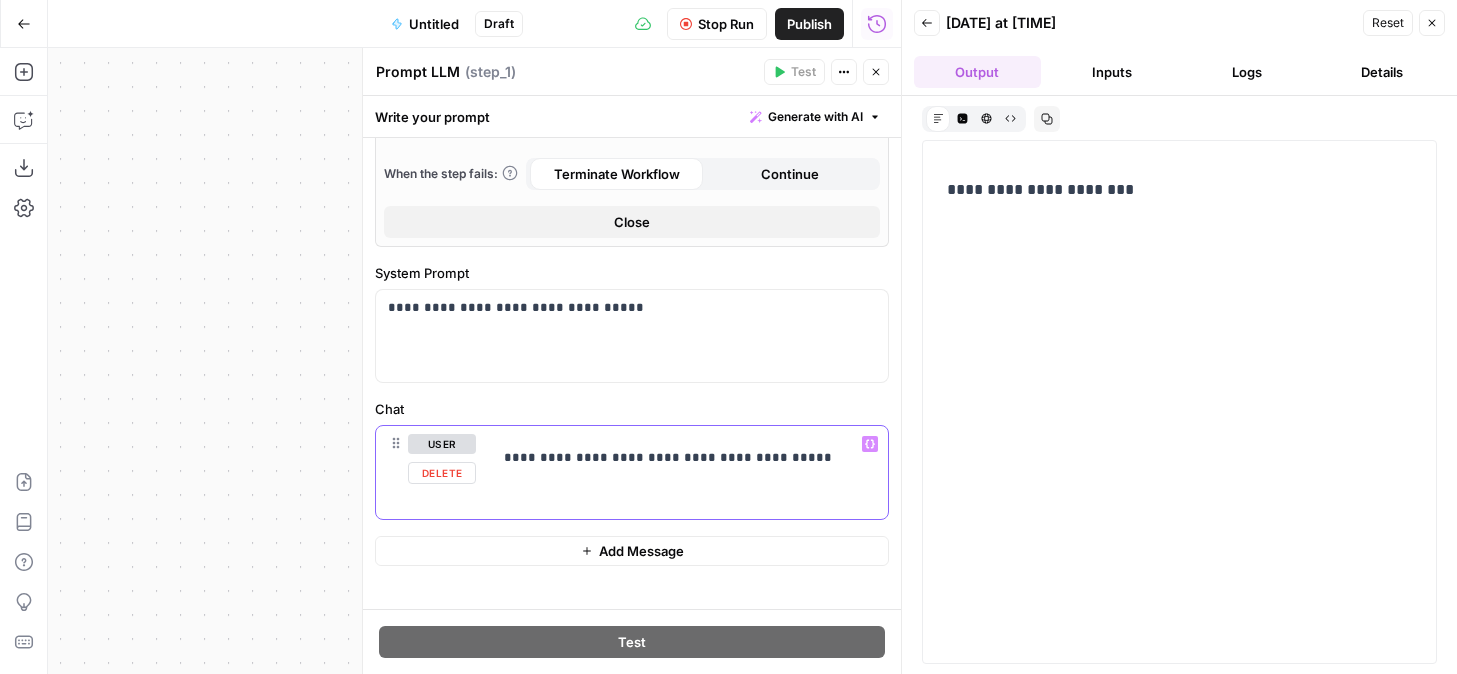 click on "**********" at bounding box center (682, 457) 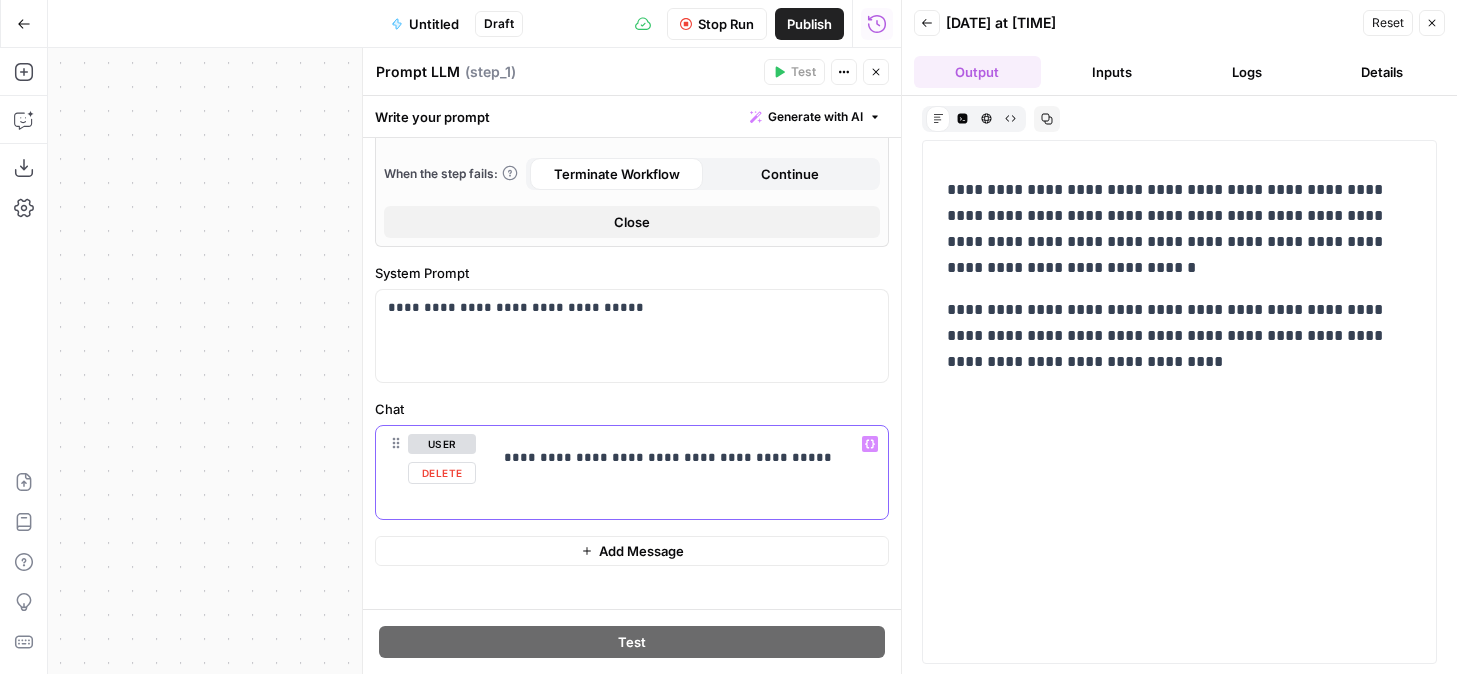 type 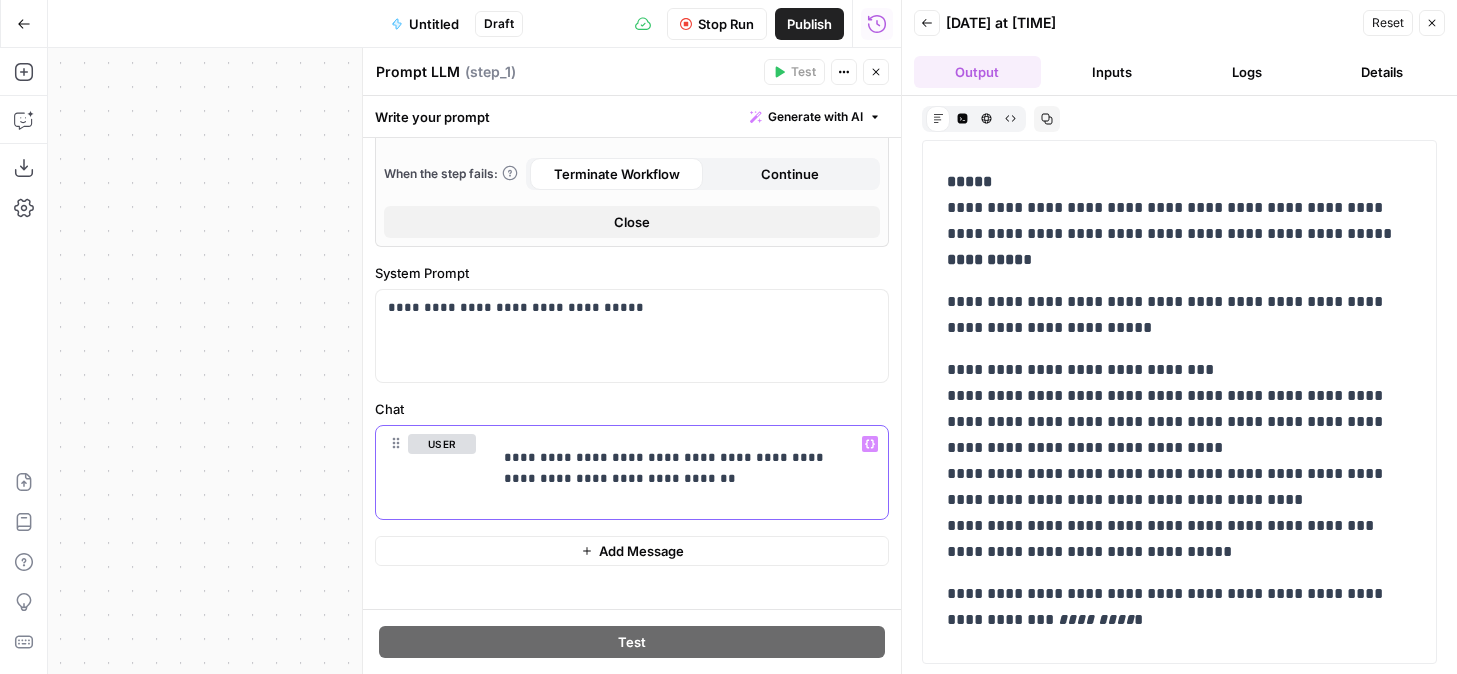 scroll, scrollTop: 0, scrollLeft: 0, axis: both 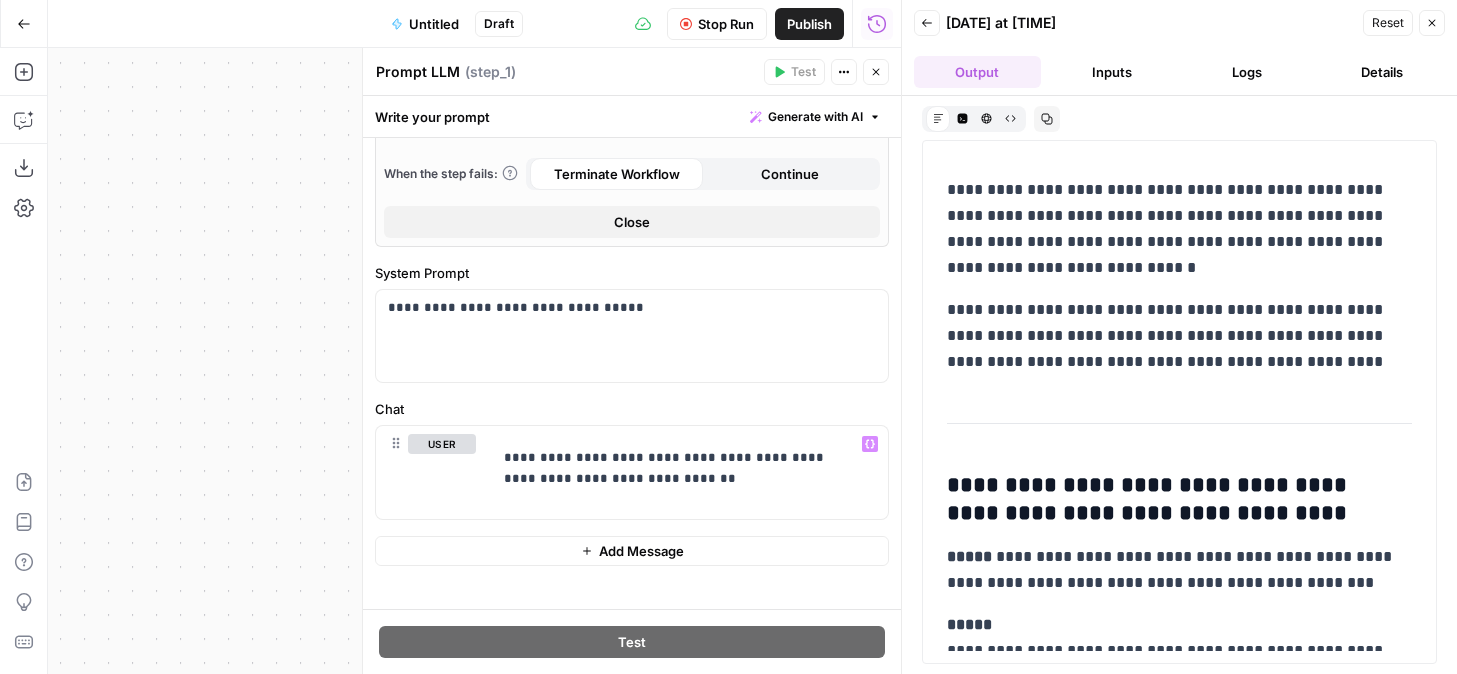 click on "Stop Run" at bounding box center (726, 24) 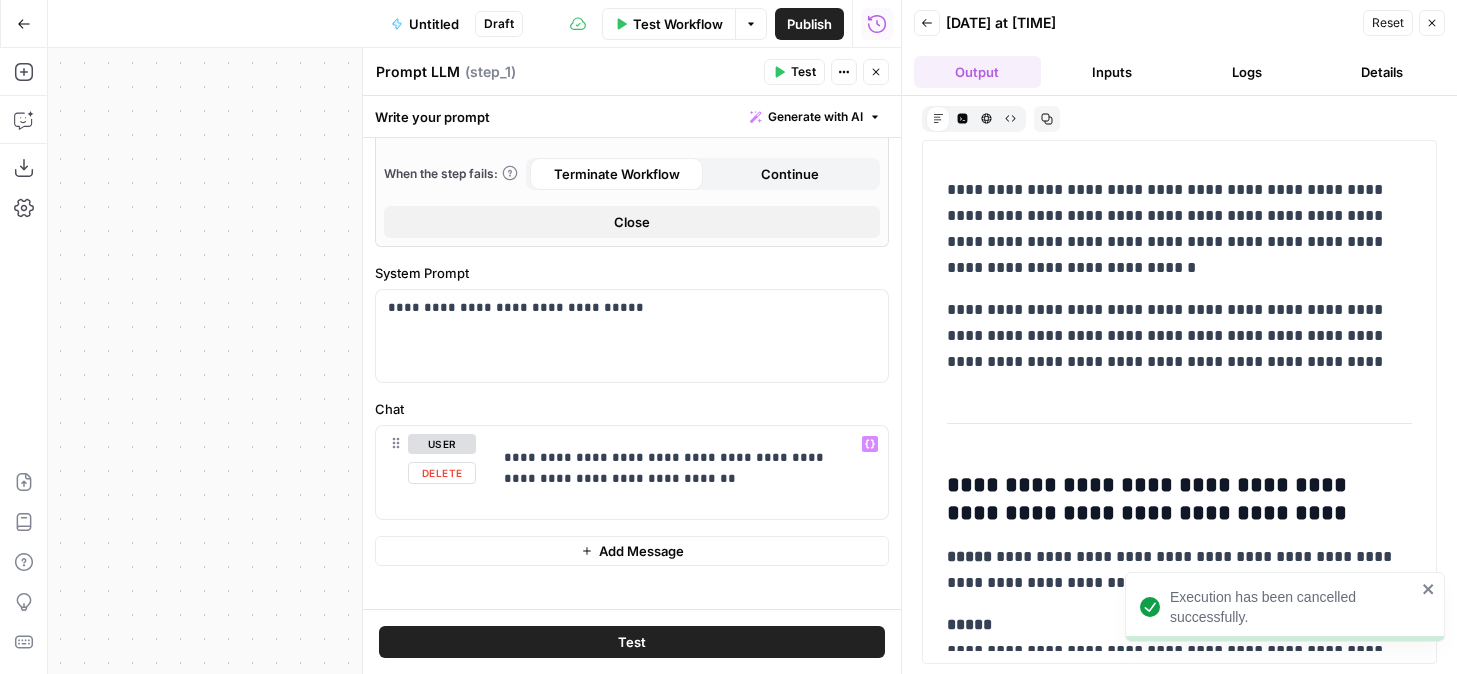 click on "Test" at bounding box center (632, 642) 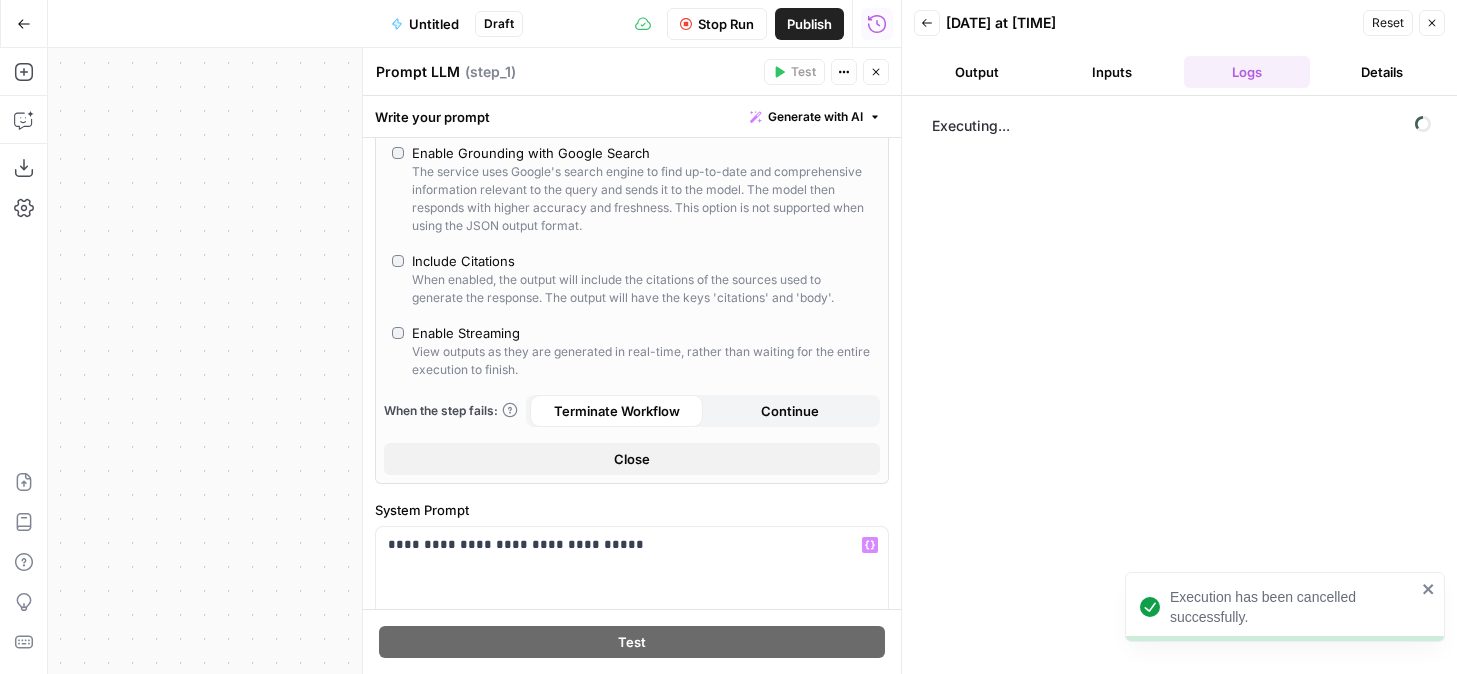 scroll, scrollTop: 246, scrollLeft: 0, axis: vertical 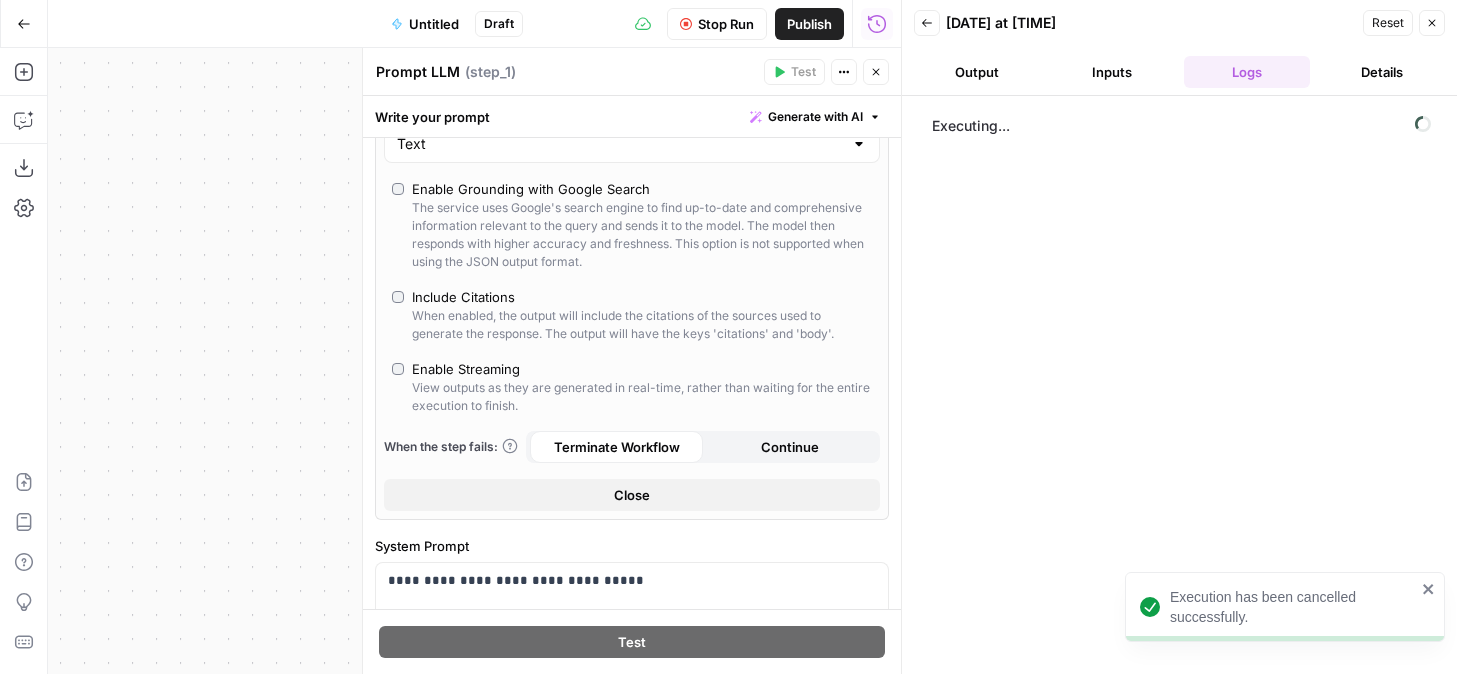 click on "Output" at bounding box center (977, 72) 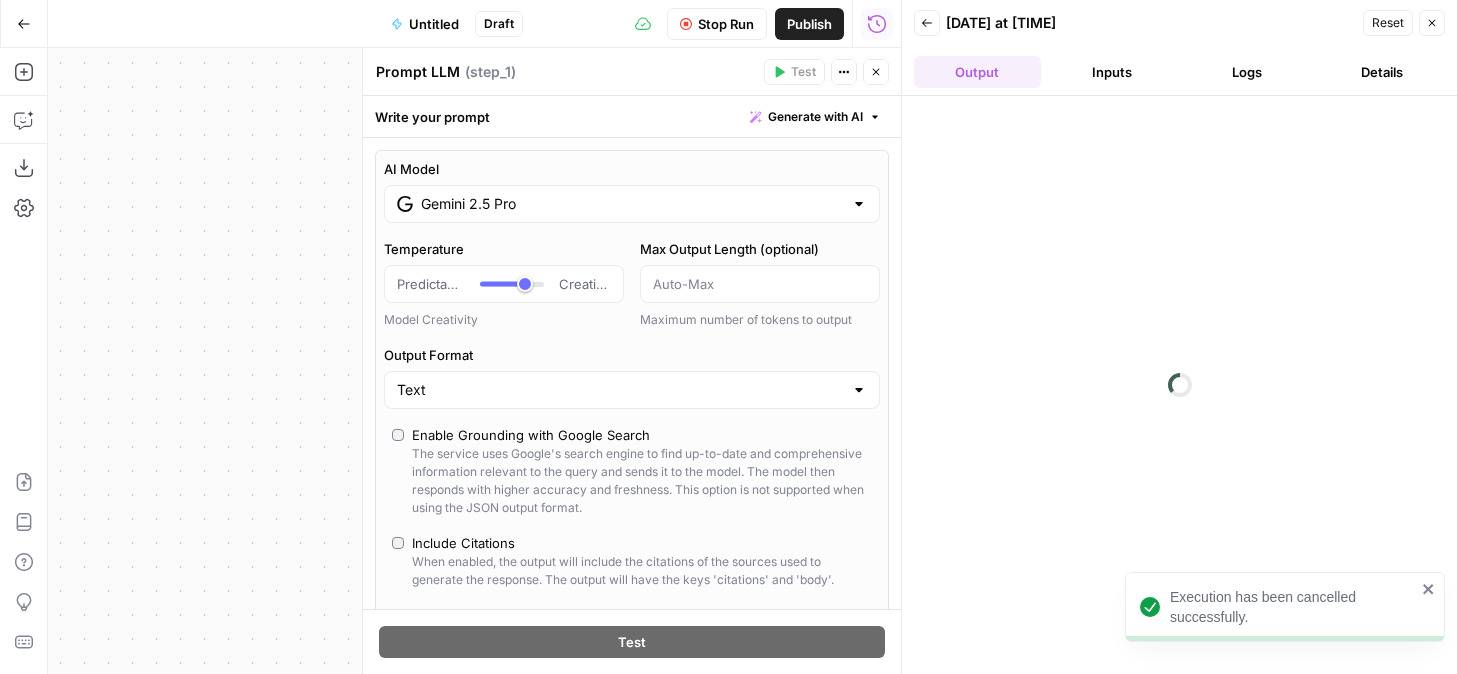 scroll, scrollTop: 519, scrollLeft: 0, axis: vertical 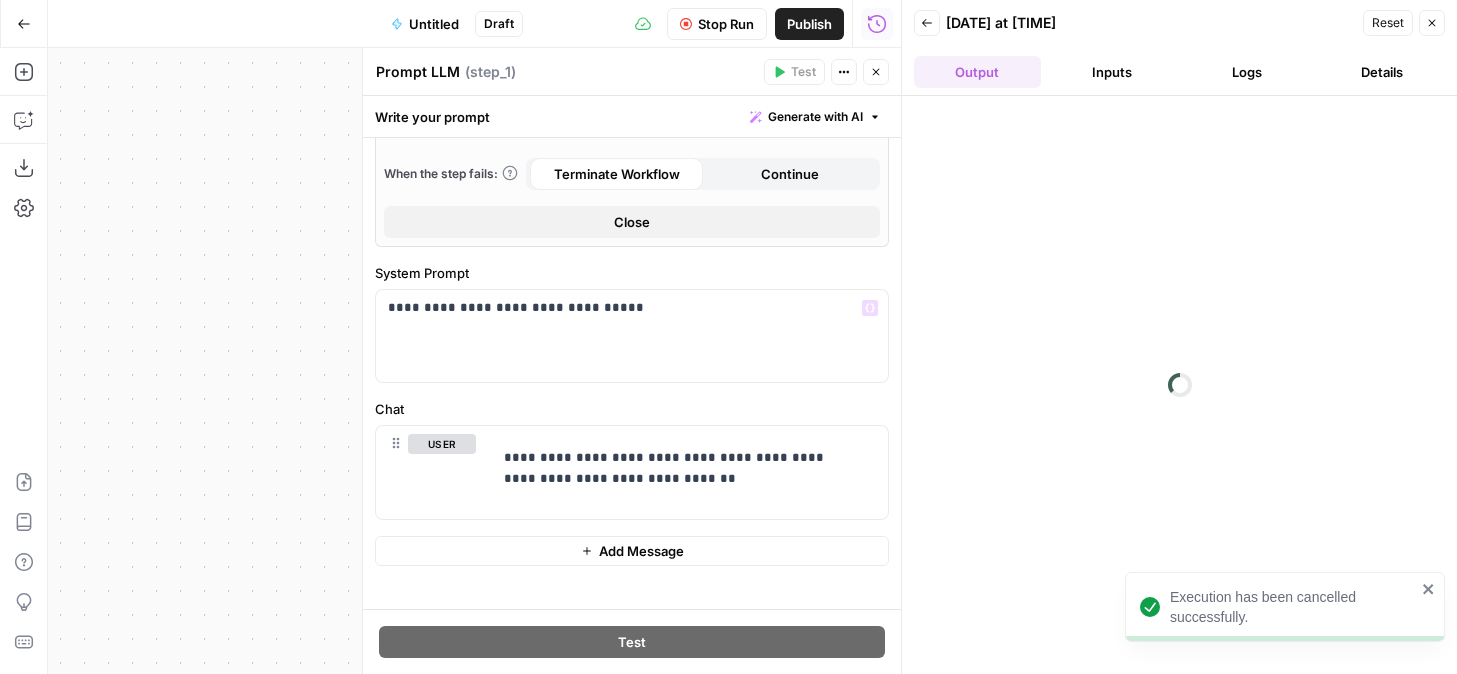 click on "AI Model Gemini 2.5 Pro Temperature Predictable Creative Model Creativity Max Output Length (optional) Maximum number of tokens to output Output Format Text Enable Grounding with Google Search The service uses Google's search engine to find up-to-date and comprehensive information relevant to the query and sends it to the model. The model then responds with higher accuracy and freshness. This option is not supported when using the JSON output format. Include Citations When enabled, the output will include the citations of the sources used to generate the response. The output will have the keys 'citations' and 'body'. Enable Streaming View outputs as they are generated in real-time, rather than waiting for the entire execution to finish. When the step fails: Terminate Workflow Continue Close" at bounding box center [632, -61] 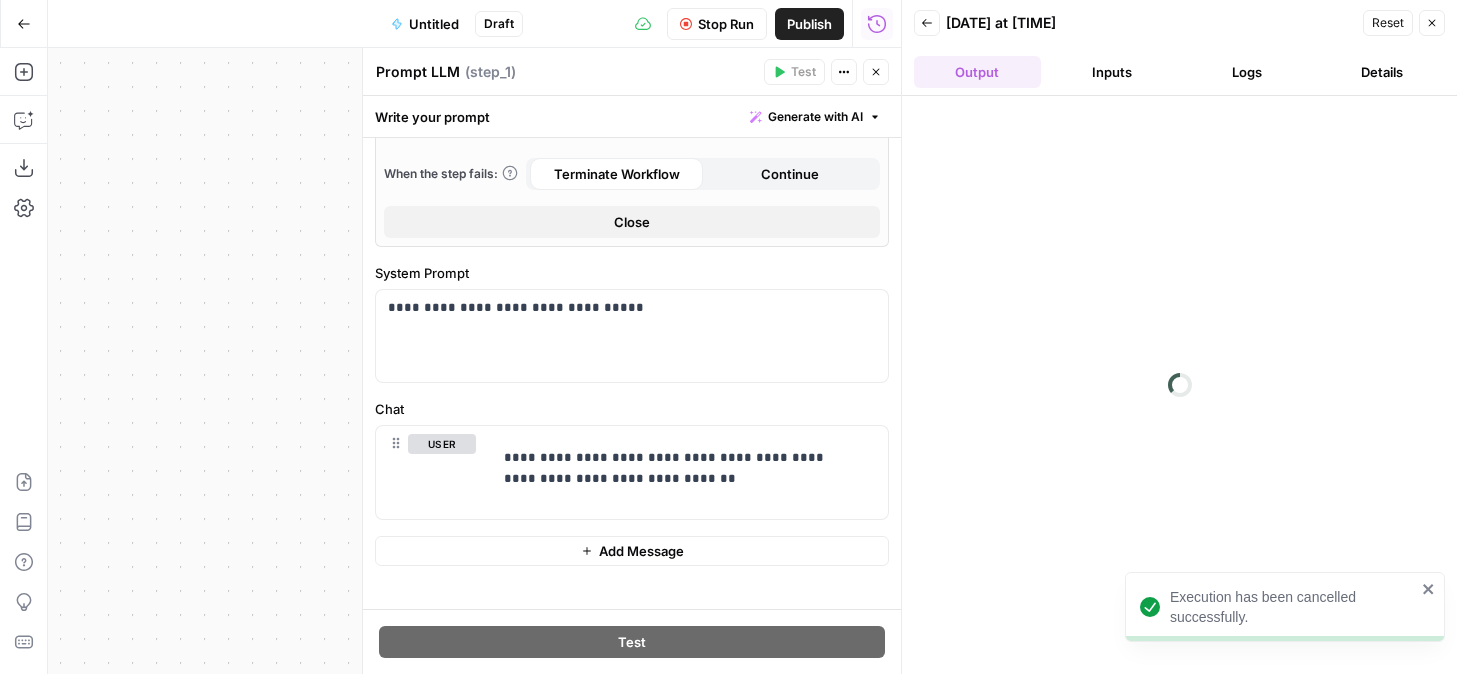 click on "Close" at bounding box center [632, 222] 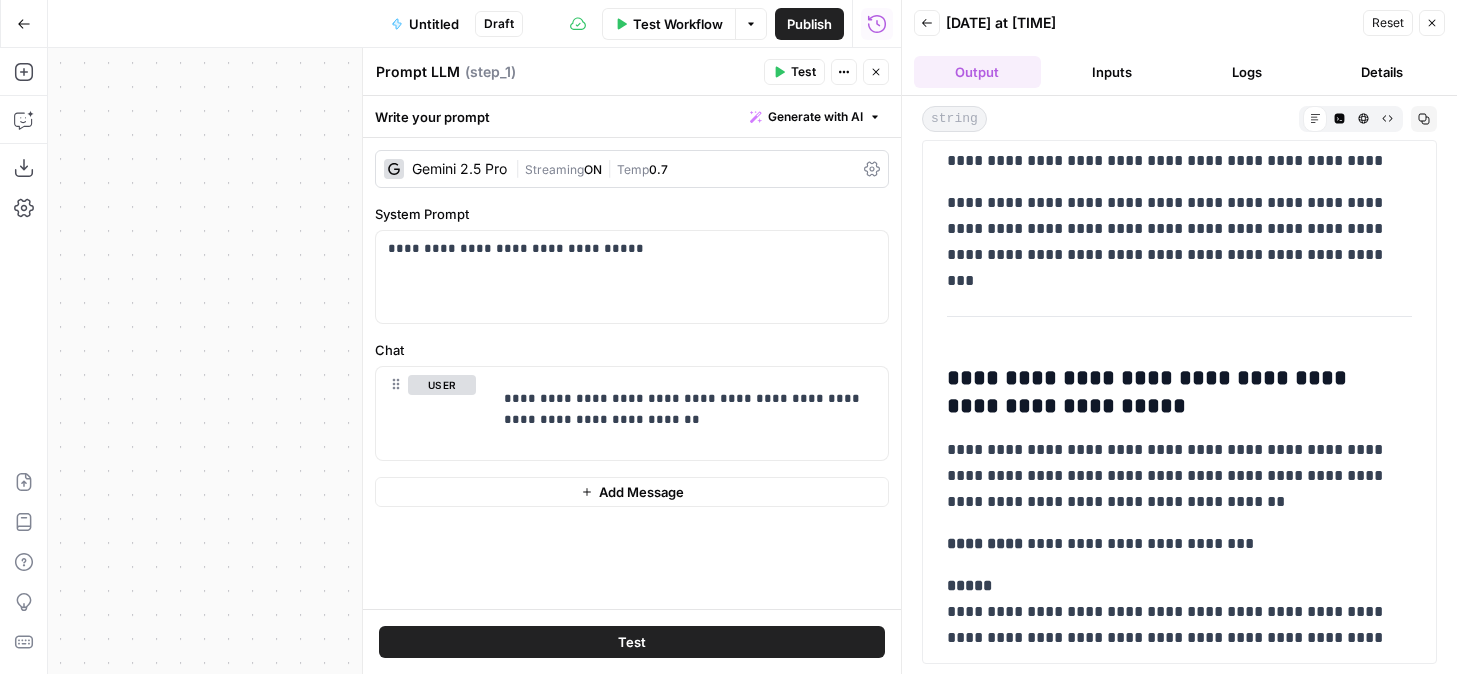 scroll, scrollTop: 641, scrollLeft: 0, axis: vertical 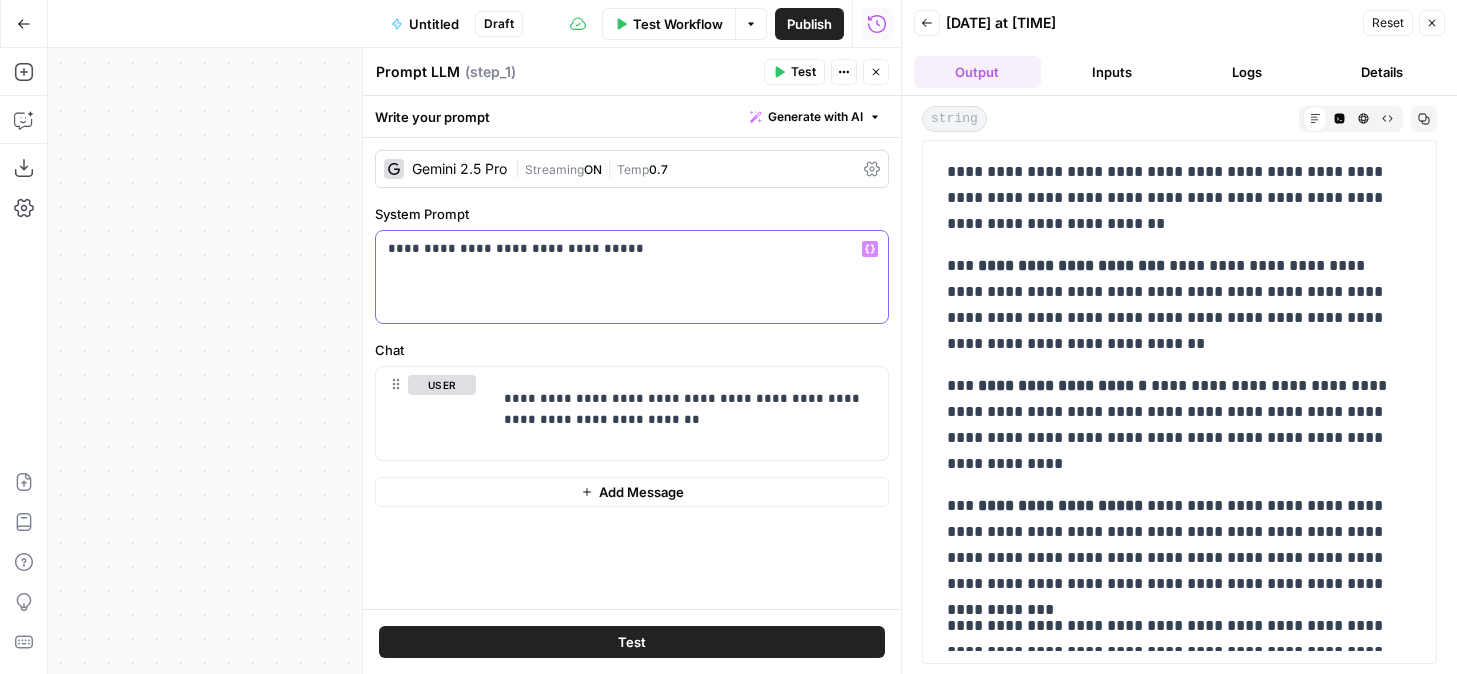 drag, startPoint x: 445, startPoint y: 245, endPoint x: 672, endPoint y: 246, distance: 227.0022 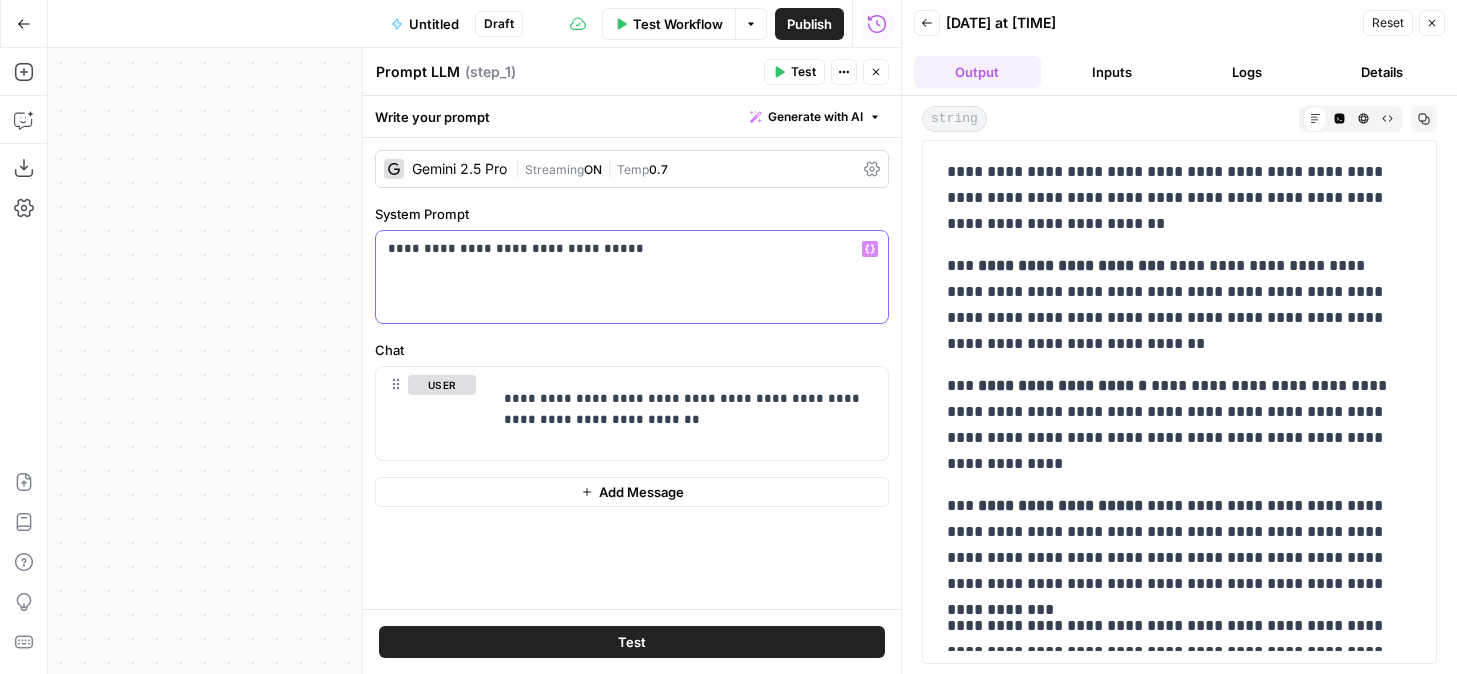click on "**********" at bounding box center (632, 249) 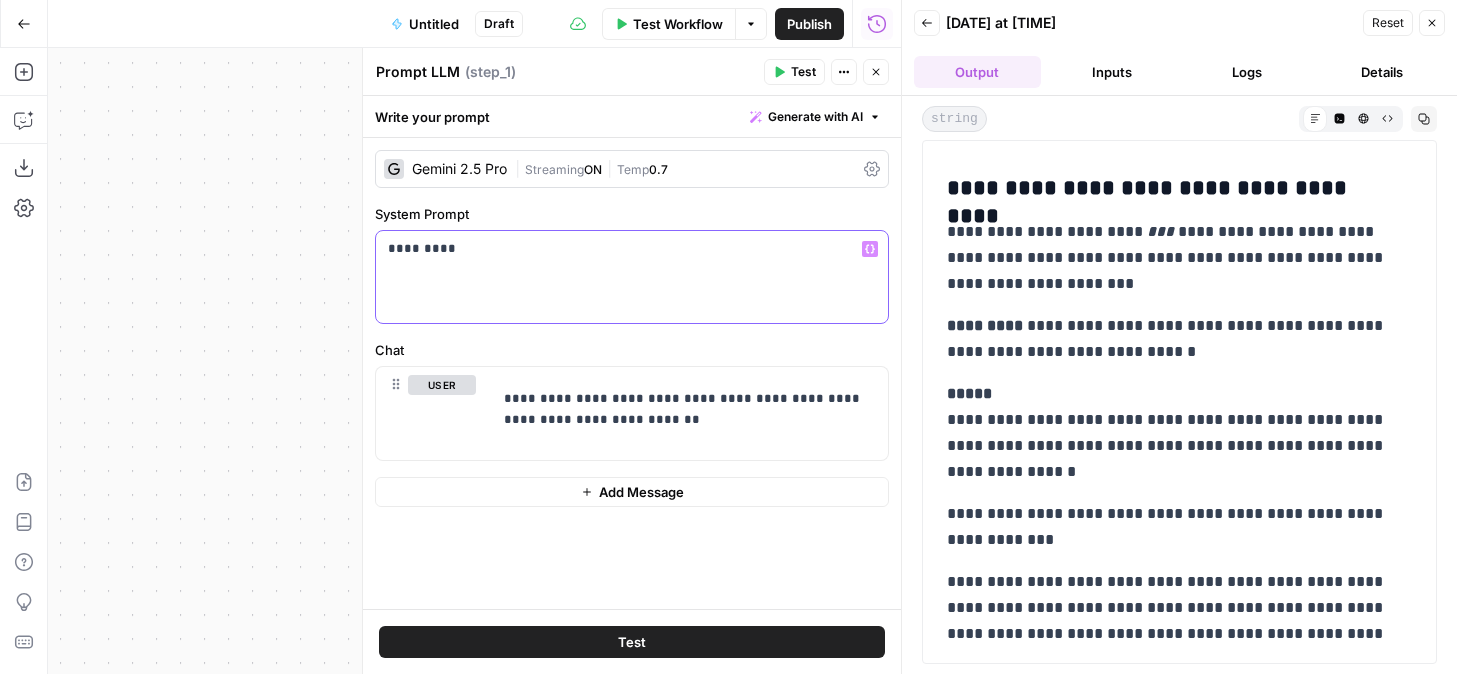 scroll, scrollTop: 1467, scrollLeft: 0, axis: vertical 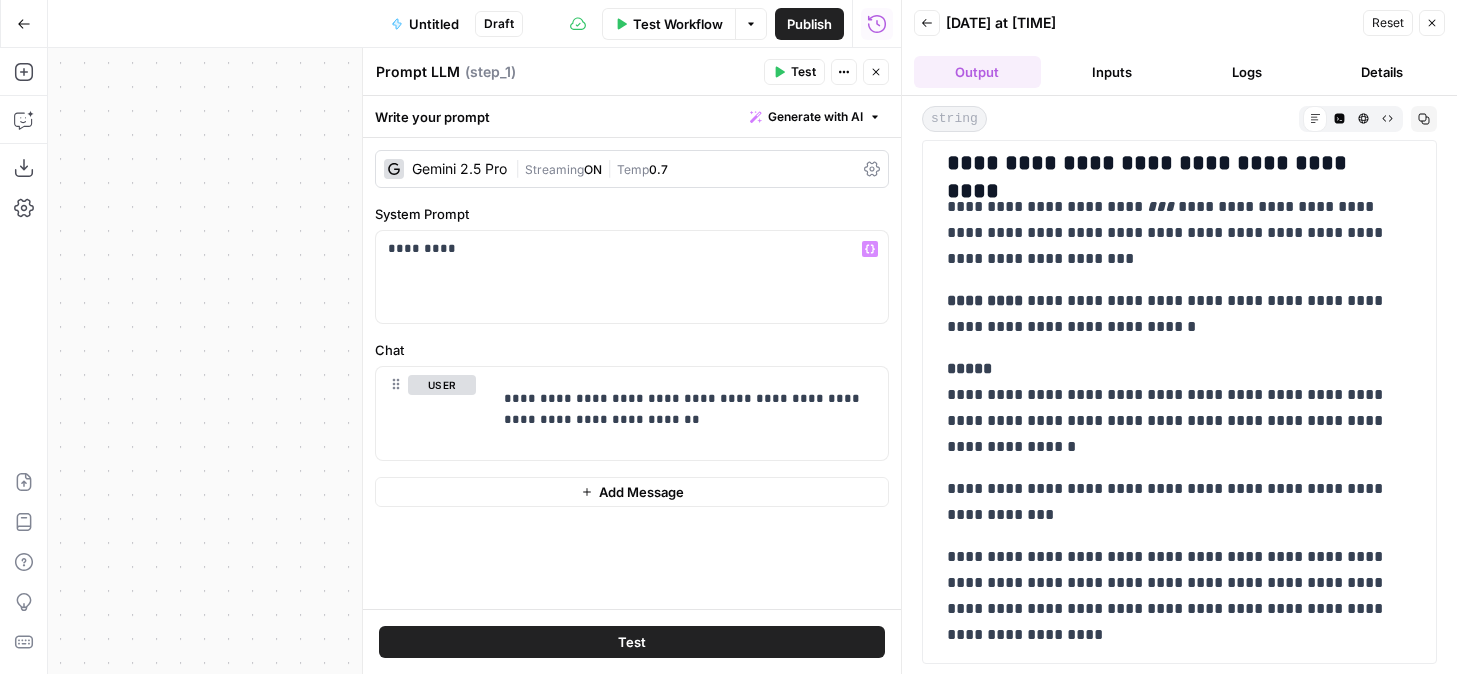 click on "|" at bounding box center (609, 168) 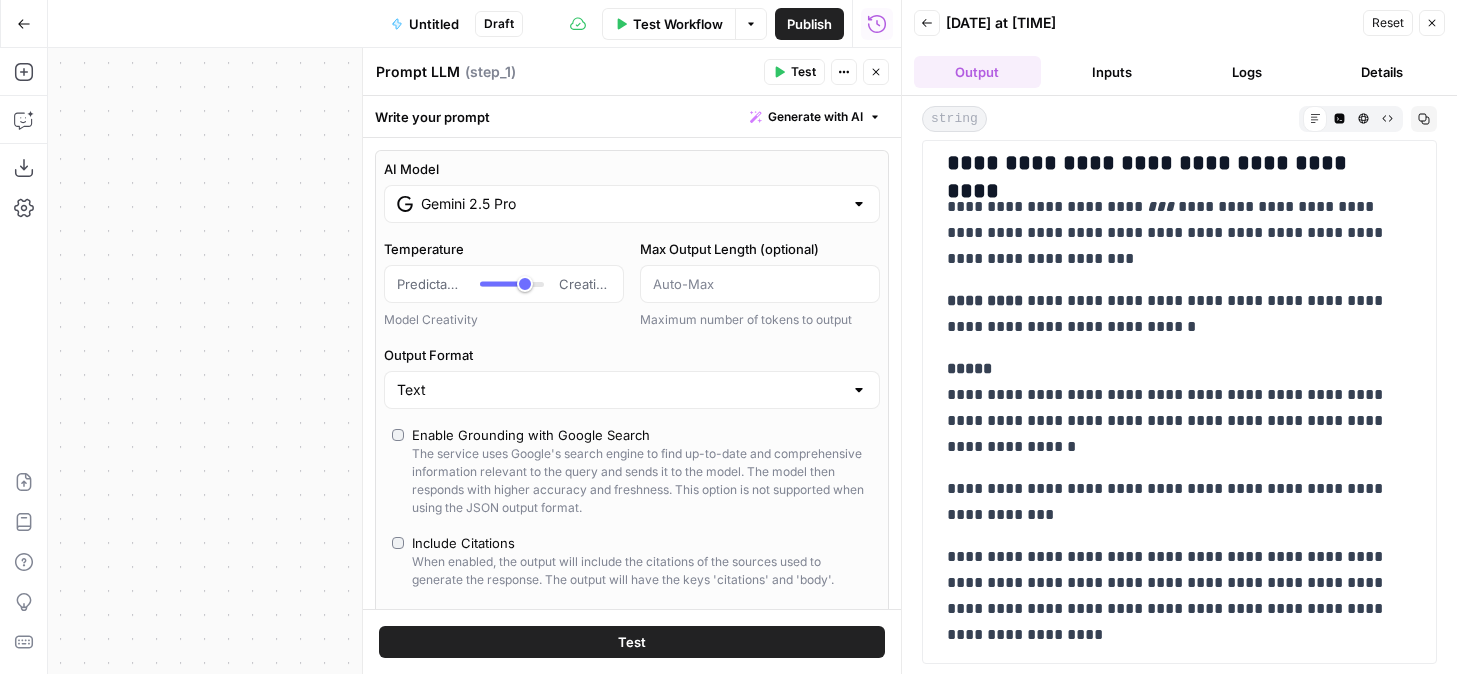 click on "Gemini 2.5 Pro" at bounding box center (632, 204) 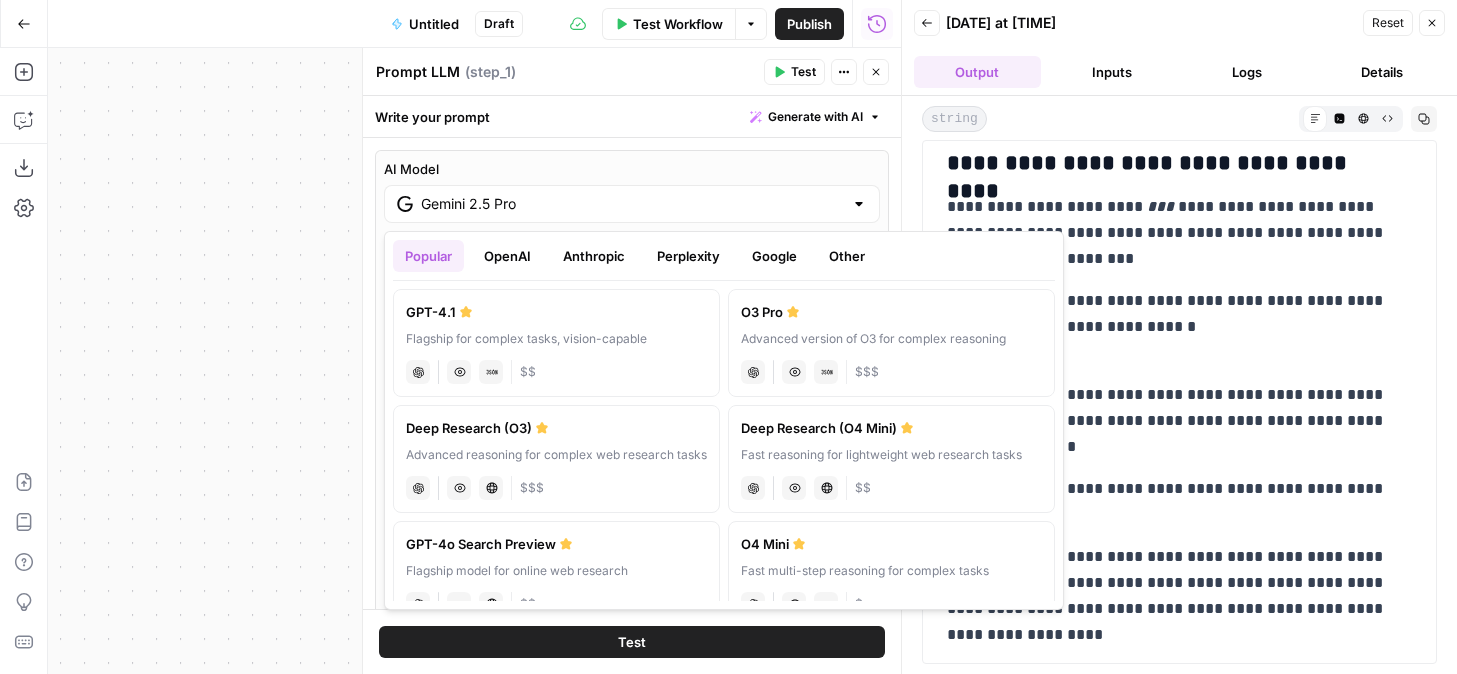 click on "Anthropic" at bounding box center [594, 256] 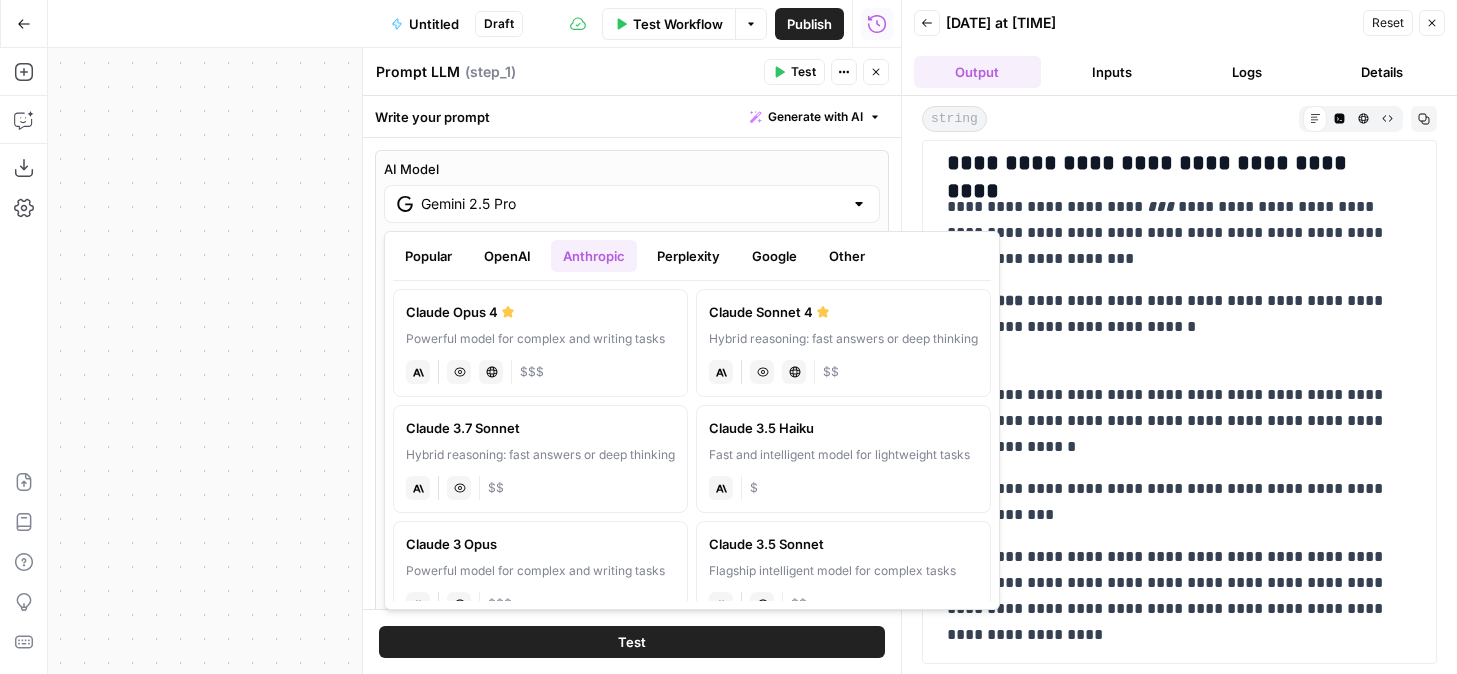 click on "Hybrid reasoning: fast answers or deep thinking" at bounding box center [843, 339] 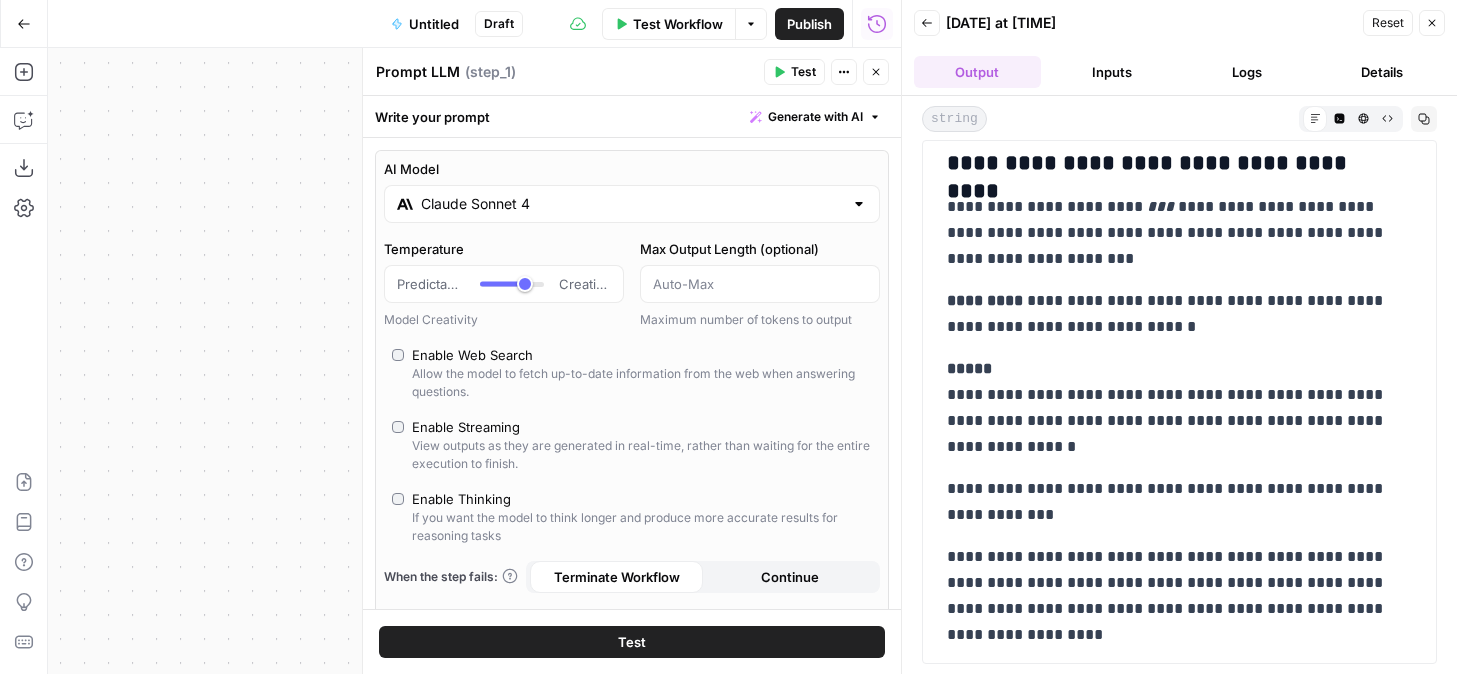 scroll, scrollTop: 478, scrollLeft: 0, axis: vertical 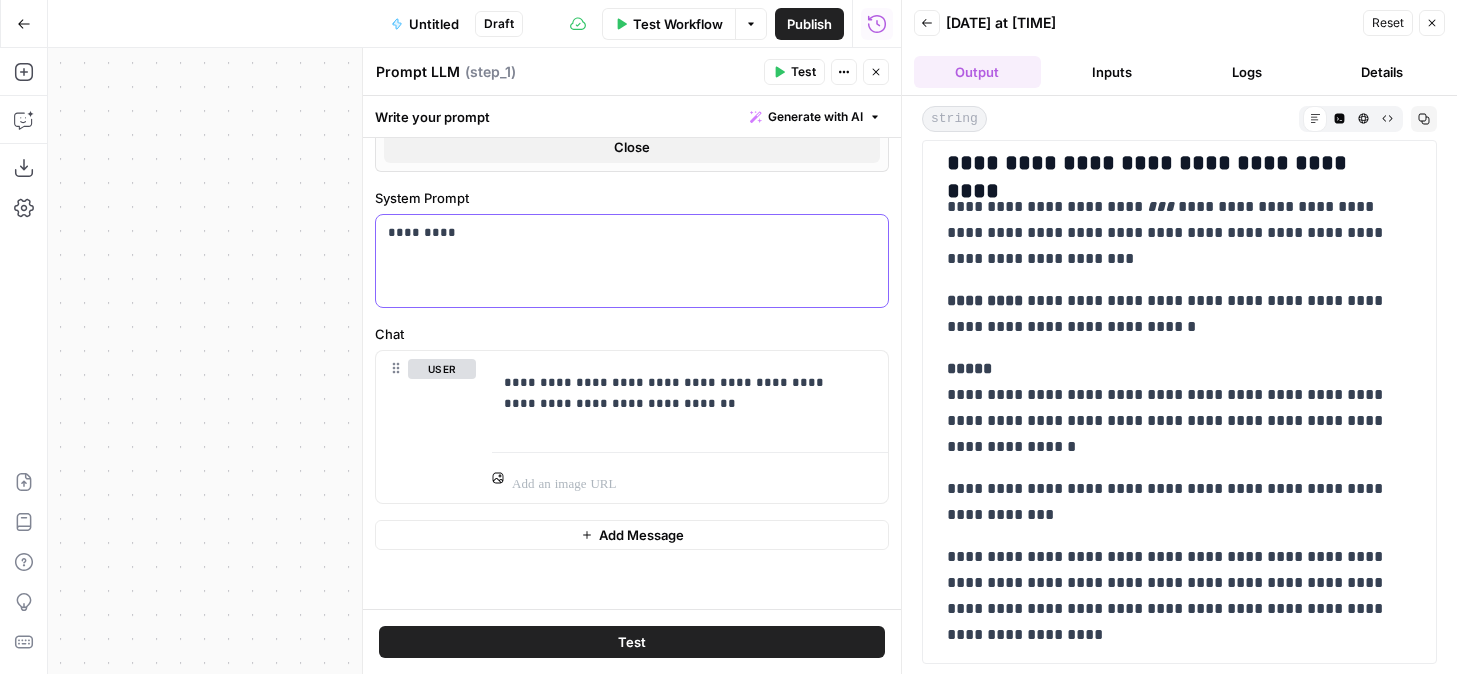 click on "*********" at bounding box center [632, 261] 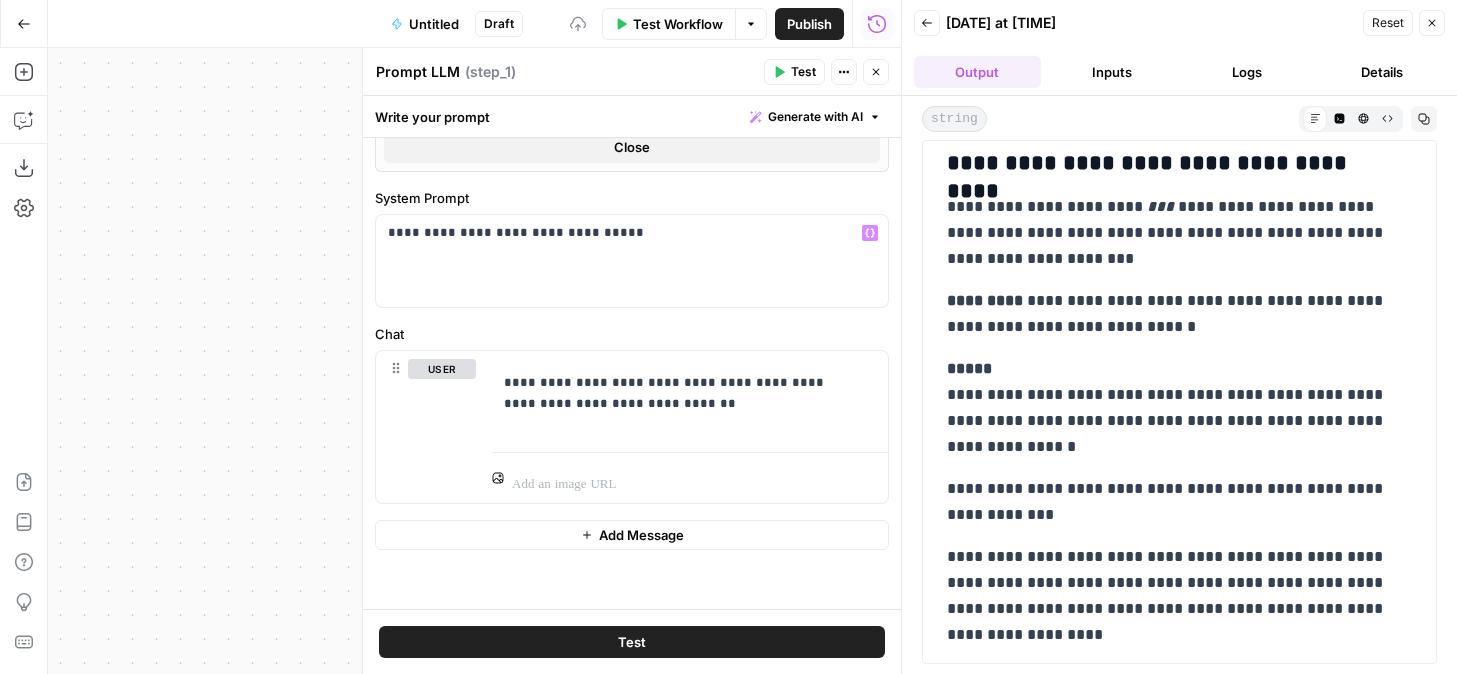 click on "Test" at bounding box center (632, 642) 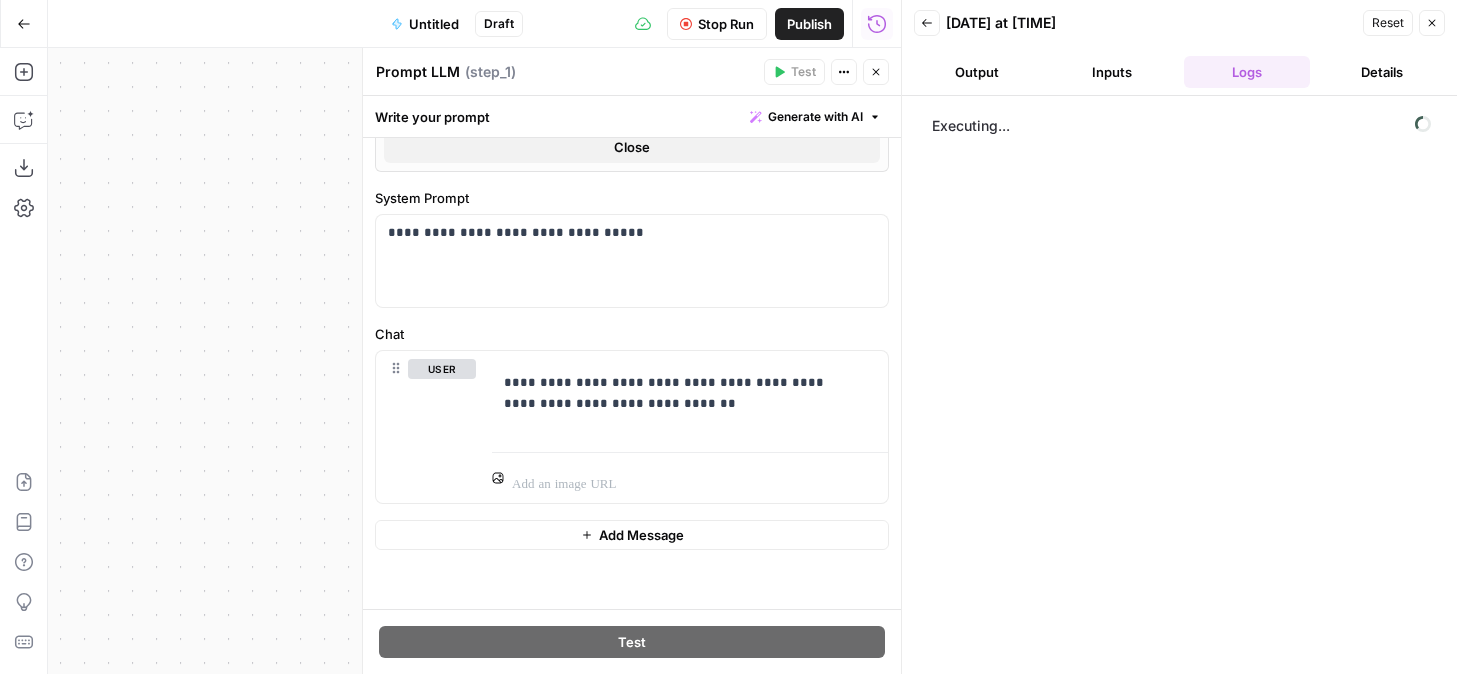 click on "Output" at bounding box center (977, 72) 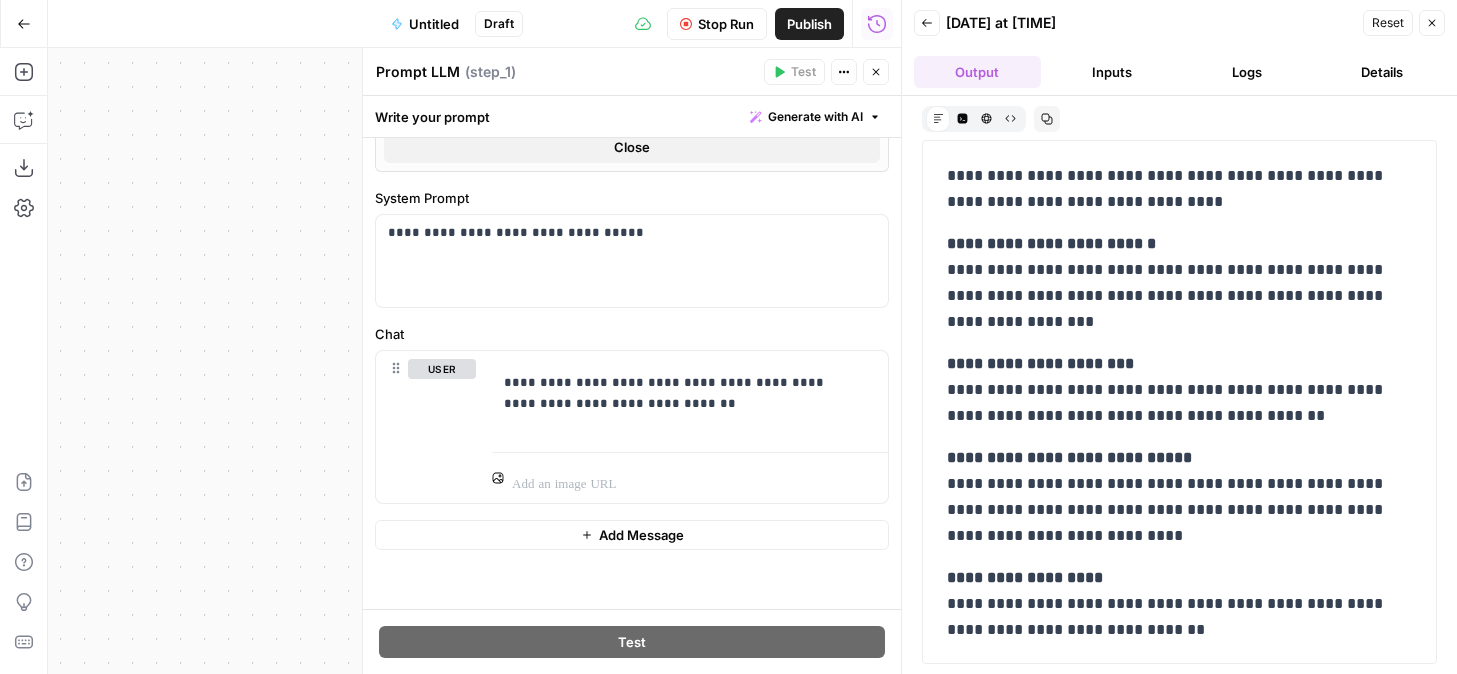scroll, scrollTop: 273, scrollLeft: 0, axis: vertical 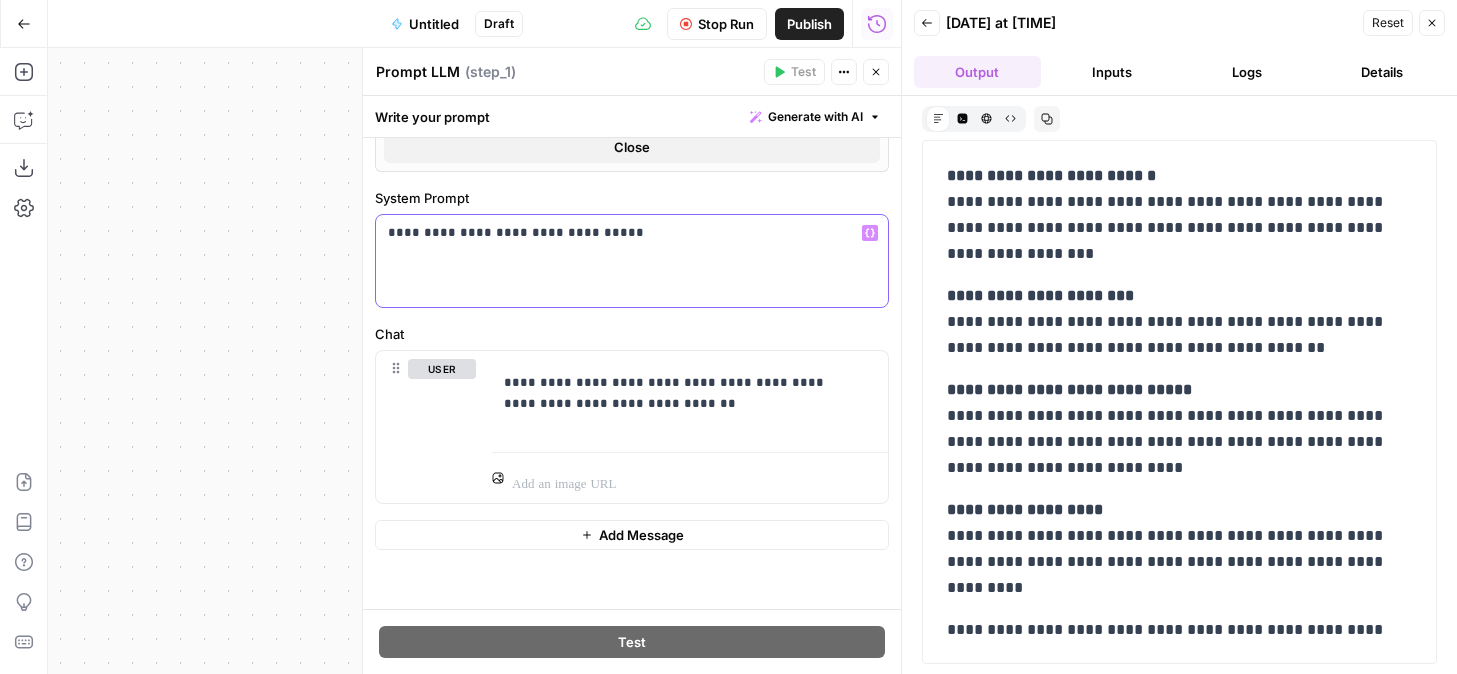 drag, startPoint x: 445, startPoint y: 235, endPoint x: 852, endPoint y: 235, distance: 407 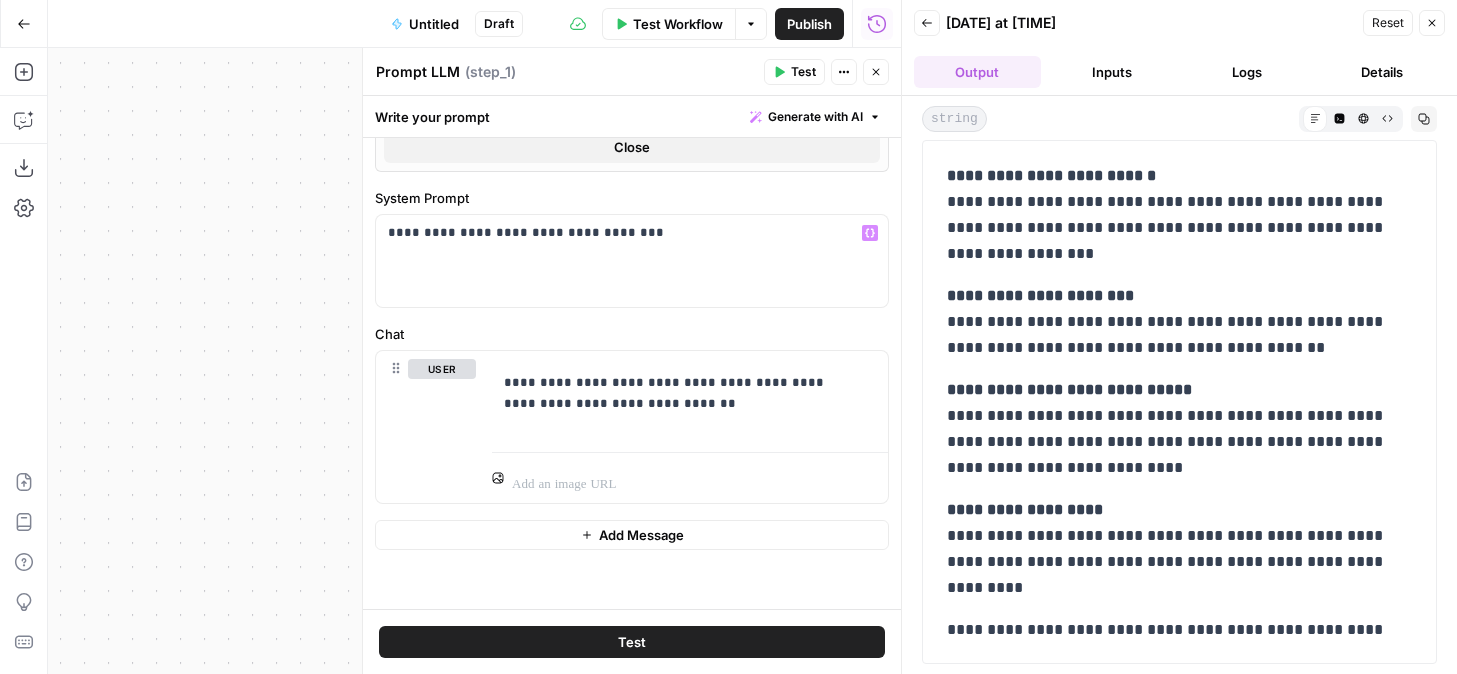 click on "Test" at bounding box center [632, 642] 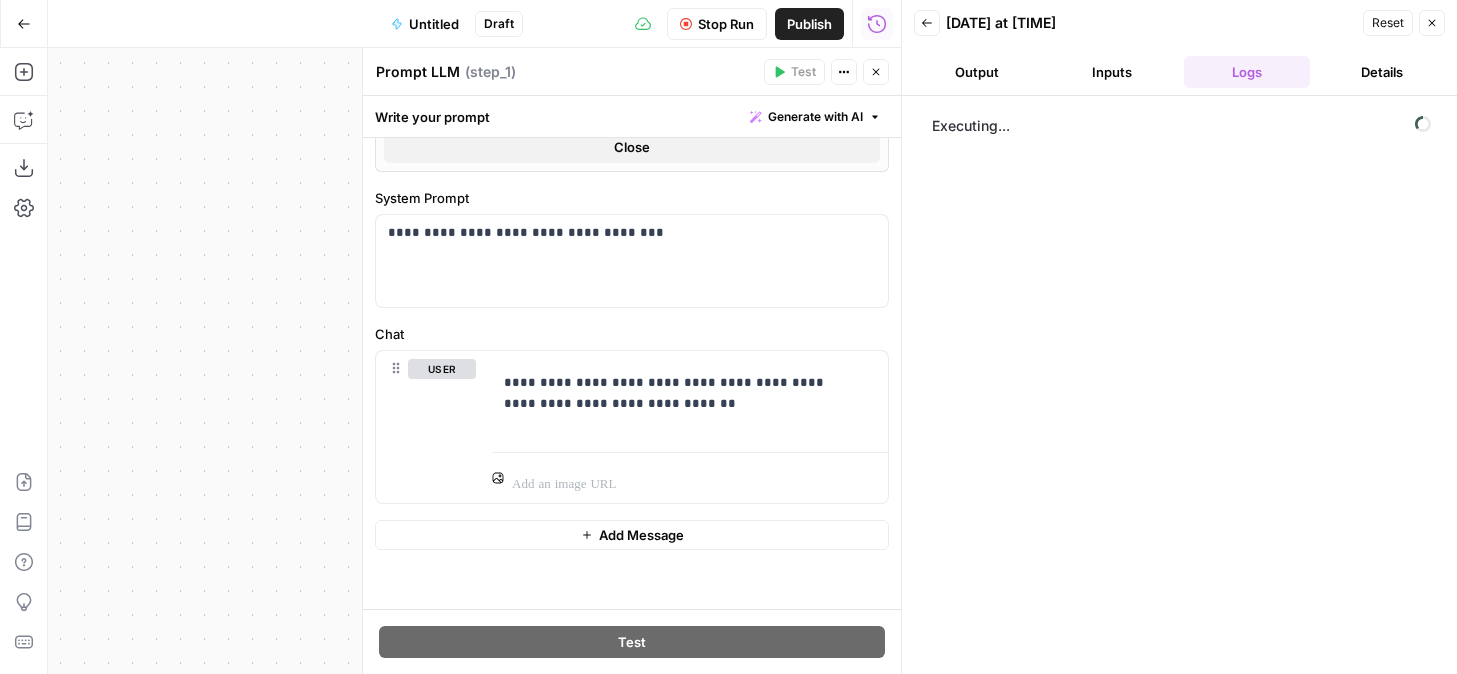 click on "Back 07/11/25 at 3:20 PM Reset Close Output Inputs Logs Details" at bounding box center (1179, 48) 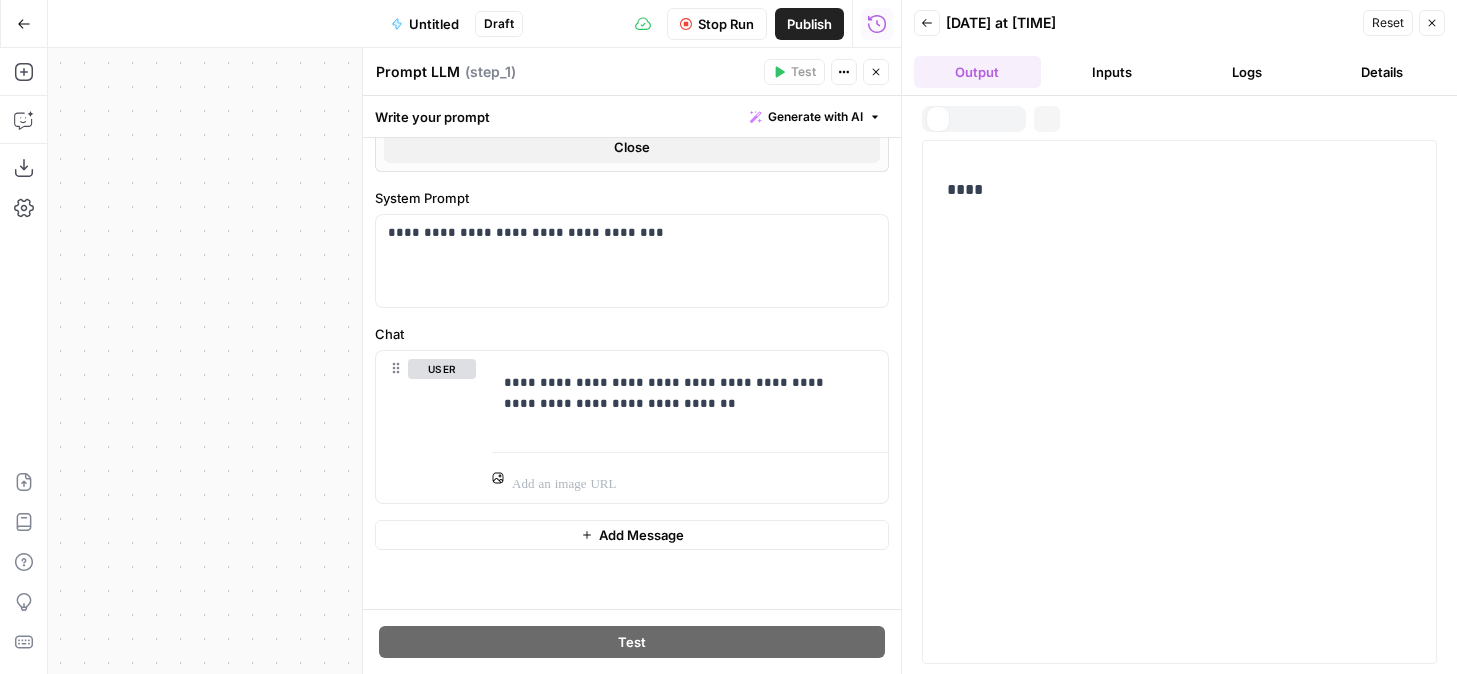click on "Output" at bounding box center (977, 72) 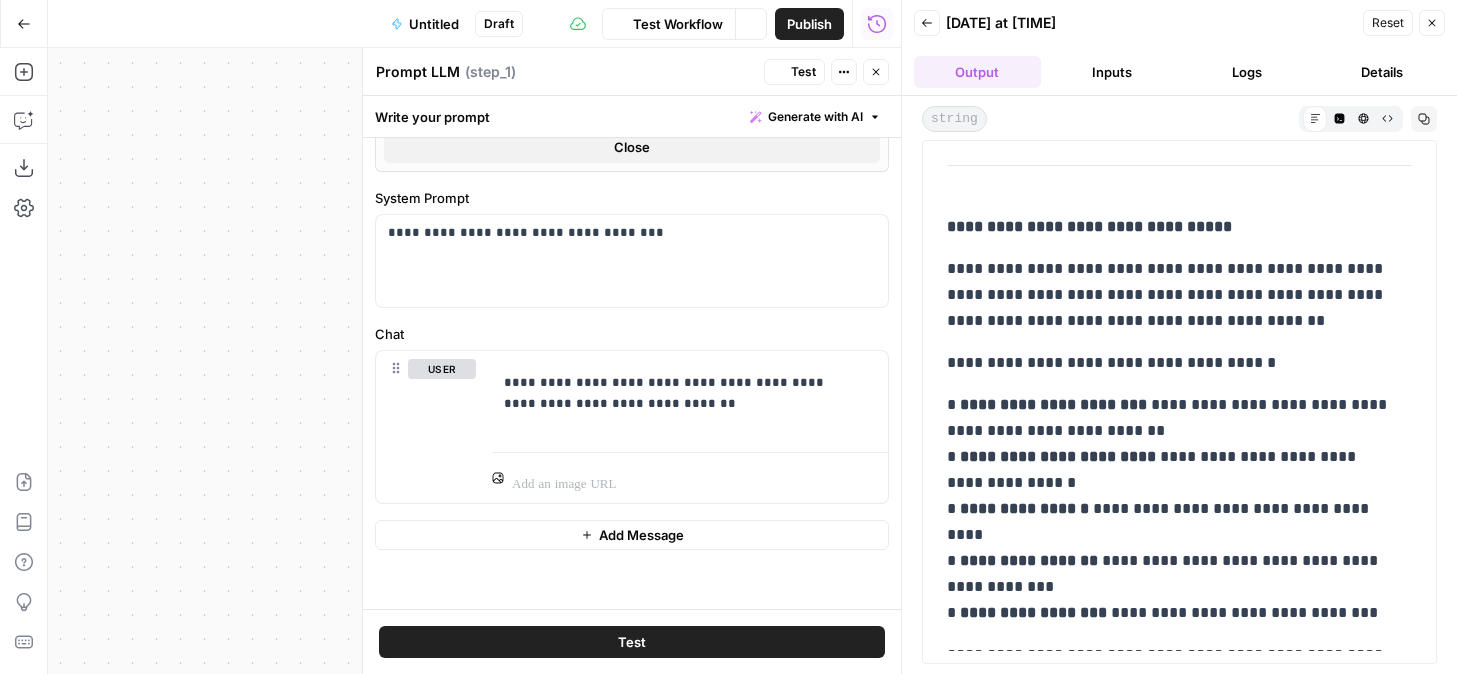 scroll, scrollTop: 0, scrollLeft: 0, axis: both 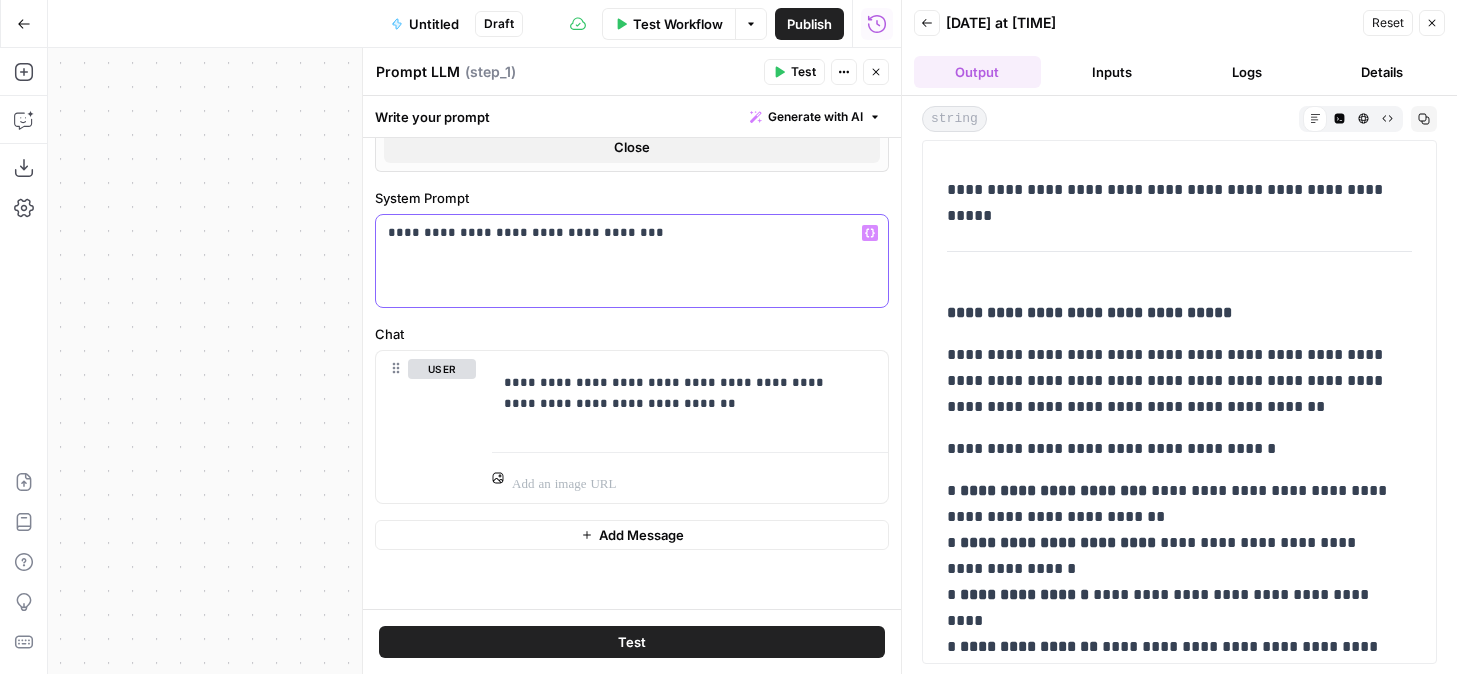 drag, startPoint x: 452, startPoint y: 233, endPoint x: 870, endPoint y: 233, distance: 418 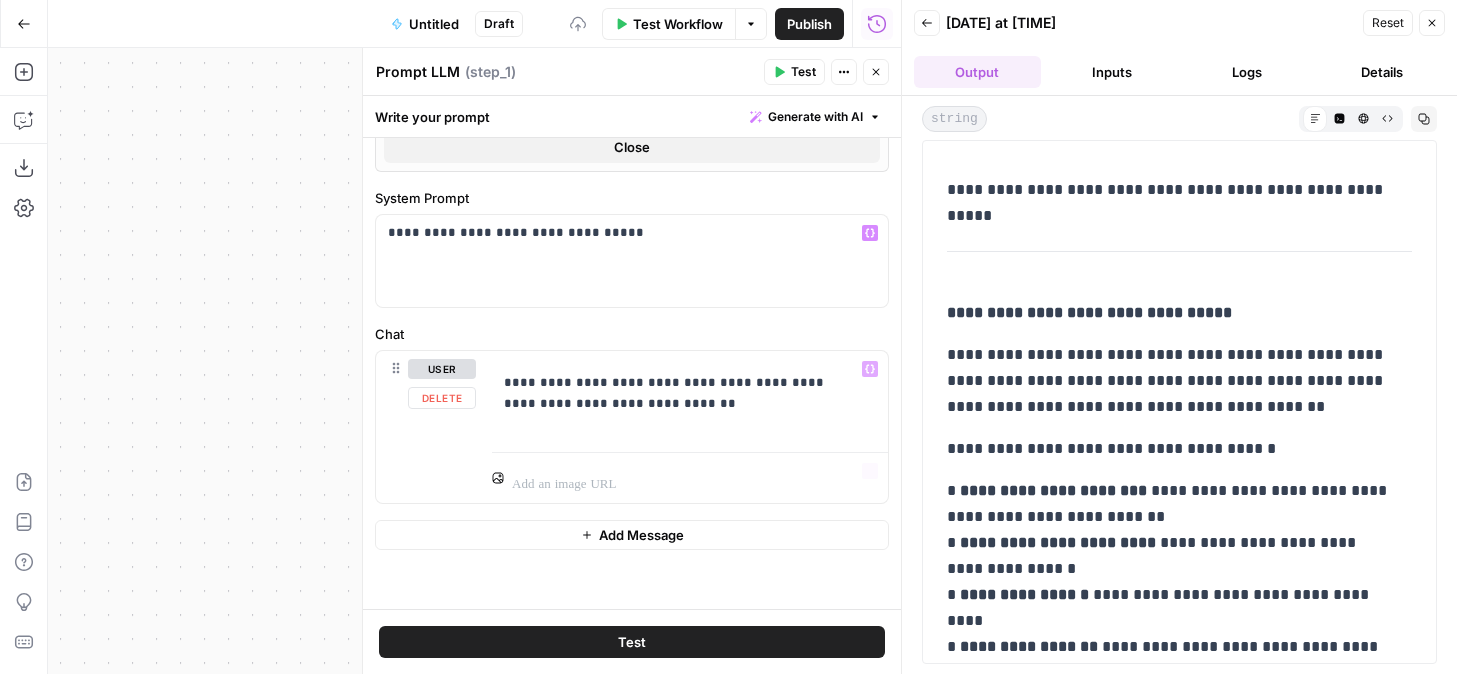 click on "Test" at bounding box center [632, 642] 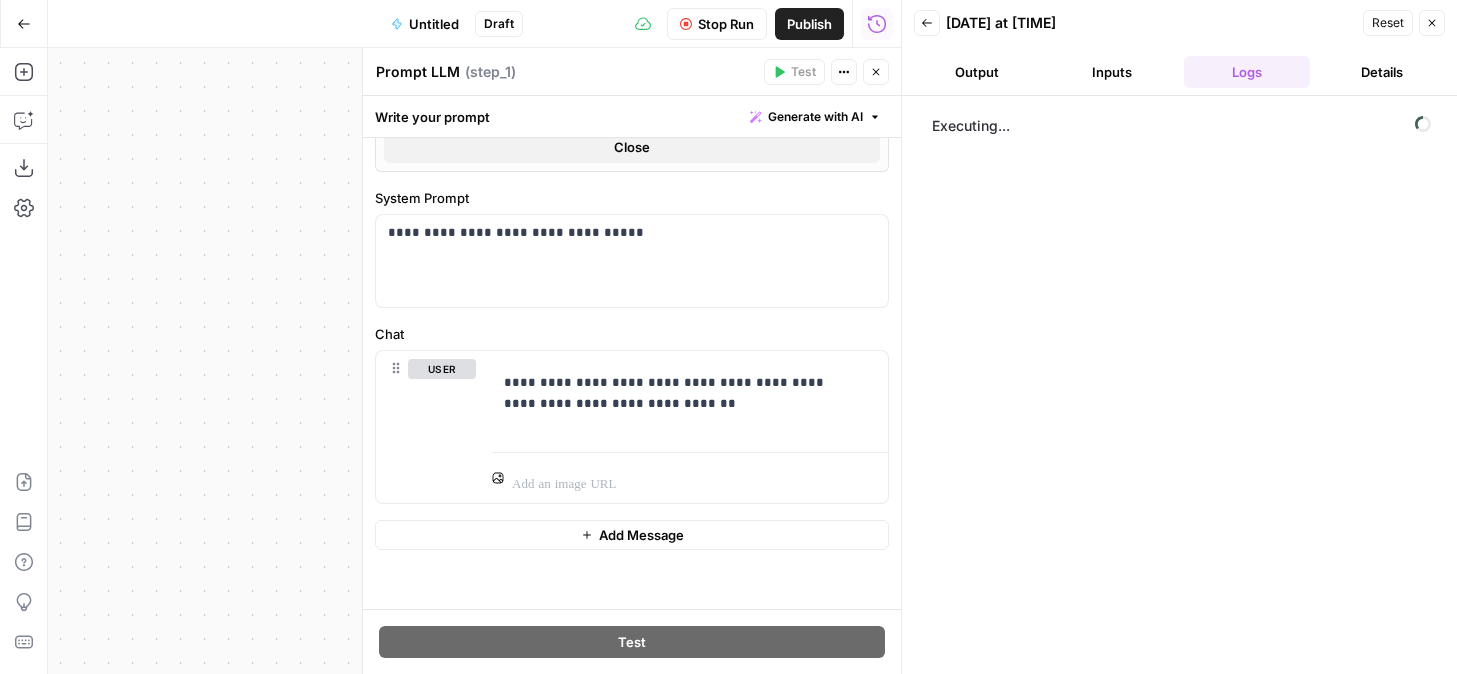 click on "Back 07/11/25 at 3:20 PM Reset Close Output Inputs Logs Details" at bounding box center (1179, 48) 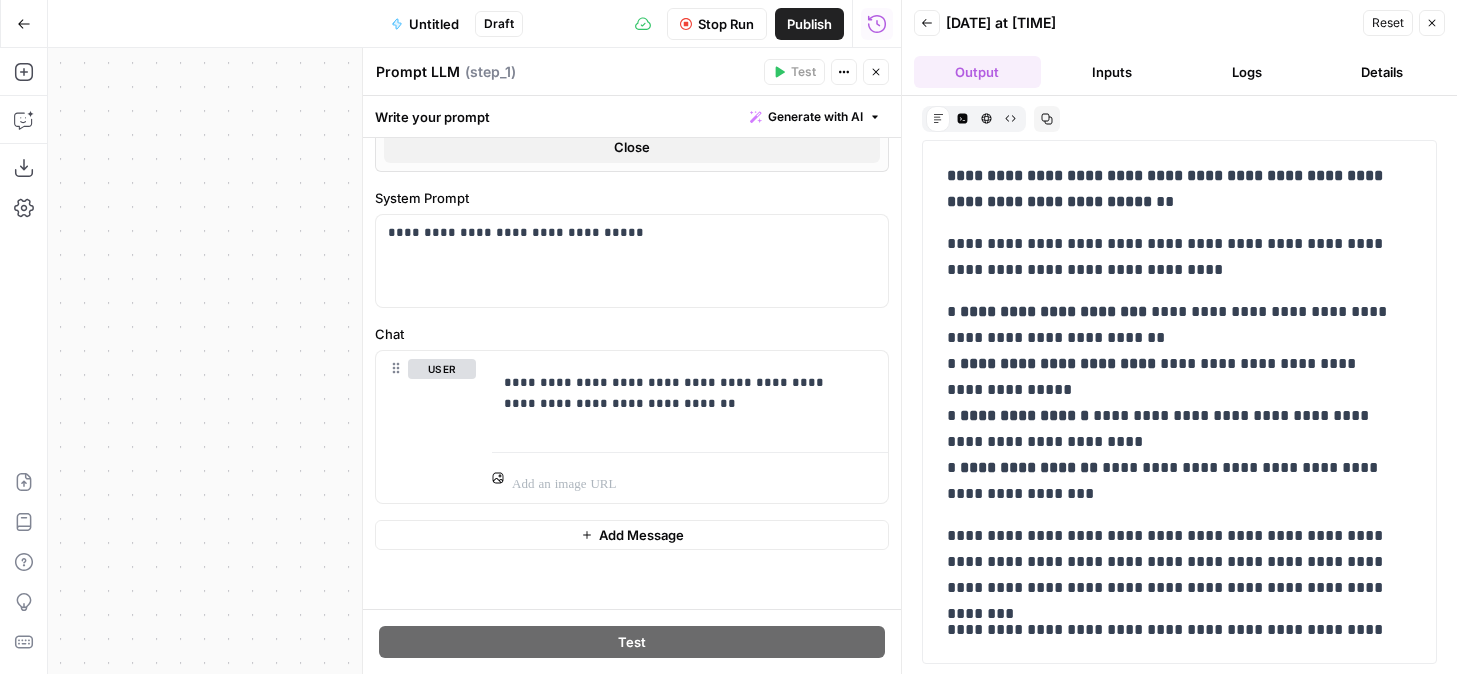 scroll, scrollTop: 189, scrollLeft: 0, axis: vertical 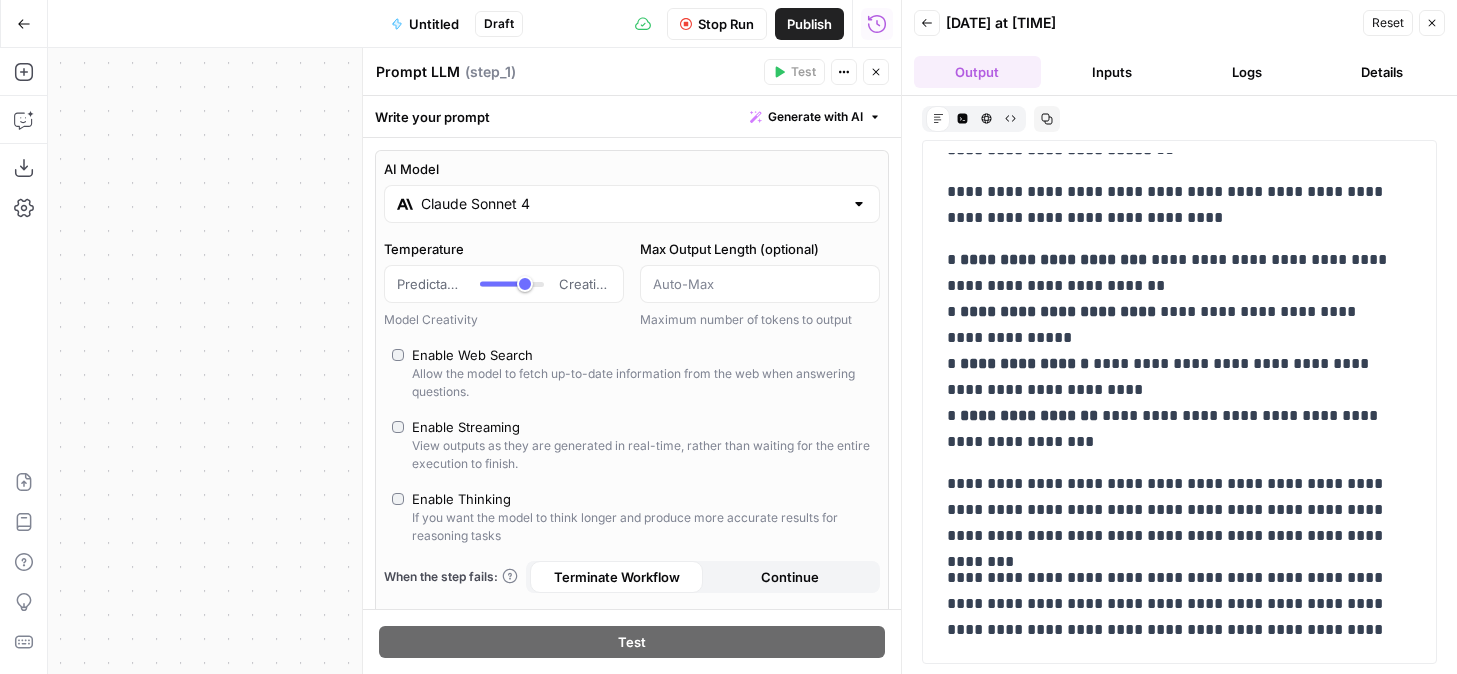 click on "Claude Sonnet 4" at bounding box center [632, 204] 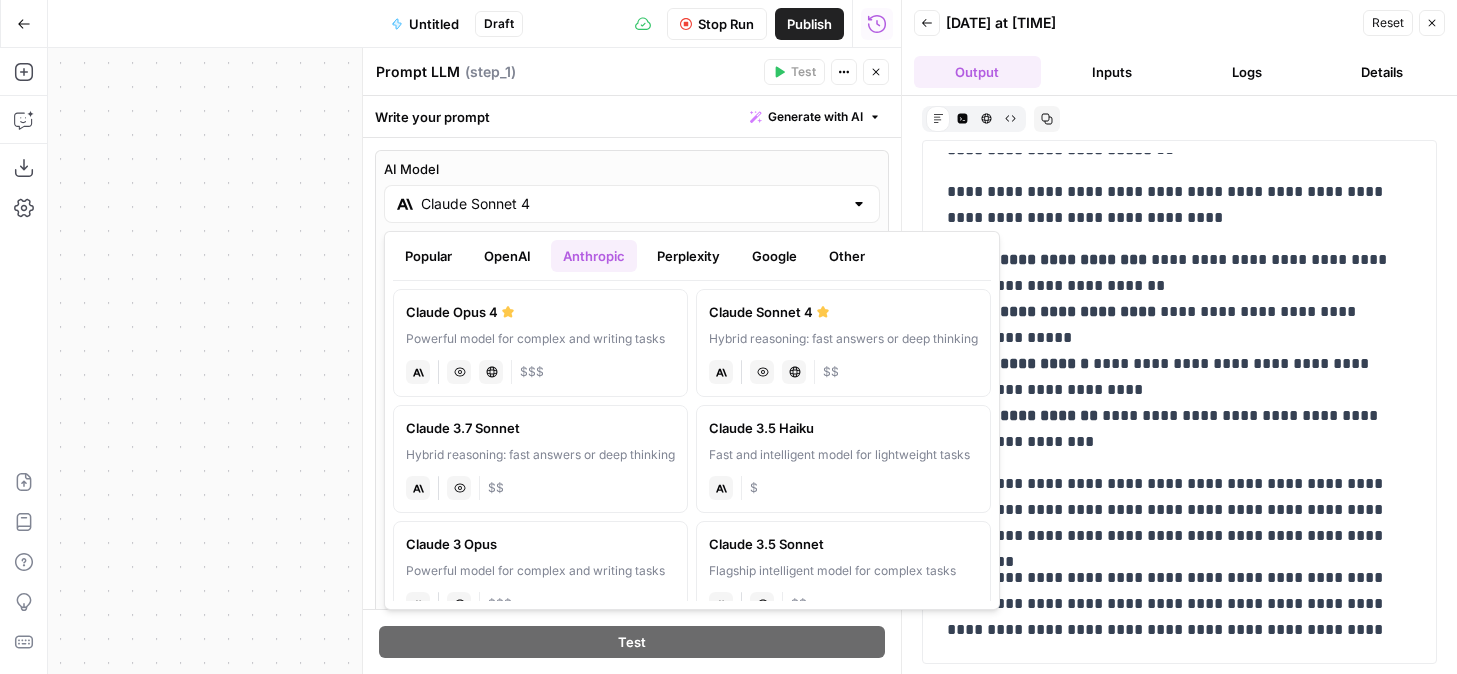click on "Google" at bounding box center [774, 256] 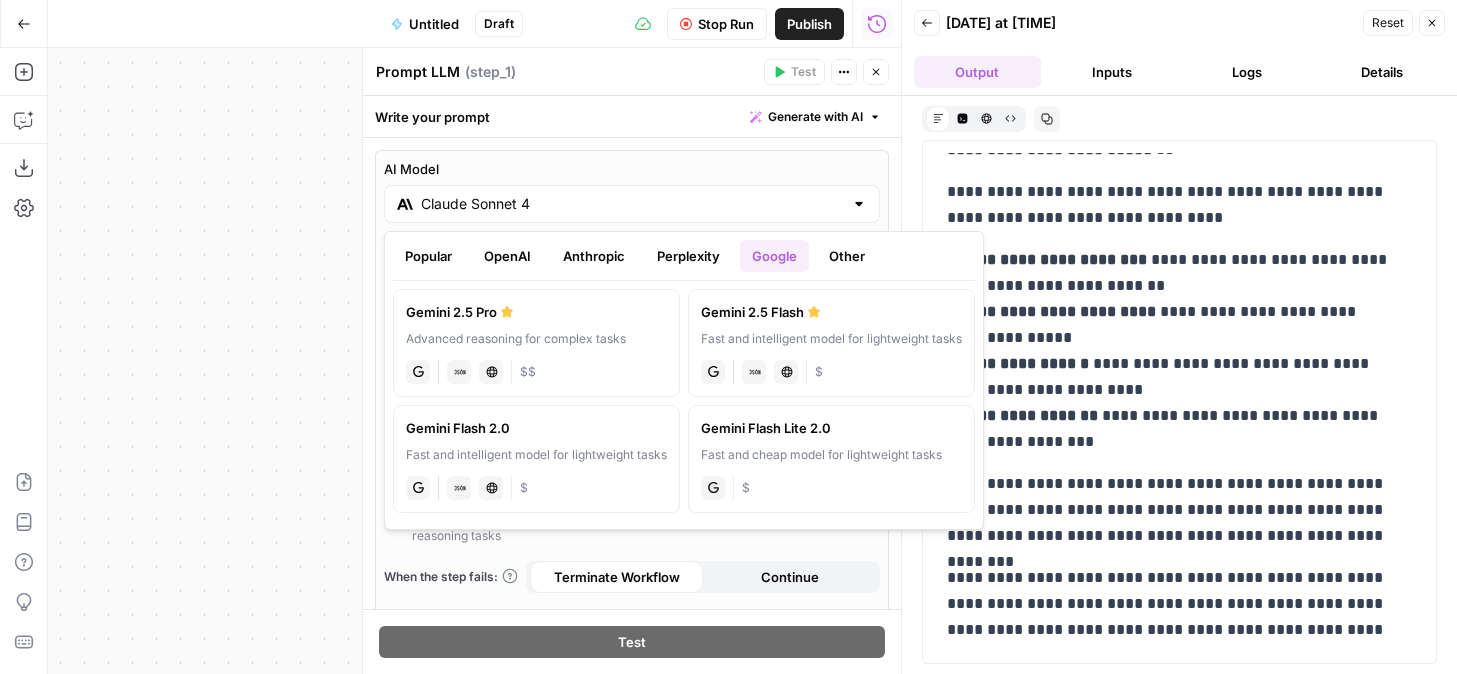 click on "Gemini 2.5 Pro Advanced reasoning for complex tasks gemini JSON Mode Live Web Research $$" at bounding box center [536, 343] 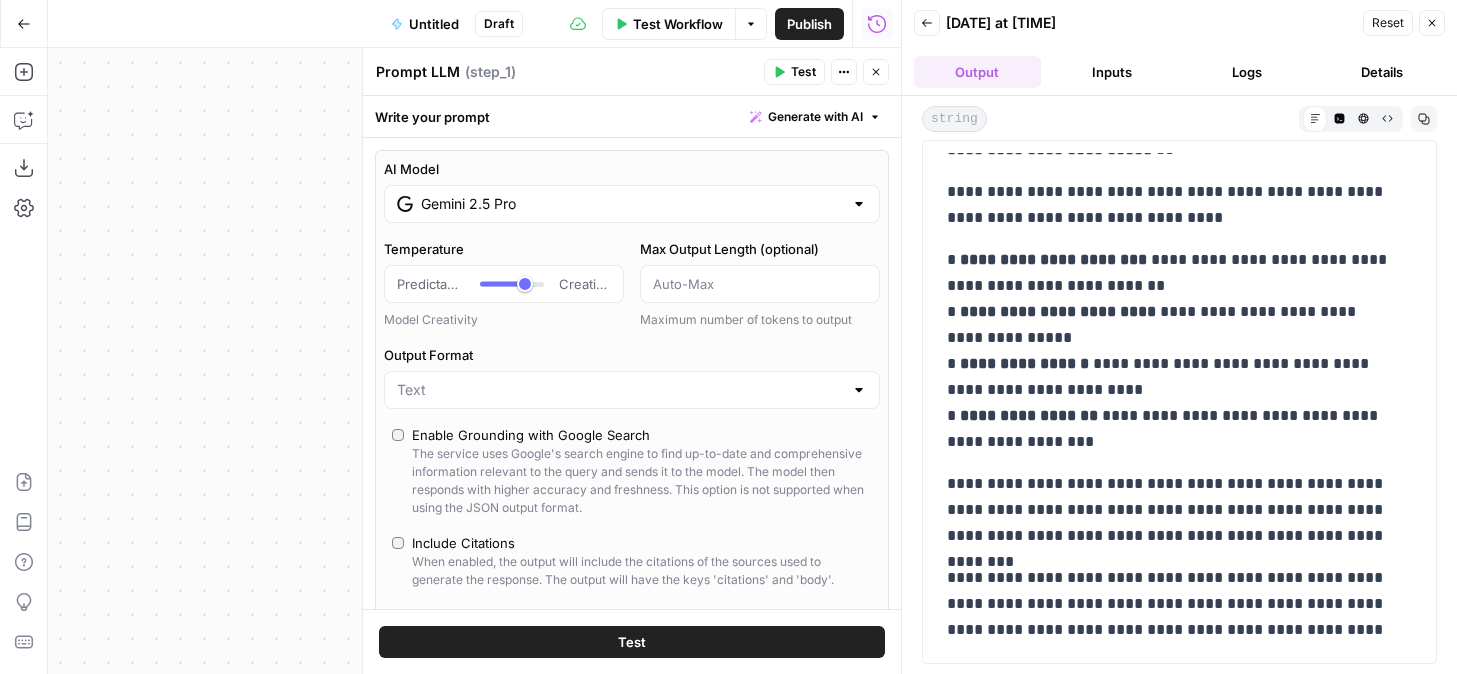 scroll, scrollTop: 519, scrollLeft: 0, axis: vertical 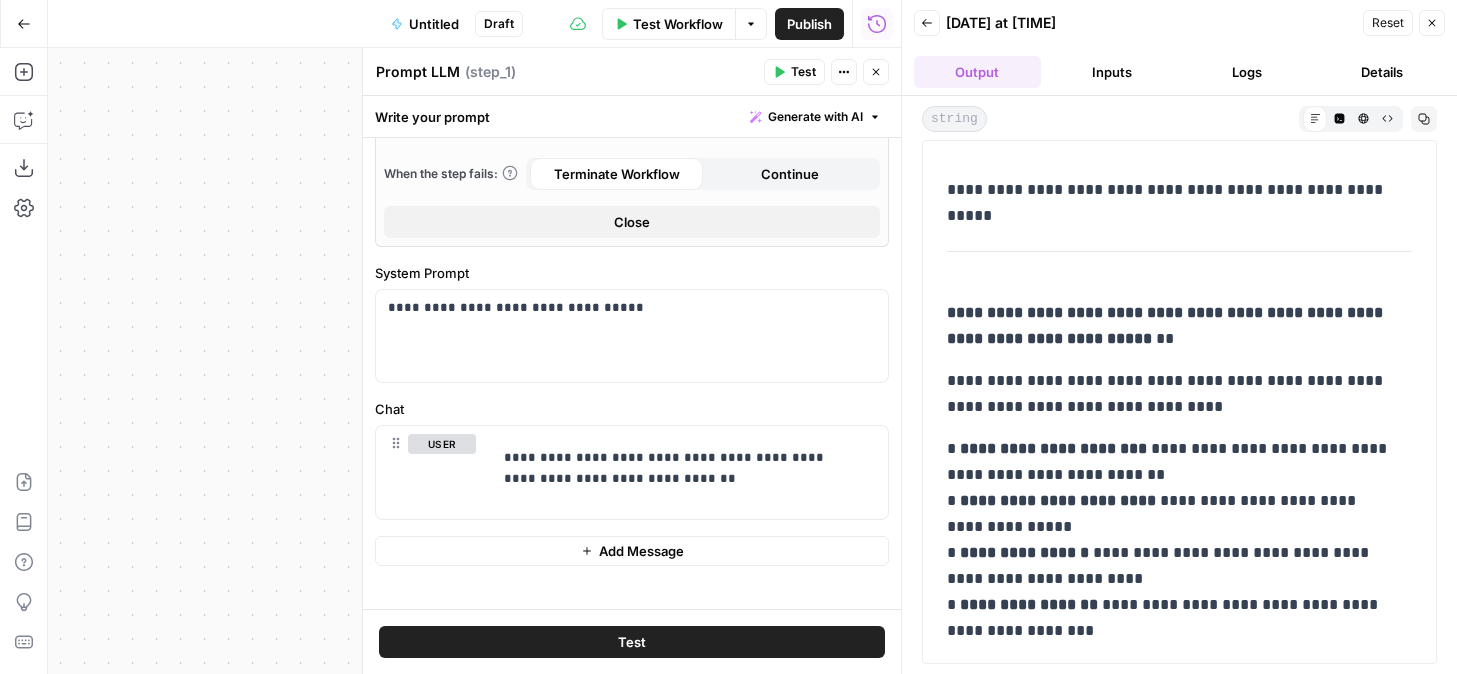 click 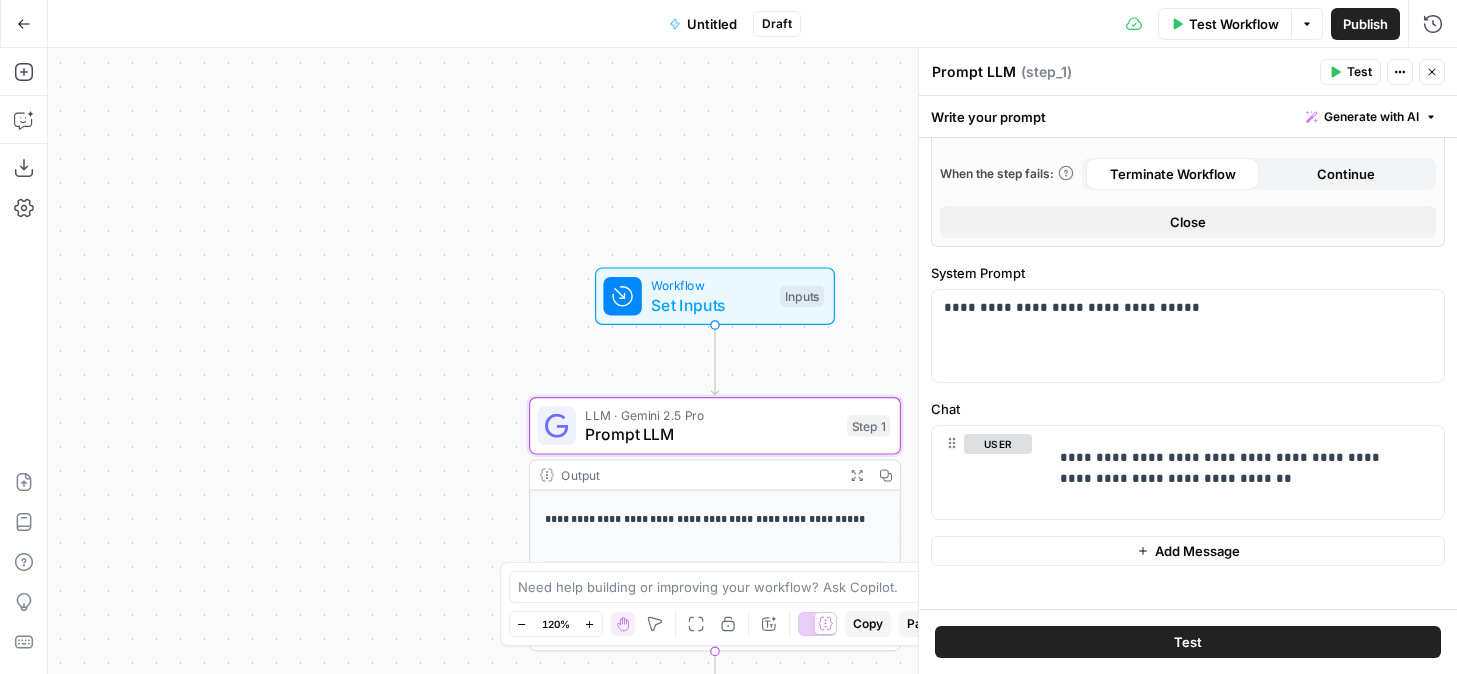 drag, startPoint x: 726, startPoint y: 175, endPoint x: 448, endPoint y: 175, distance: 278 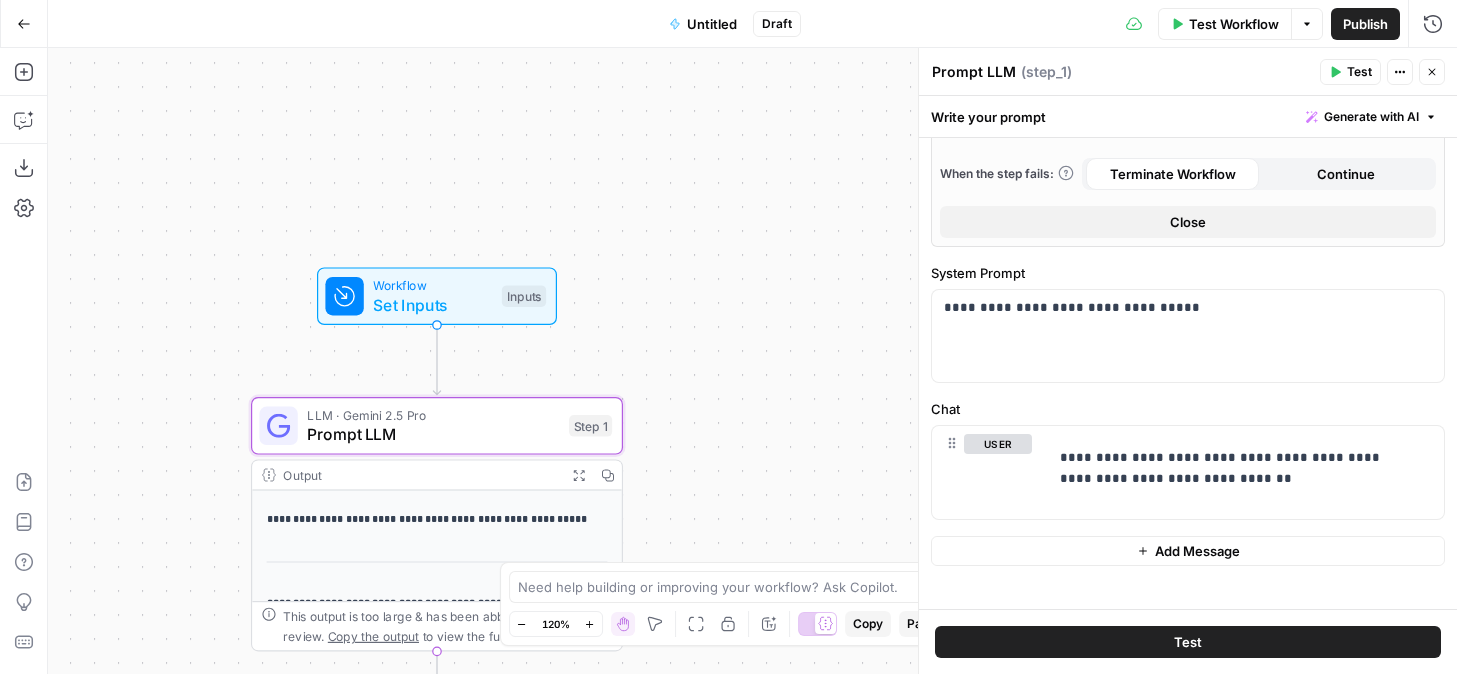 drag, startPoint x: 623, startPoint y: 129, endPoint x: 712, endPoint y: 129, distance: 89 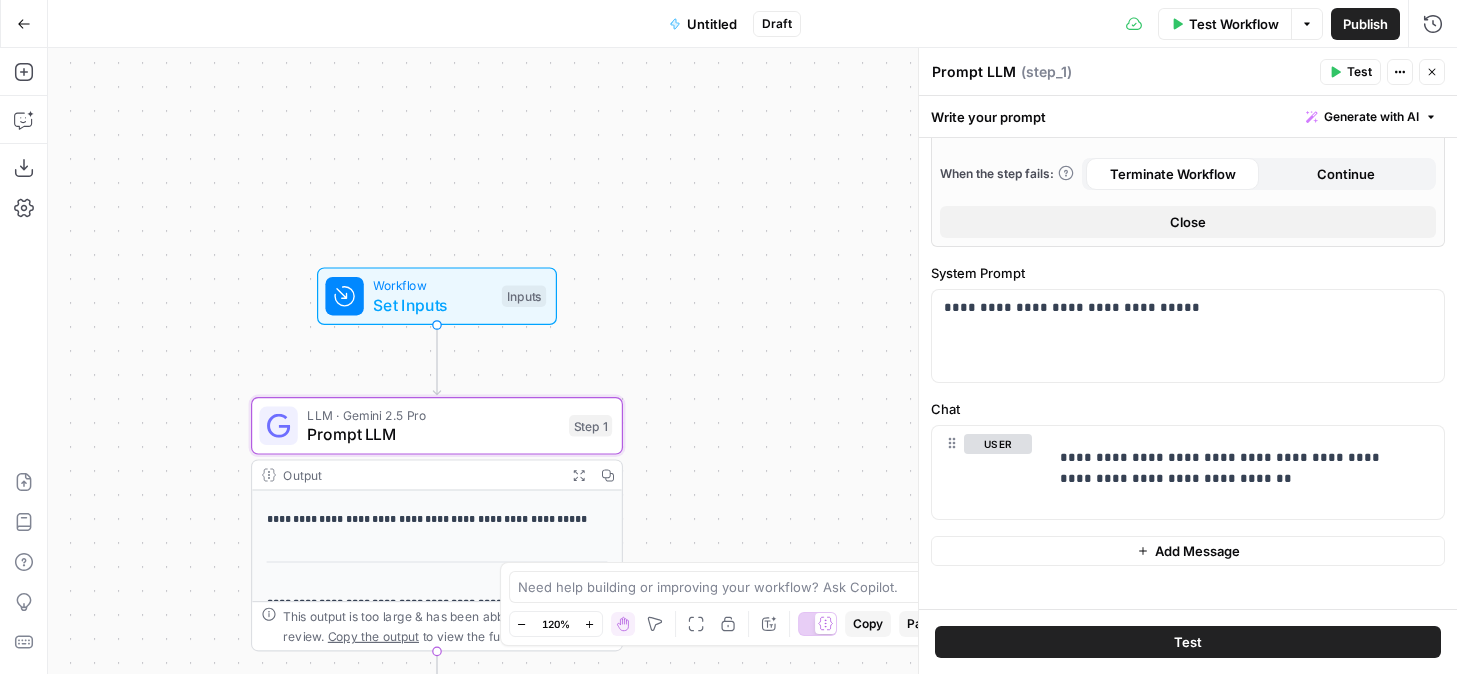 click on "**********" at bounding box center [752, 361] 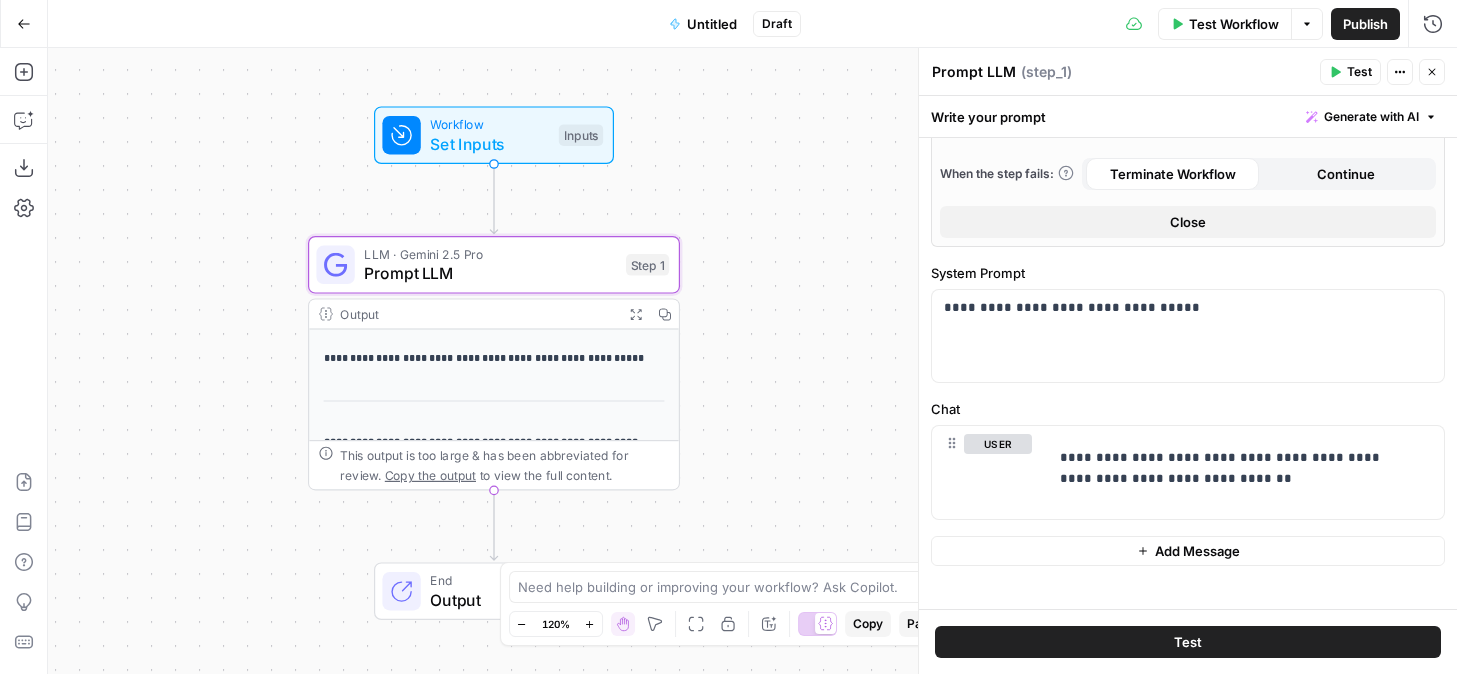 drag, startPoint x: 730, startPoint y: 388, endPoint x: 694, endPoint y: 226, distance: 165.9518 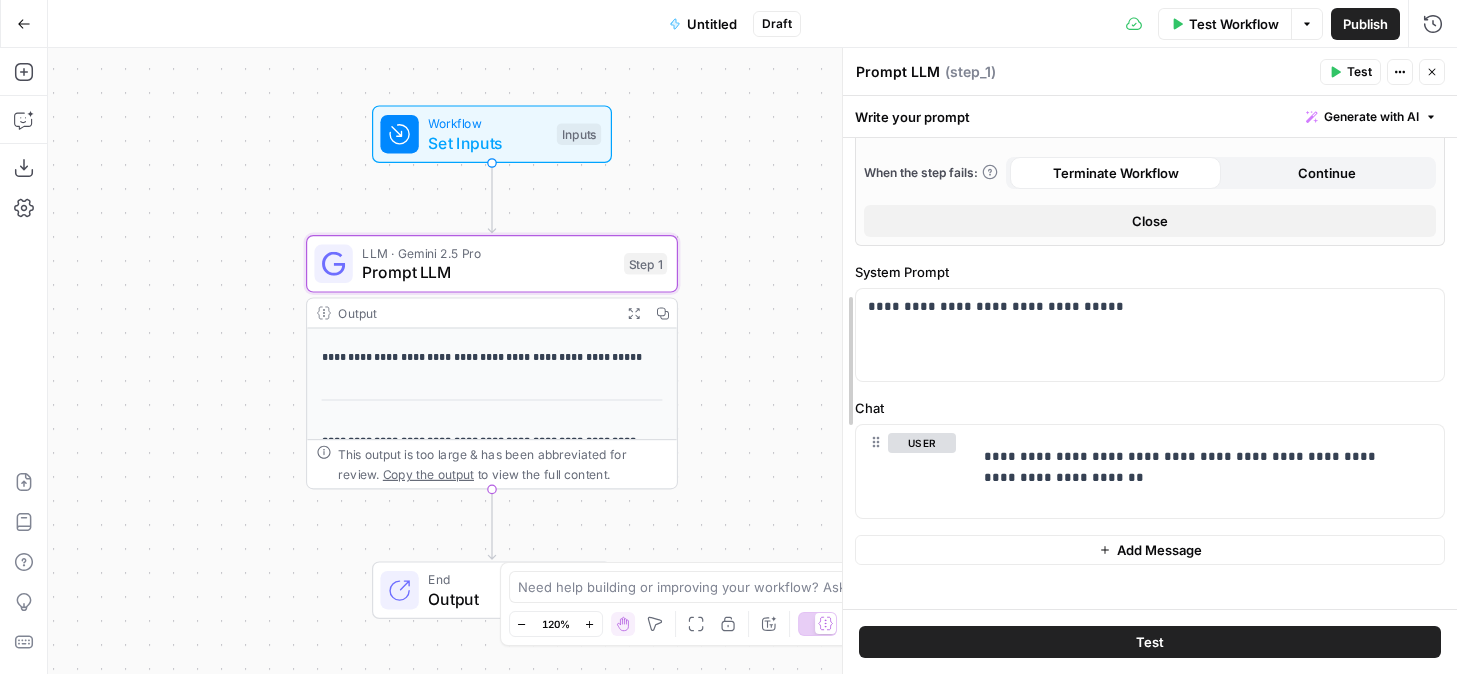 scroll, scrollTop: 483, scrollLeft: 0, axis: vertical 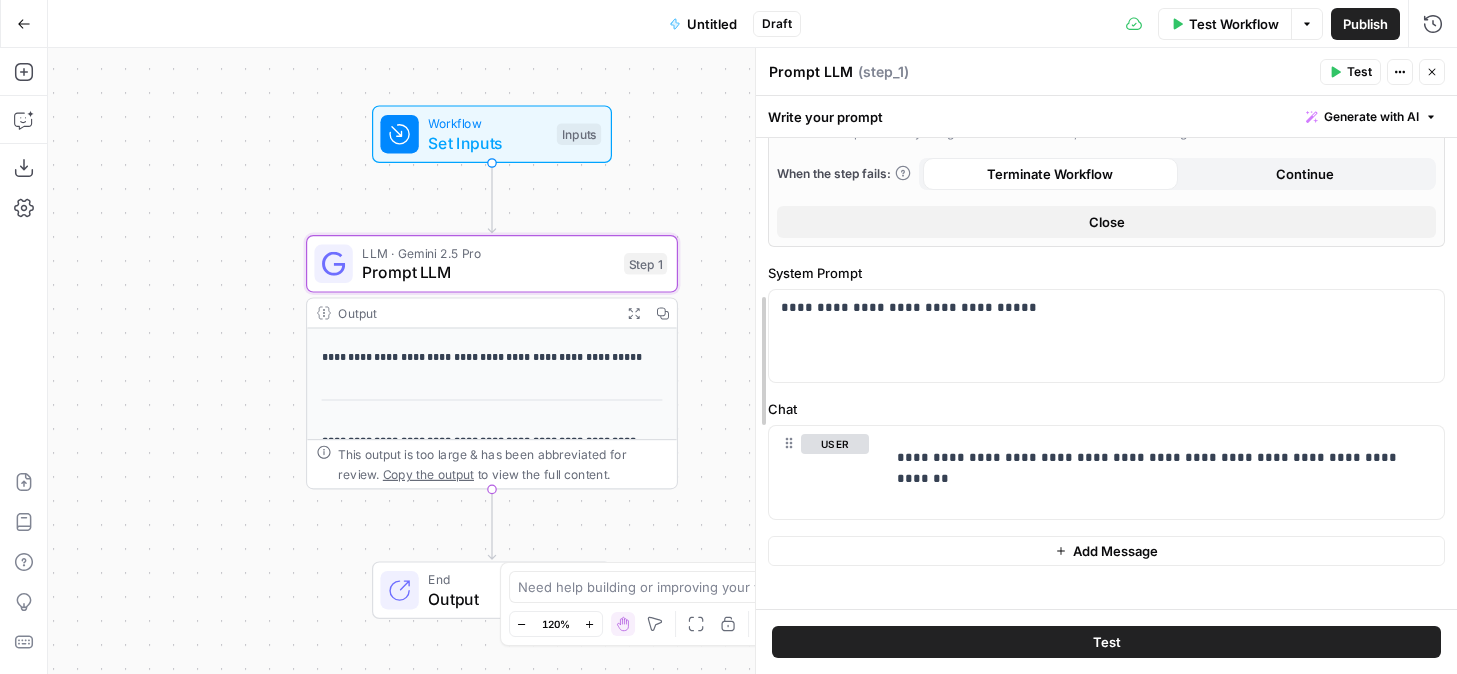 drag, startPoint x: 924, startPoint y: 249, endPoint x: 761, endPoint y: 259, distance: 163.30646 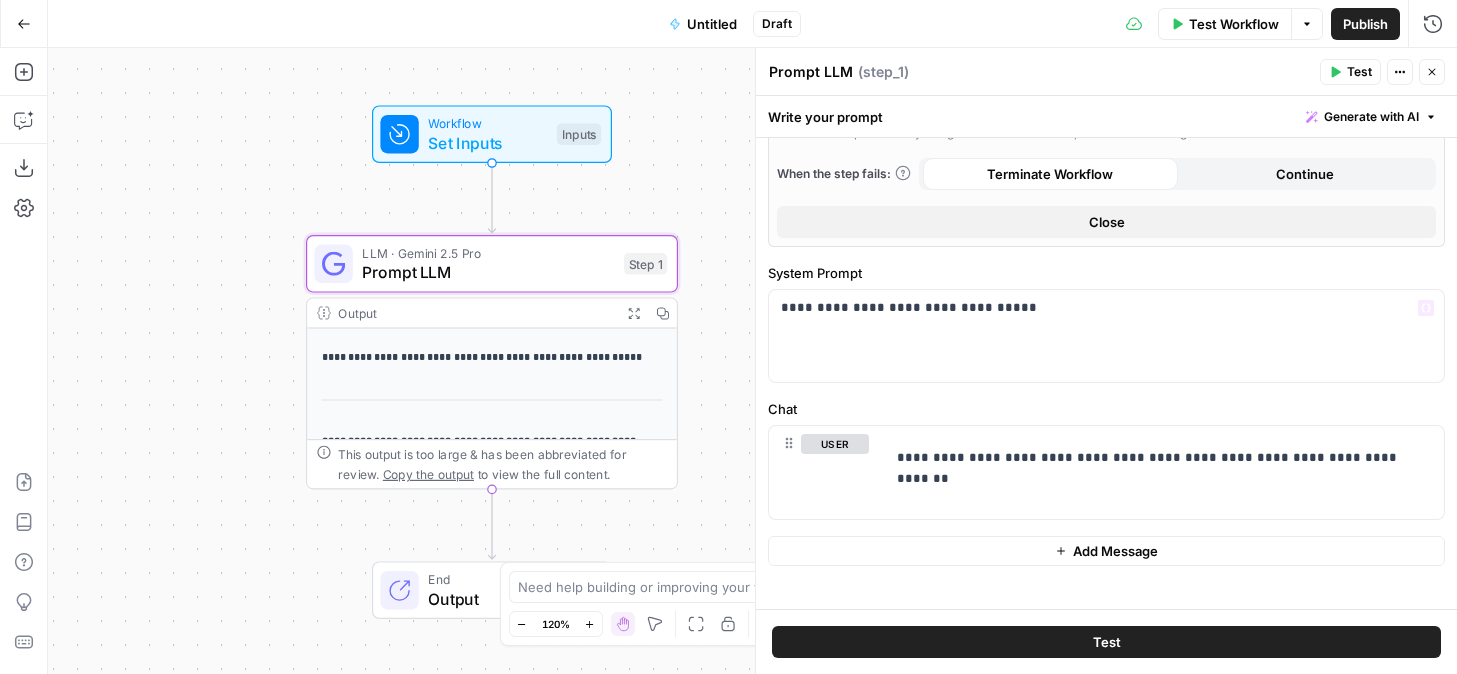click on "**********" at bounding box center [1106, 373] 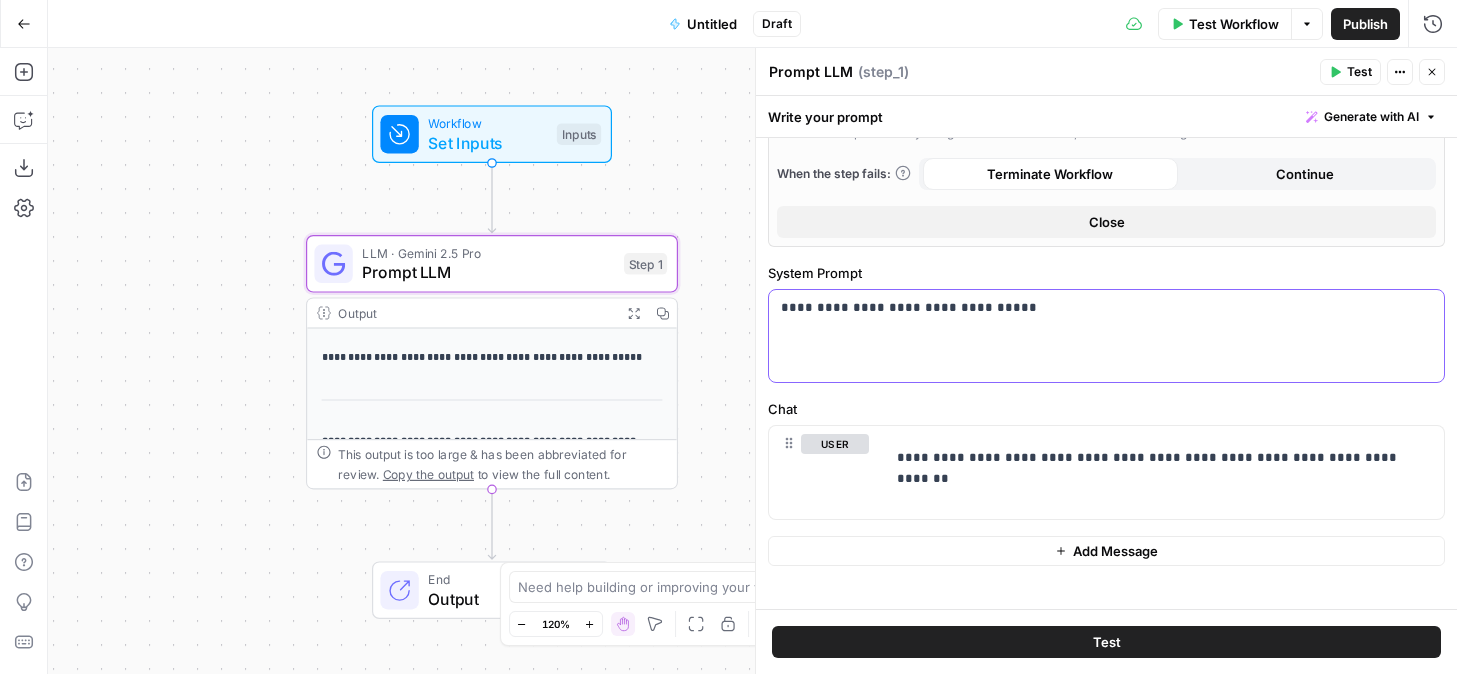 click on "**********" at bounding box center [1106, 336] 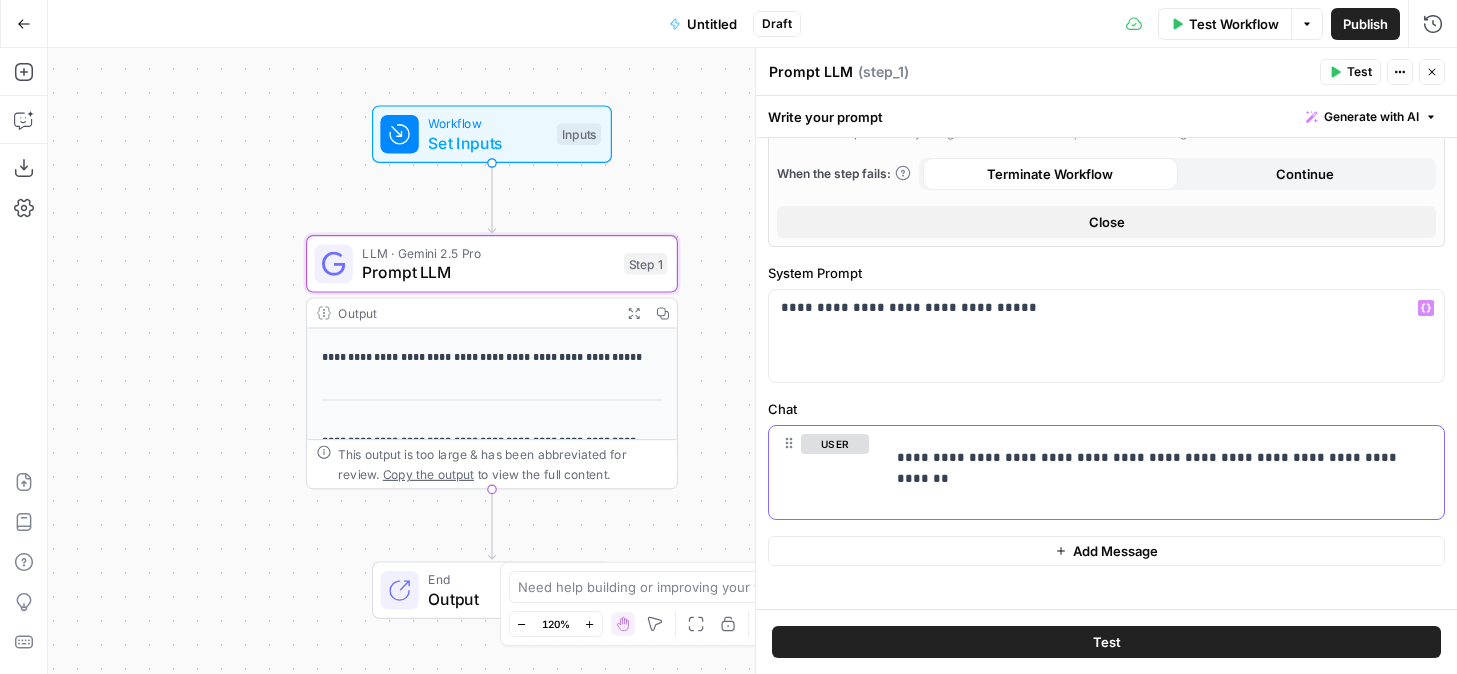 click on "**********" at bounding box center (1164, 472) 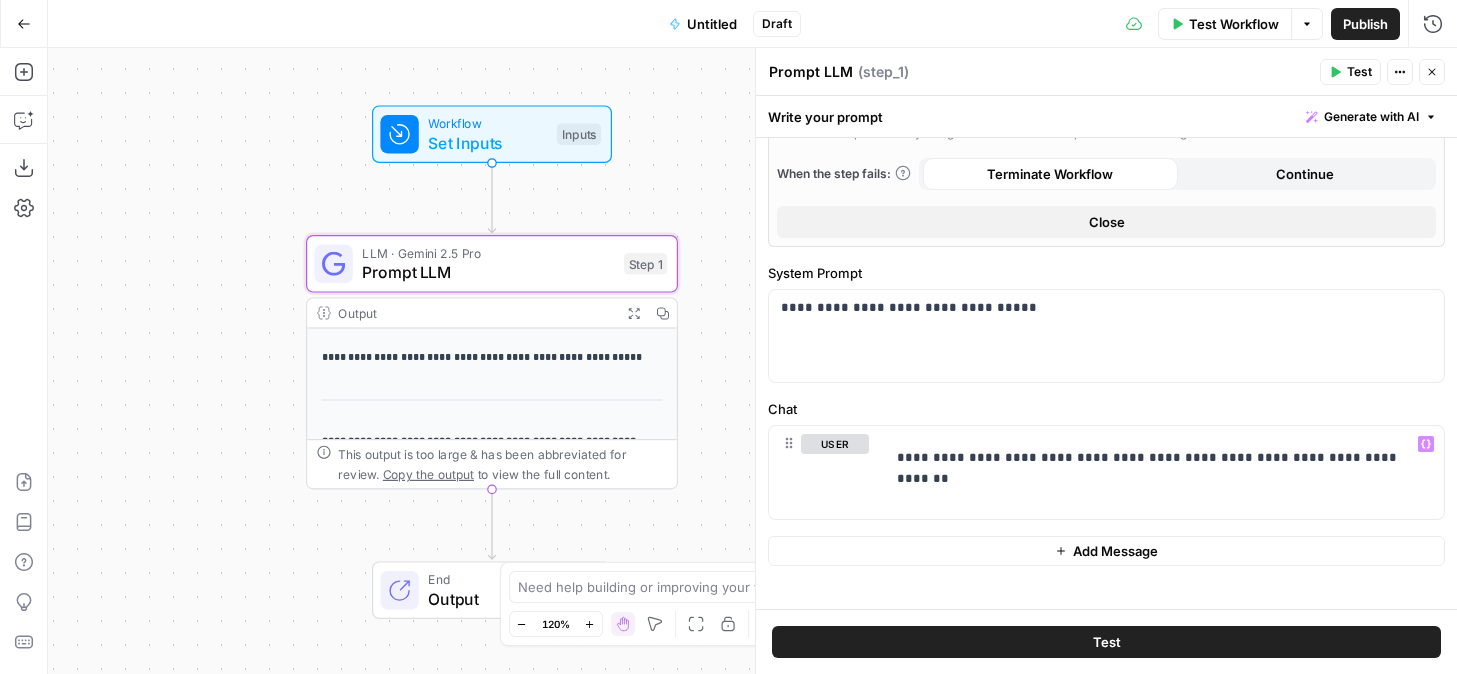 click on "Test" at bounding box center (1106, 642) 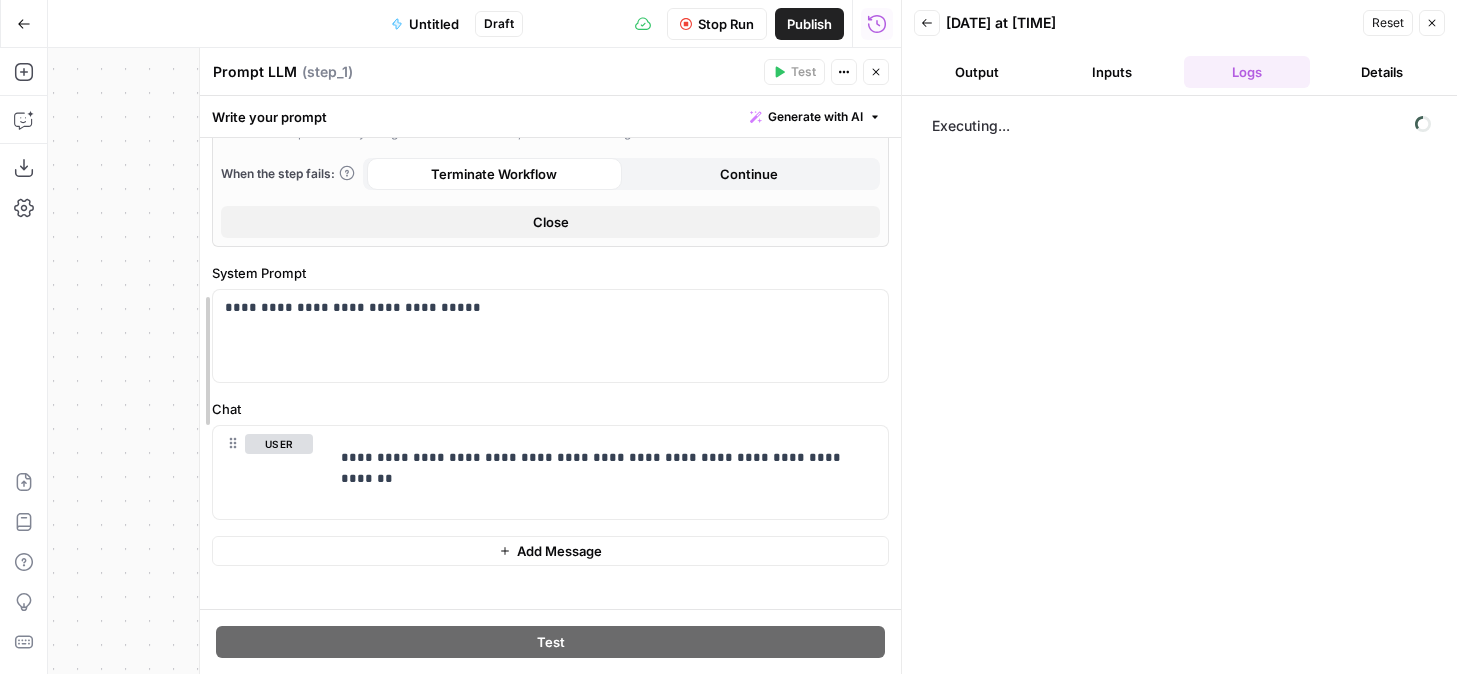 scroll, scrollTop: 501, scrollLeft: 0, axis: vertical 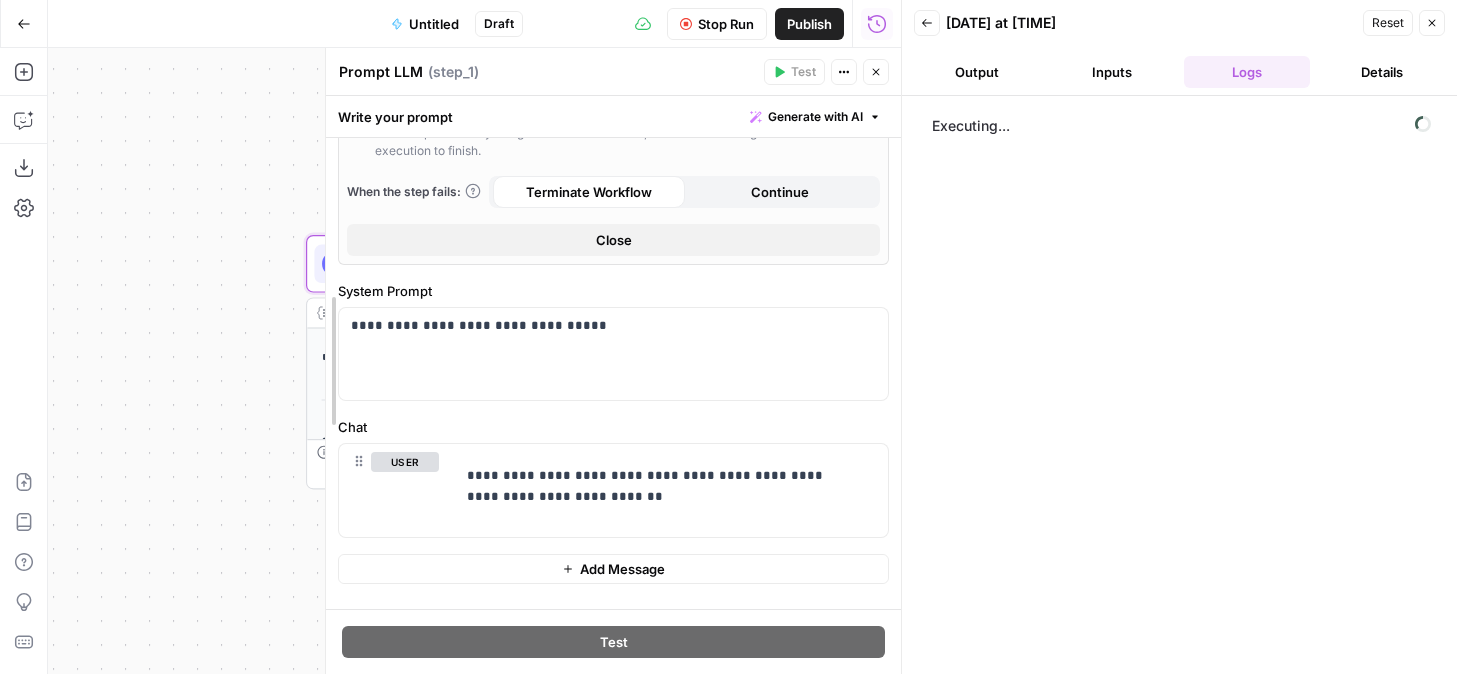 drag, startPoint x: 206, startPoint y: 215, endPoint x: 327, endPoint y: 218, distance: 121.037186 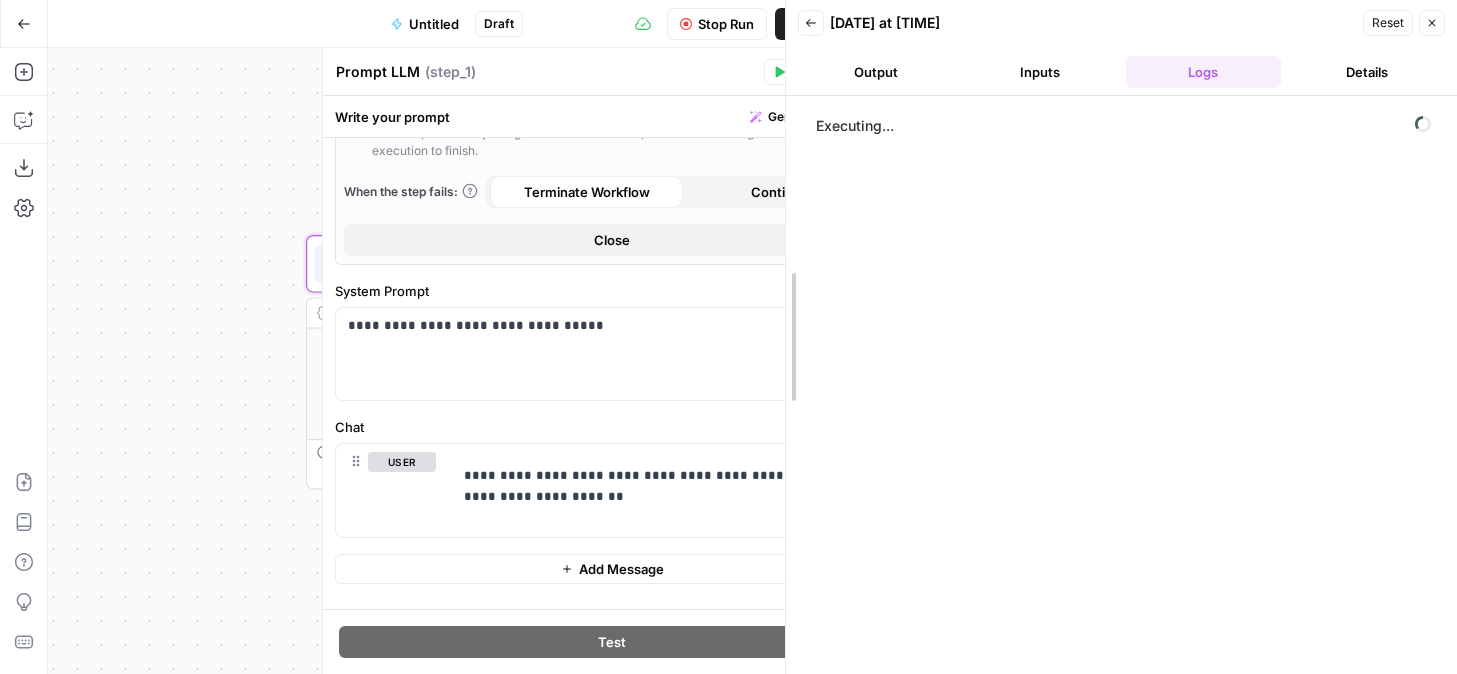drag, startPoint x: 903, startPoint y: 182, endPoint x: 778, endPoint y: 180, distance: 125.016 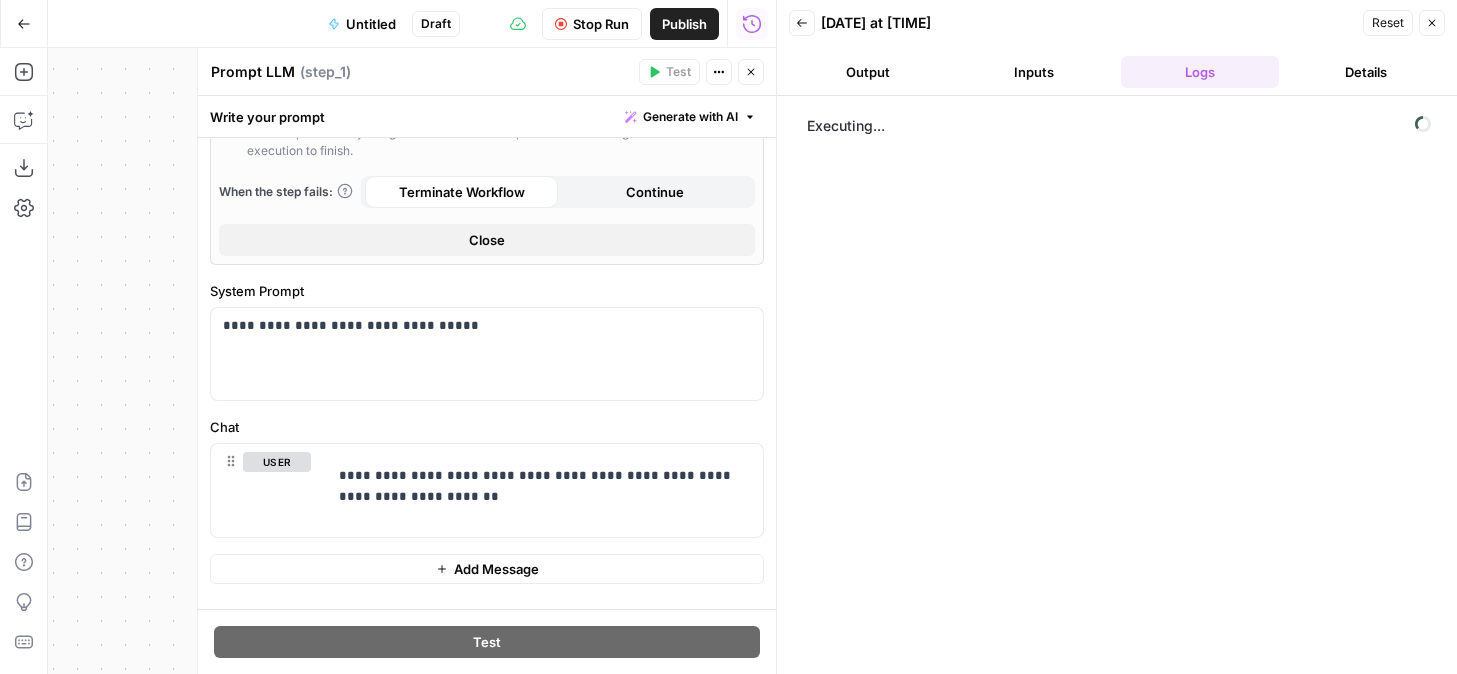 click on "Output" at bounding box center (868, 72) 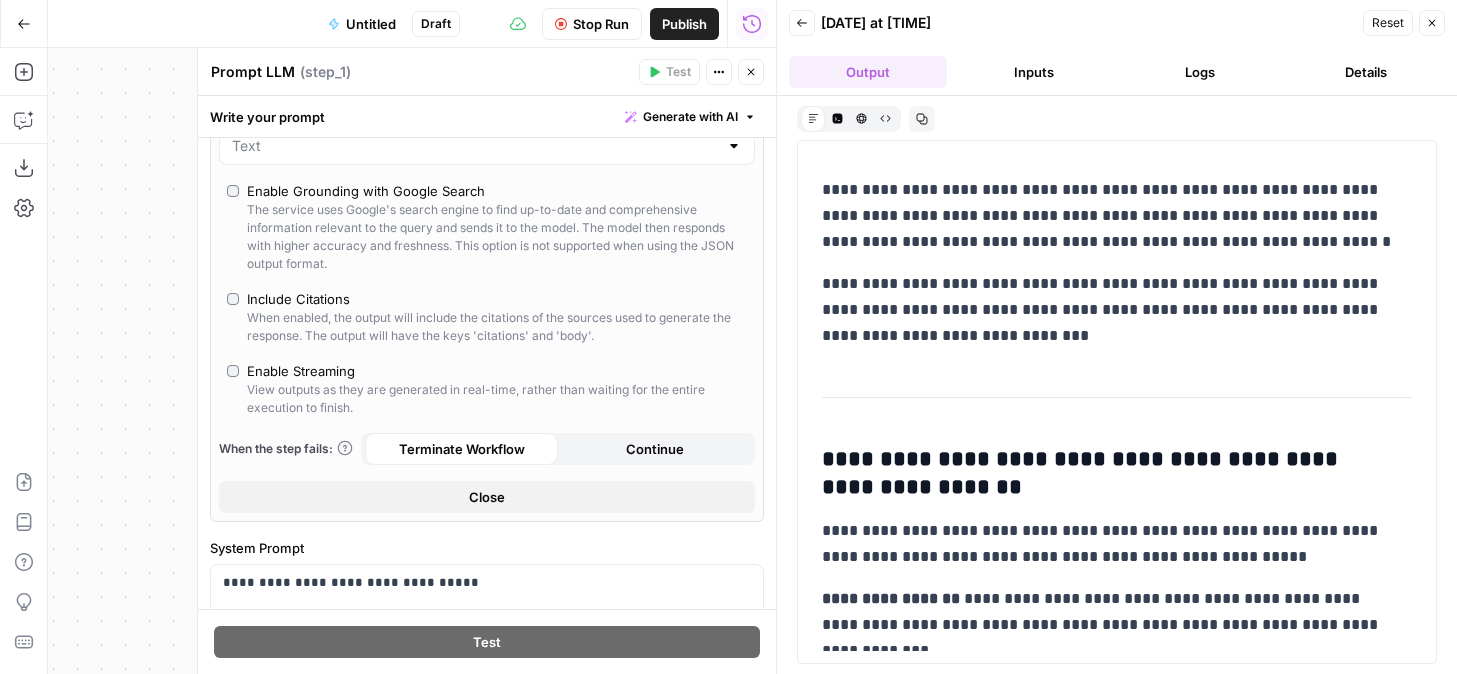 scroll, scrollTop: 278, scrollLeft: 0, axis: vertical 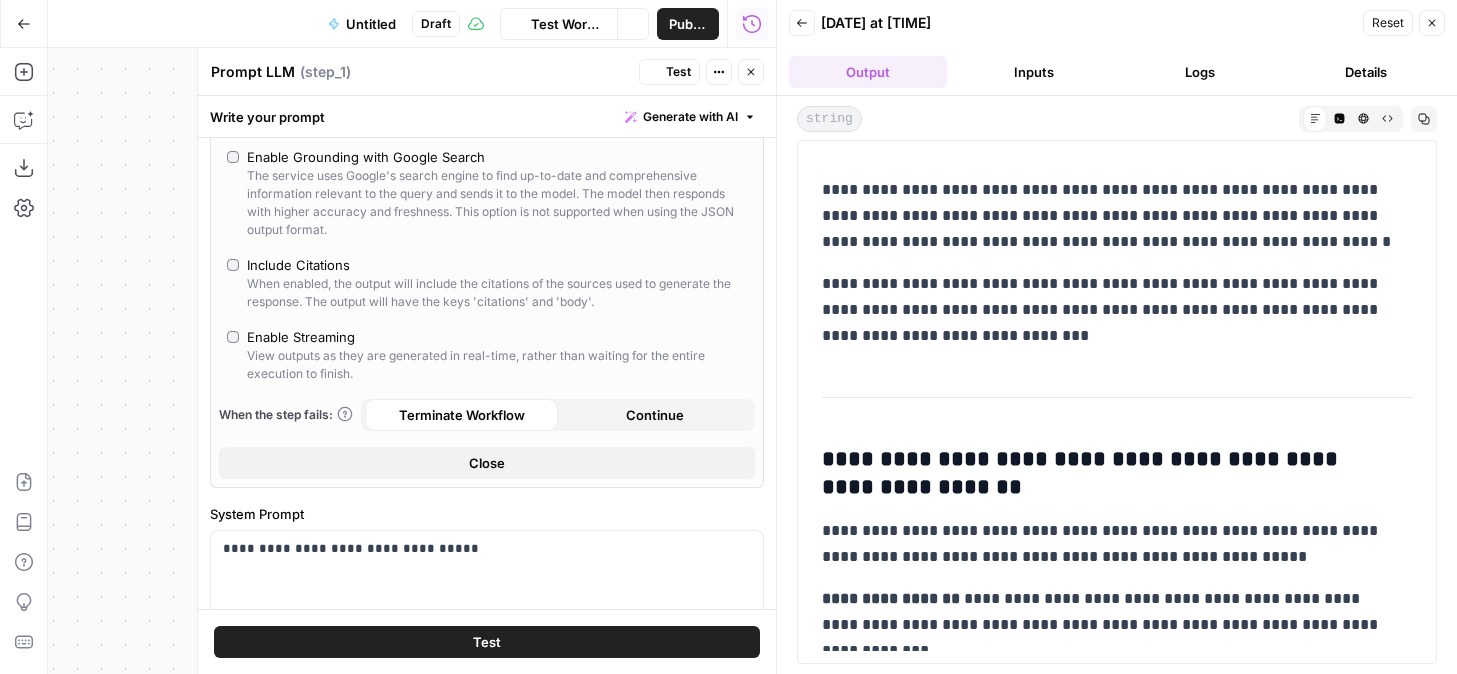 click on "Close" at bounding box center [487, 463] 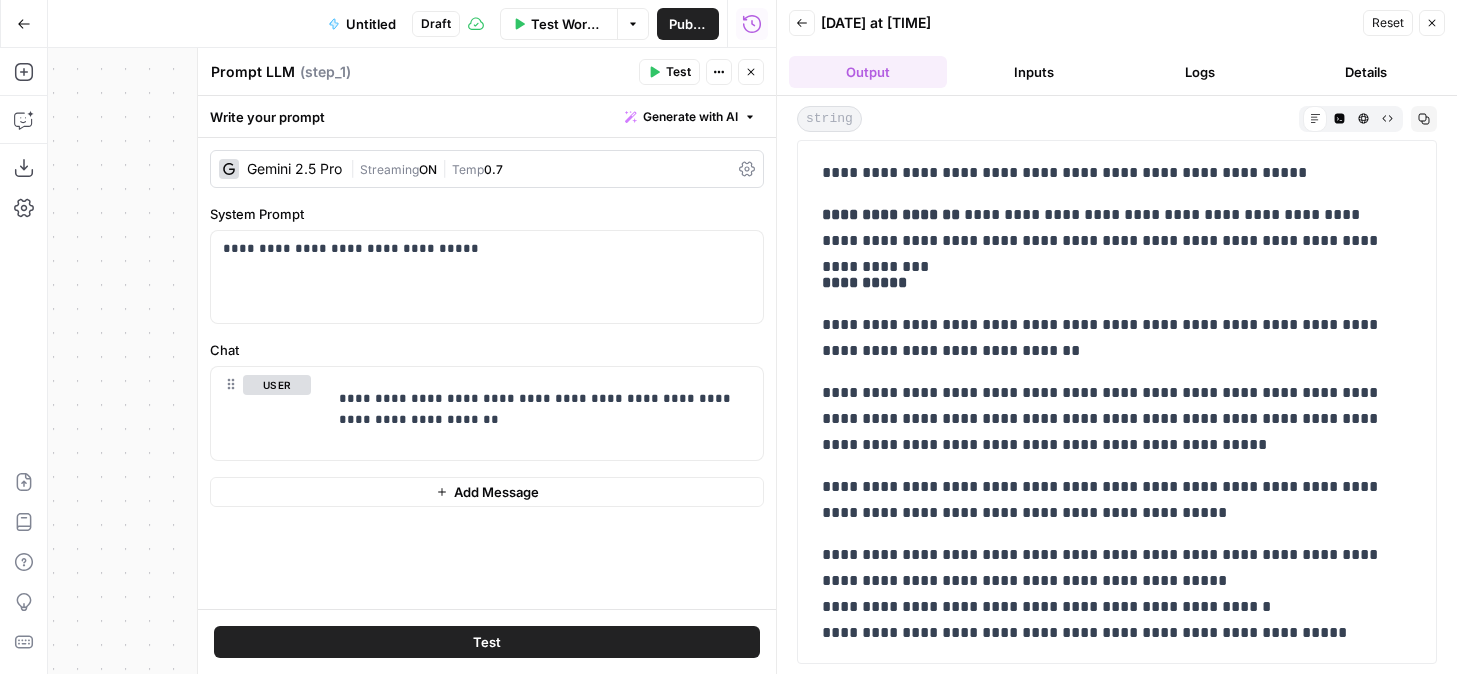 scroll, scrollTop: 405, scrollLeft: 0, axis: vertical 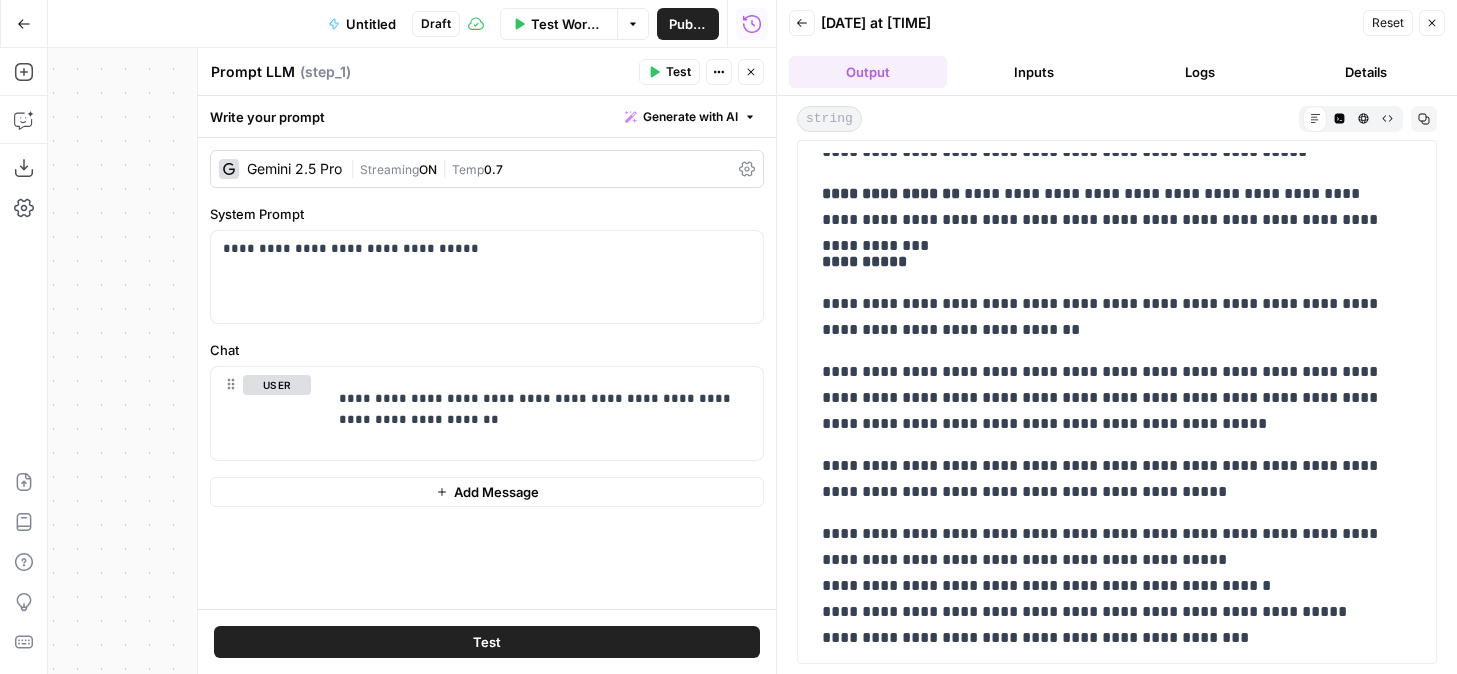 click on "Close" at bounding box center (1432, 23) 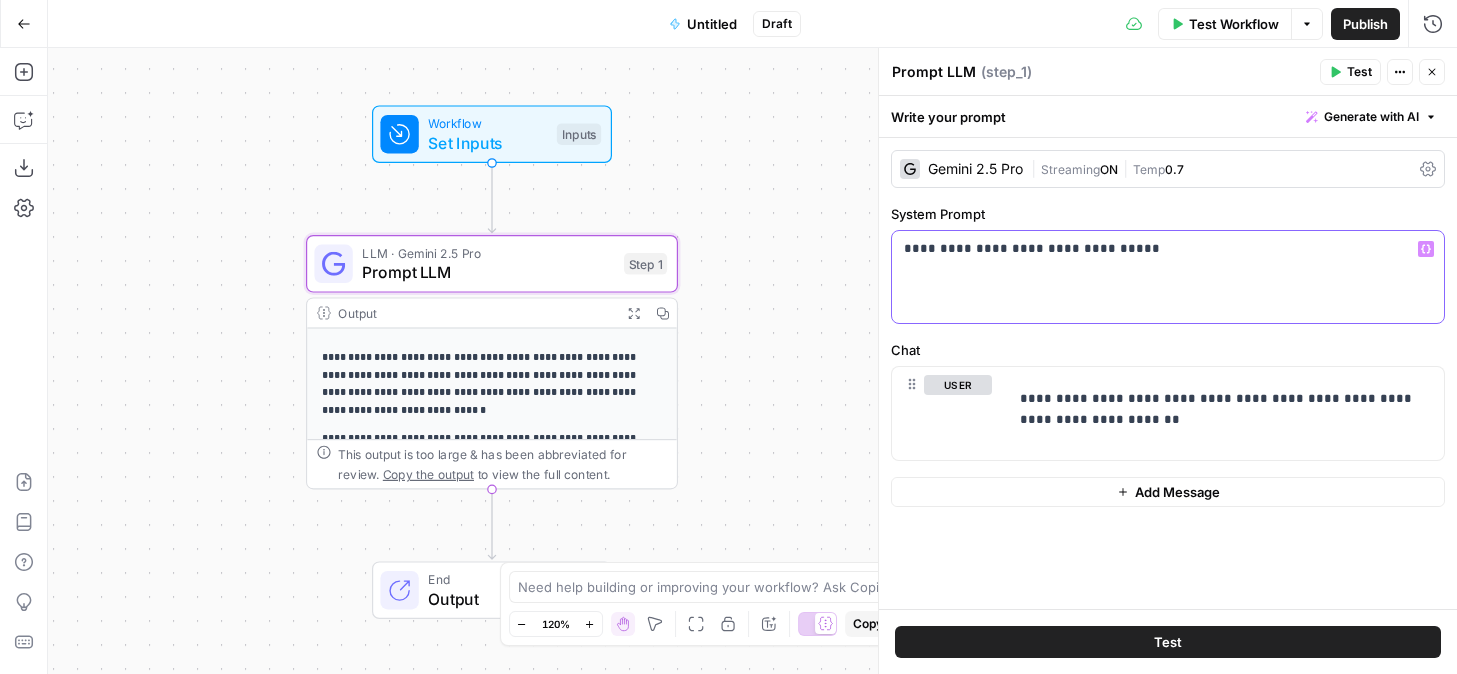 click on "**********" at bounding box center (1168, 277) 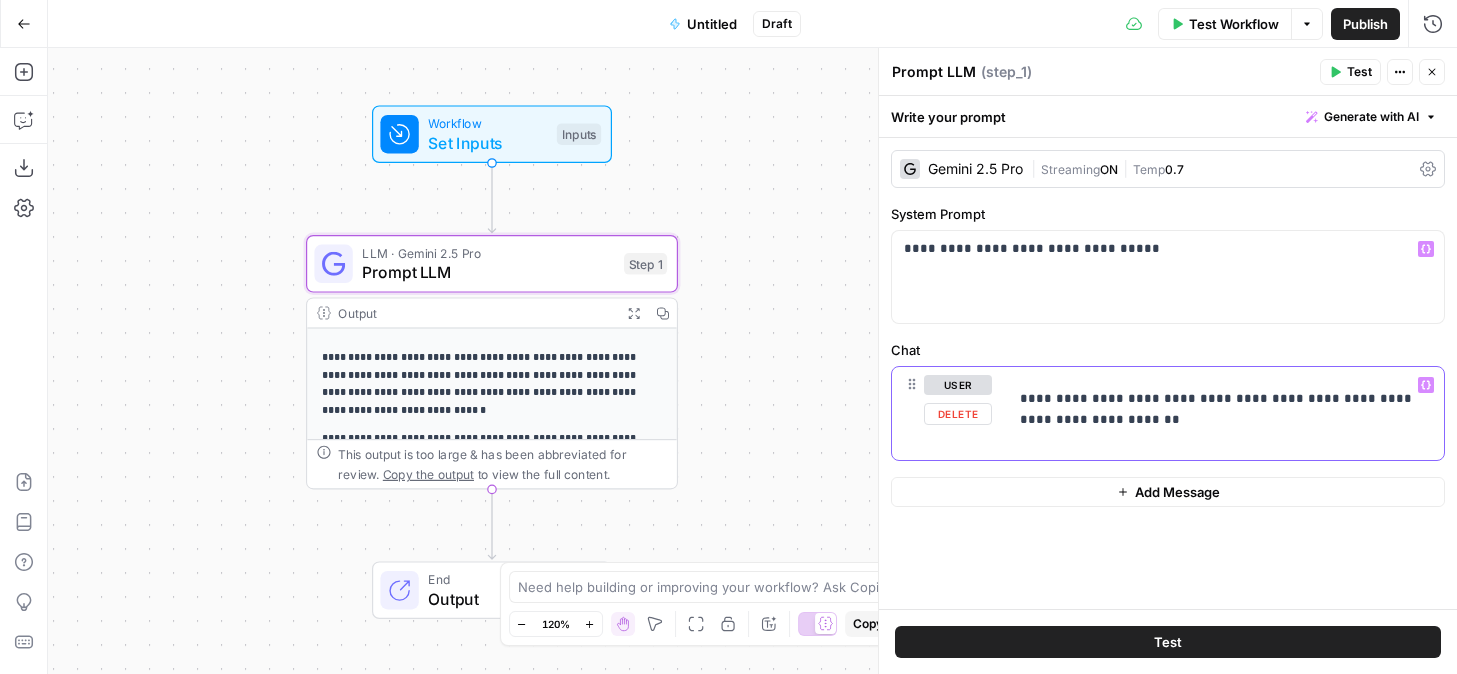click on "**********" at bounding box center [1226, 409] 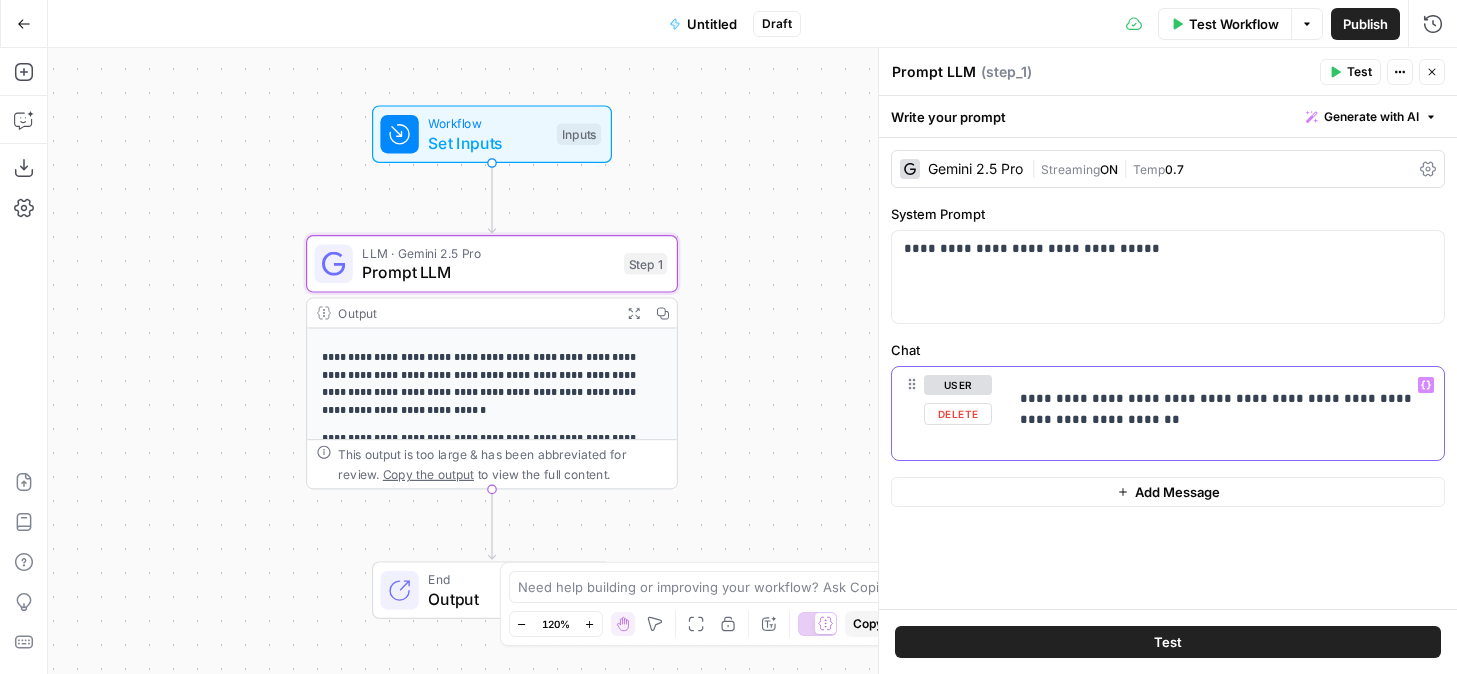 click on "**********" at bounding box center (1226, 409) 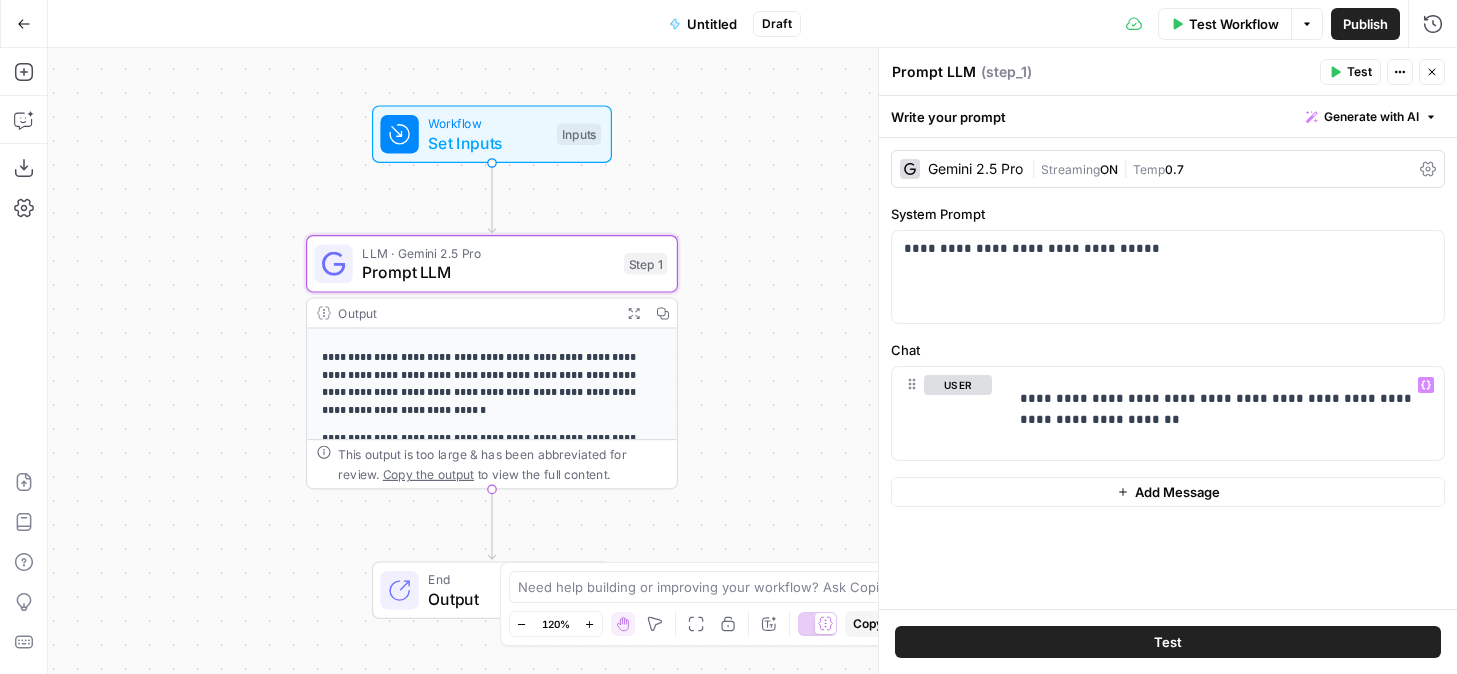 click on "Test" at bounding box center (1168, 642) 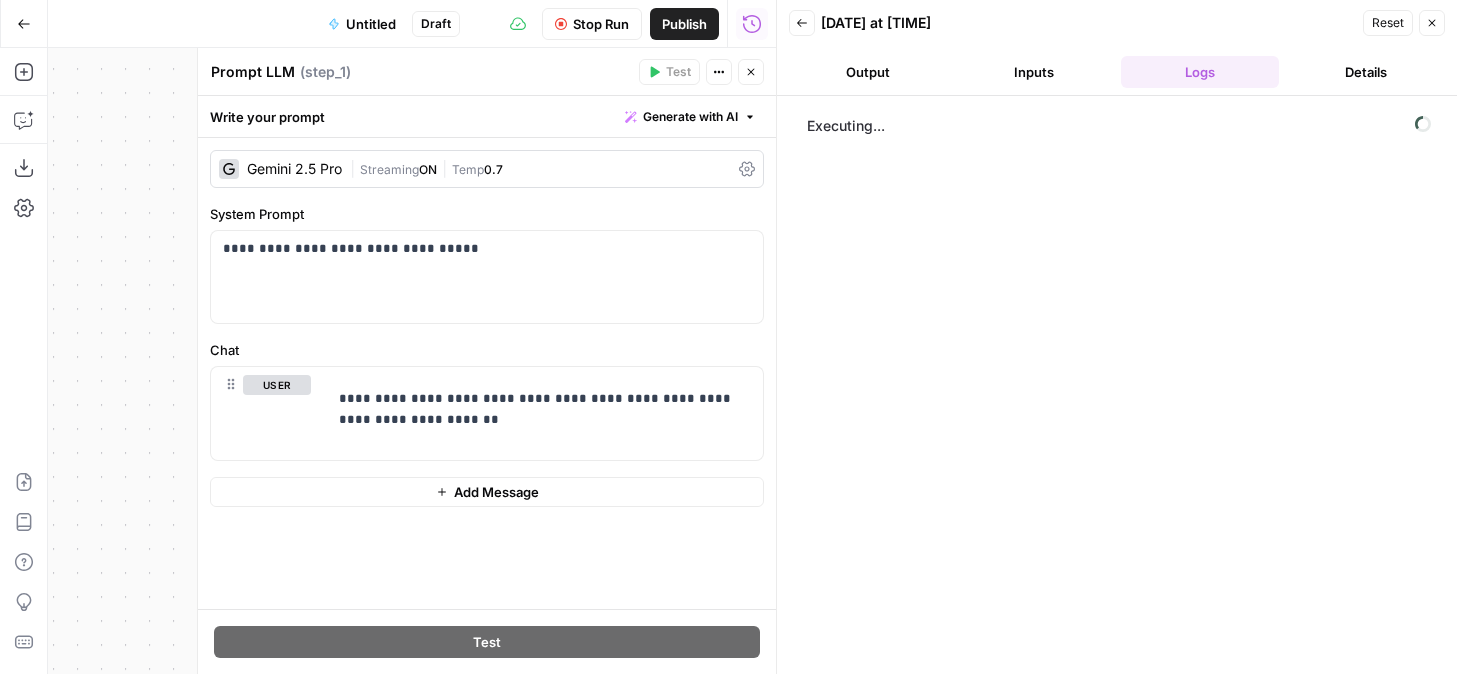 click on "Output" at bounding box center [868, 72] 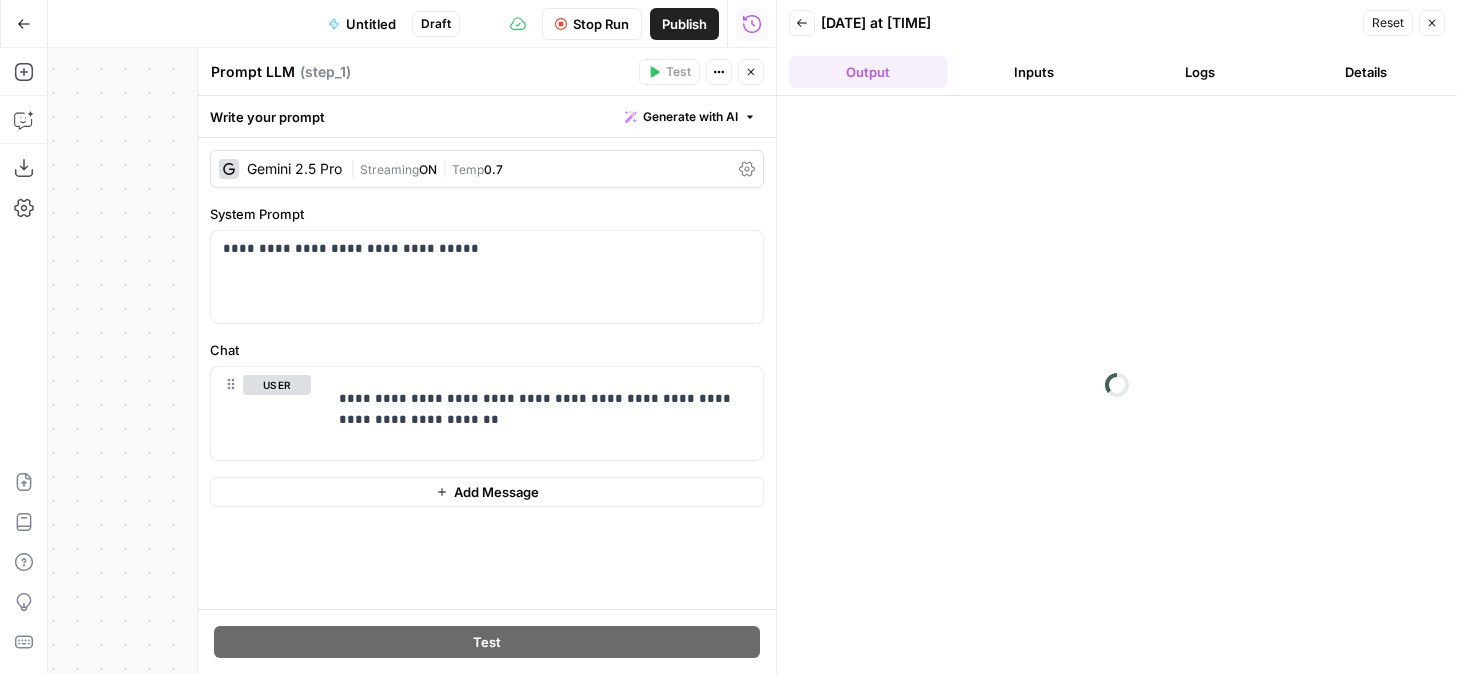 type 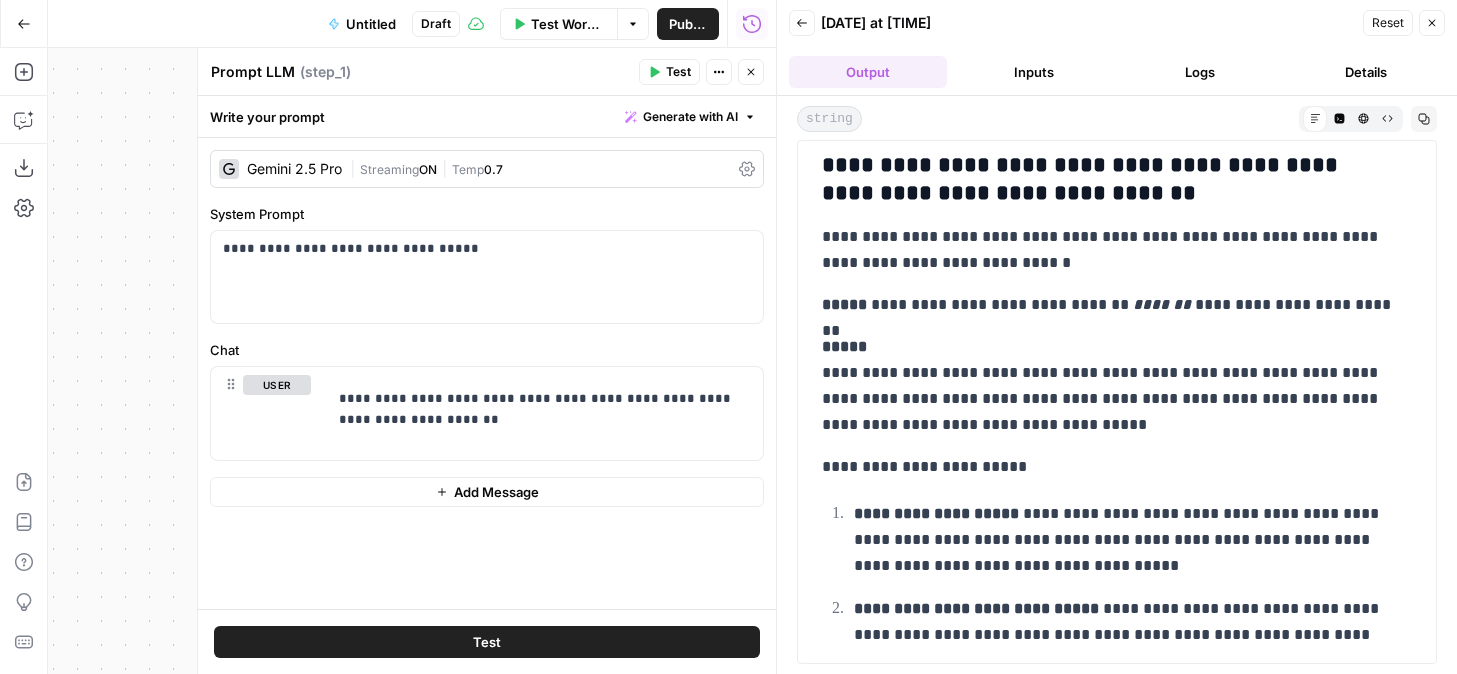 scroll, scrollTop: 1185, scrollLeft: 0, axis: vertical 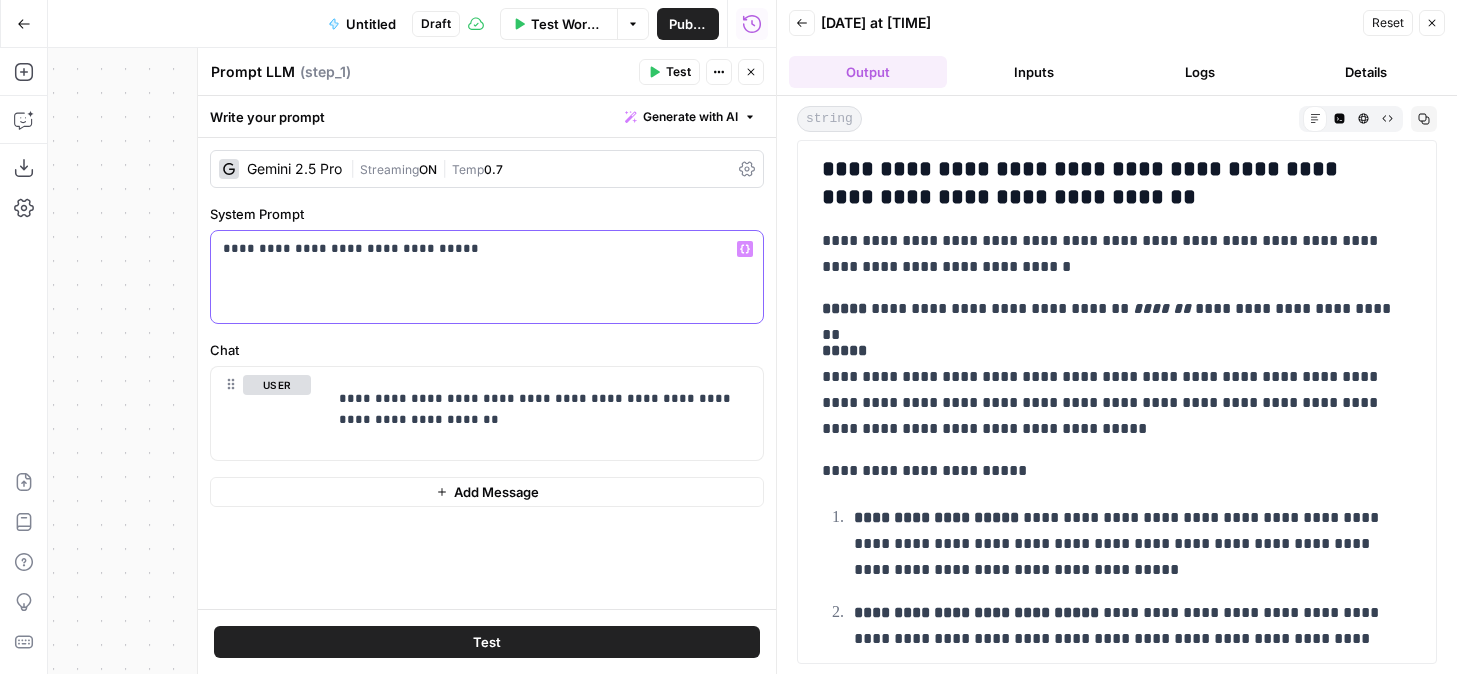 drag, startPoint x: 284, startPoint y: 254, endPoint x: 579, endPoint y: 253, distance: 295.0017 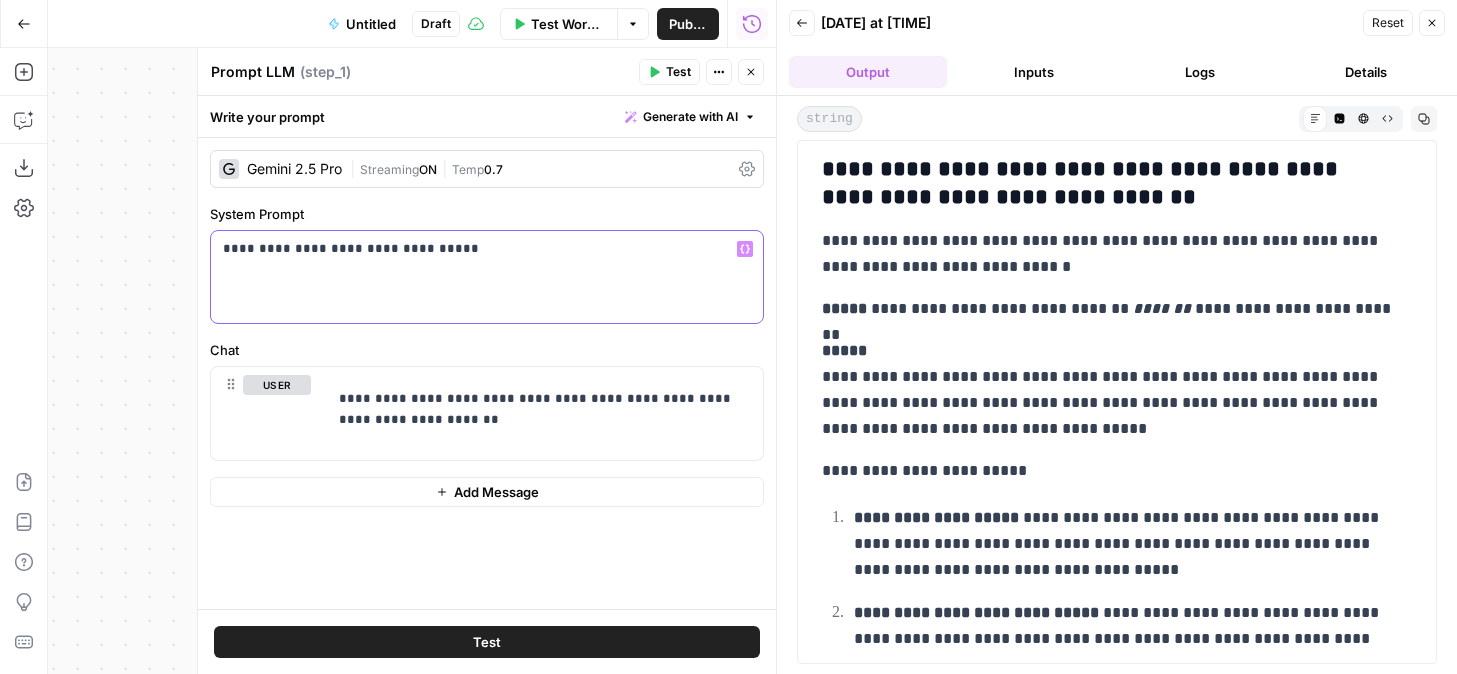 click on "**********" at bounding box center (487, 249) 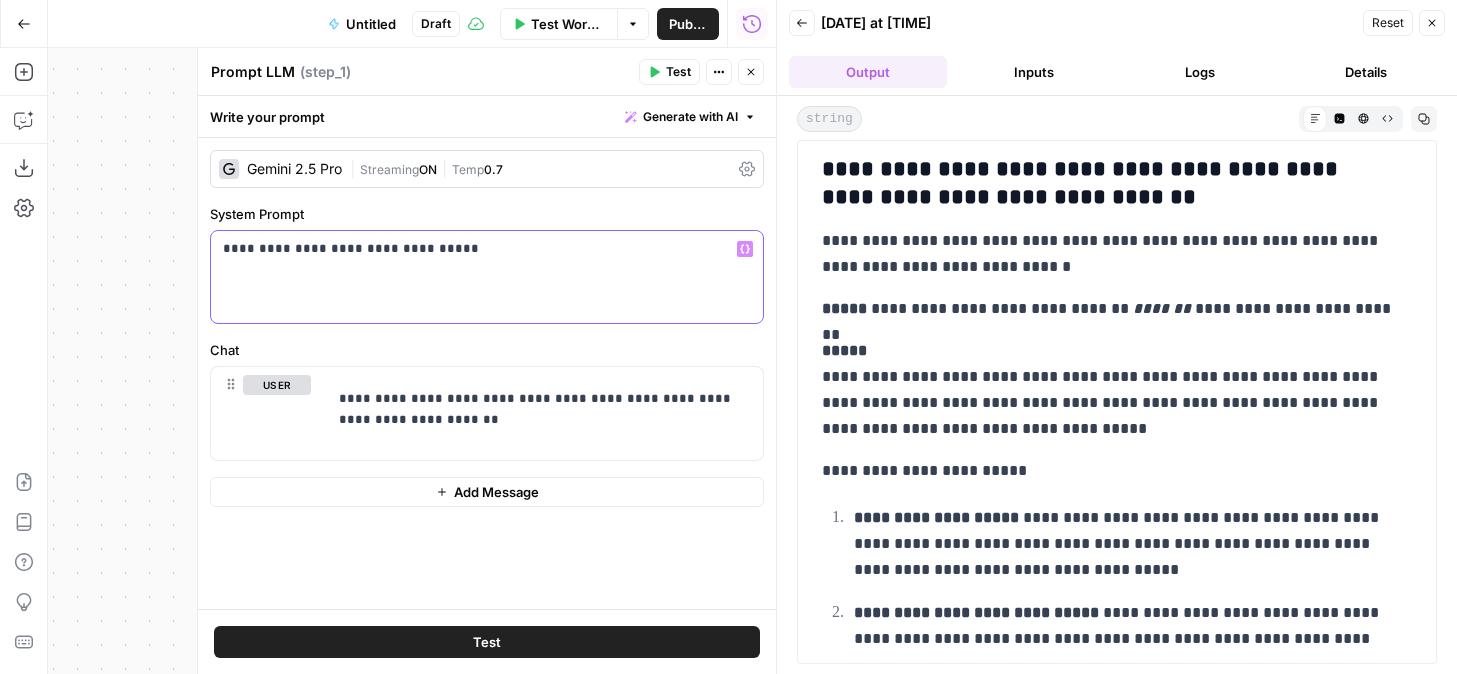 click on "**********" at bounding box center [487, 249] 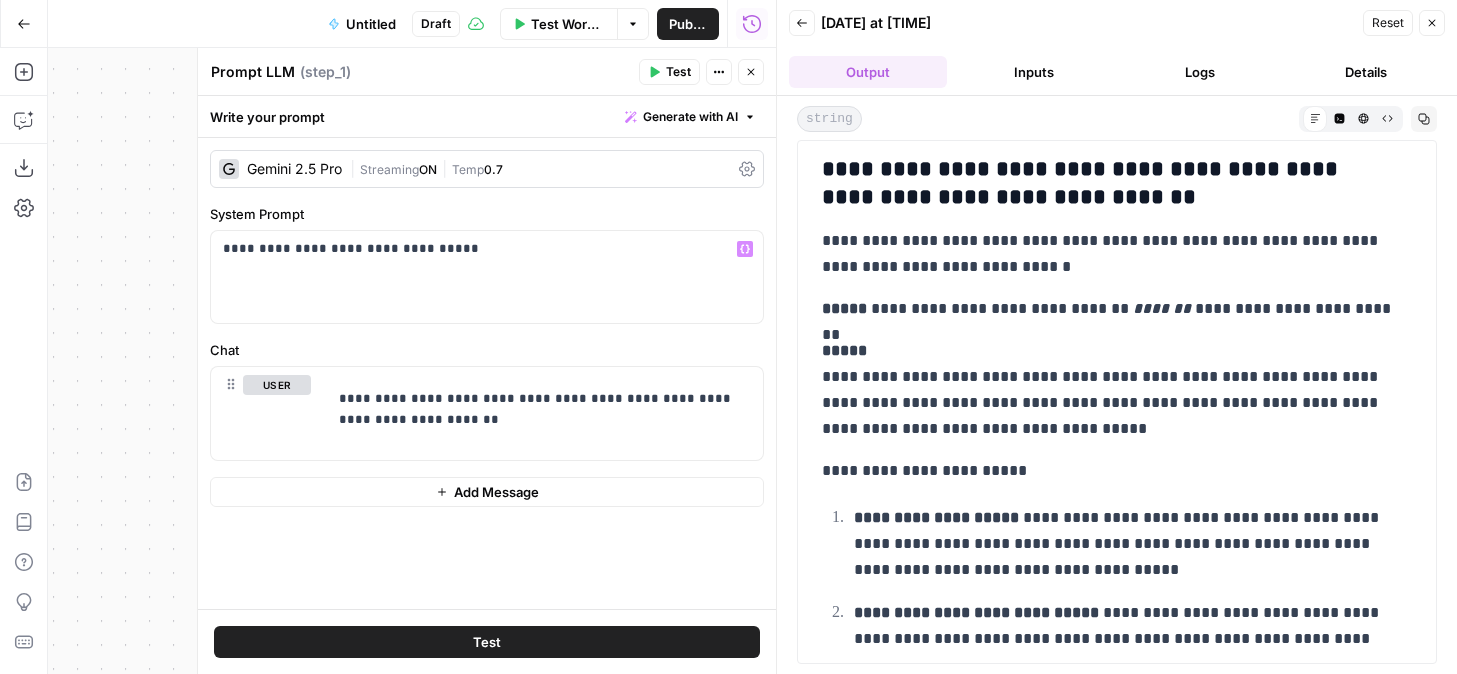 click on "System Prompt" at bounding box center (487, 214) 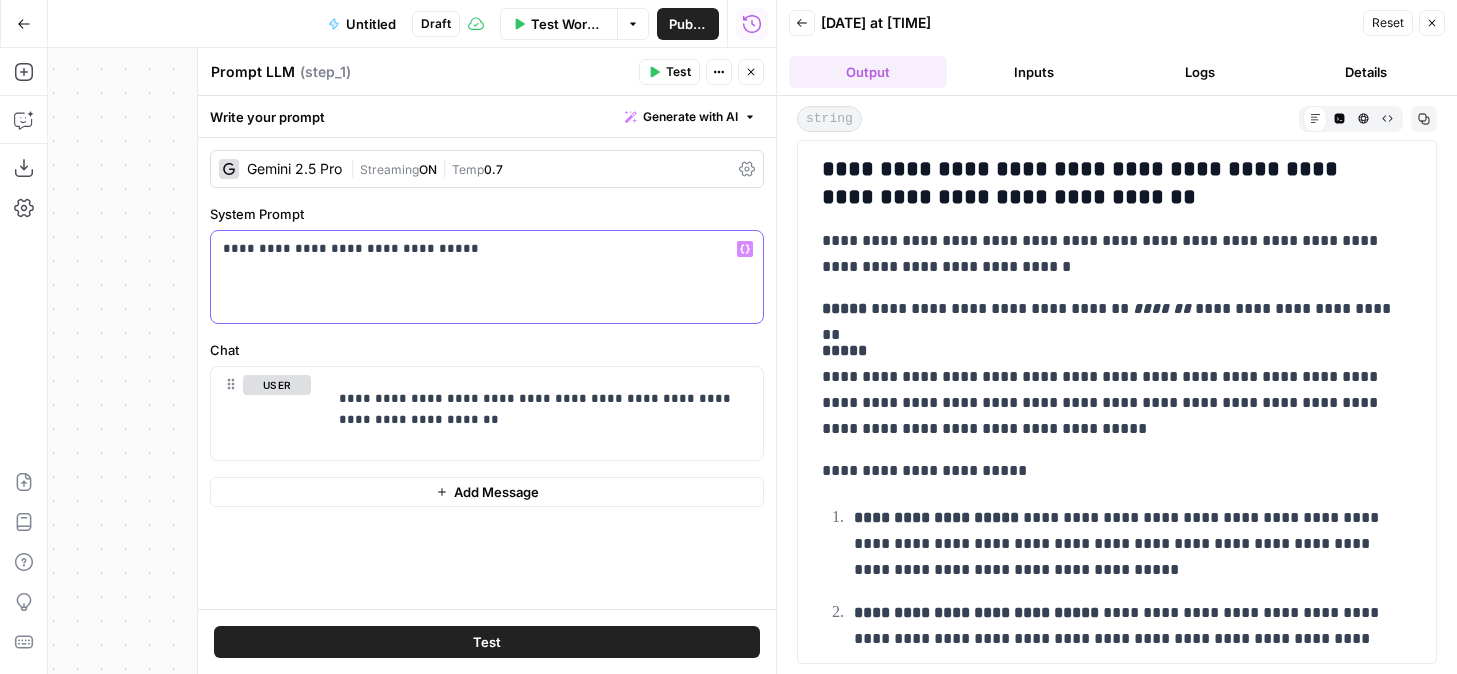 drag, startPoint x: 282, startPoint y: 252, endPoint x: 667, endPoint y: 252, distance: 385 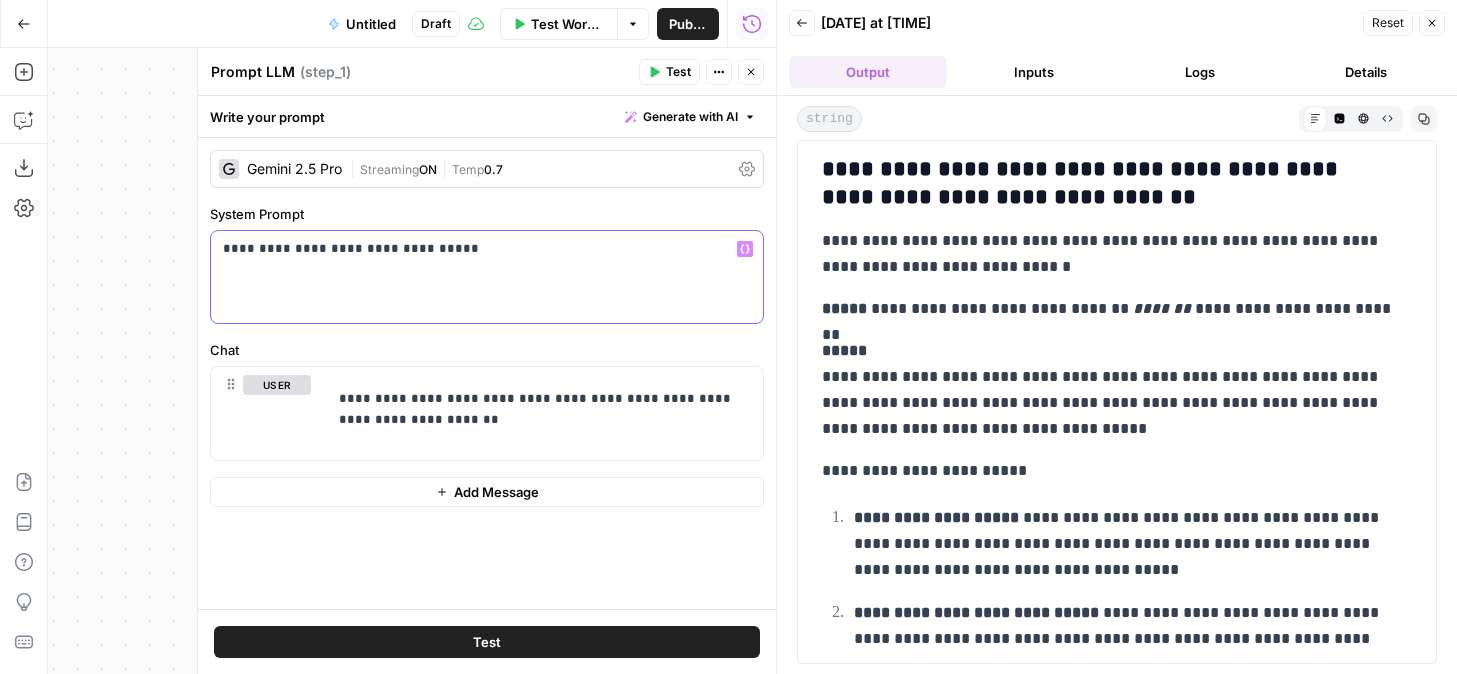 click on "**********" at bounding box center [487, 249] 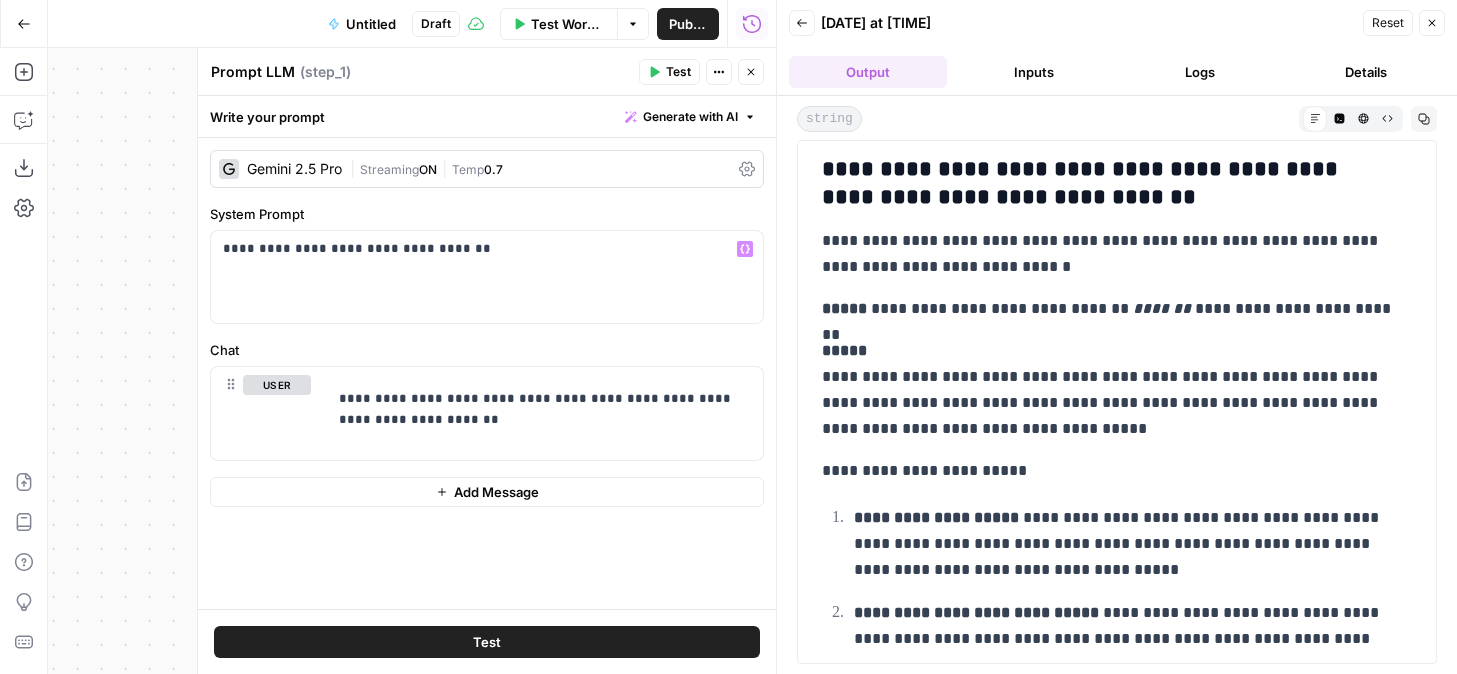 click on "Test" at bounding box center [487, 642] 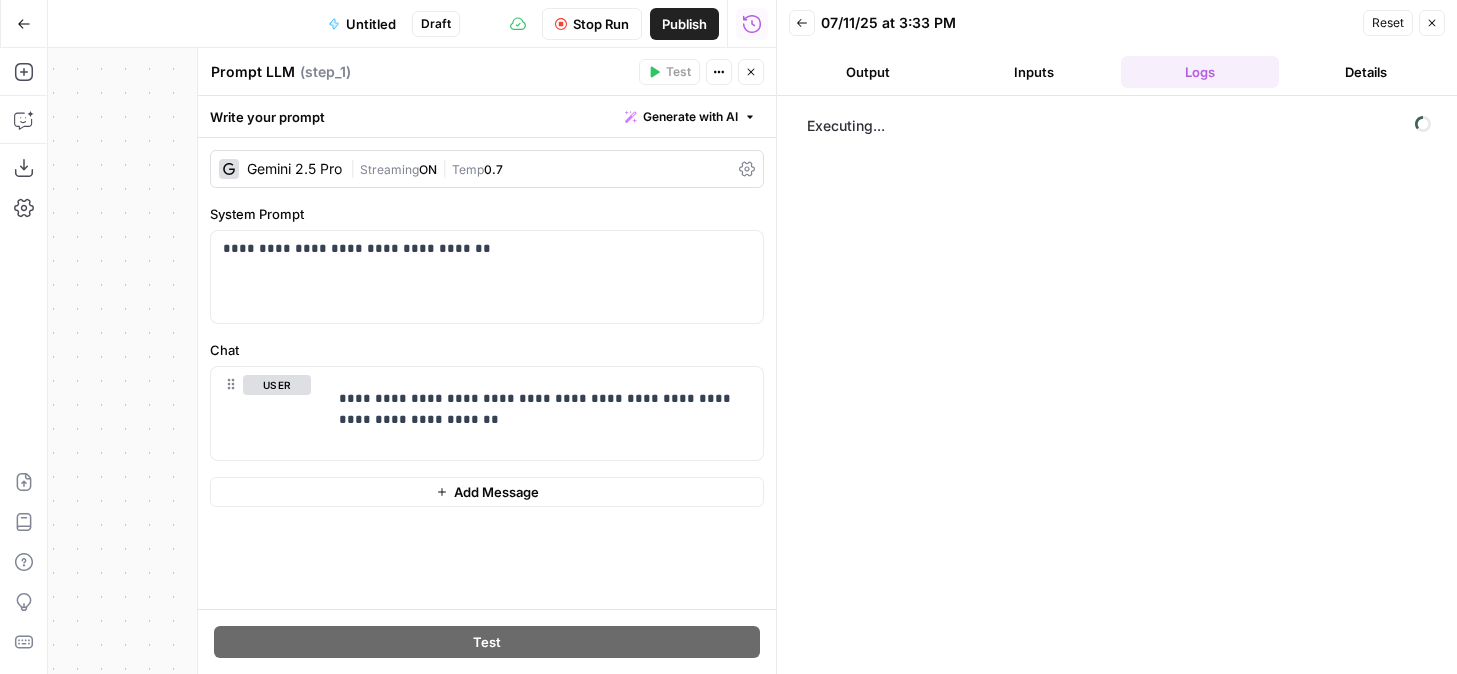 click on "Output" at bounding box center [868, 72] 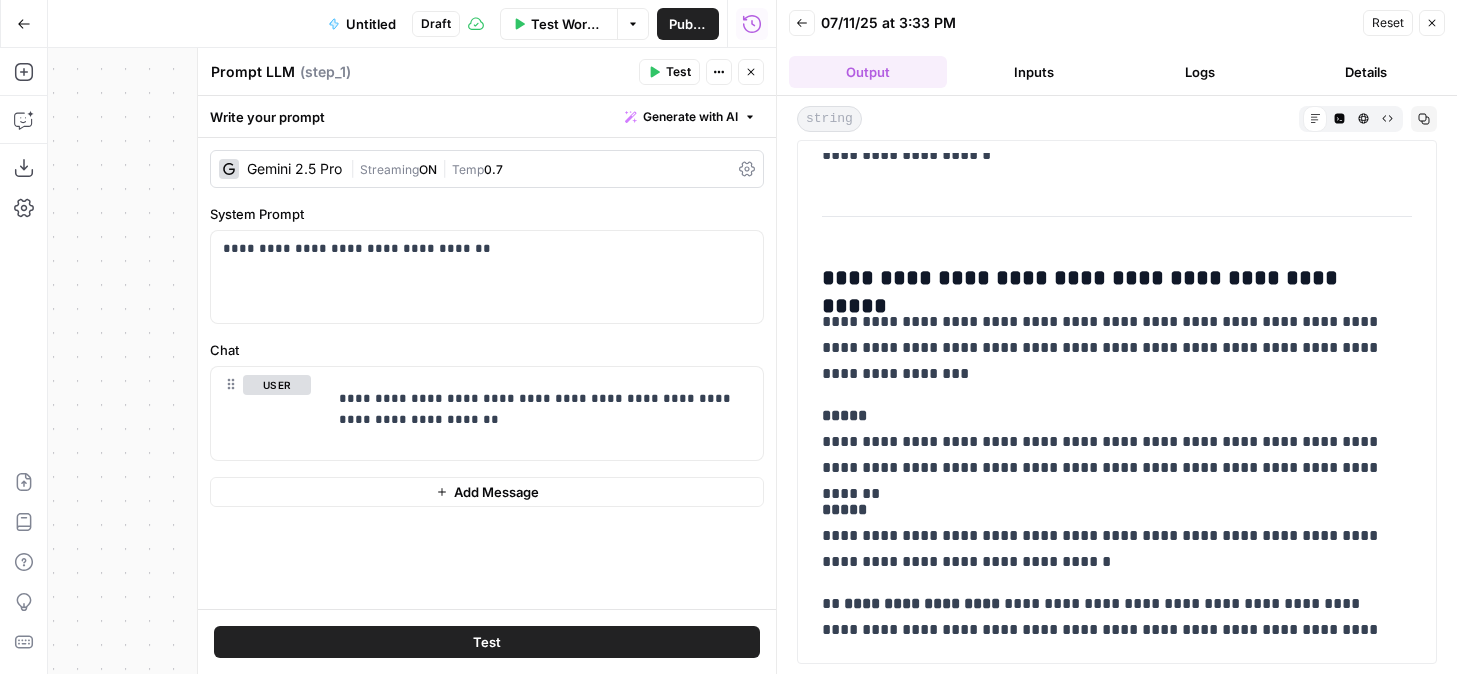 scroll, scrollTop: 0, scrollLeft: 0, axis: both 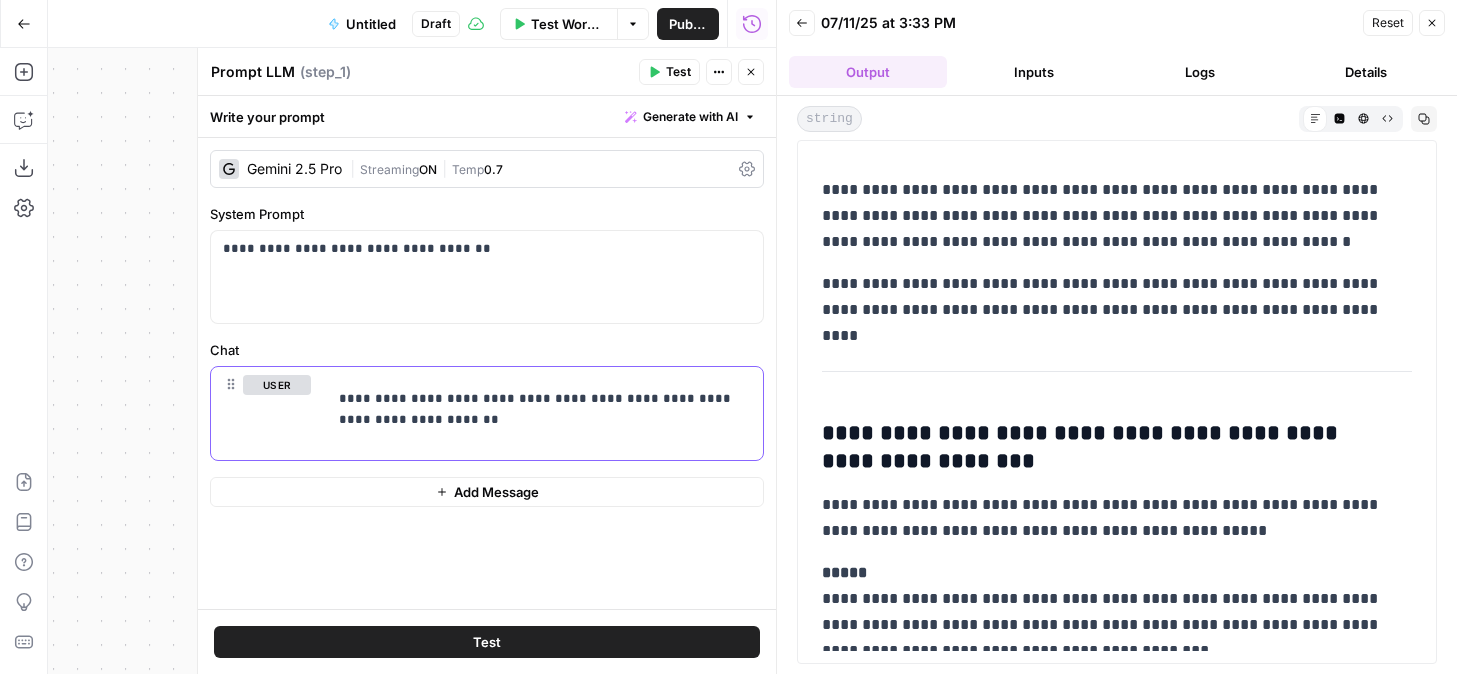 click on "**********" at bounding box center [545, 409] 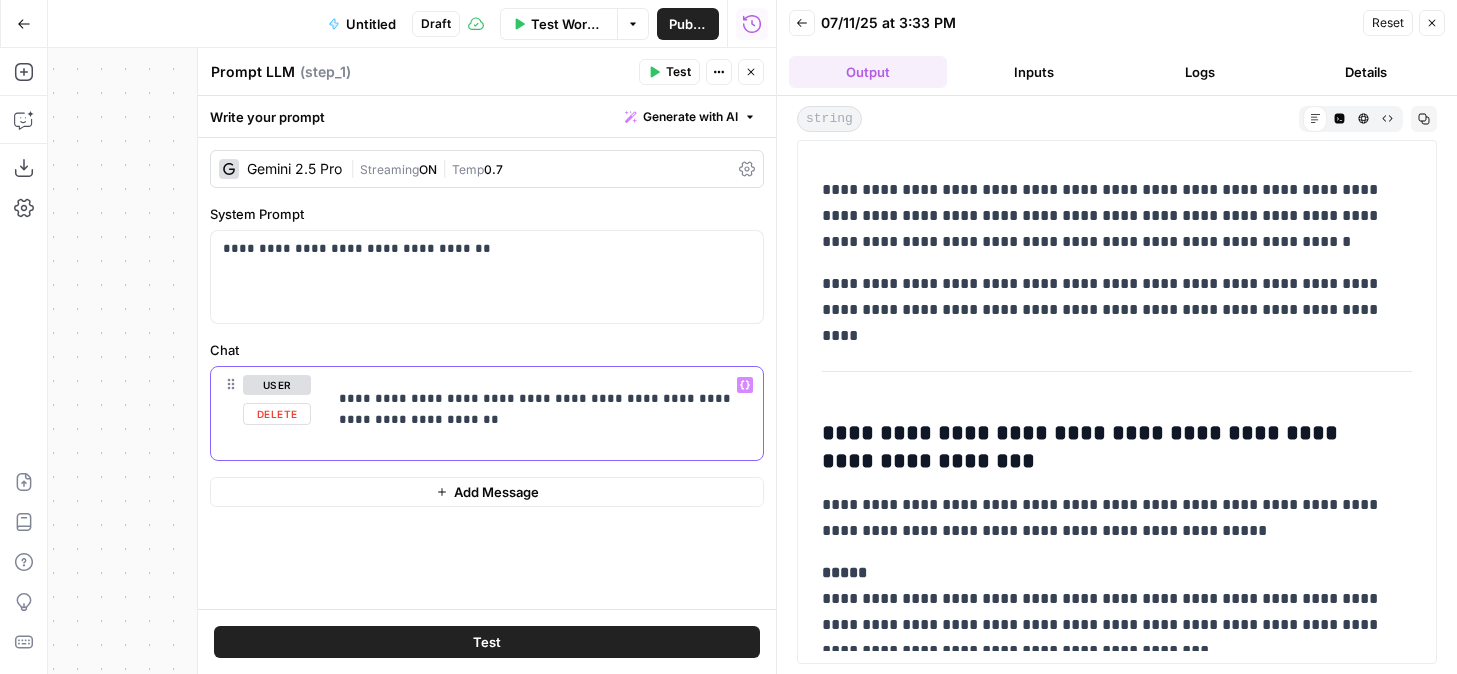 drag, startPoint x: 555, startPoint y: 400, endPoint x: 585, endPoint y: 445, distance: 54.08327 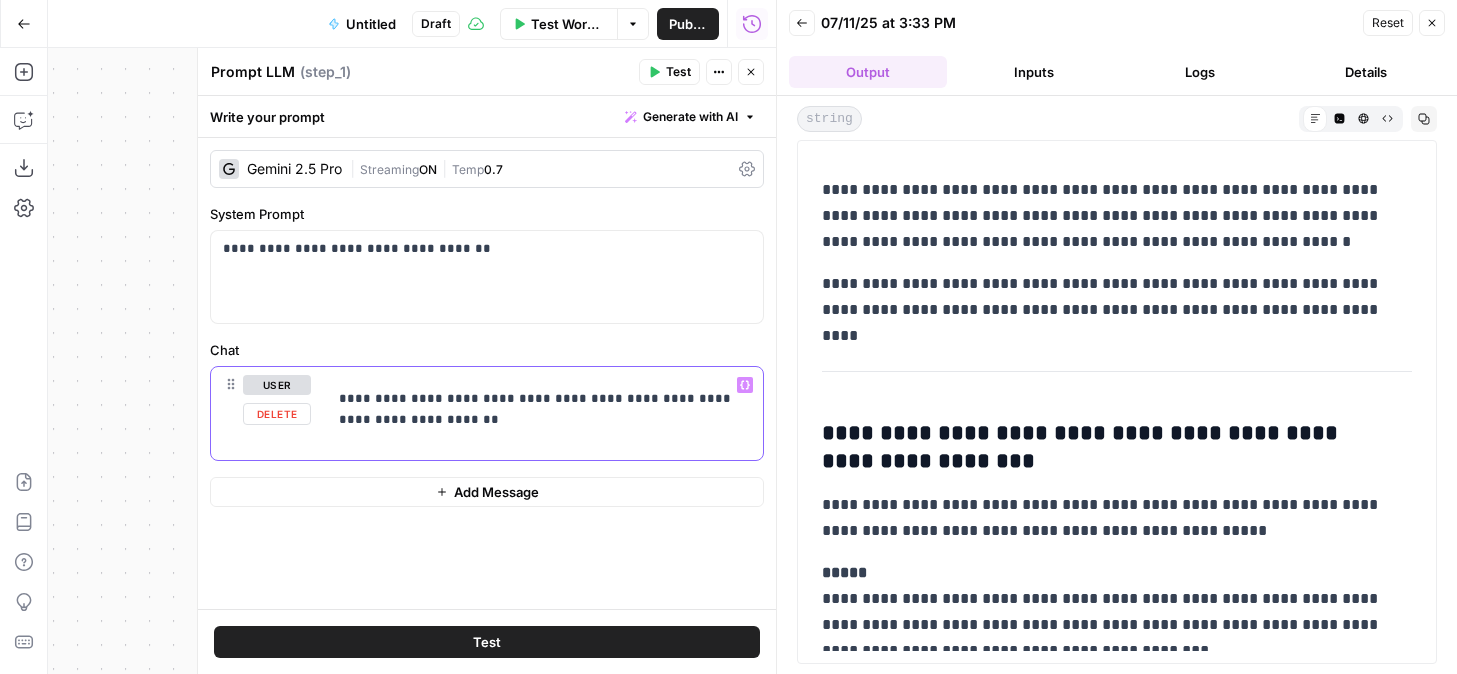click on "**********" at bounding box center (545, 409) 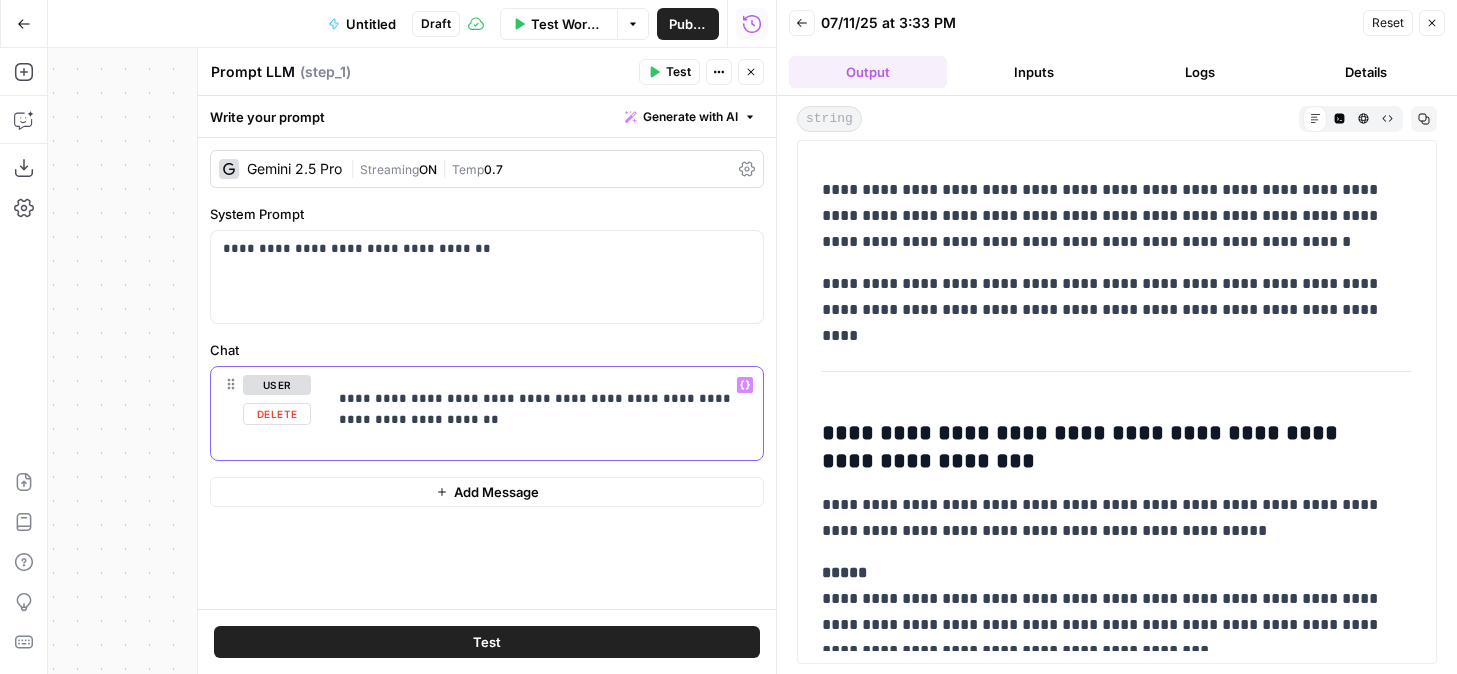 drag, startPoint x: 557, startPoint y: 400, endPoint x: 701, endPoint y: 398, distance: 144.01389 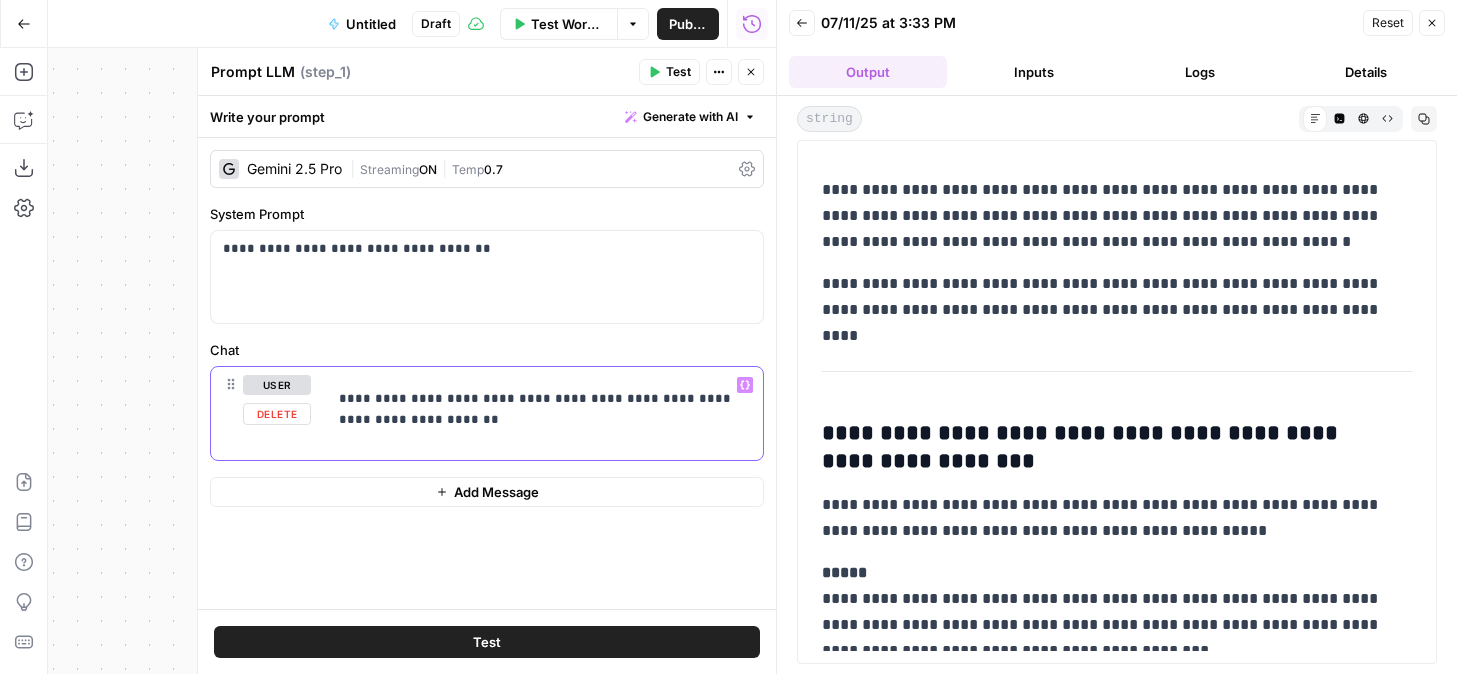 click on "**********" at bounding box center (545, 409) 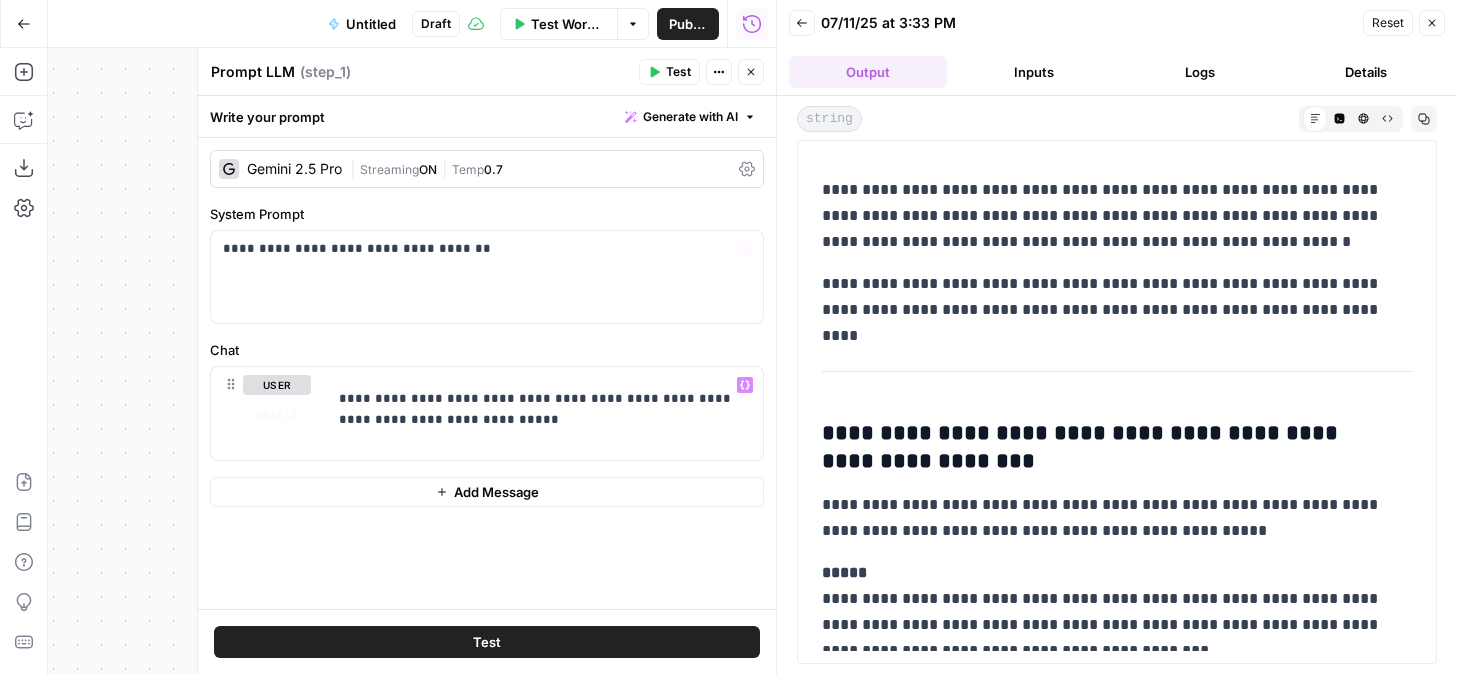 click on "Test" at bounding box center (487, 642) 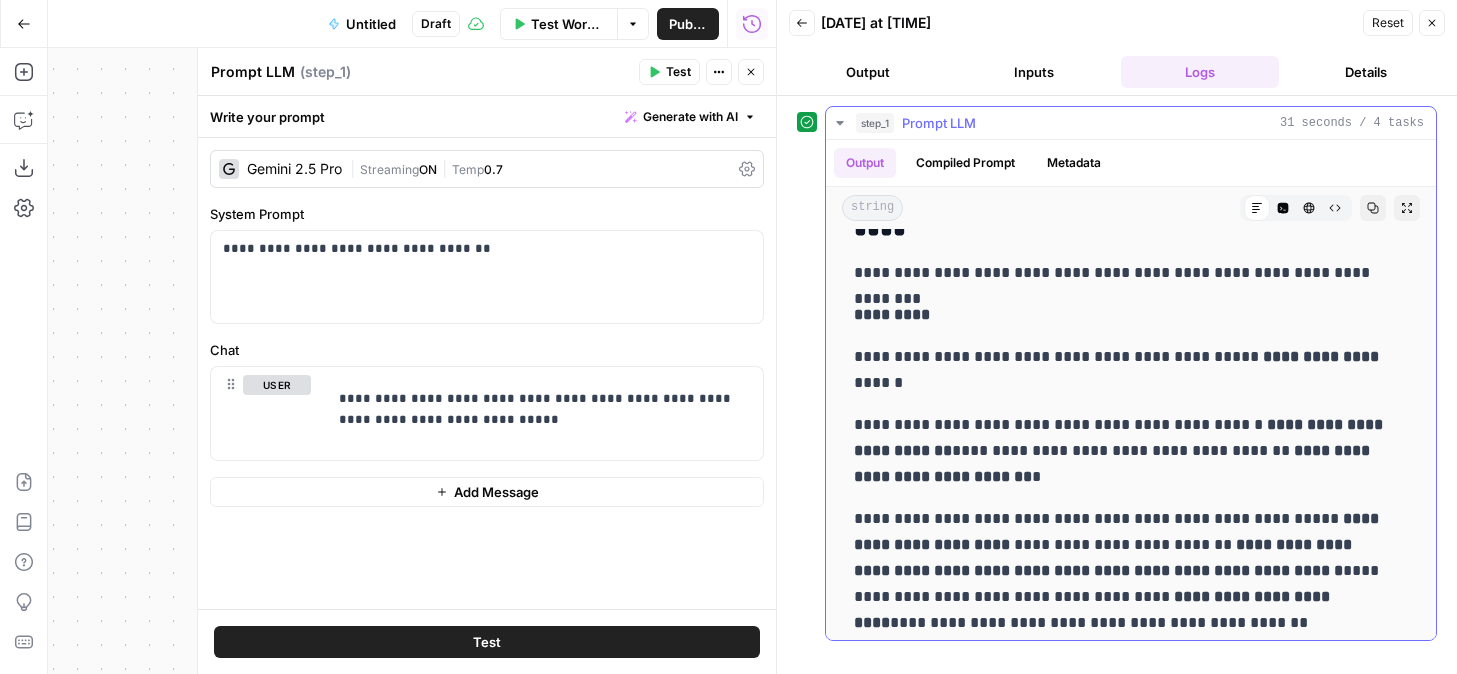 scroll, scrollTop: 1033, scrollLeft: 0, axis: vertical 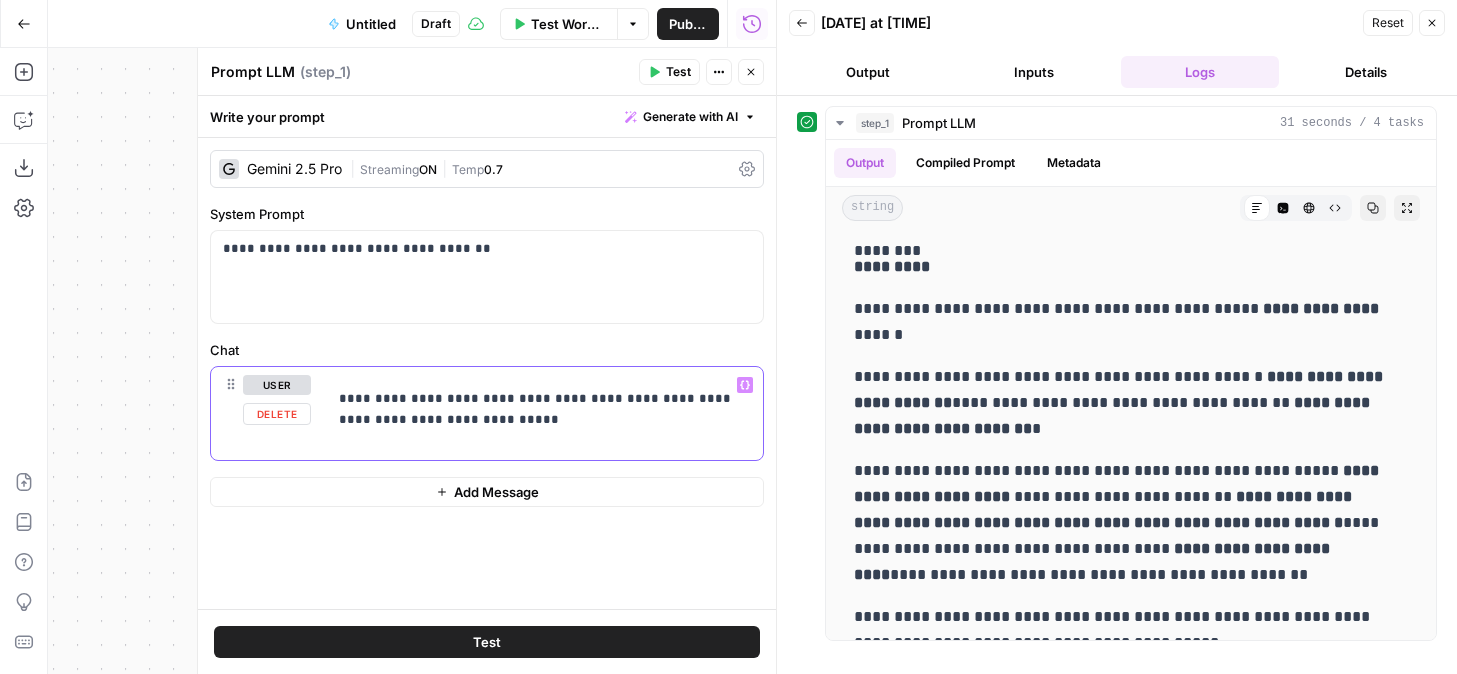 click on "**********" at bounding box center [545, 409] 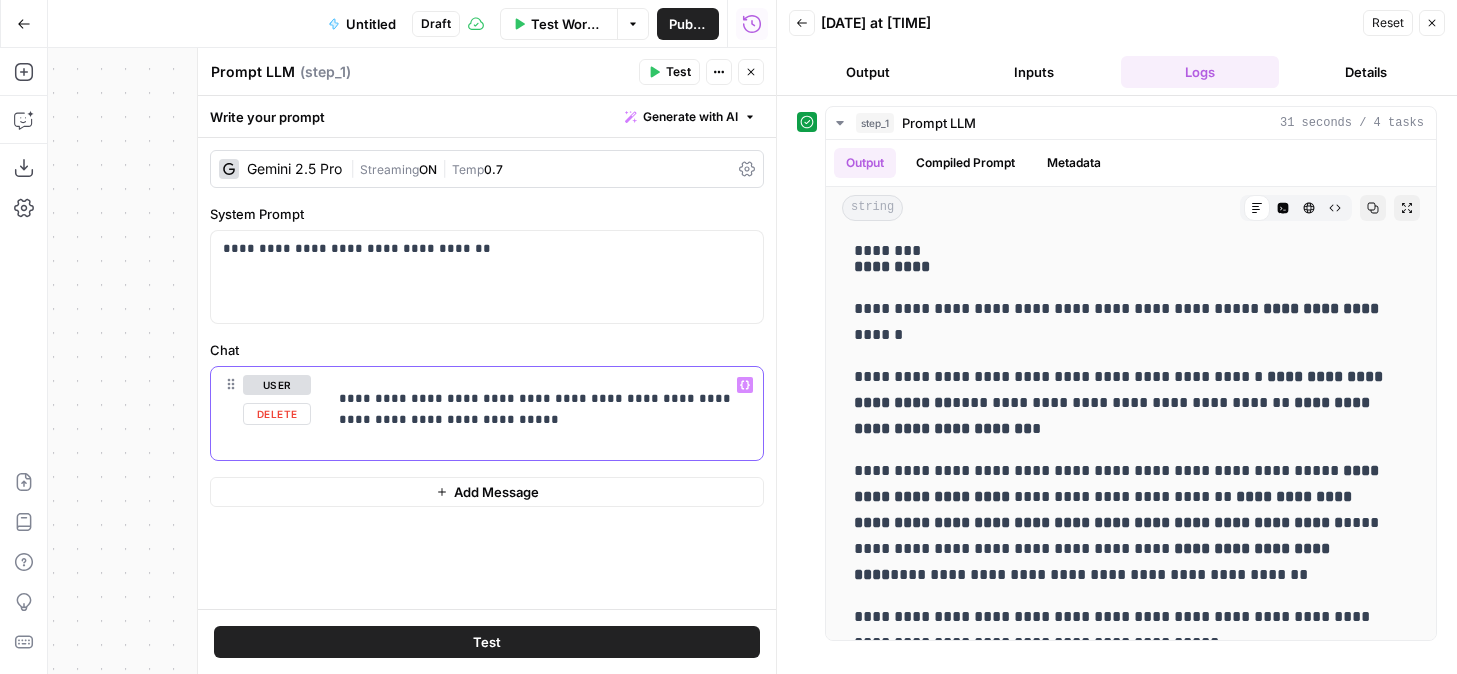drag, startPoint x: 660, startPoint y: 419, endPoint x: 723, endPoint y: 400, distance: 65.802734 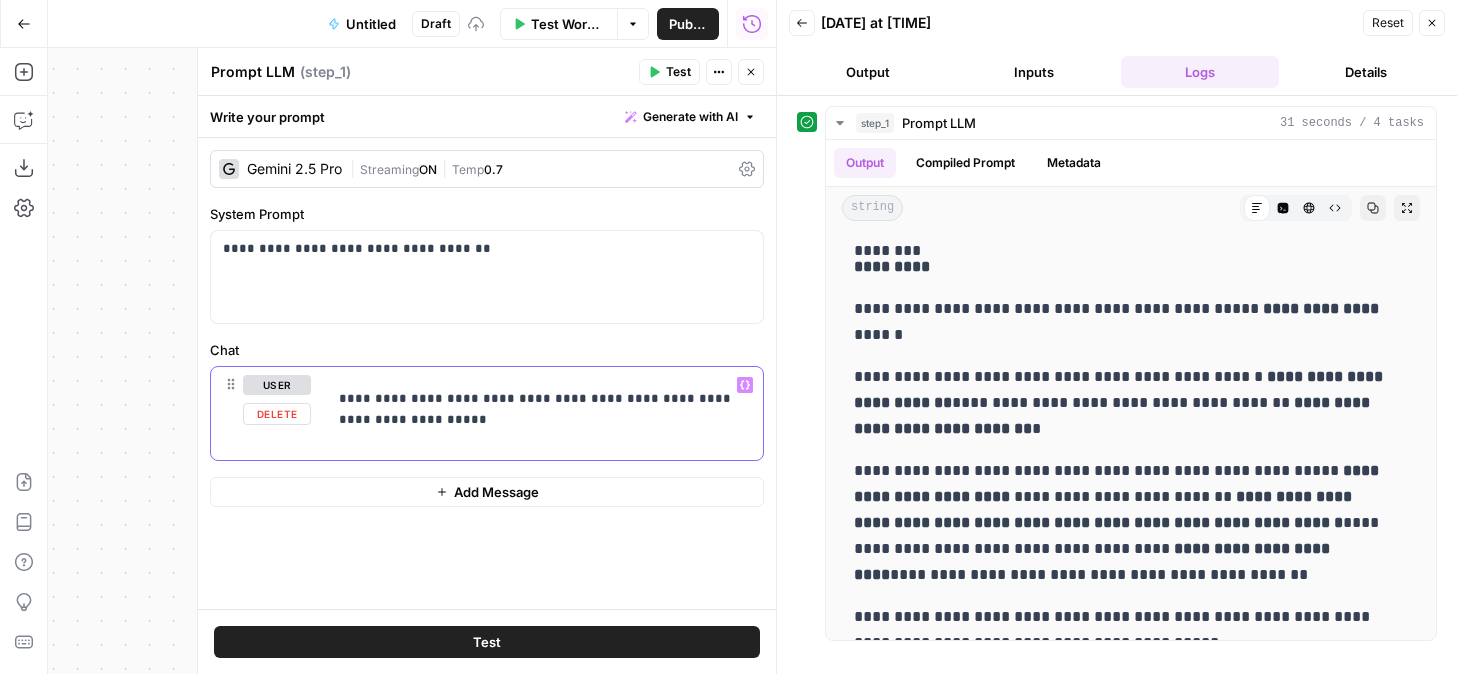 click on "**********" at bounding box center (545, 409) 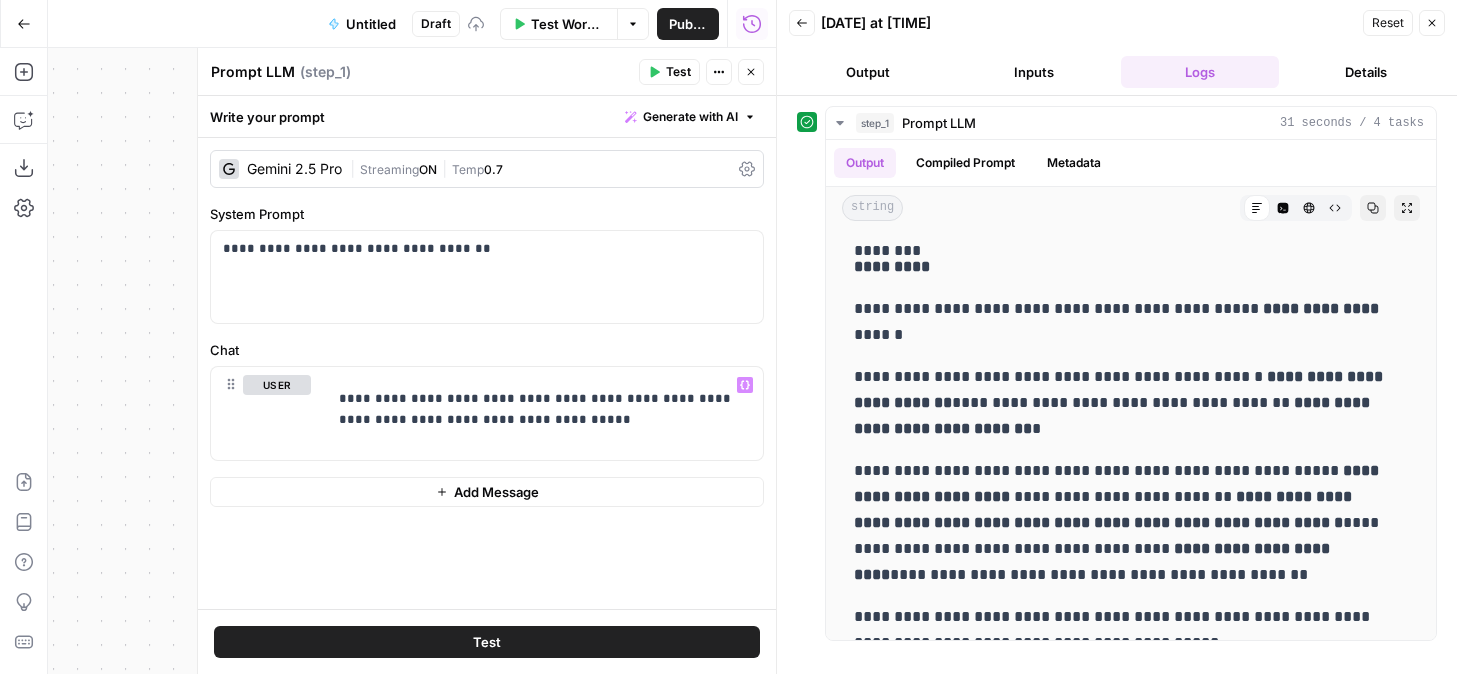 click on "Test" at bounding box center (487, 642) 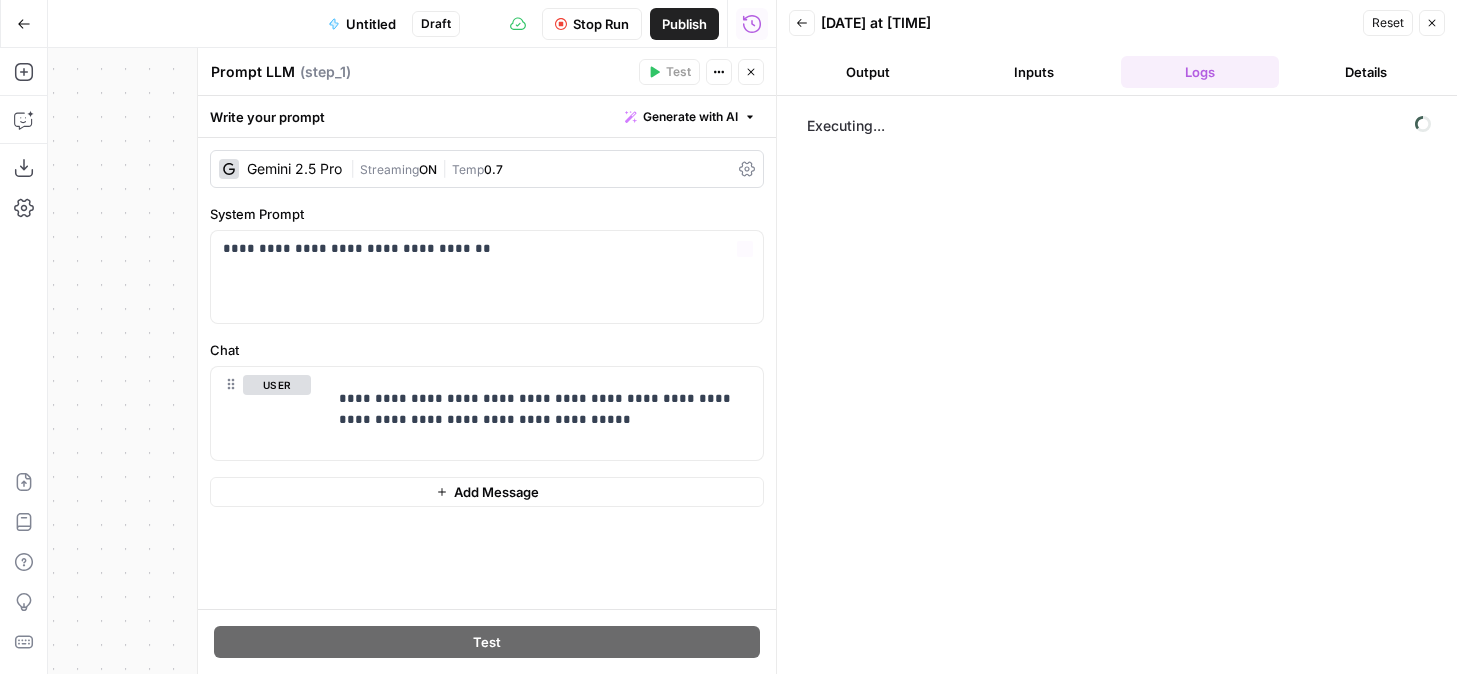 click on "Output" at bounding box center (868, 72) 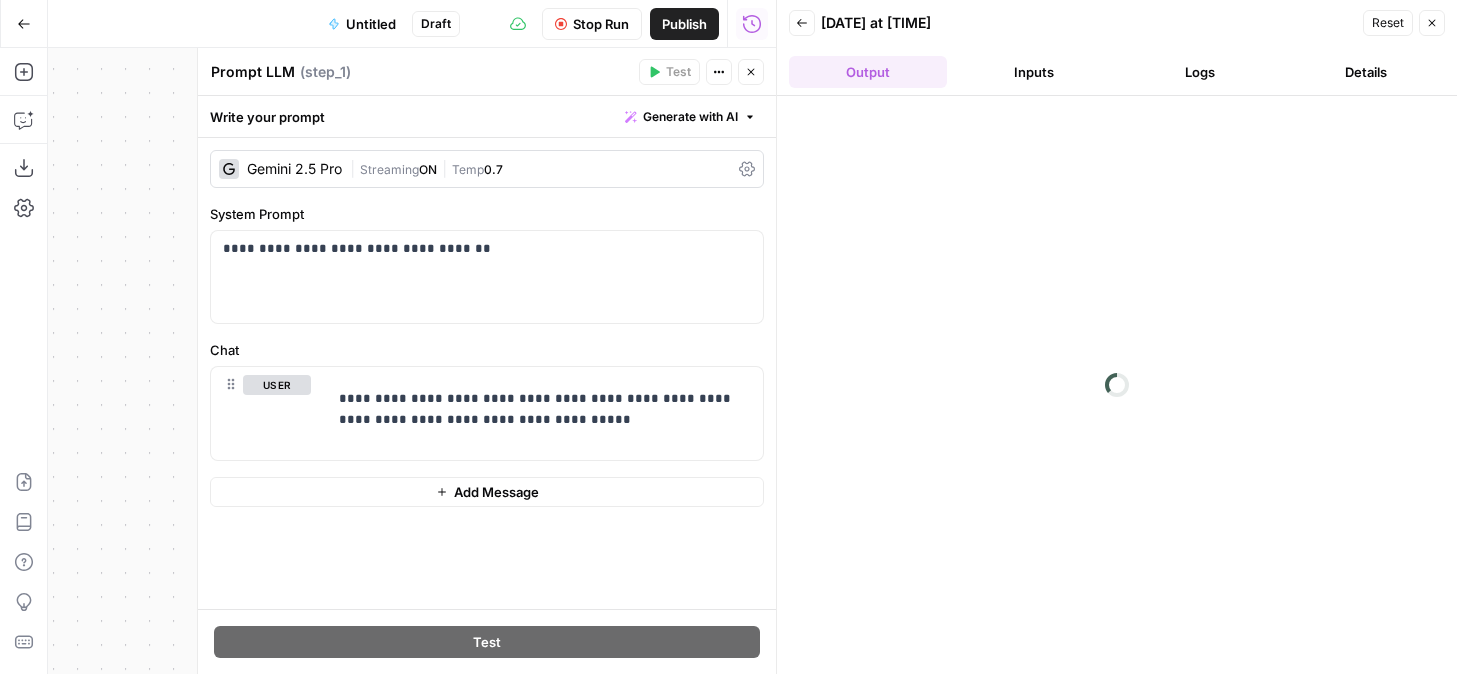 click on "Output" at bounding box center [868, 72] 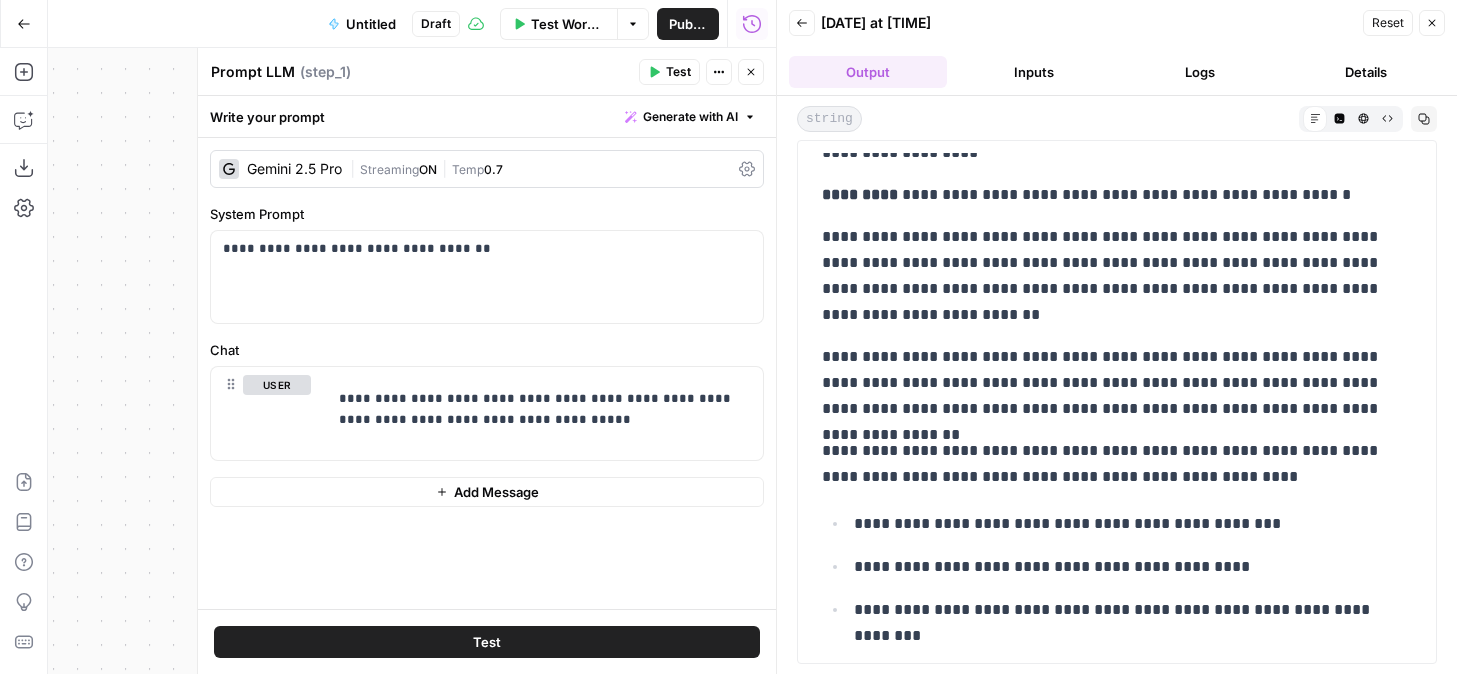 scroll, scrollTop: 0, scrollLeft: 0, axis: both 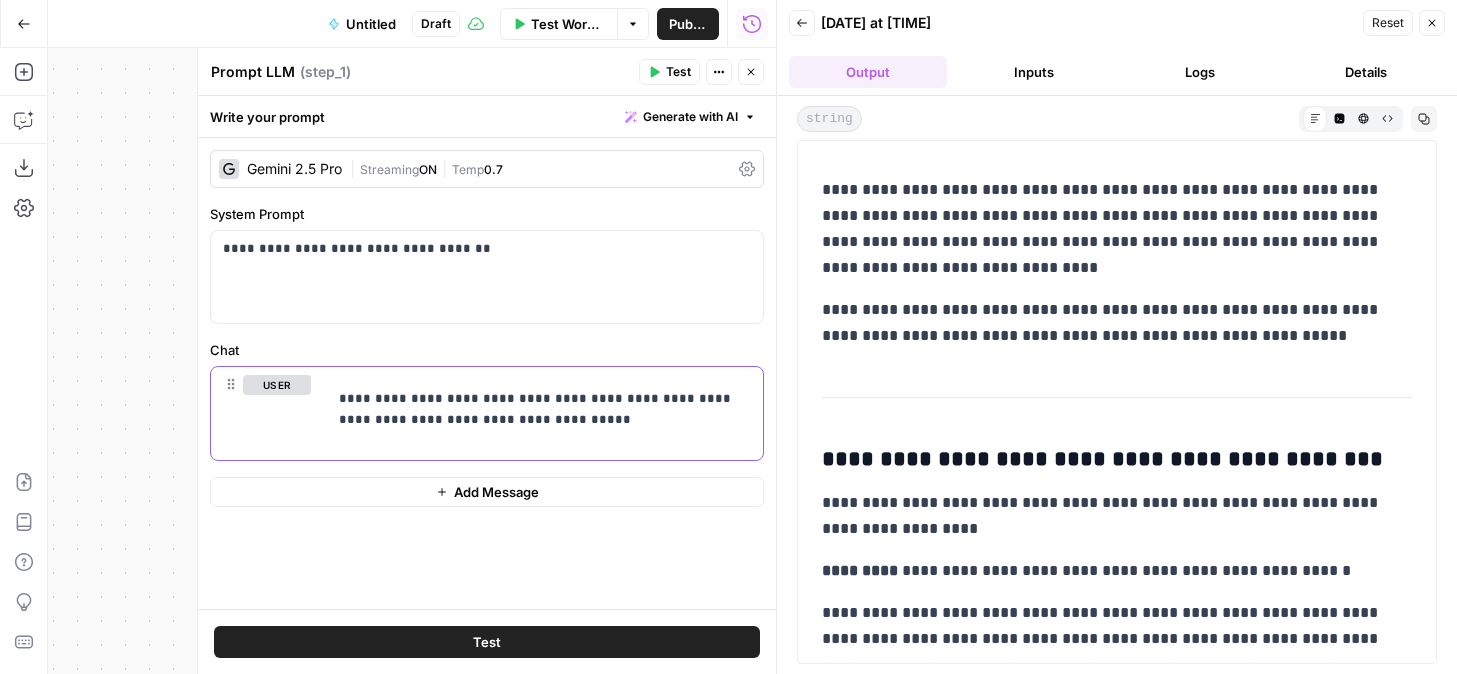 click on "**********" at bounding box center [545, 413] 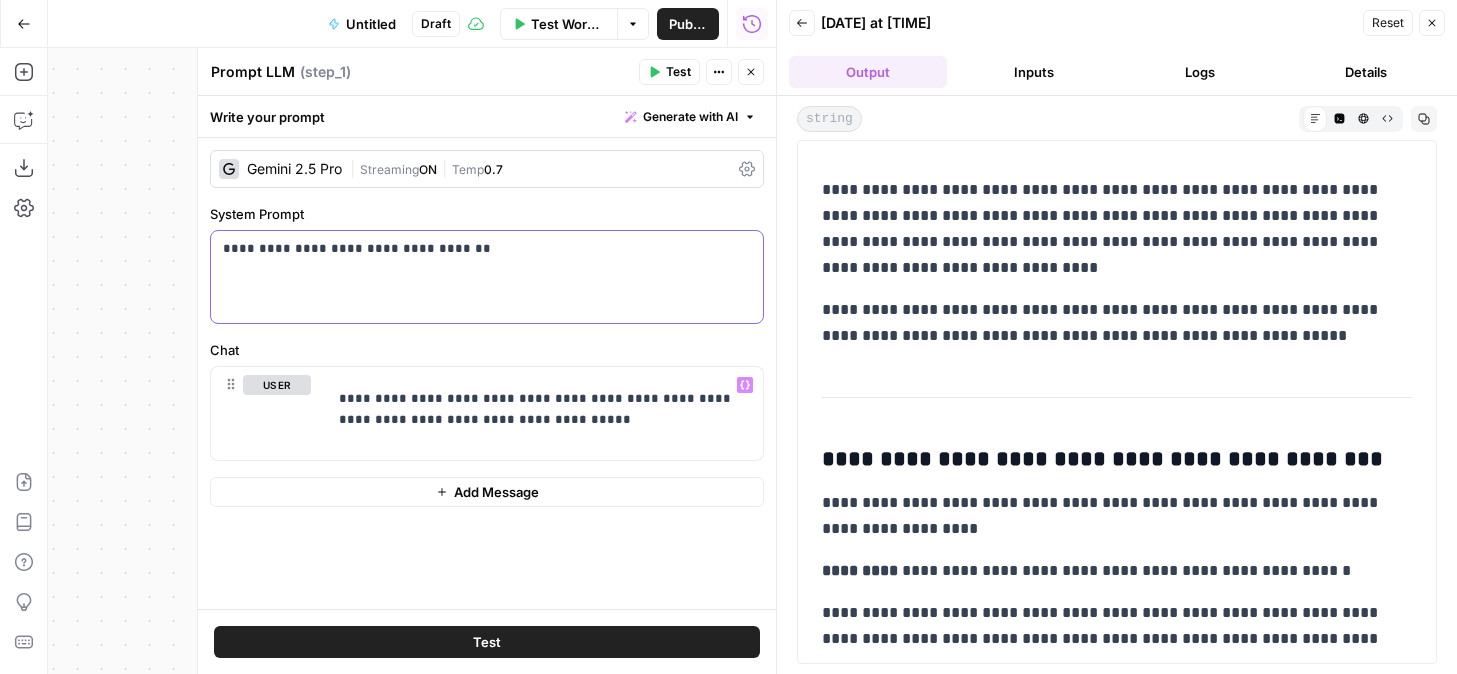 click on "**********" at bounding box center [487, 277] 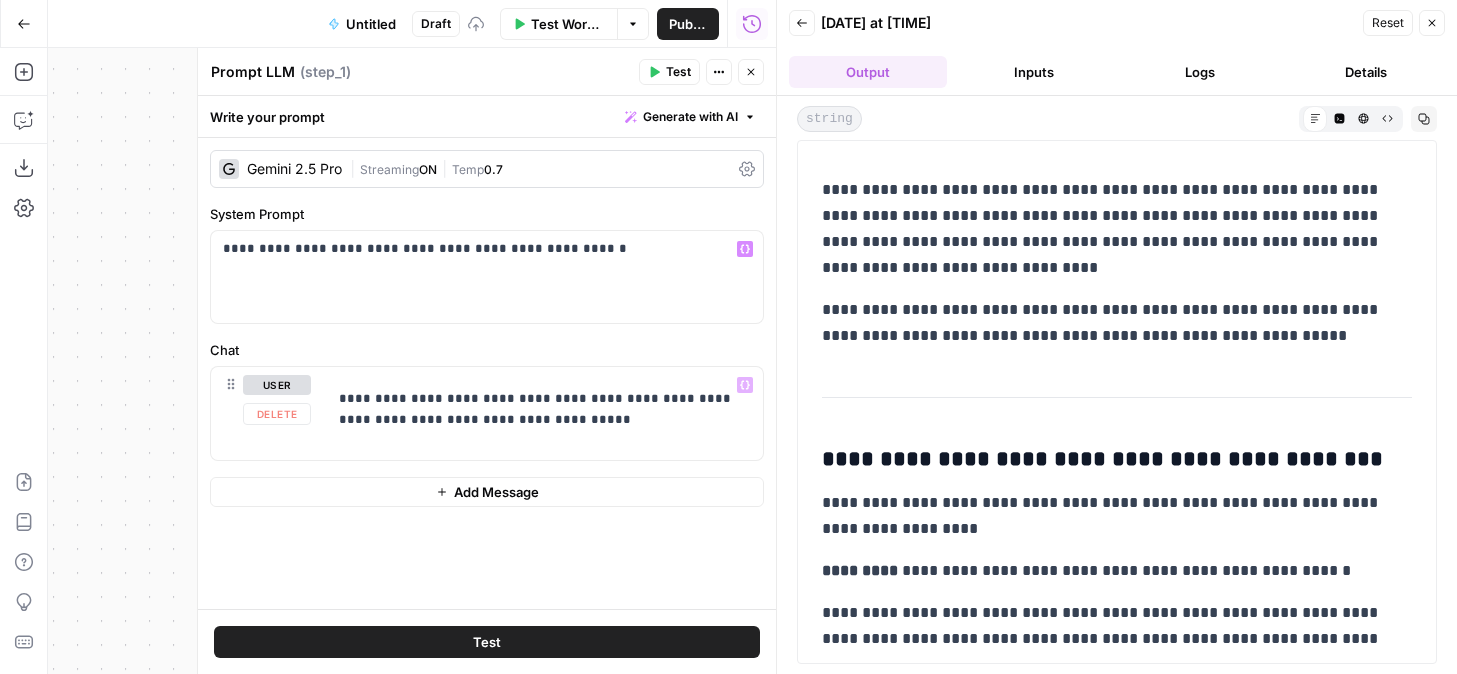 click on "Test" at bounding box center (487, 642) 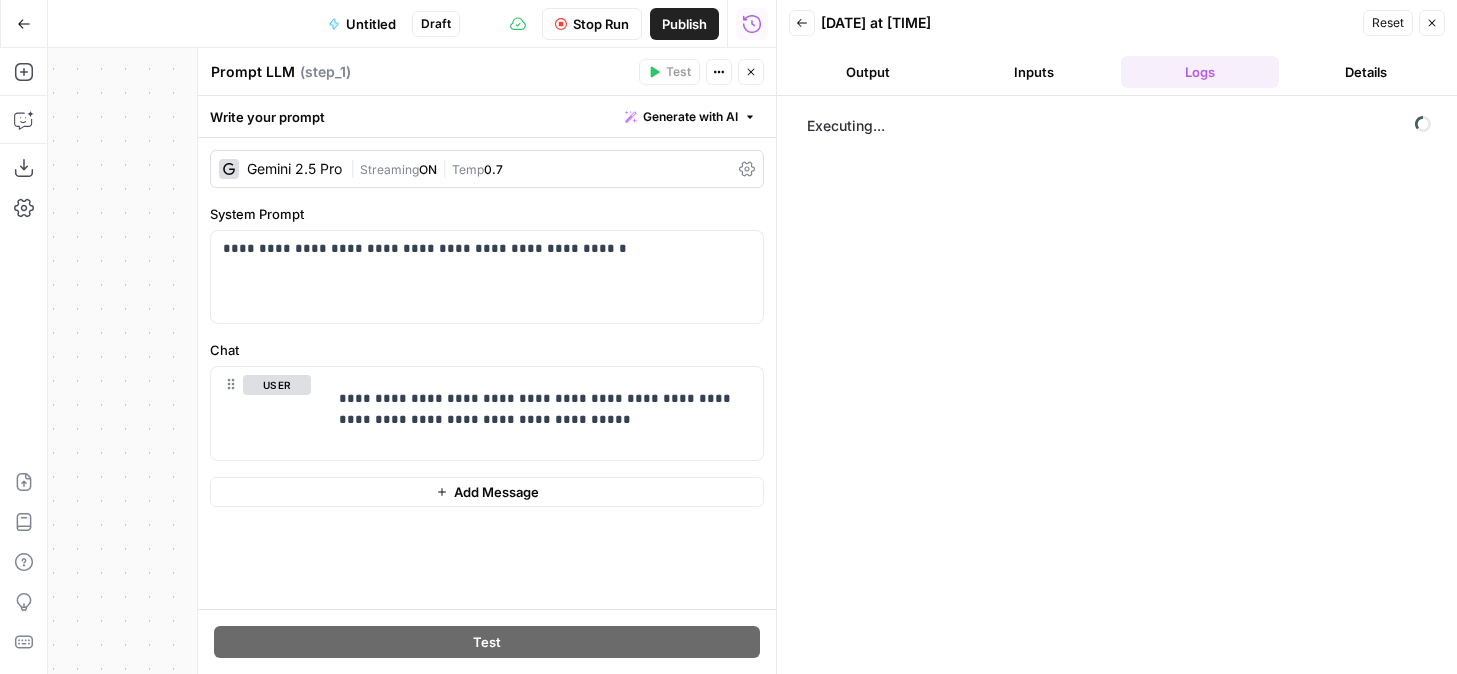 click on "Output" at bounding box center (868, 72) 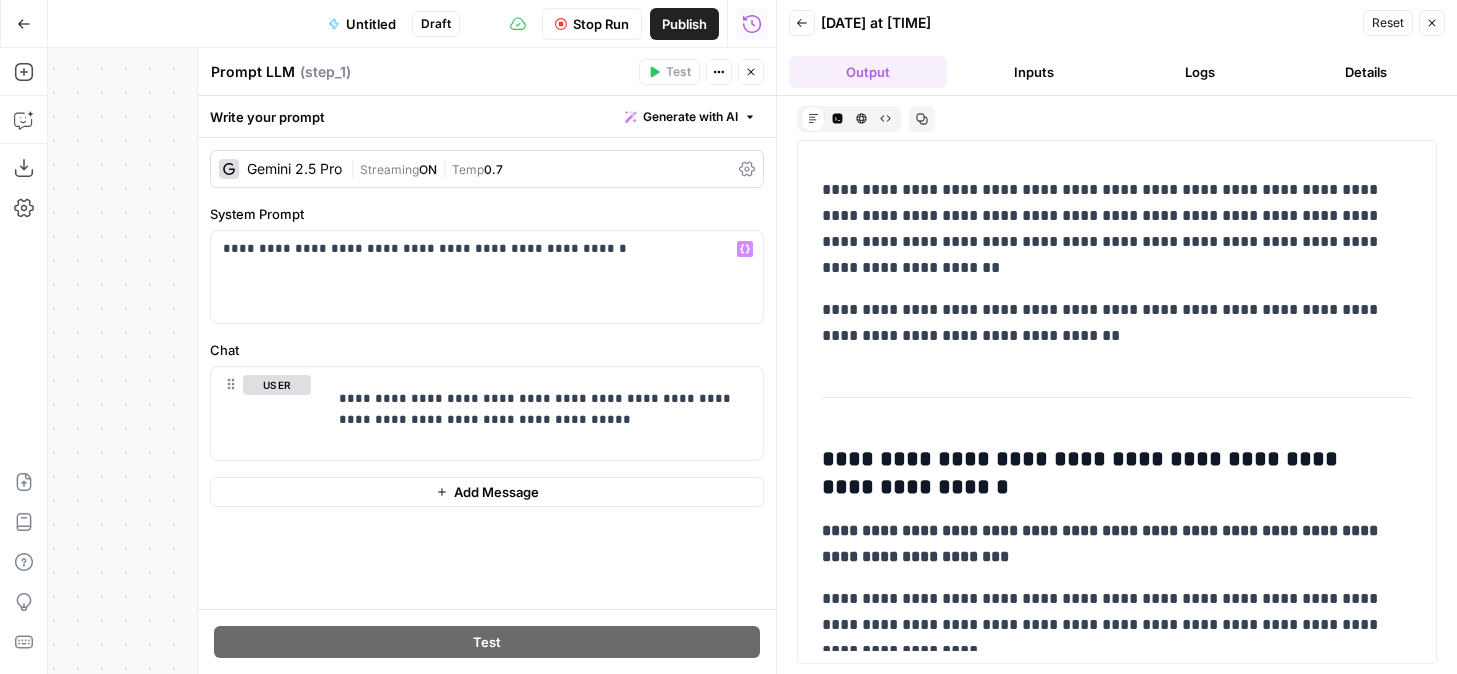 click on "**********" at bounding box center (1117, 771) 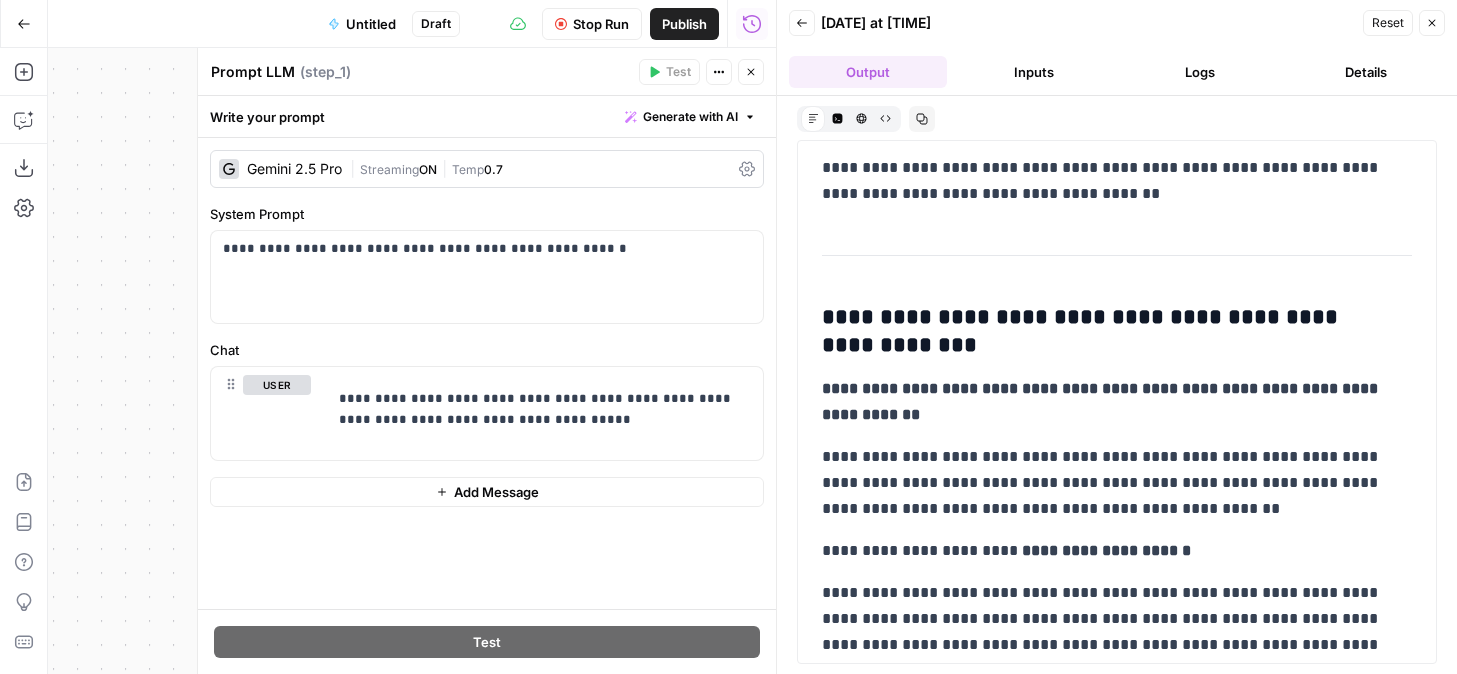 scroll, scrollTop: 1270, scrollLeft: 0, axis: vertical 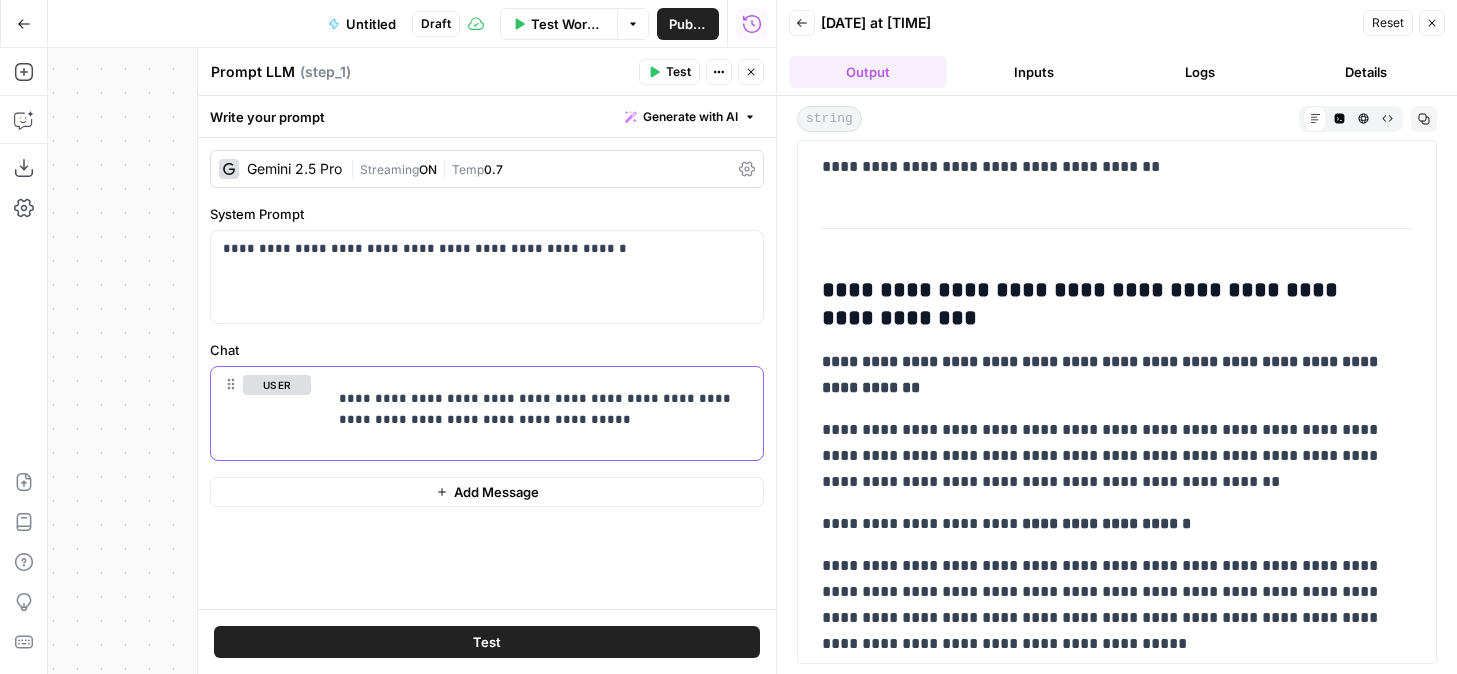 click on "**********" at bounding box center (545, 413) 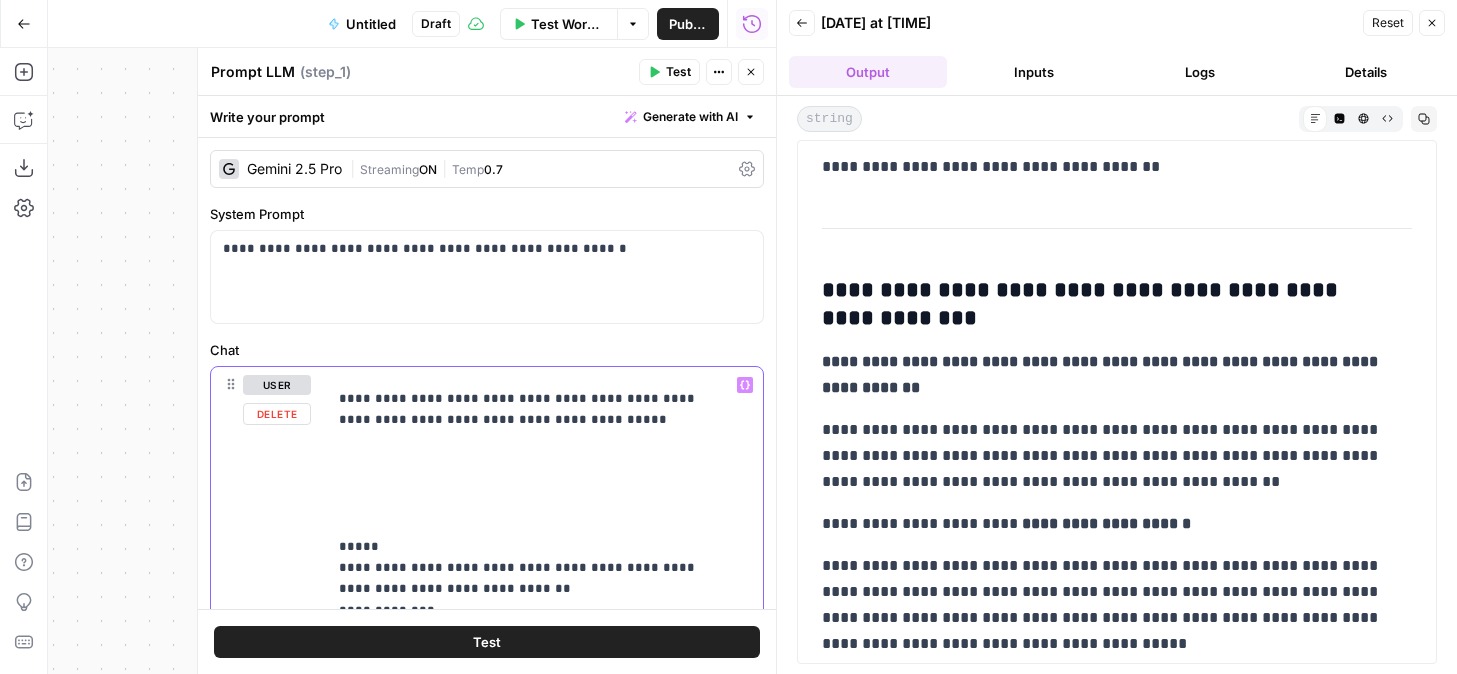 click on "**********" at bounding box center (530, 3060) 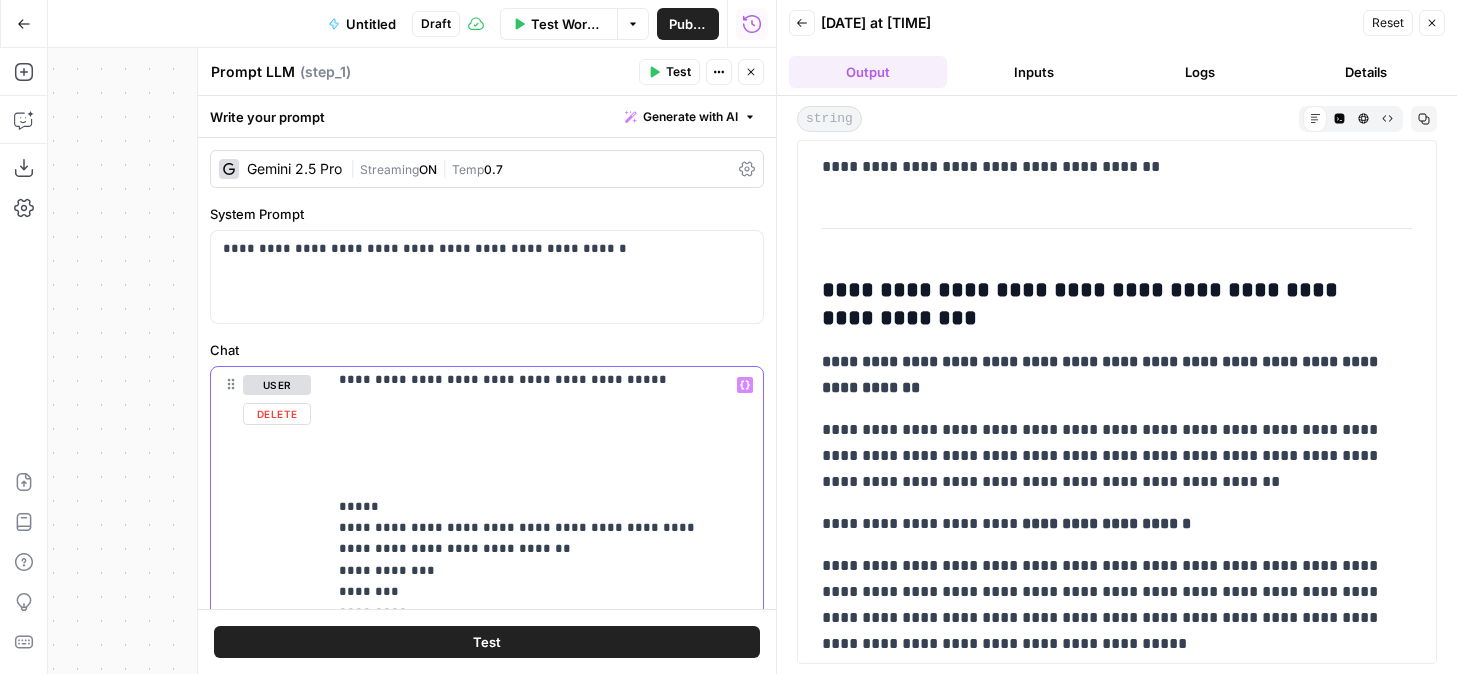 scroll, scrollTop: 49, scrollLeft: 0, axis: vertical 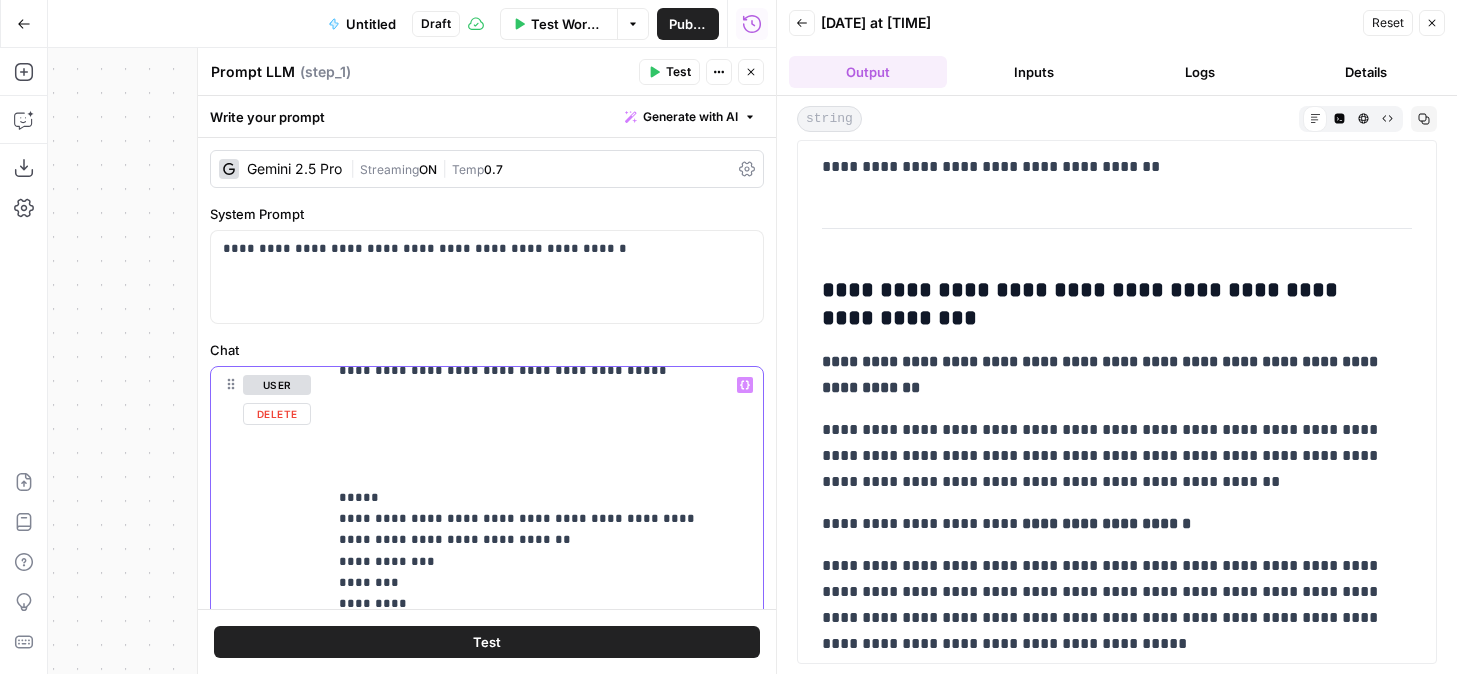 drag, startPoint x: 440, startPoint y: 507, endPoint x: 365, endPoint y: 437, distance: 102.59142 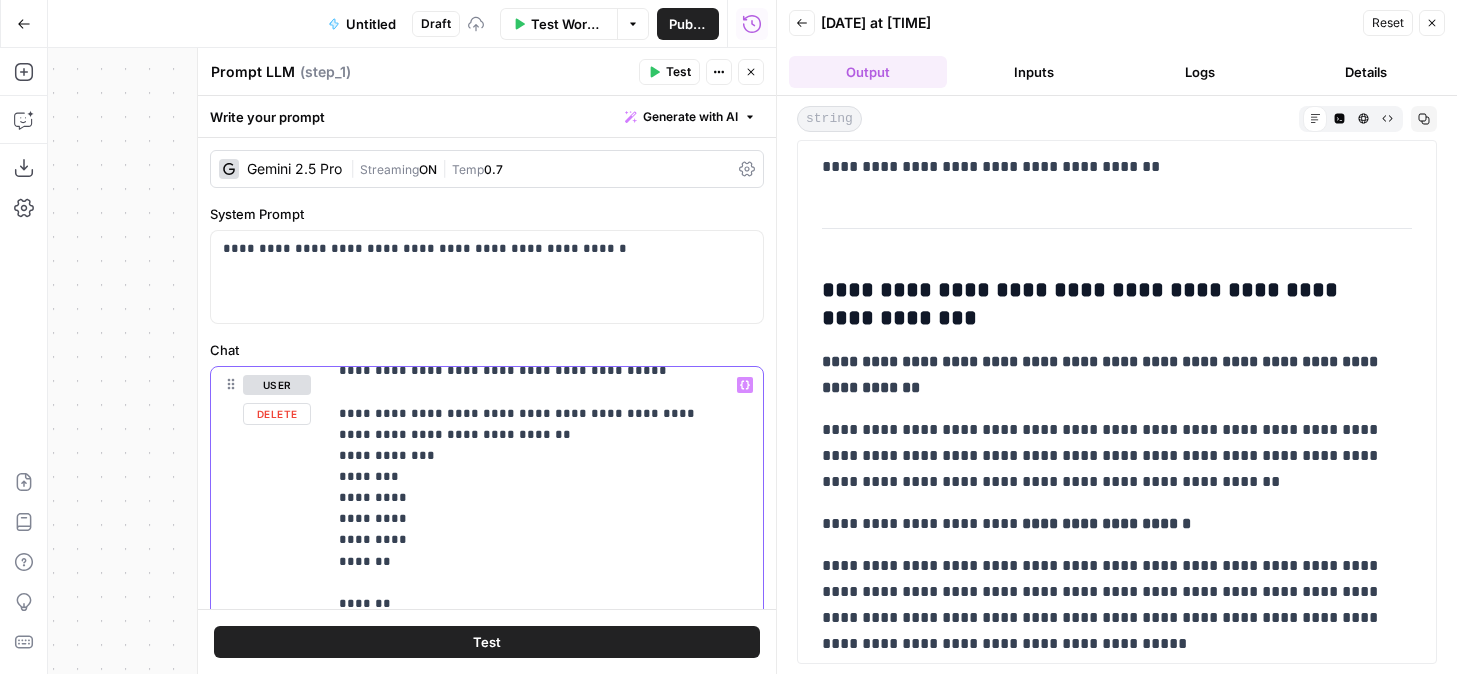 scroll, scrollTop: 0, scrollLeft: 0, axis: both 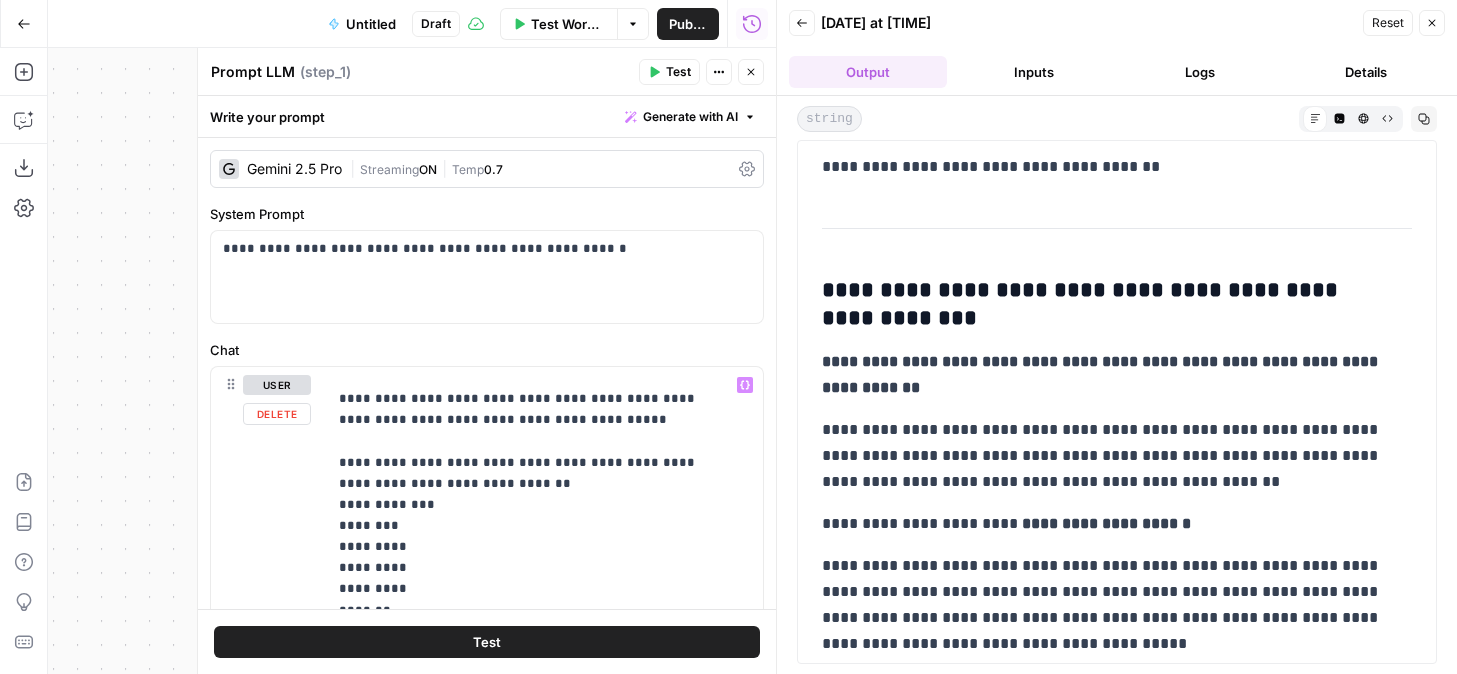click on "Test" at bounding box center [487, 642] 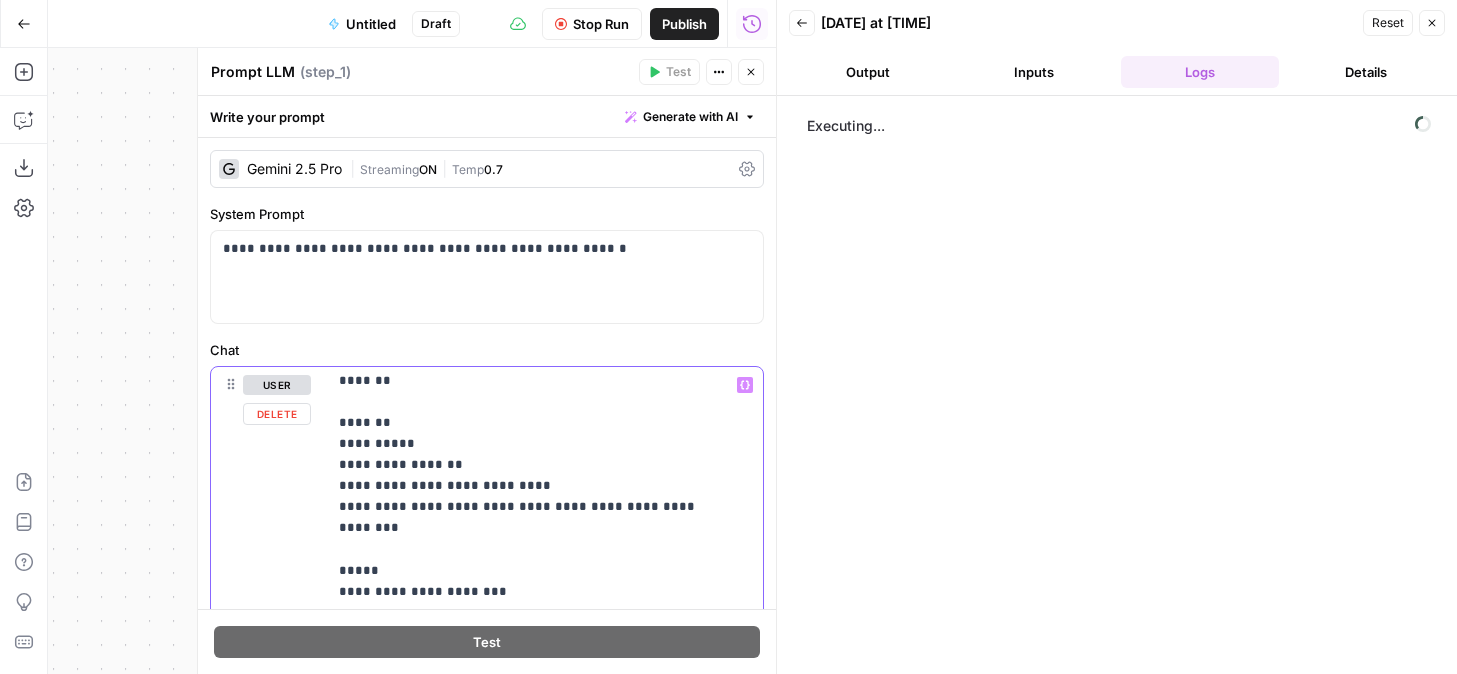 click on "**********" at bounding box center (530, 2777) 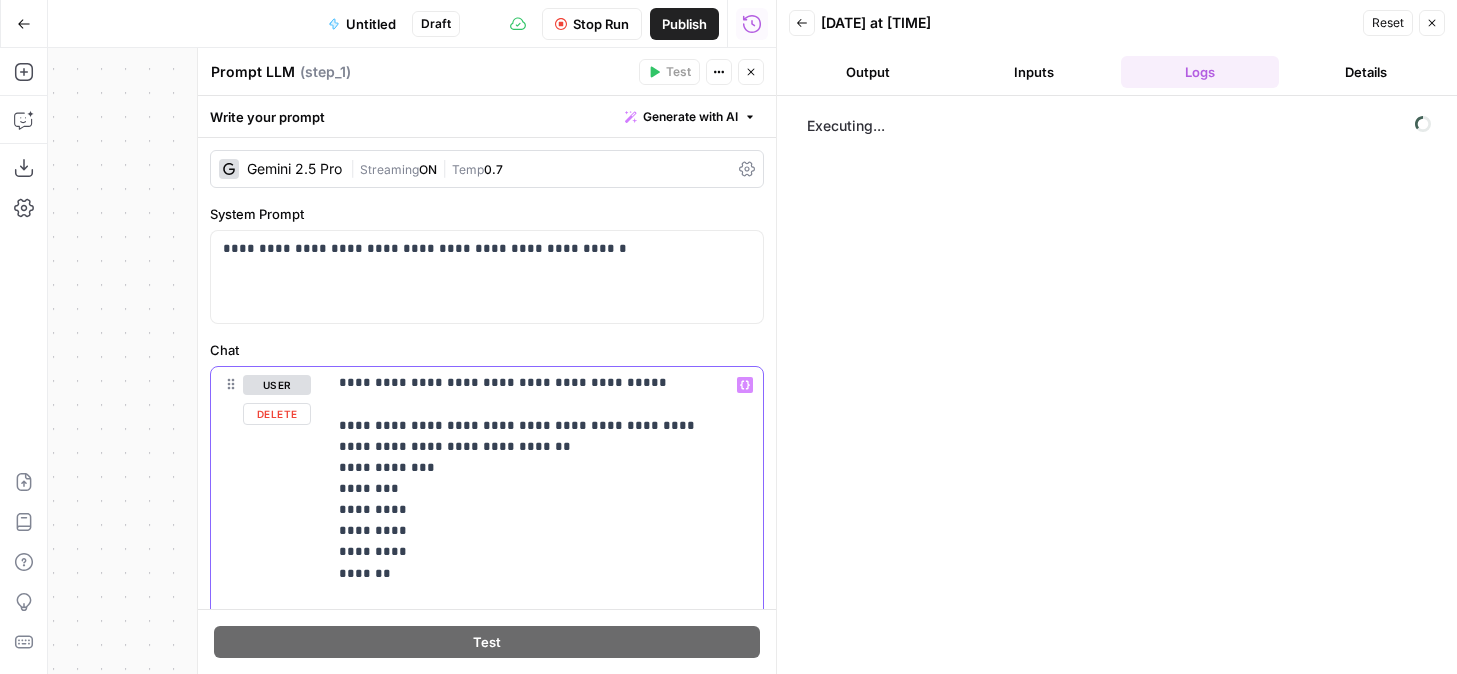 scroll, scrollTop: 0, scrollLeft: 0, axis: both 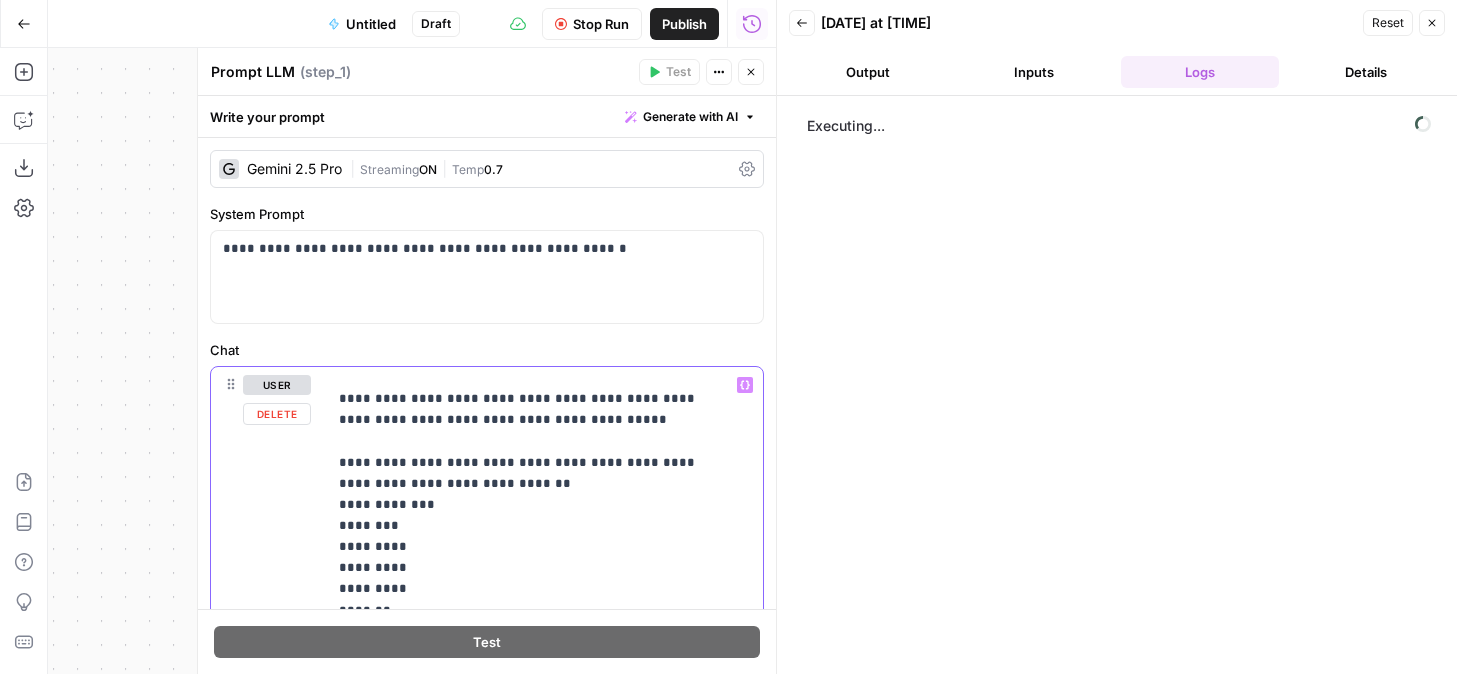 click on "**********" at bounding box center [530, 3007] 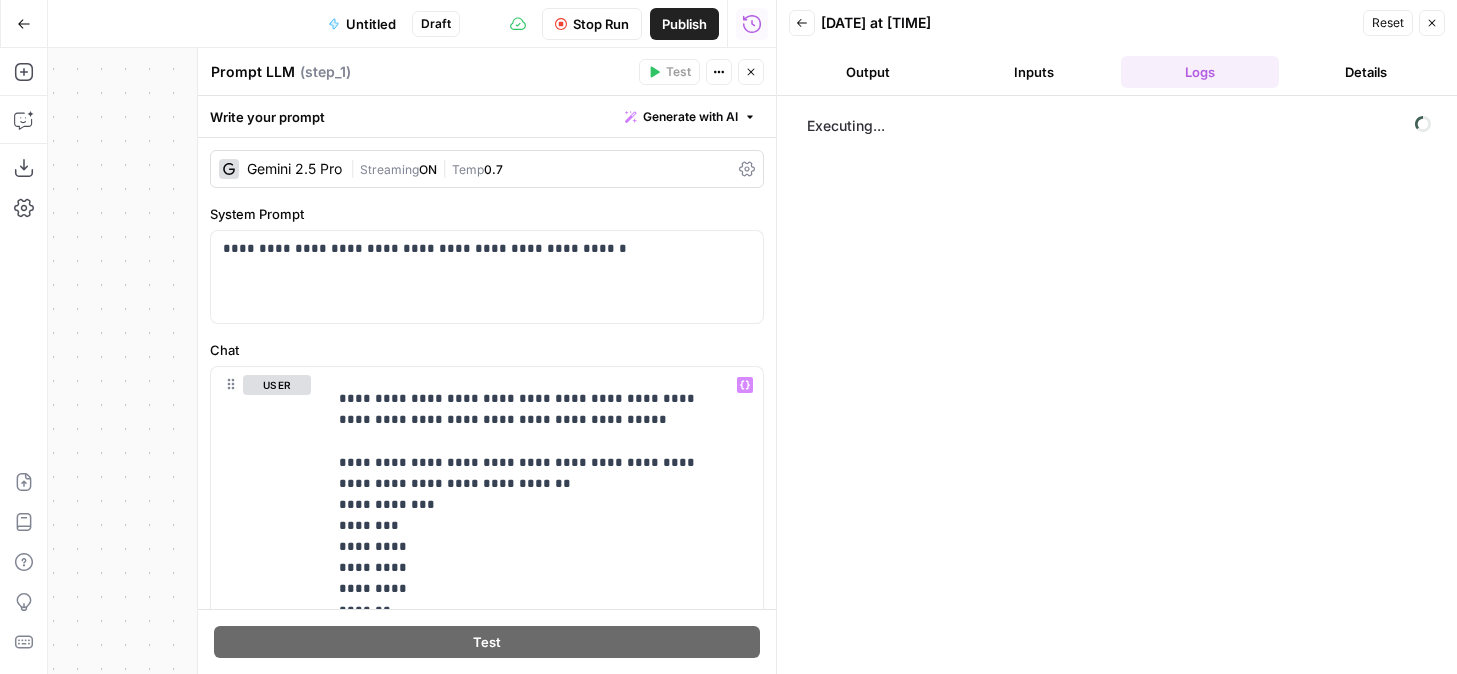 click on "Output" at bounding box center (868, 72) 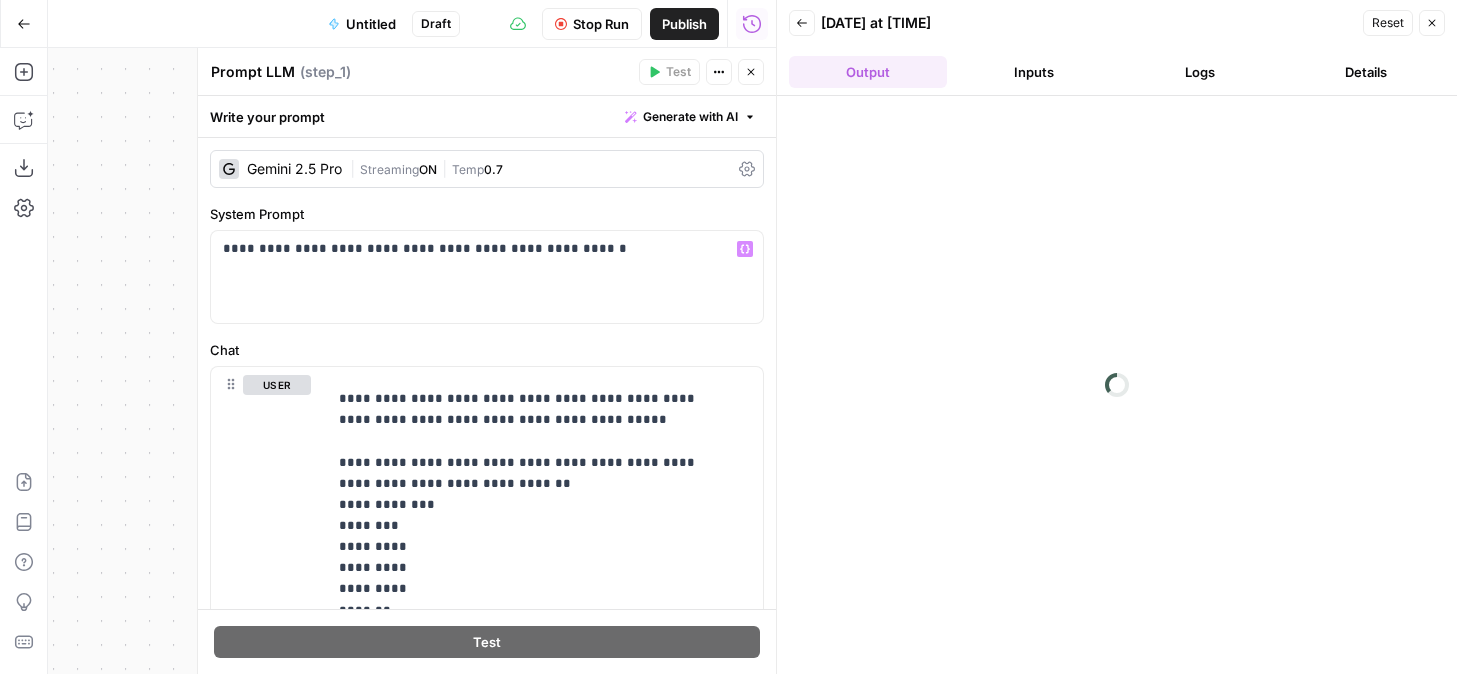 click on "|" at bounding box center (444, 168) 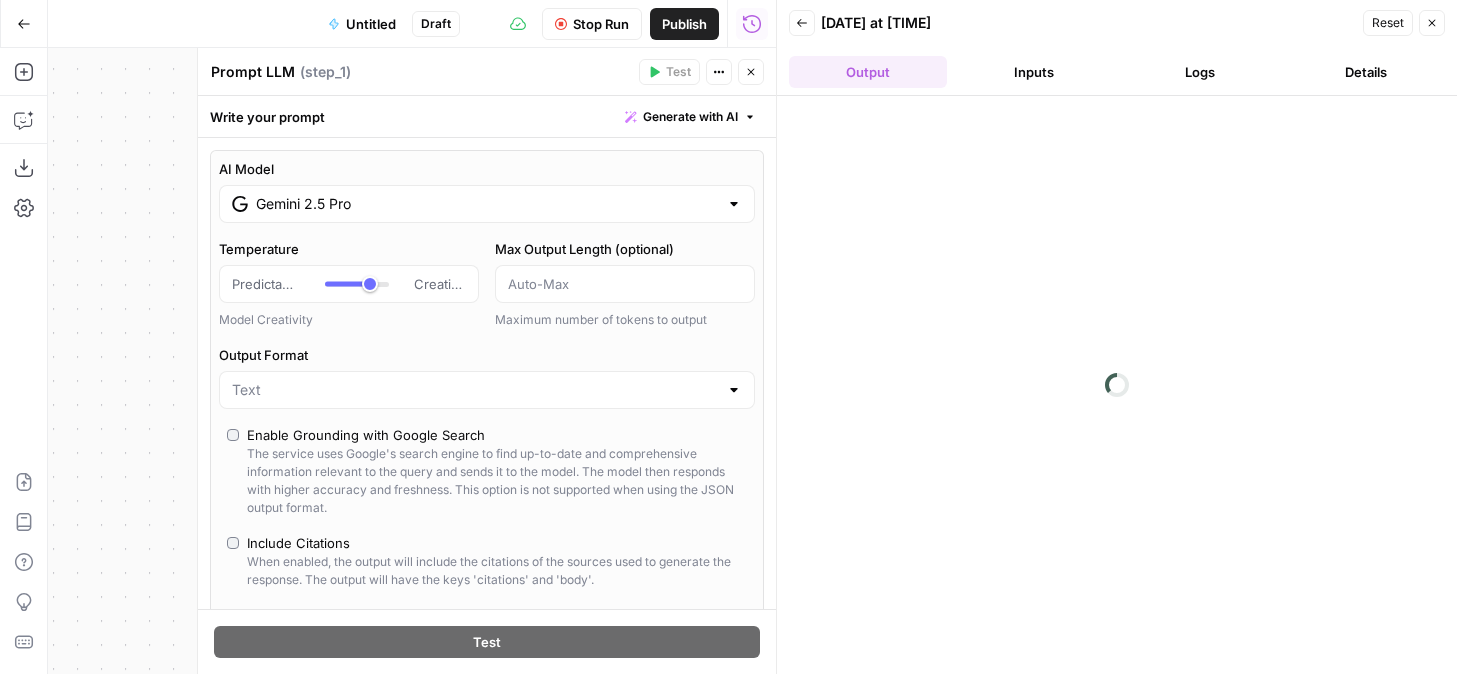 click on "Gemini 2.5 Pro" at bounding box center (487, 204) 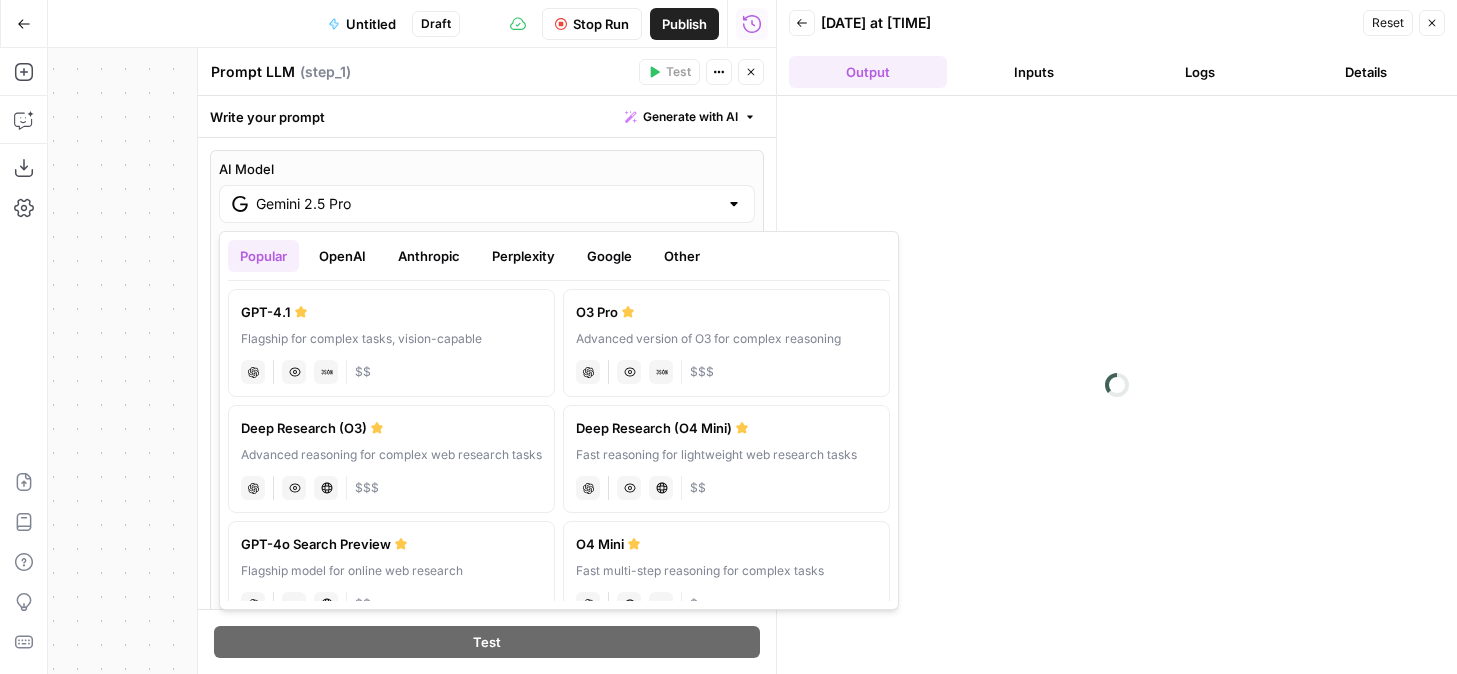 click on "Anthropic" at bounding box center (429, 256) 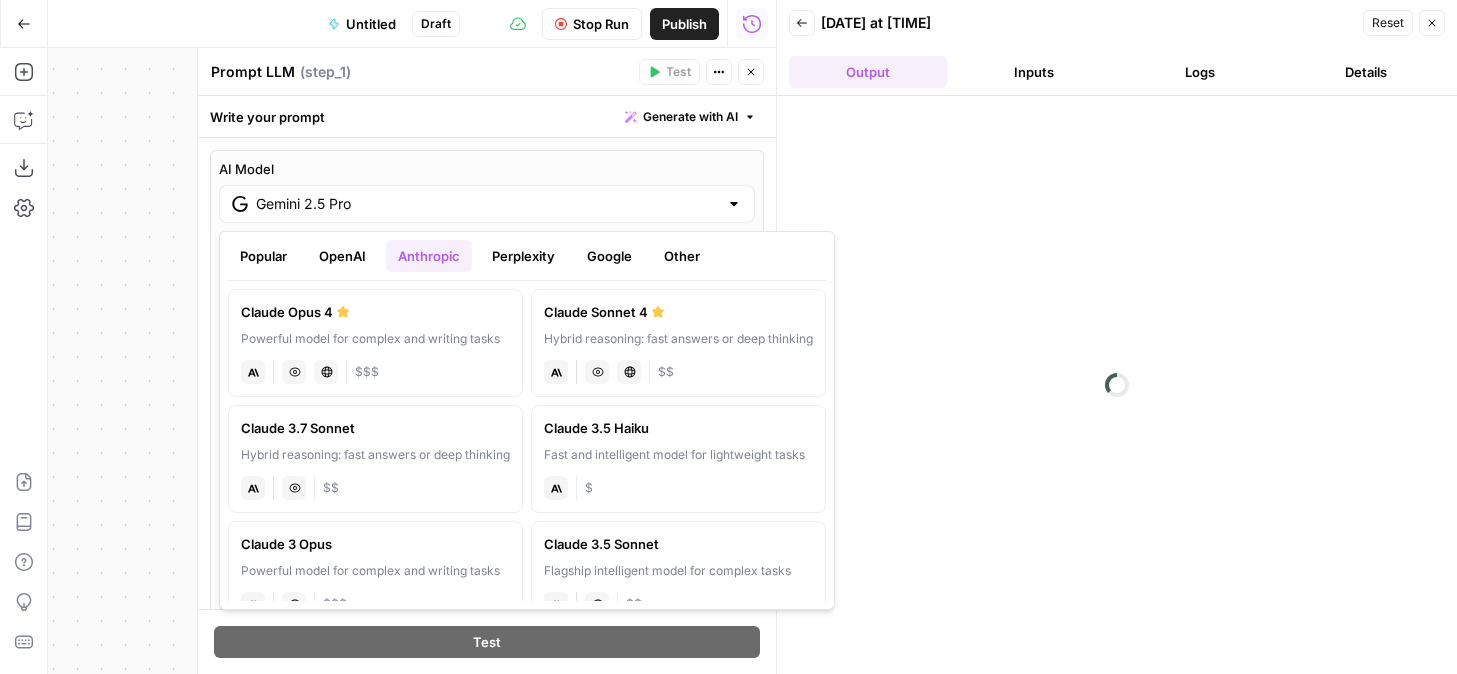 click on "Hybrid reasoning: fast answers or deep thinking" at bounding box center [678, 339] 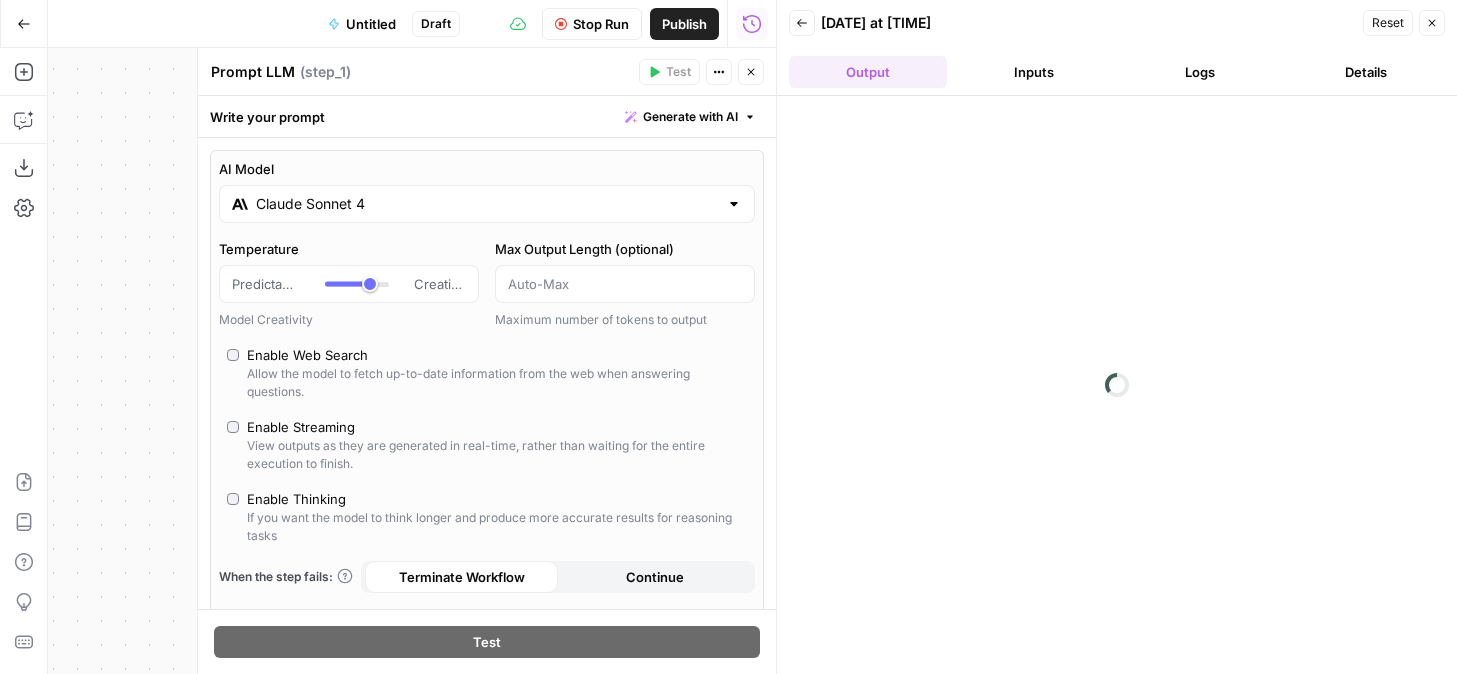 click on "Stop Run" at bounding box center [601, 24] 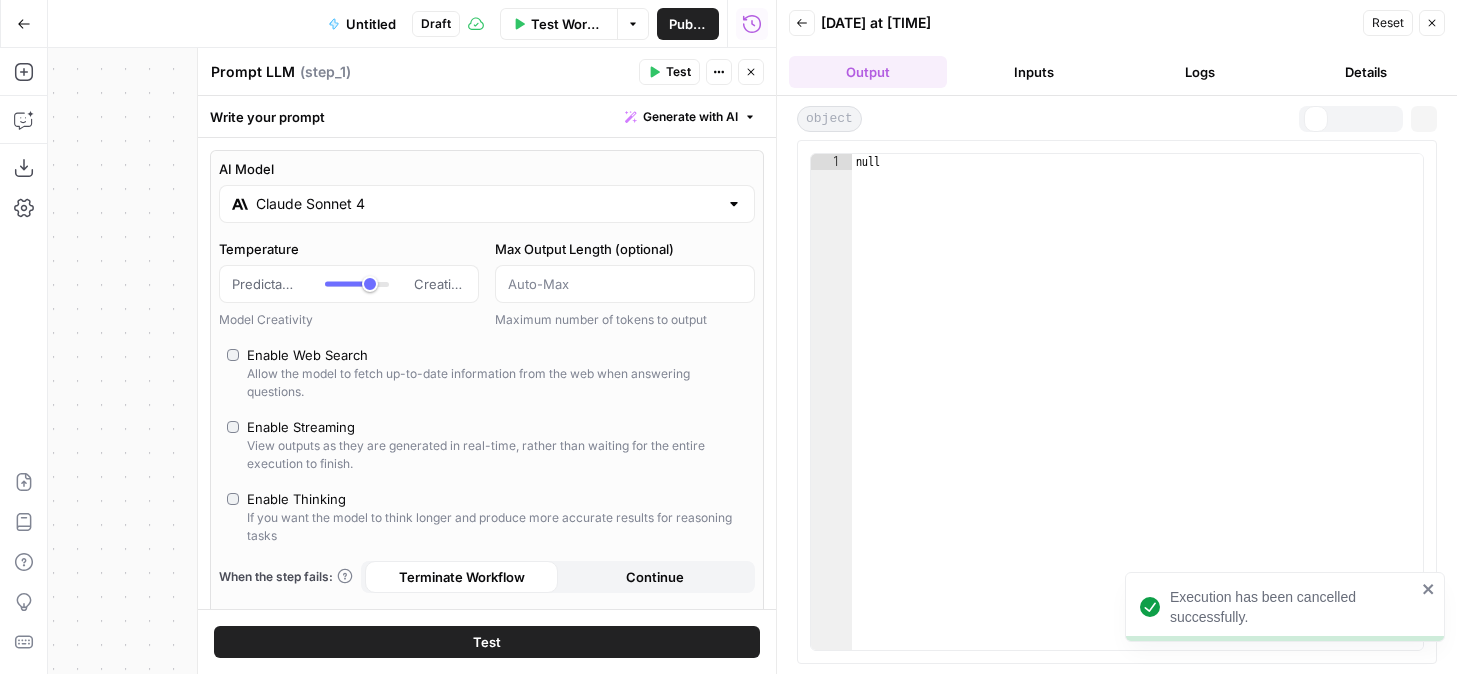 click on "Test" at bounding box center (487, 642) 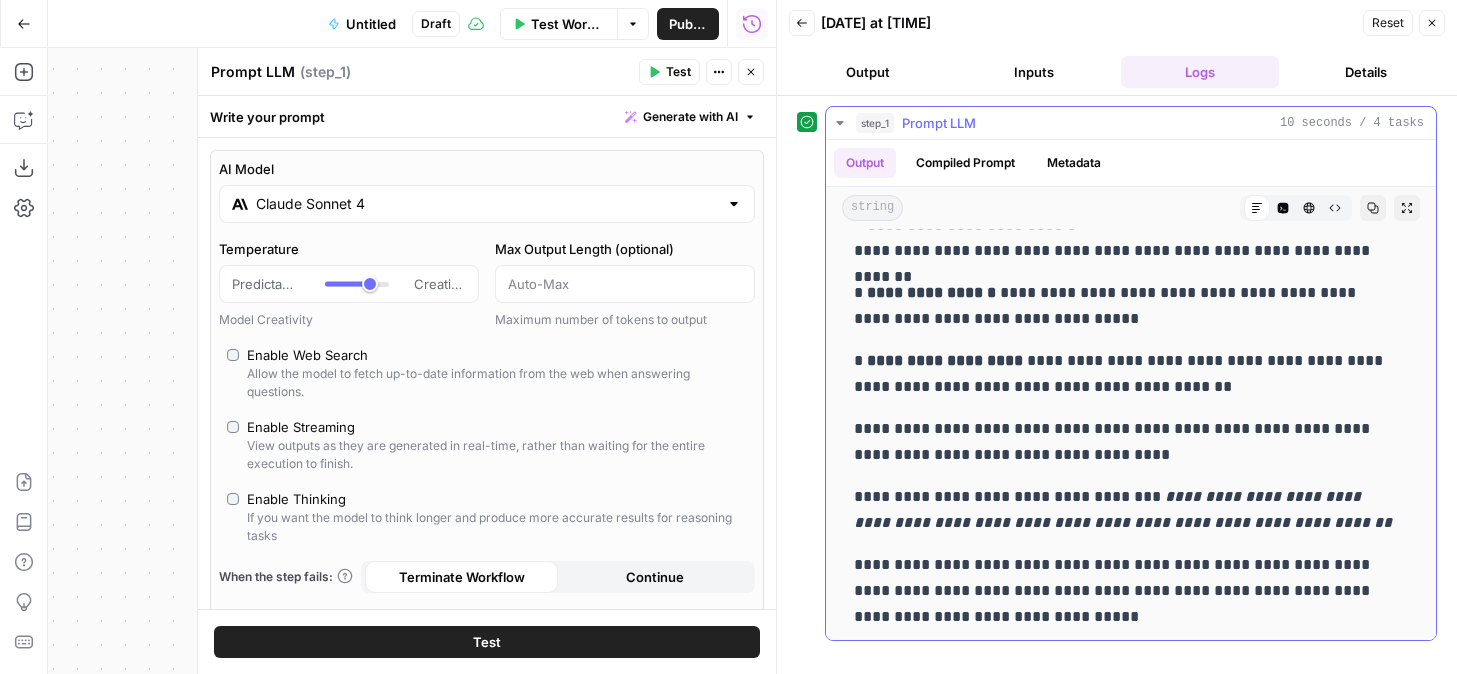 scroll, scrollTop: 0, scrollLeft: 0, axis: both 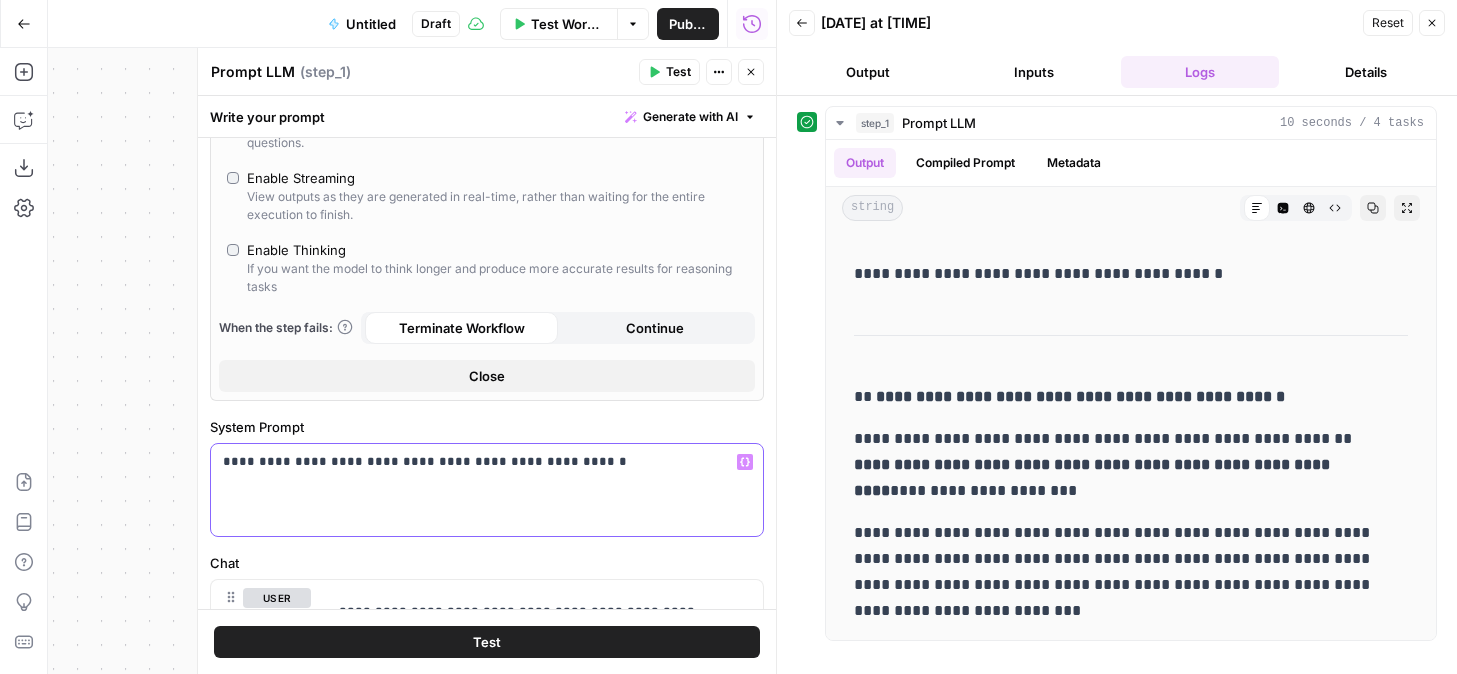 click on "**********" at bounding box center [479, 462] 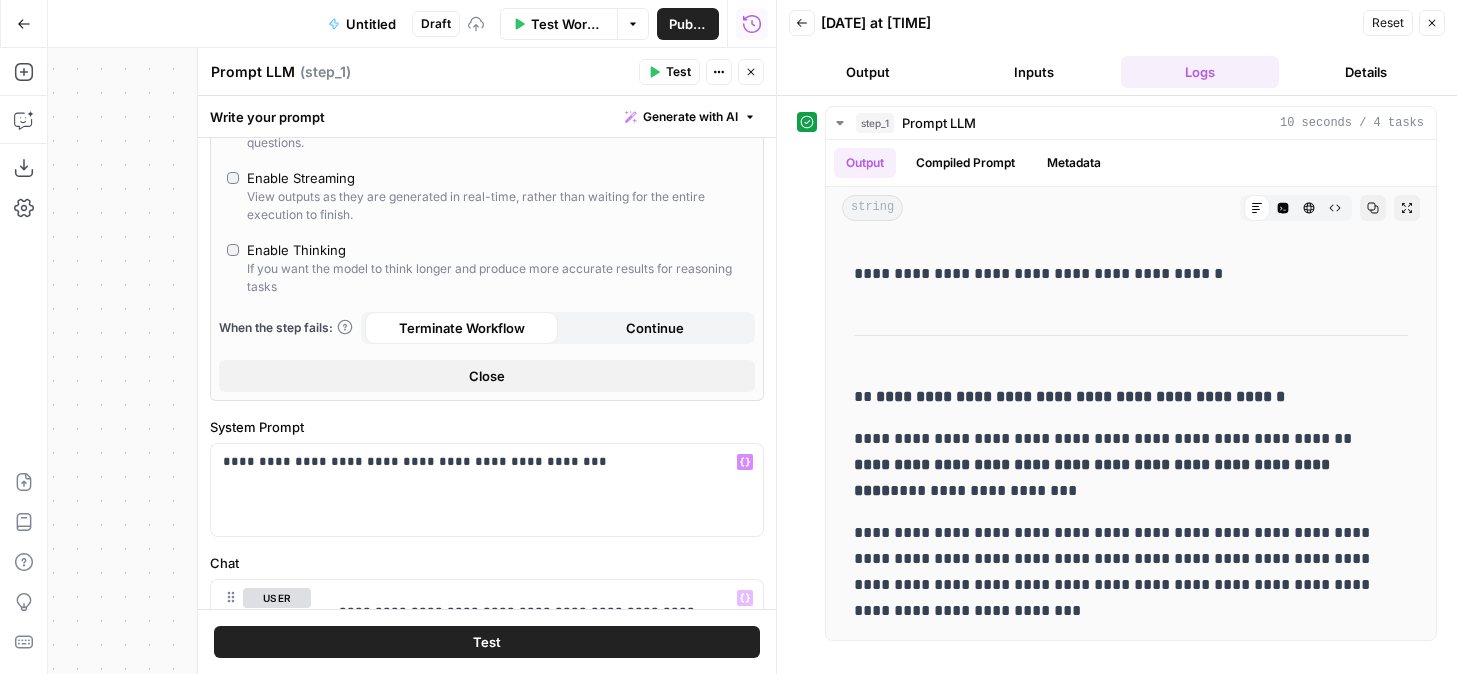click on "Test" at bounding box center (487, 642) 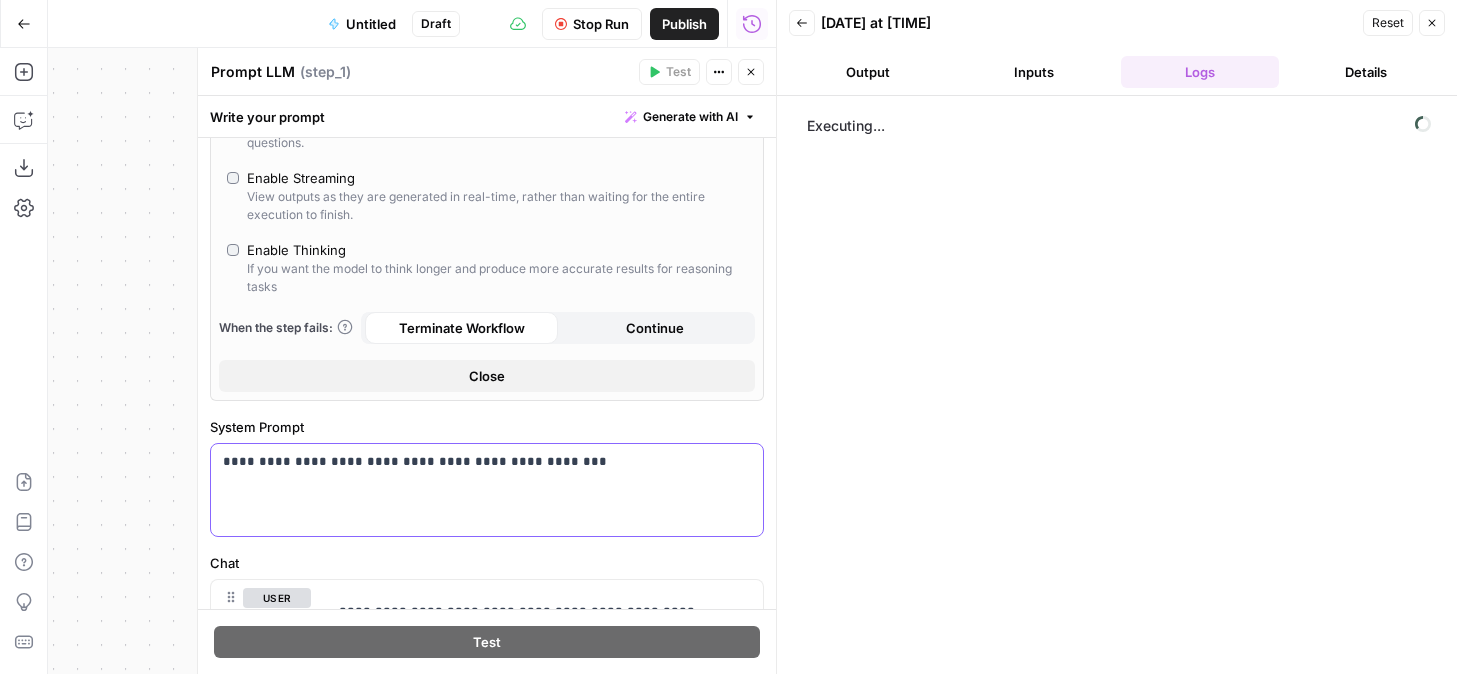 click on "**********" at bounding box center [487, 490] 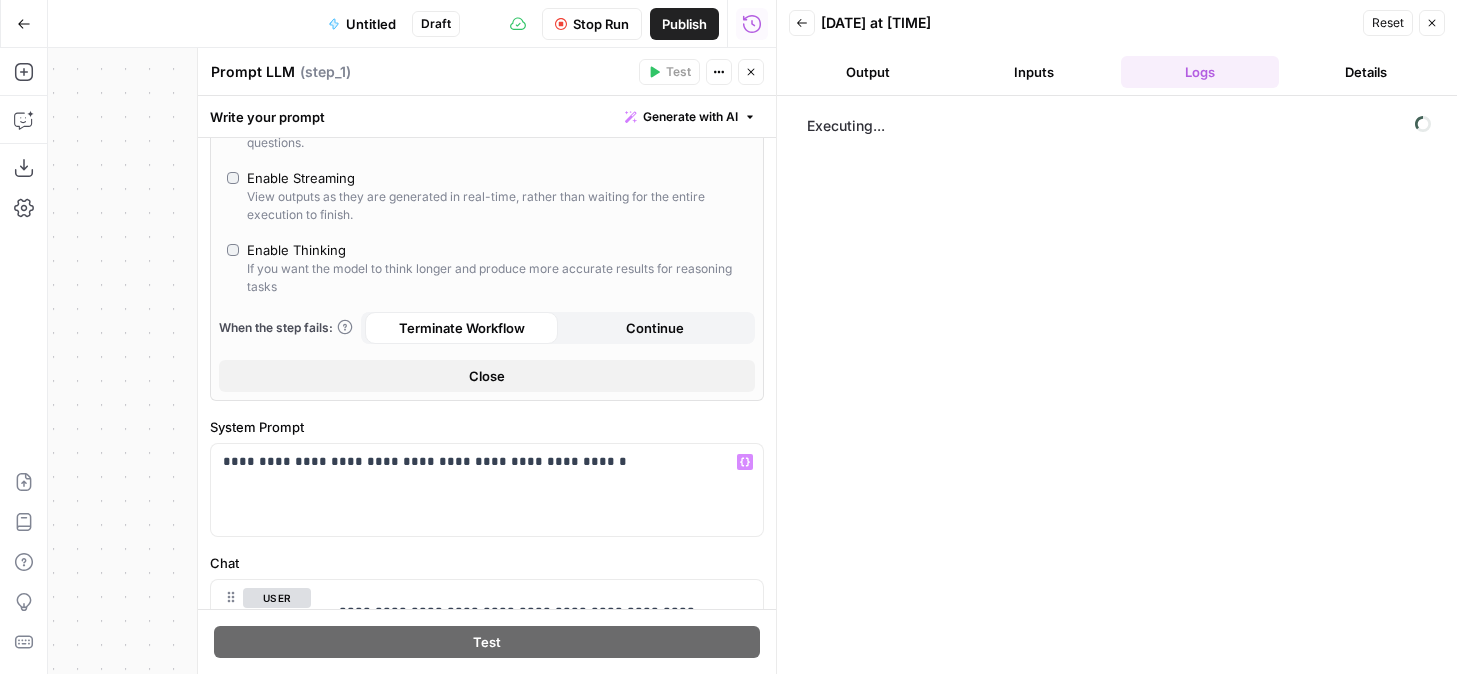 click on "Output" at bounding box center [868, 72] 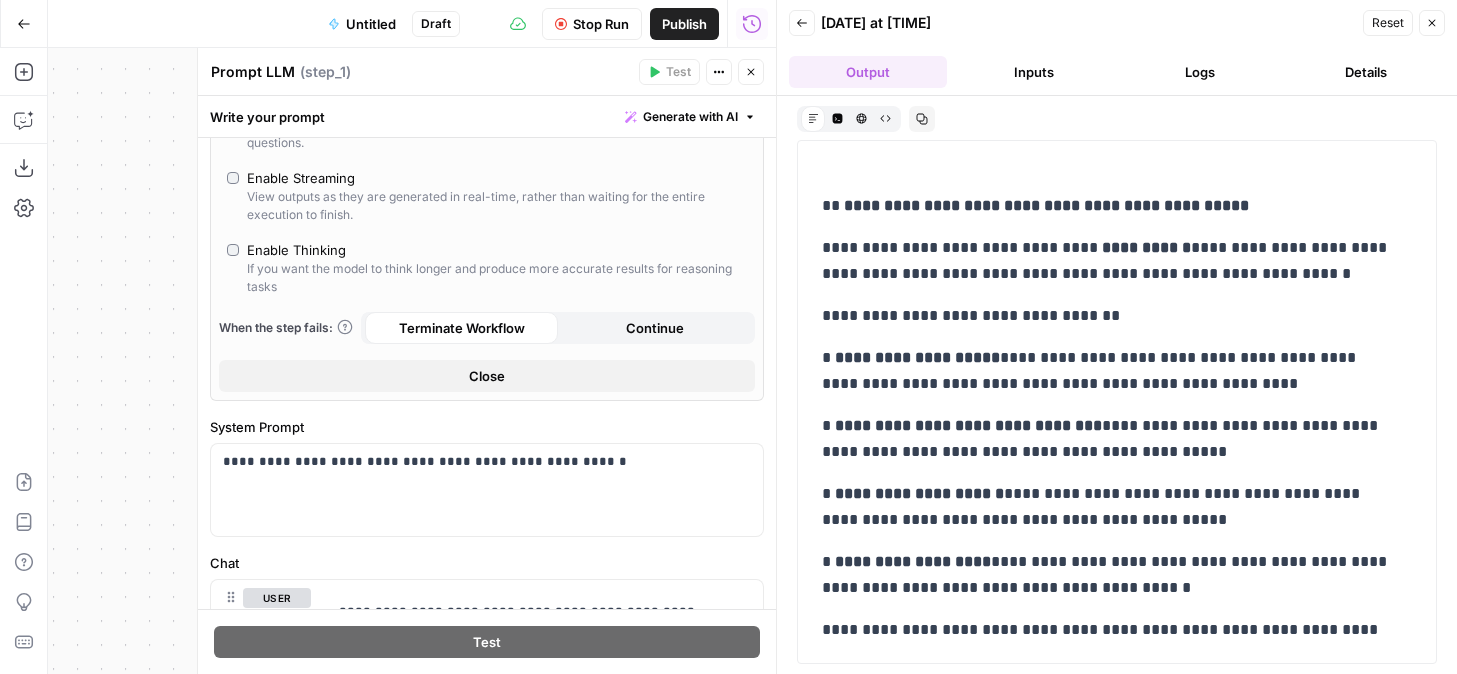 scroll, scrollTop: 133, scrollLeft: 0, axis: vertical 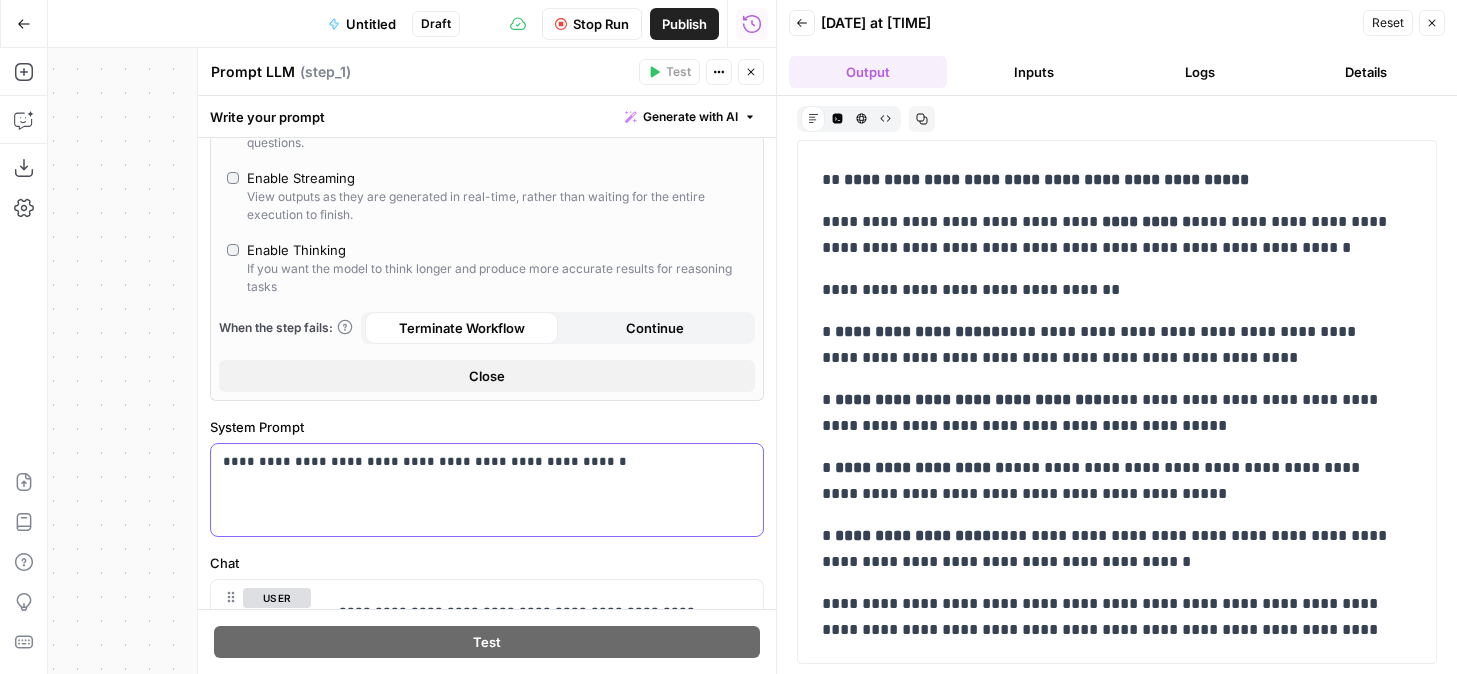 click on "**********" at bounding box center (479, 462) 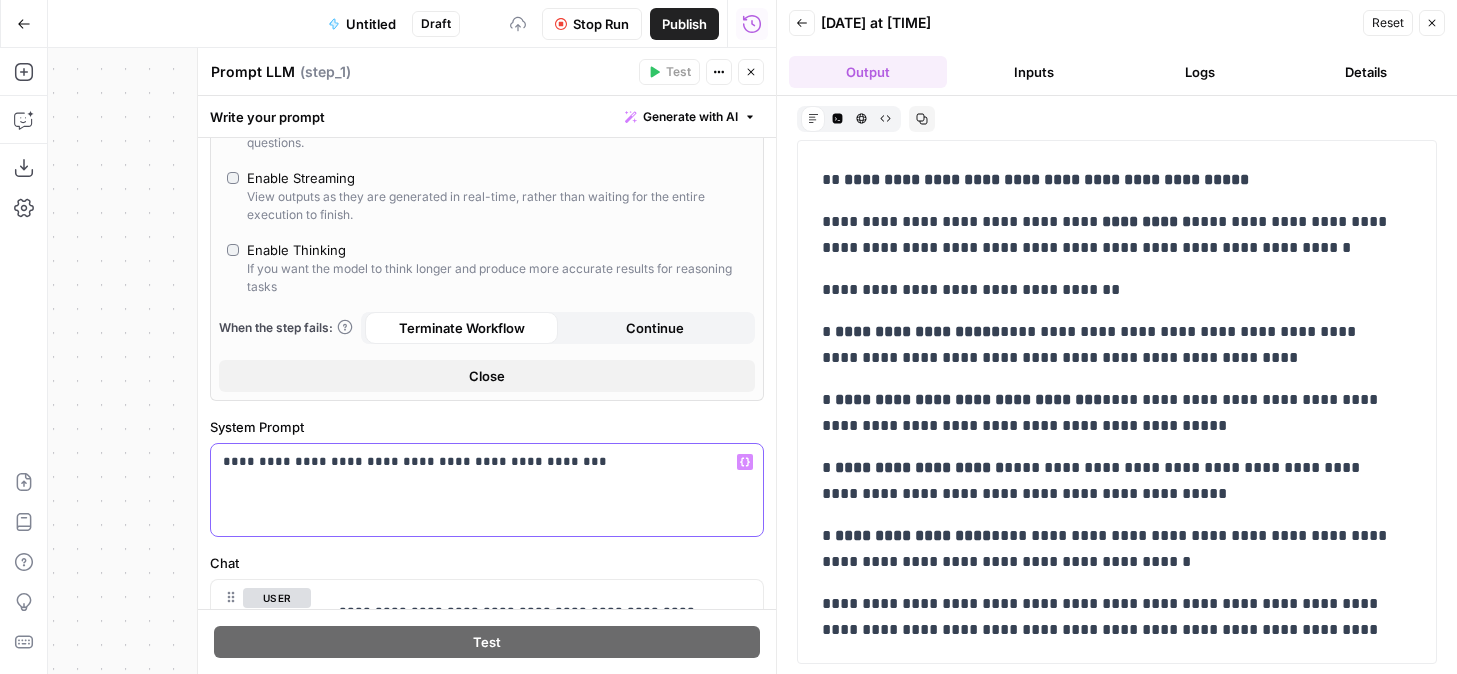 click on "**********" at bounding box center [487, 490] 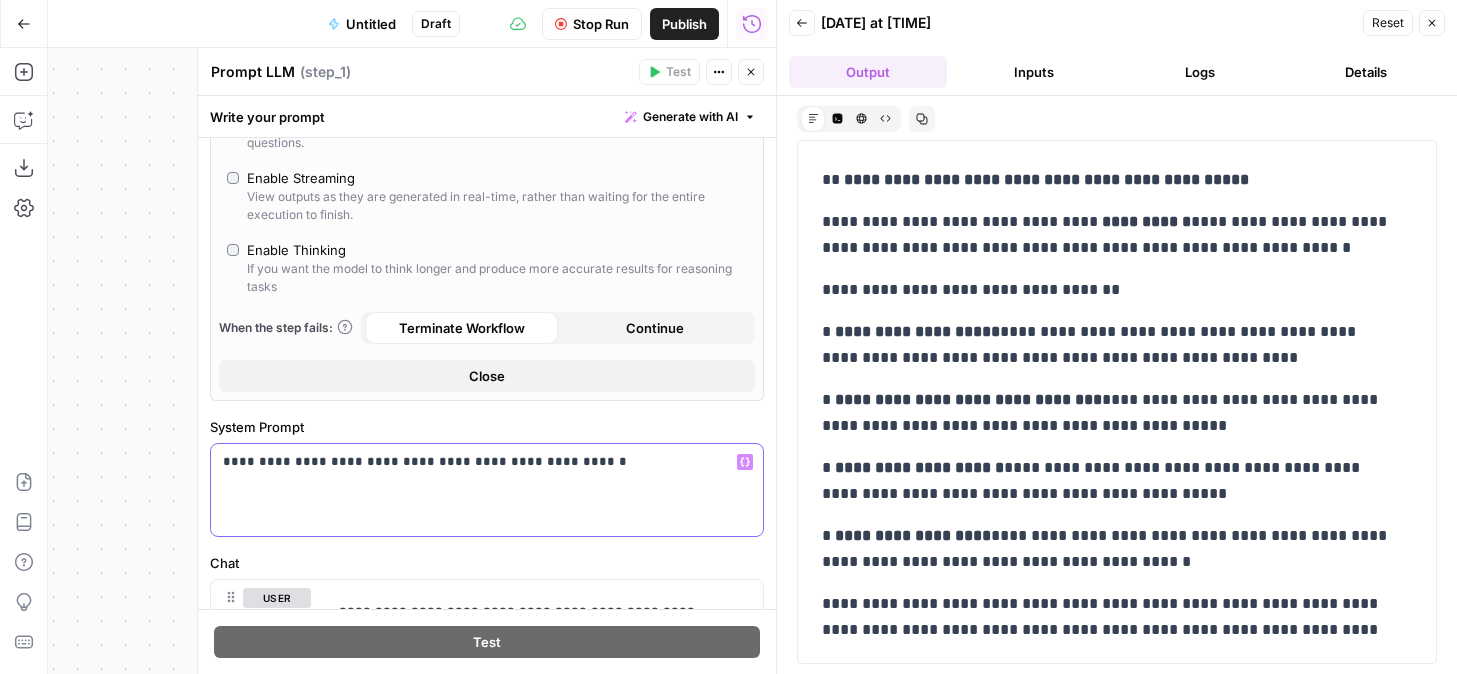 scroll, scrollTop: 480, scrollLeft: 0, axis: vertical 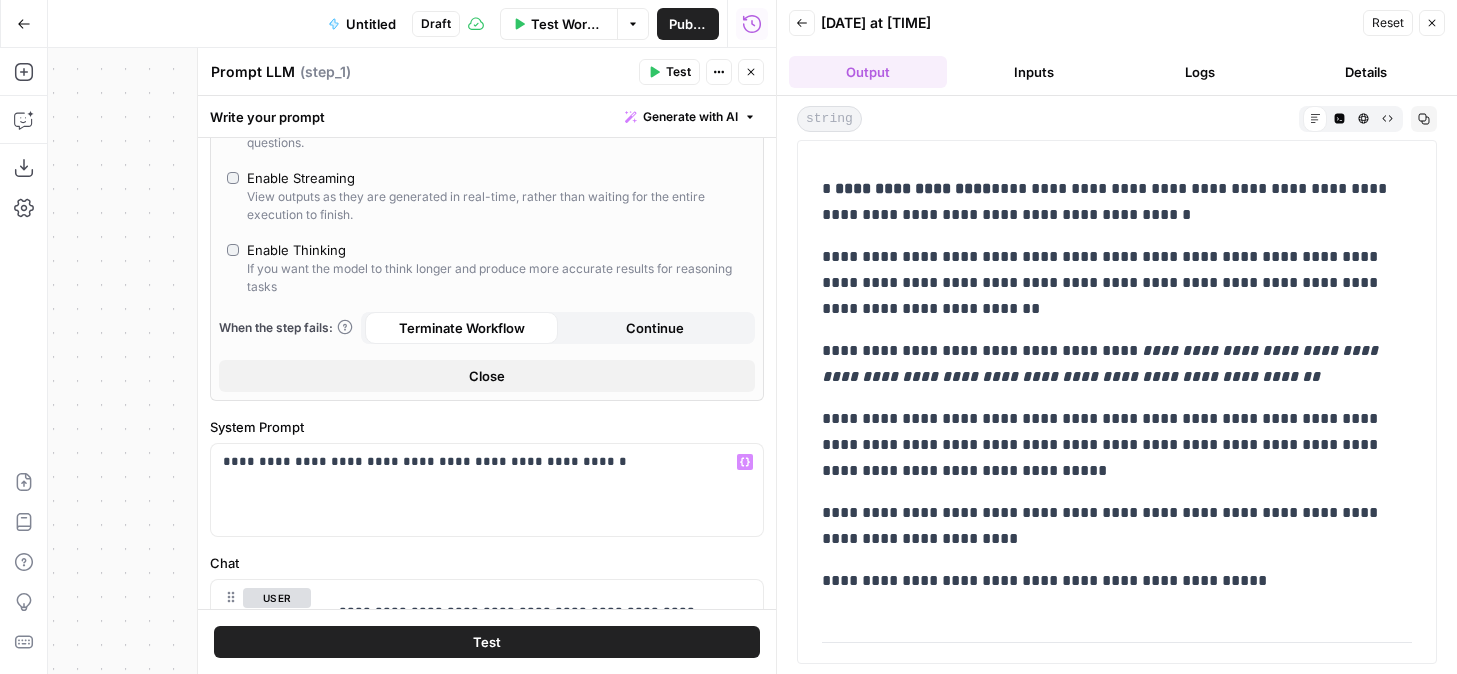 click on "Test" at bounding box center (487, 642) 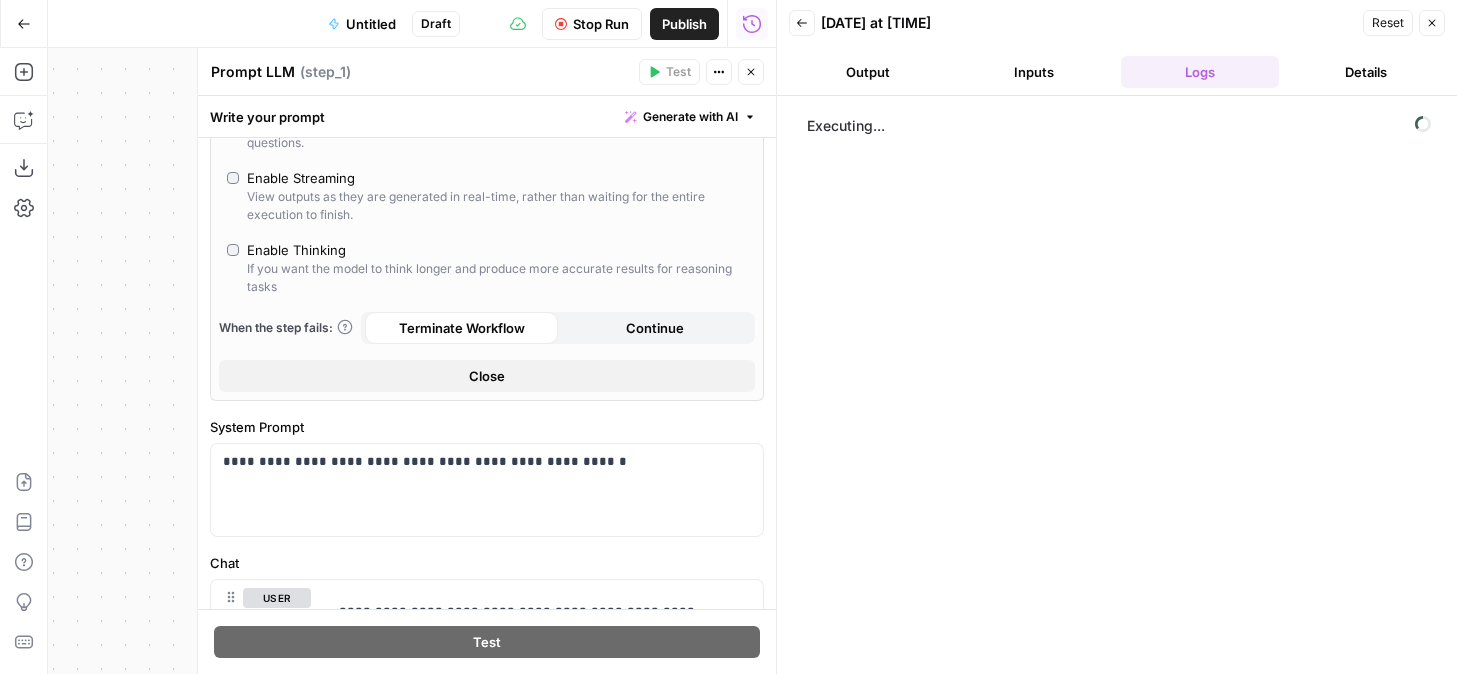 click on "Back 07/11/25 at 4:01 PM Reset Close Output Inputs Logs Details" at bounding box center (1117, 48) 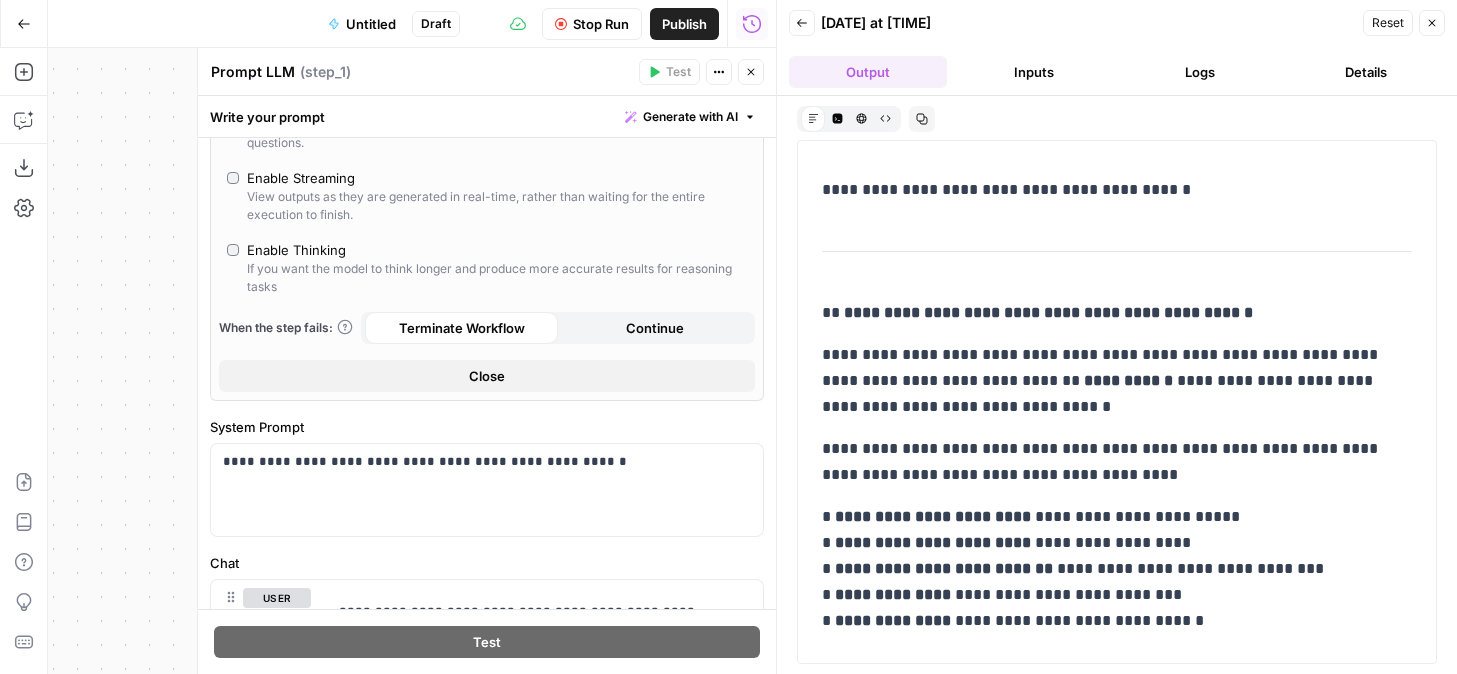 scroll, scrollTop: 127, scrollLeft: 0, axis: vertical 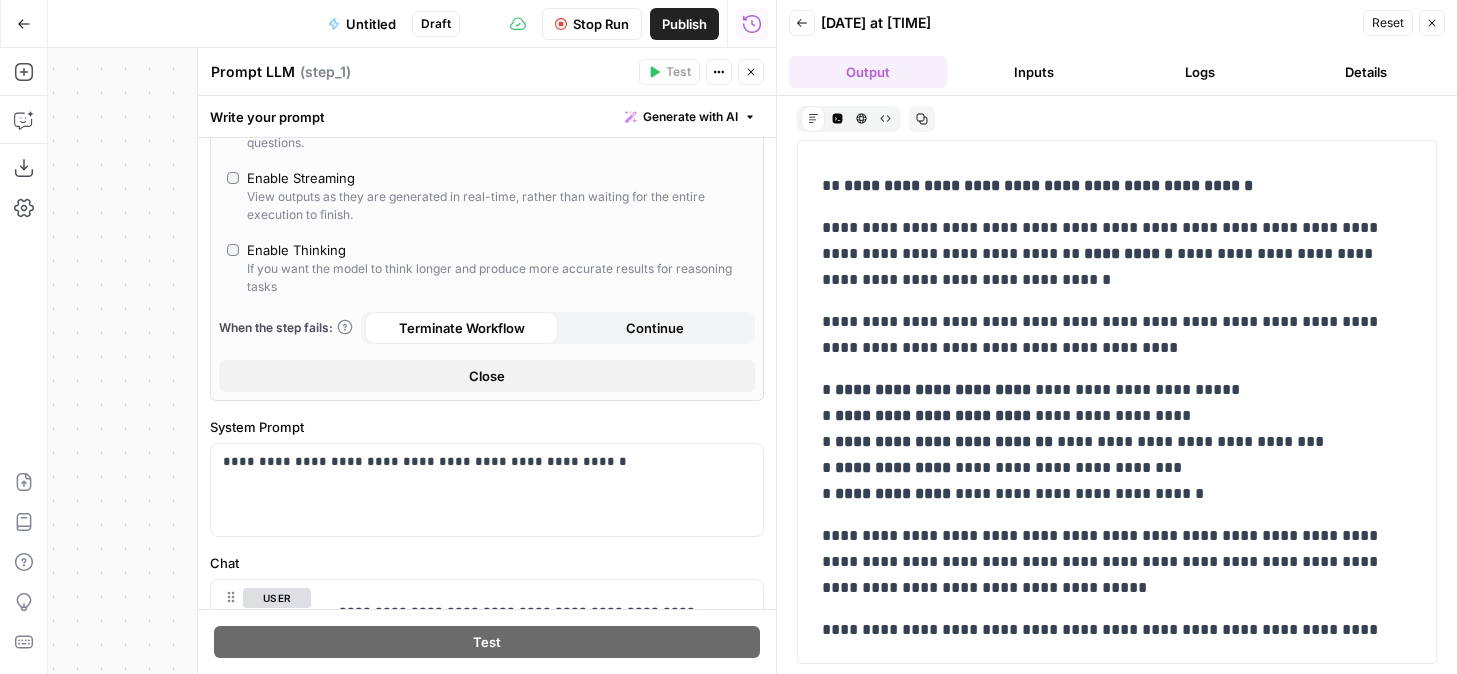 click on "Close" at bounding box center [1432, 23] 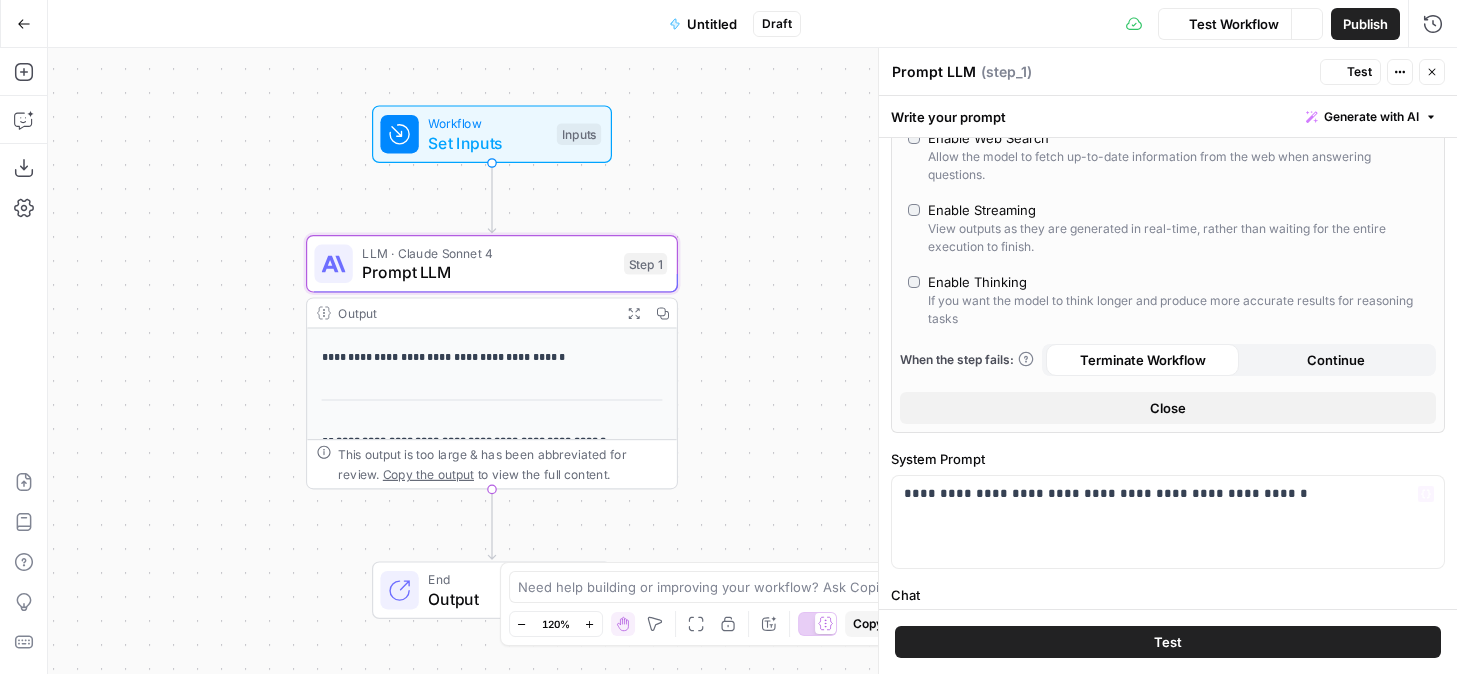 scroll, scrollTop: 196, scrollLeft: 0, axis: vertical 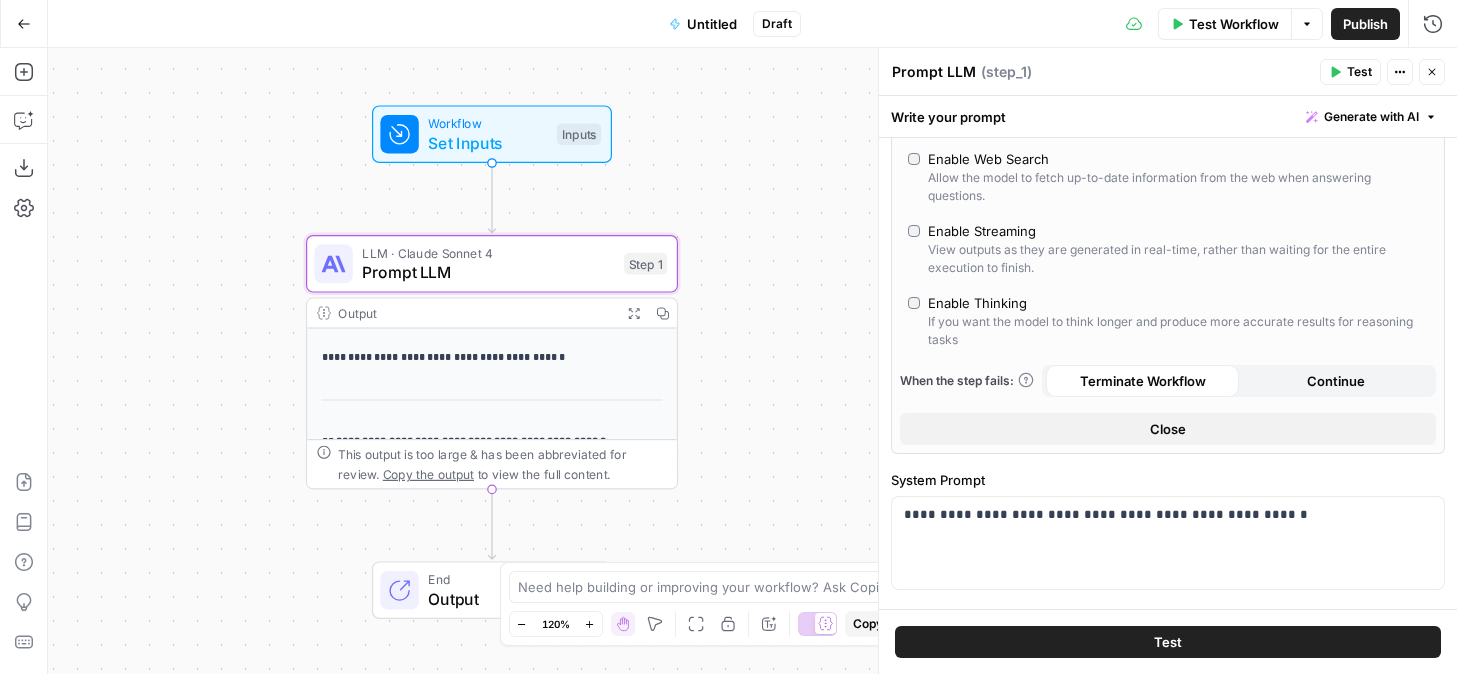 click on "Close" at bounding box center (1168, 429) 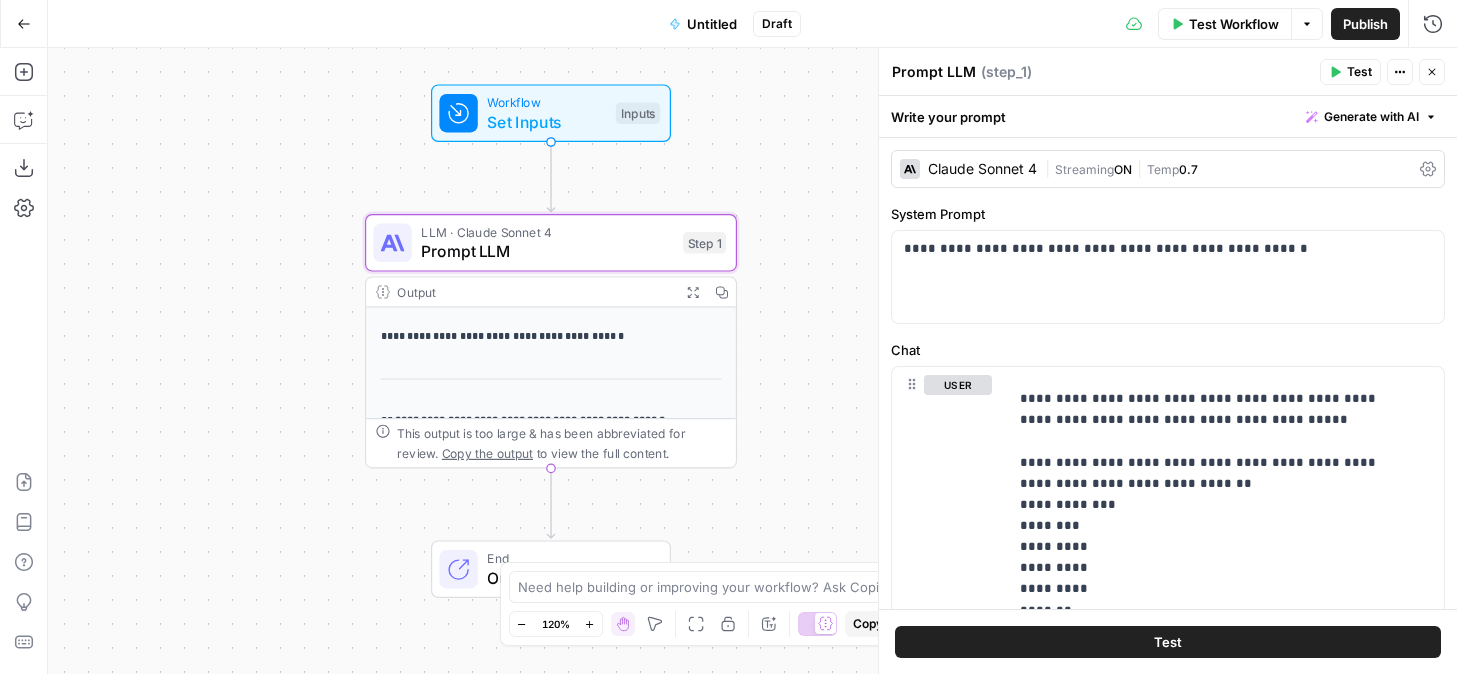 drag, startPoint x: 808, startPoint y: 137, endPoint x: 882, endPoint y: 162, distance: 78.1089 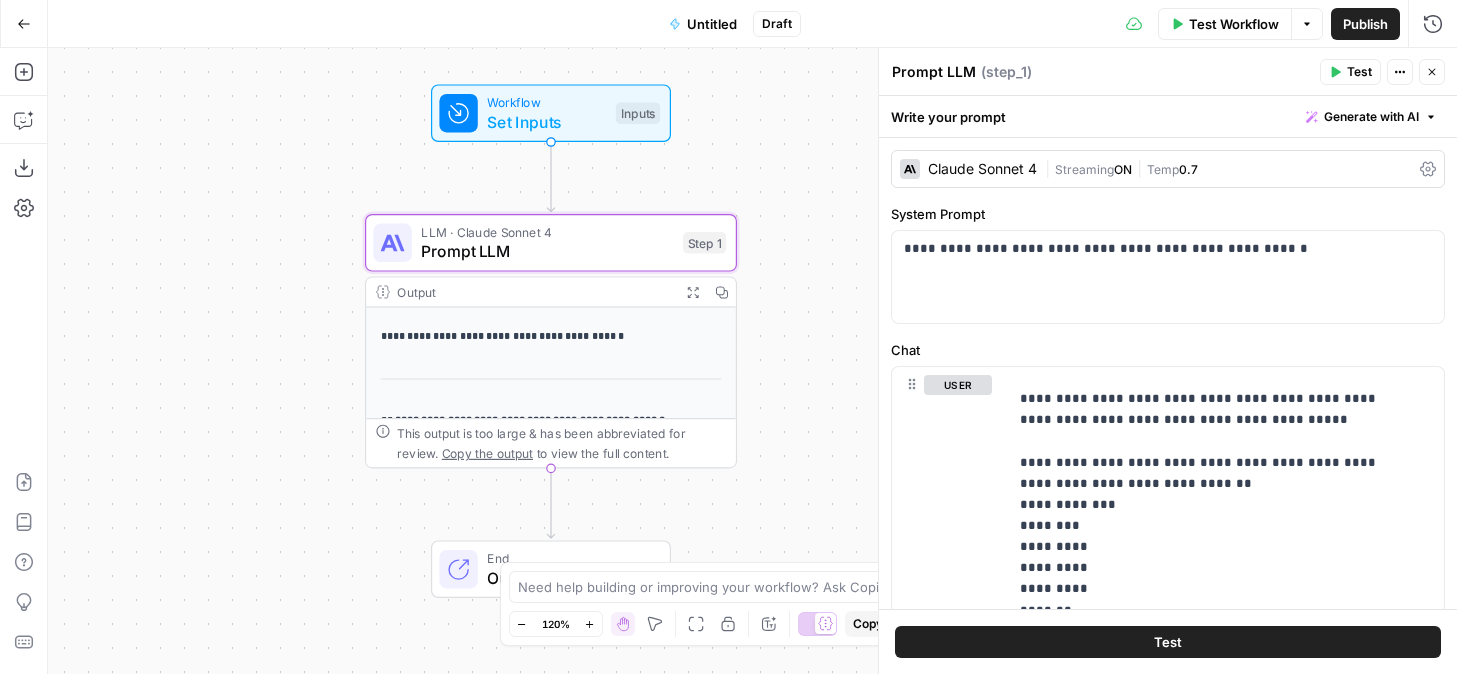 click on "**********" at bounding box center (728, 337) 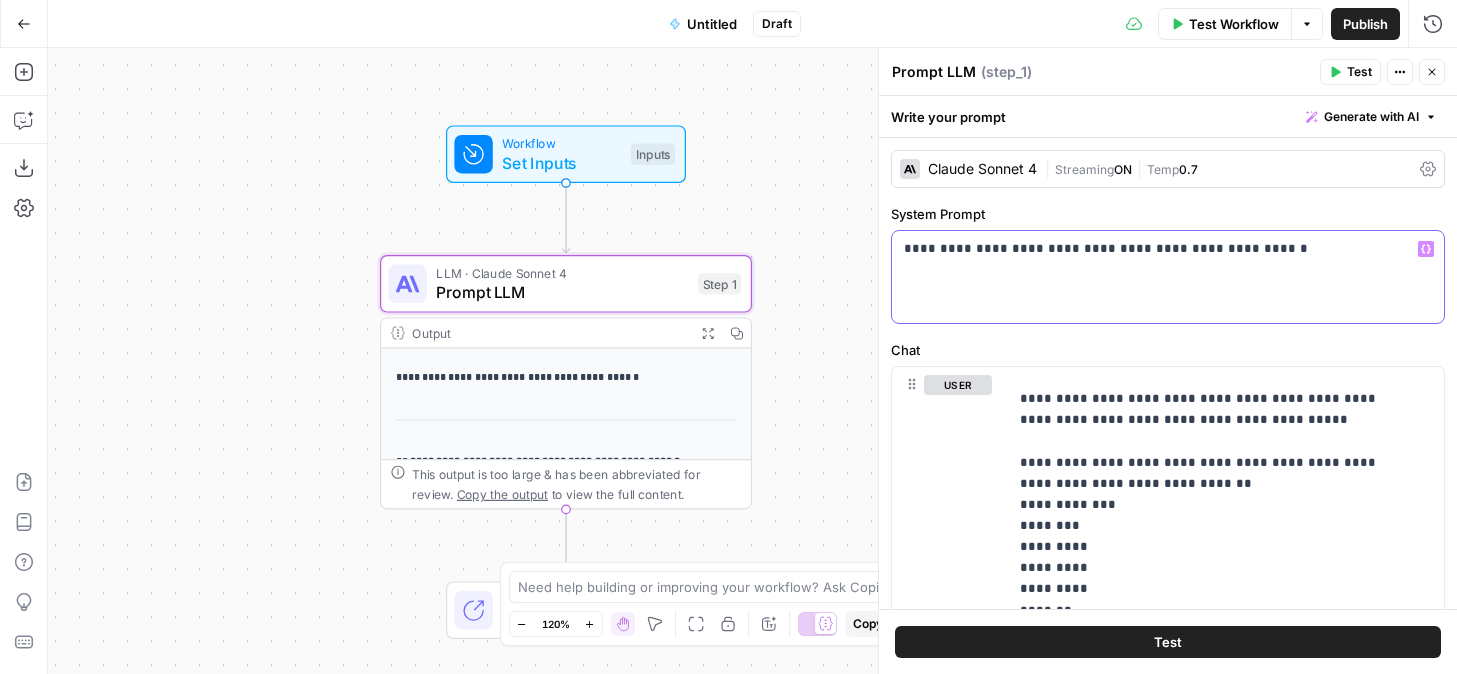 drag, startPoint x: 906, startPoint y: 257, endPoint x: 1086, endPoint y: 260, distance: 180.025 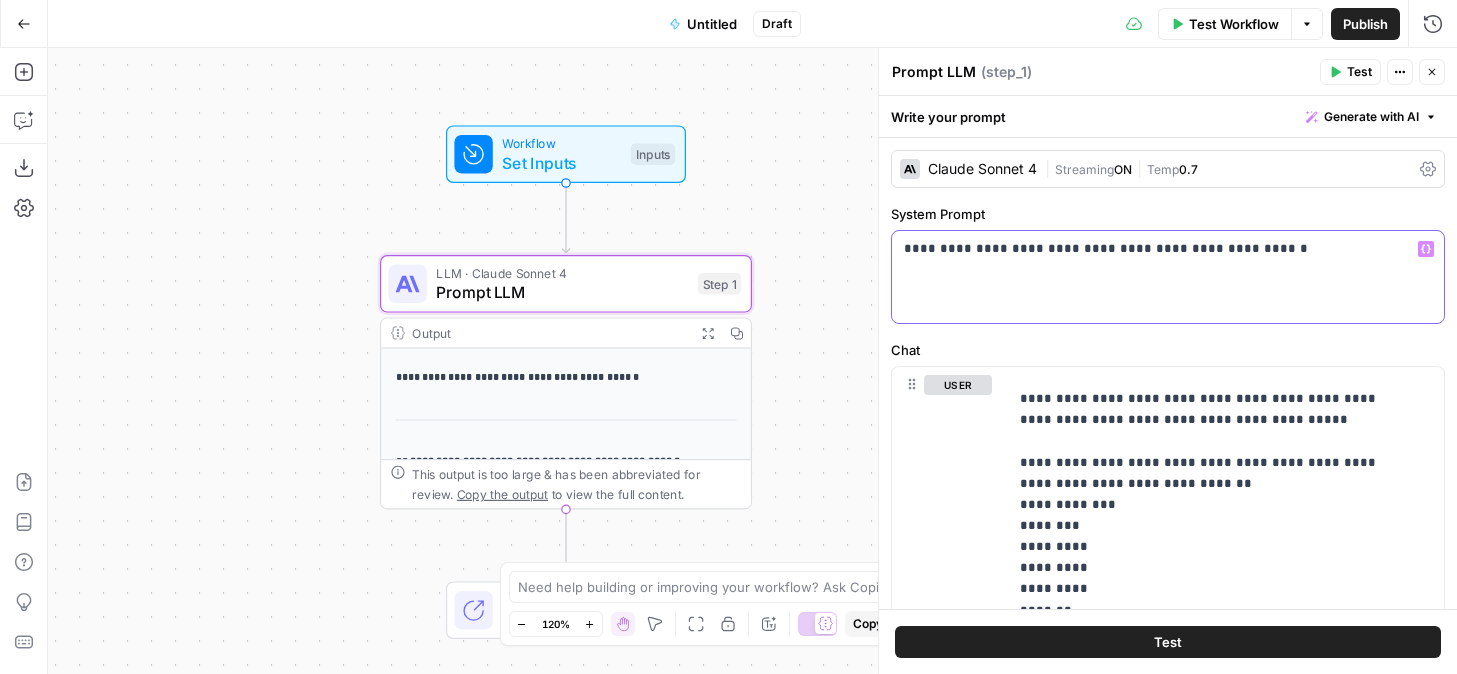 click on "**********" at bounding box center (1168, 277) 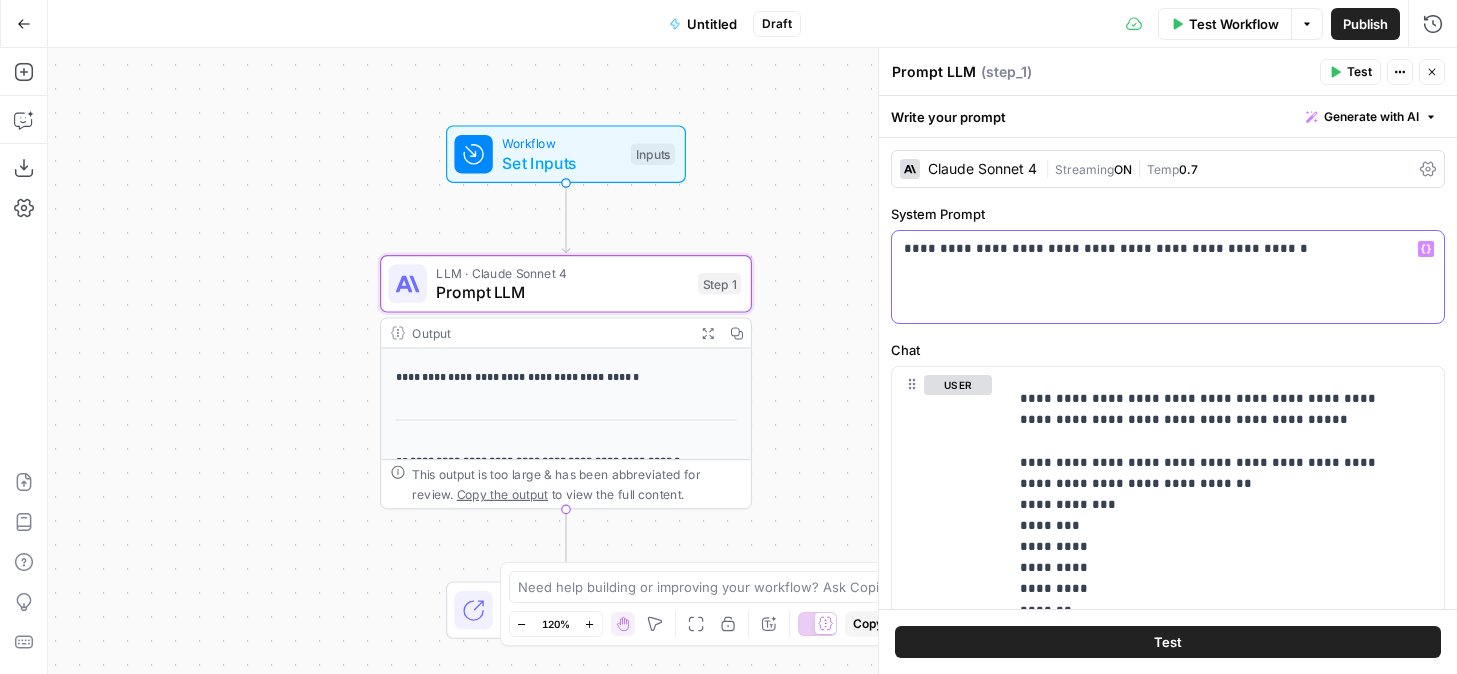 click on "**********" at bounding box center (1160, 249) 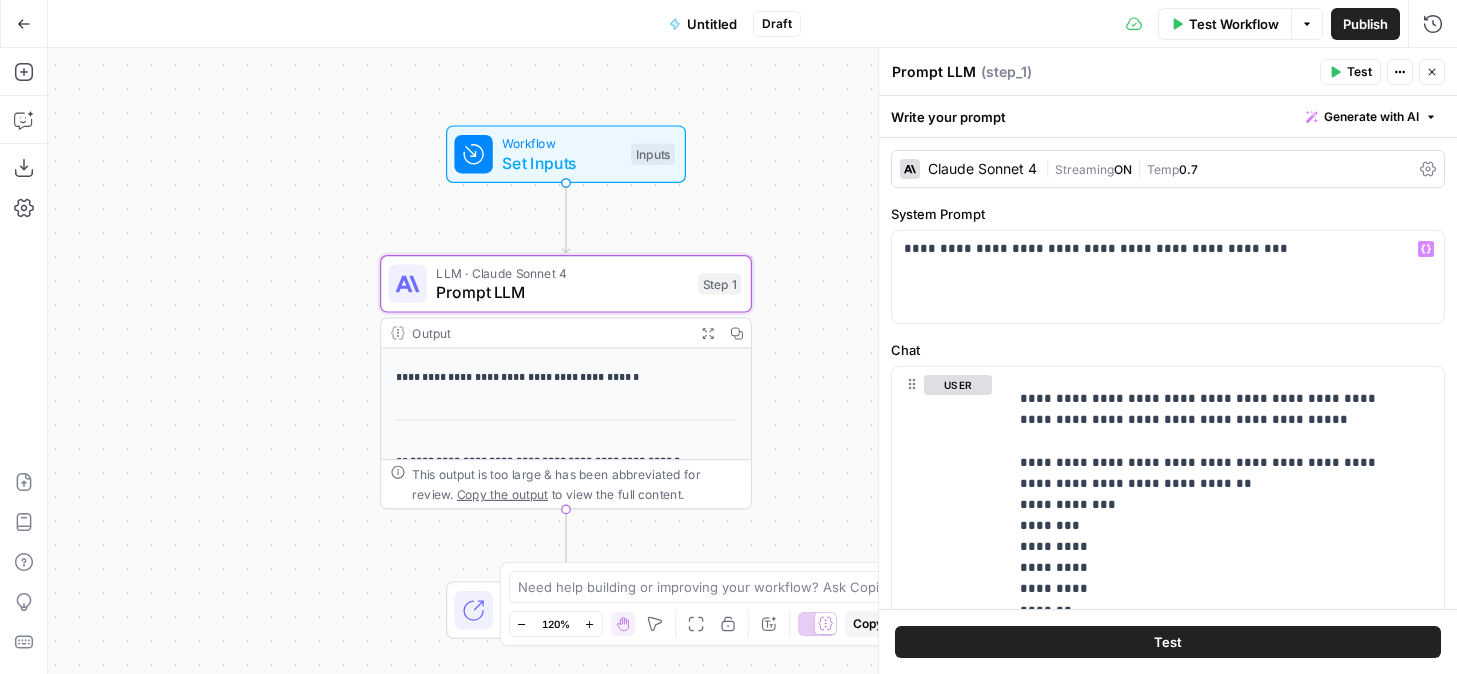 click on "**********" at bounding box center [1168, 373] 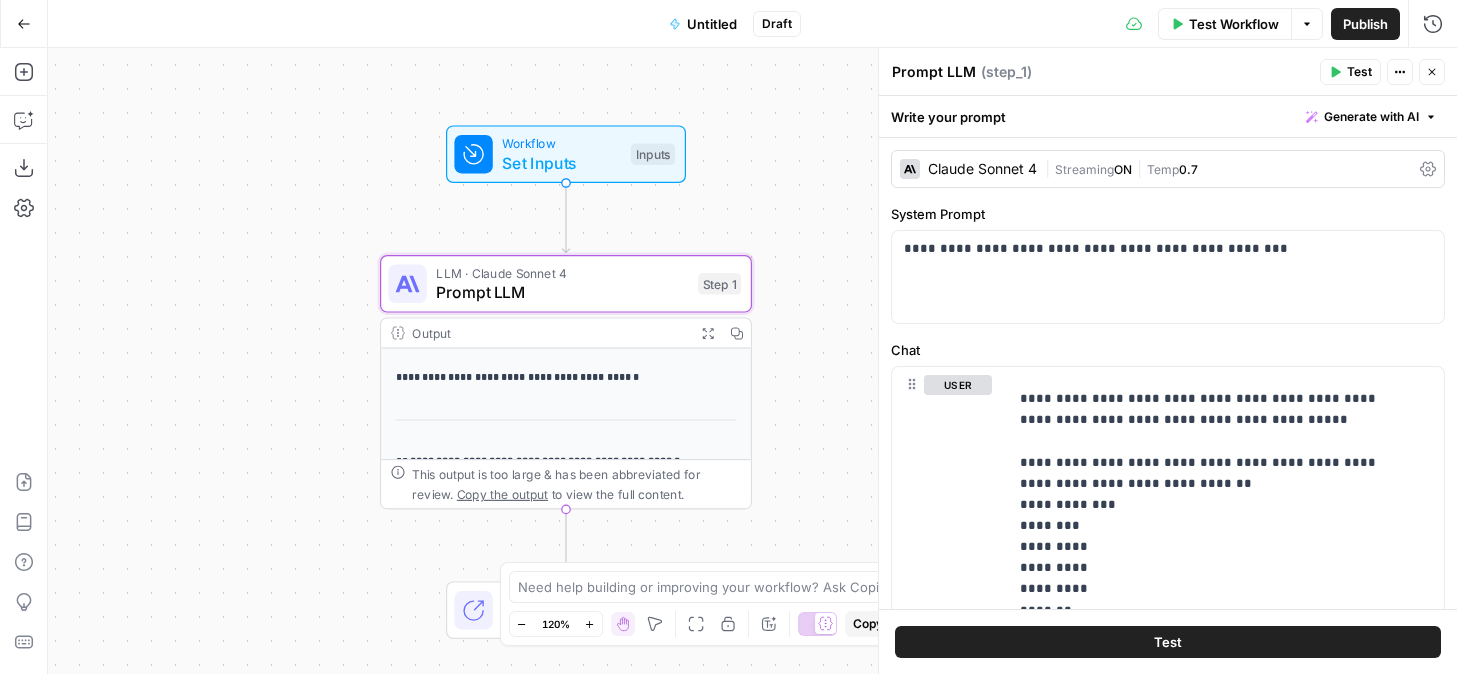 click on "Test" at bounding box center (1168, 642) 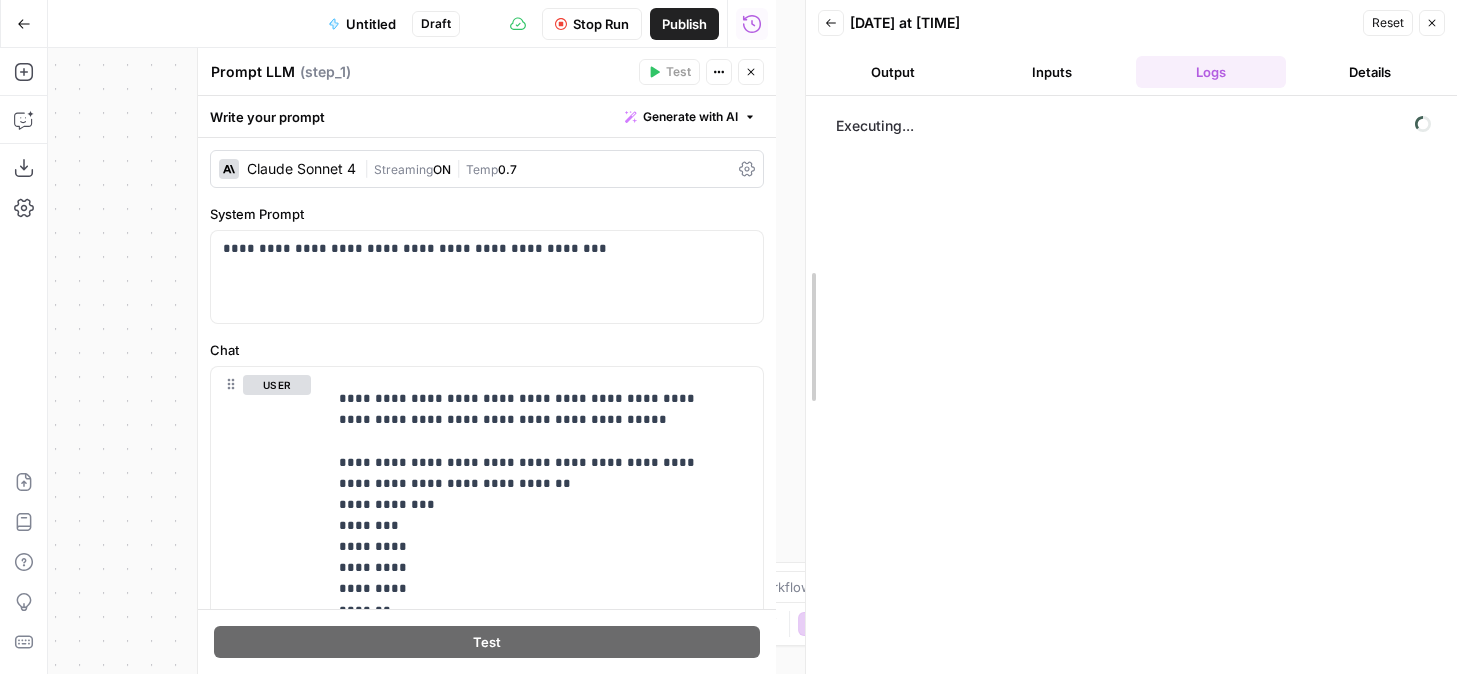 drag, startPoint x: 780, startPoint y: 255, endPoint x: 810, endPoint y: 255, distance: 30 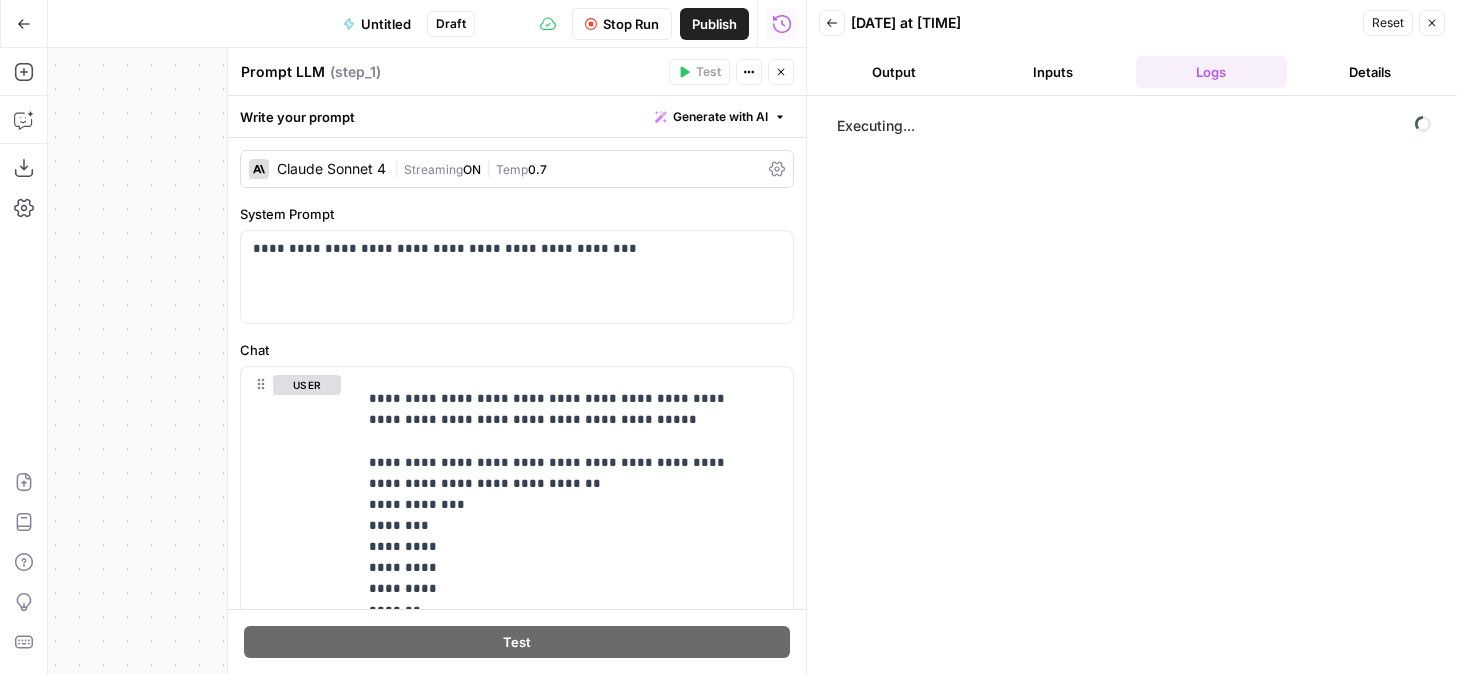 click on "Output" at bounding box center (894, 72) 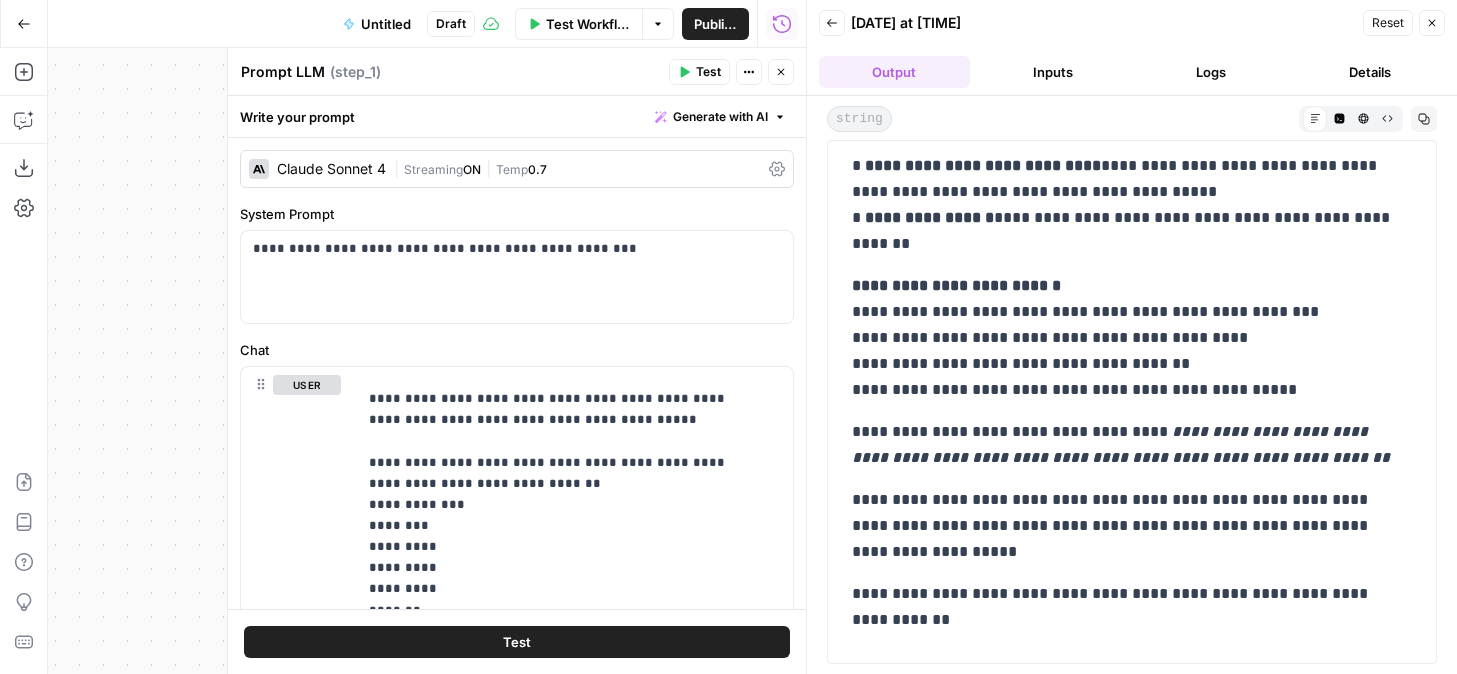 scroll, scrollTop: 356, scrollLeft: 0, axis: vertical 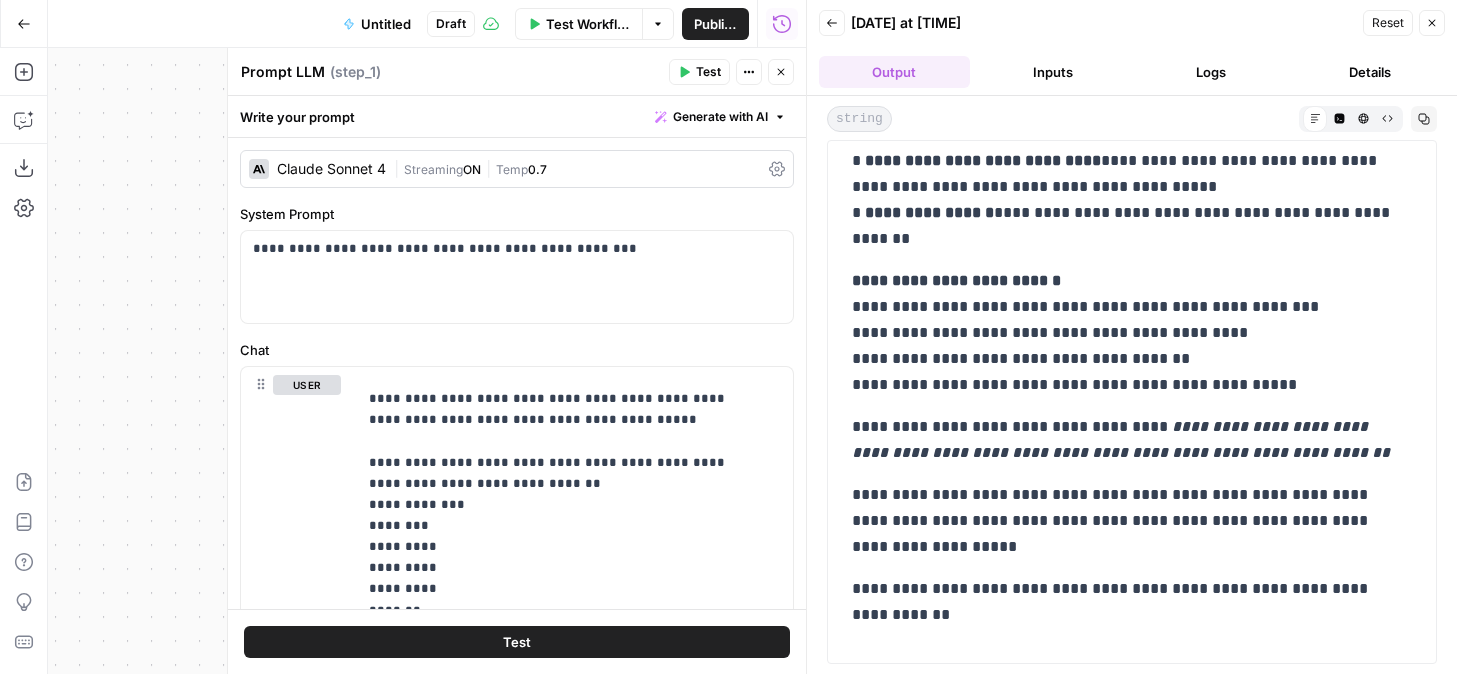 drag, startPoint x: 1186, startPoint y: 591, endPoint x: 864, endPoint y: 593, distance: 322.00623 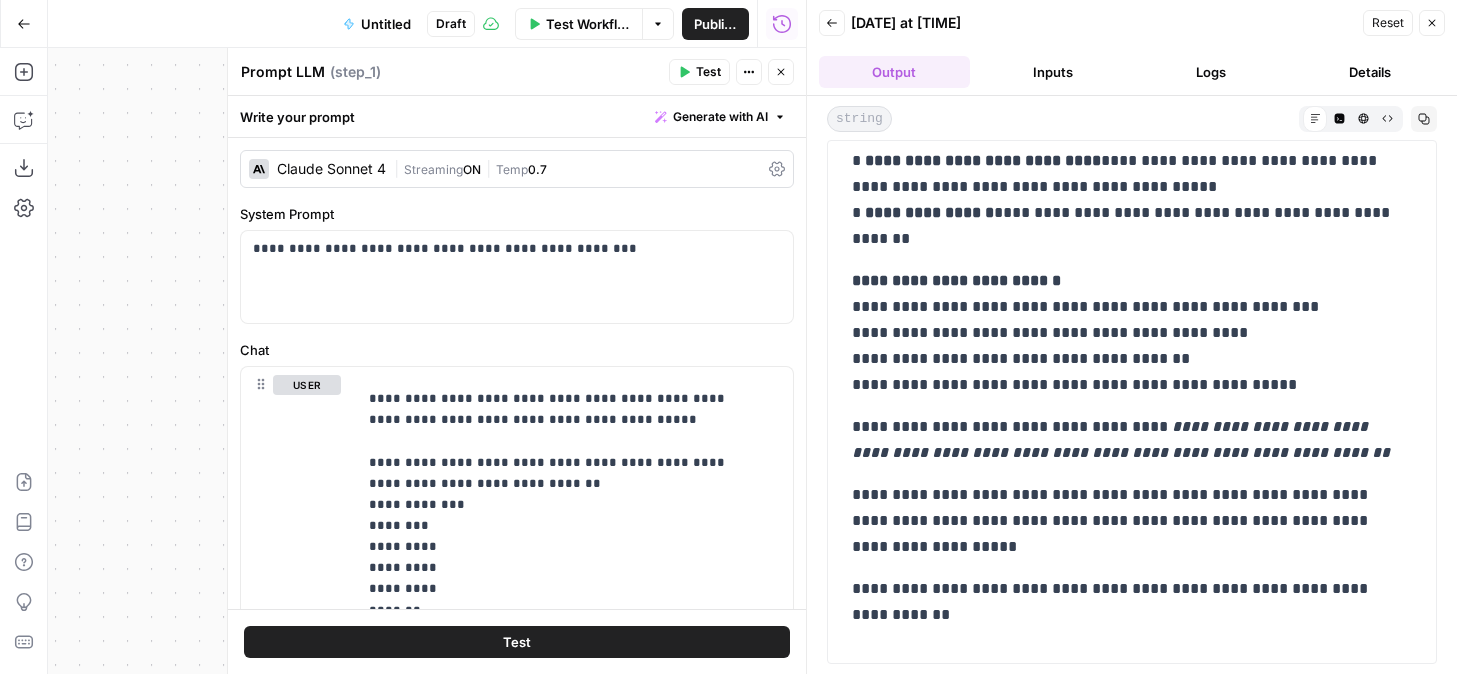 scroll, scrollTop: 0, scrollLeft: 0, axis: both 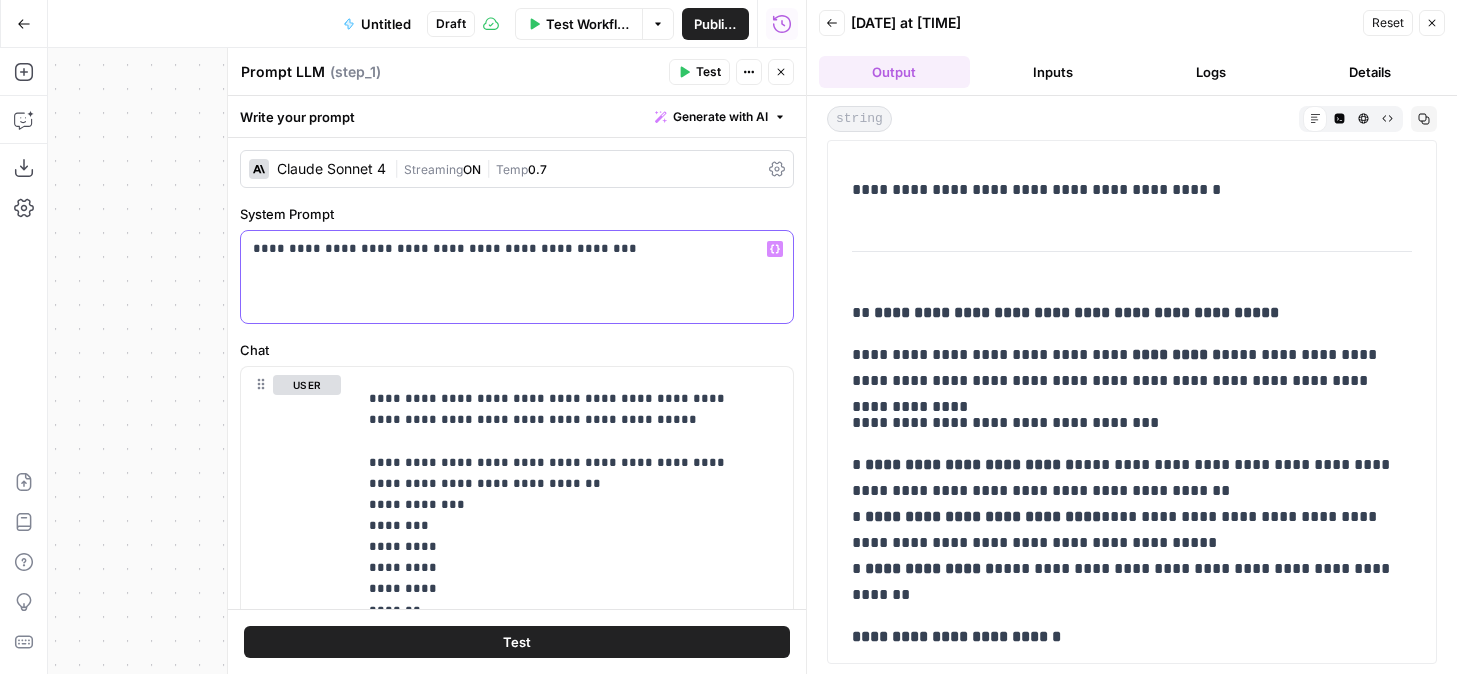 click on "**********" at bounding box center (509, 249) 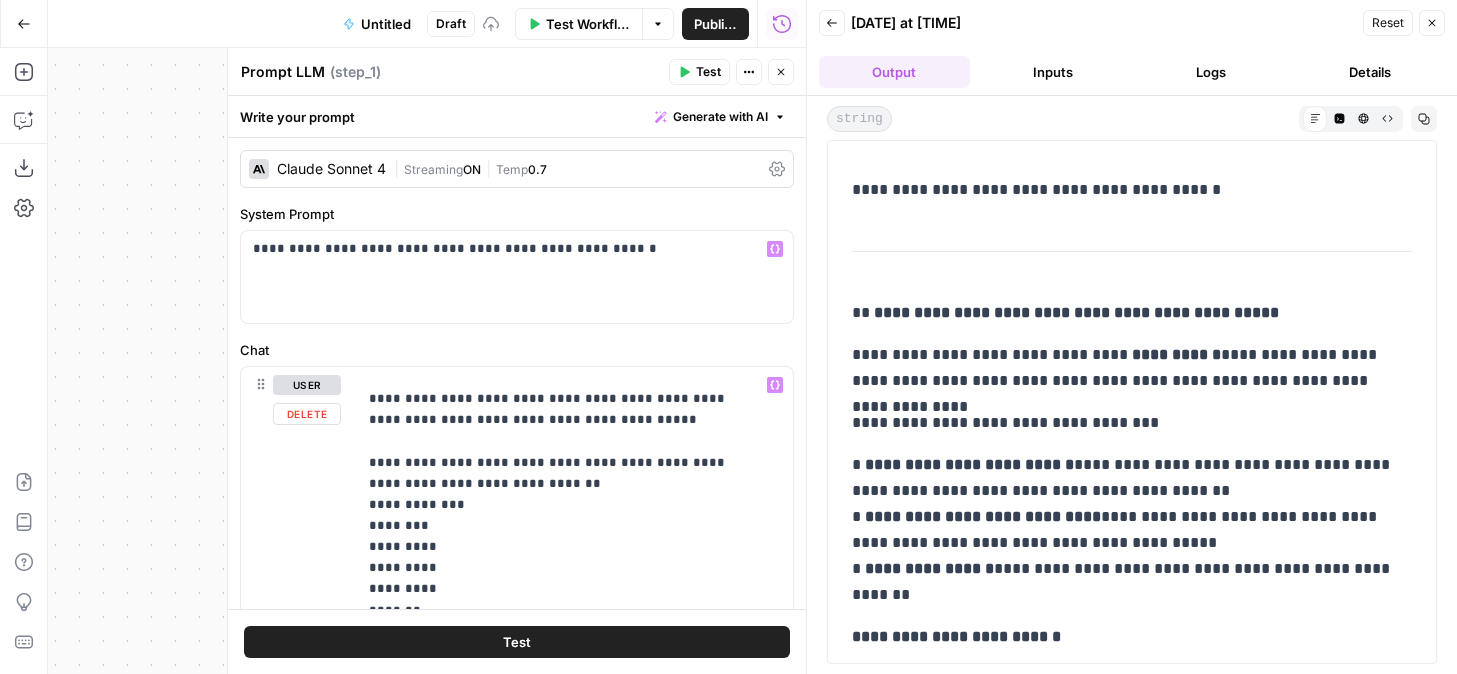 click on "Test" at bounding box center (517, 642) 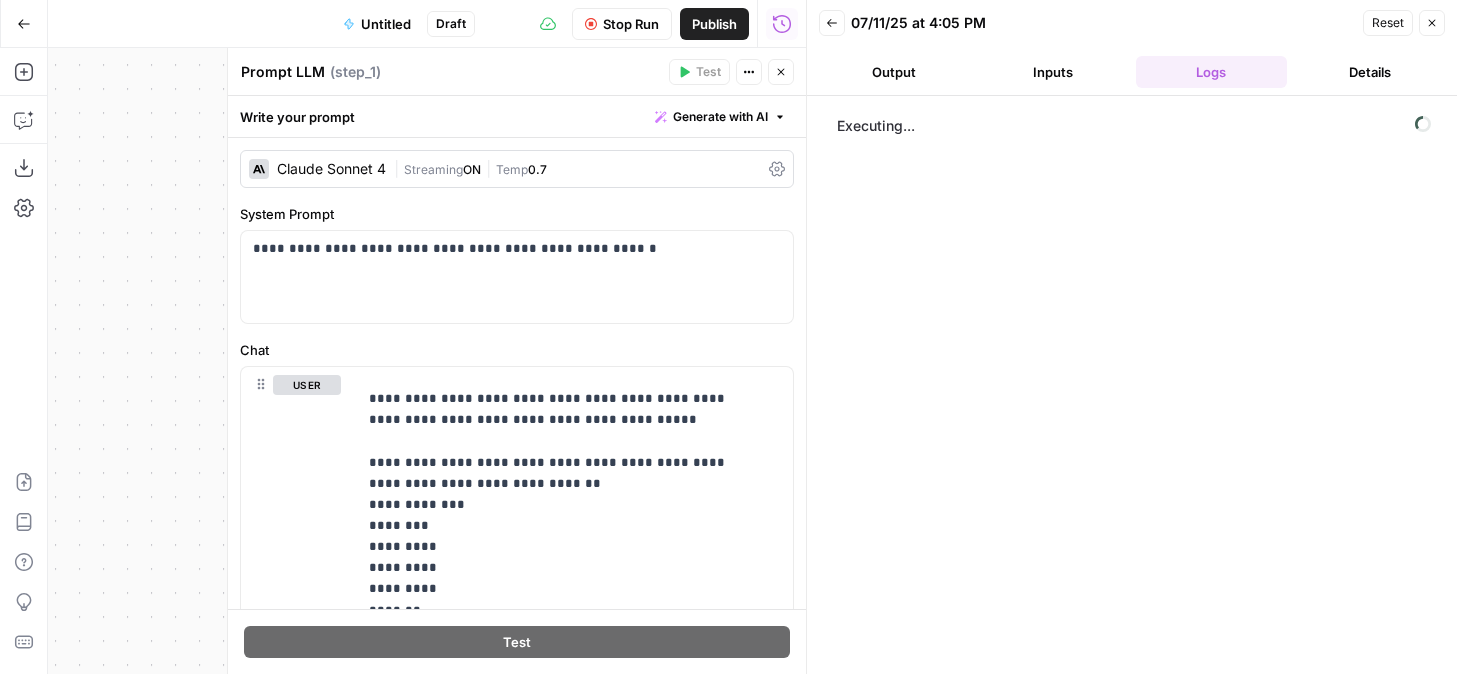 click on "Output" at bounding box center [894, 72] 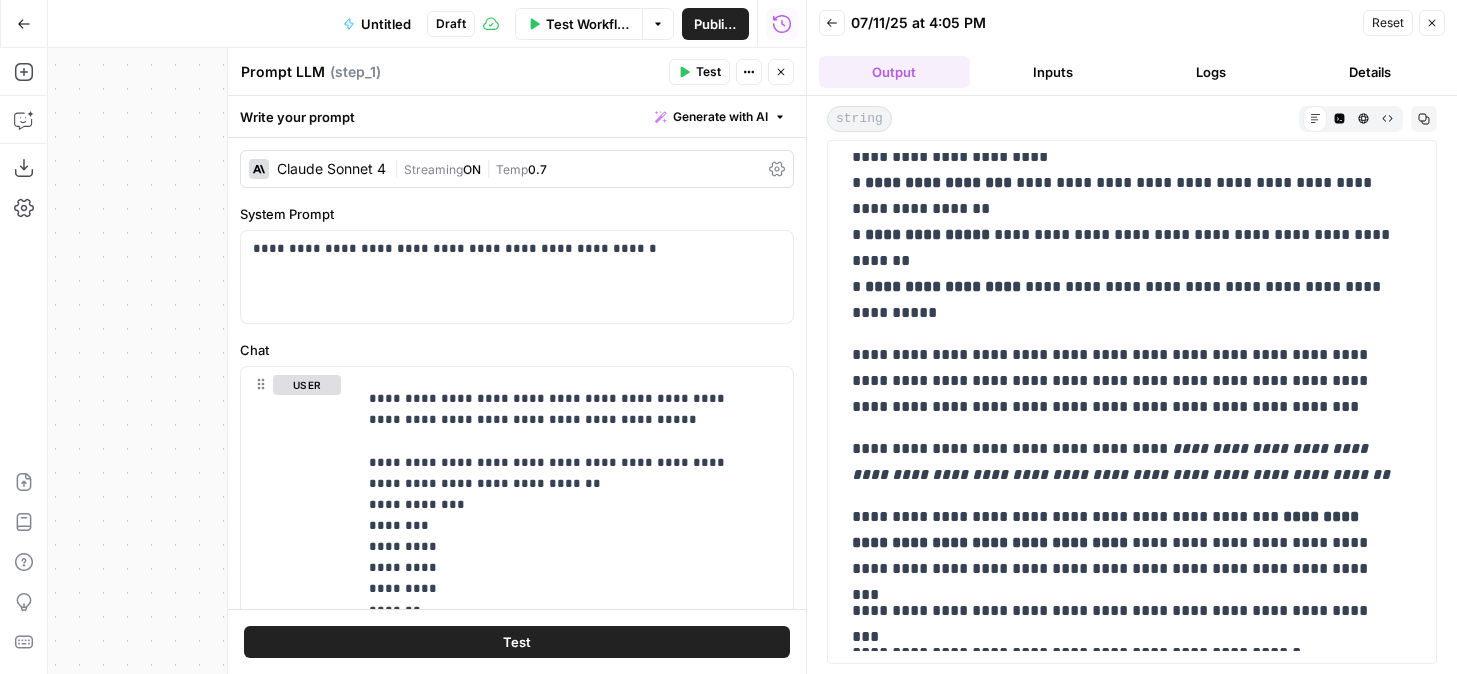 scroll, scrollTop: 0, scrollLeft: 0, axis: both 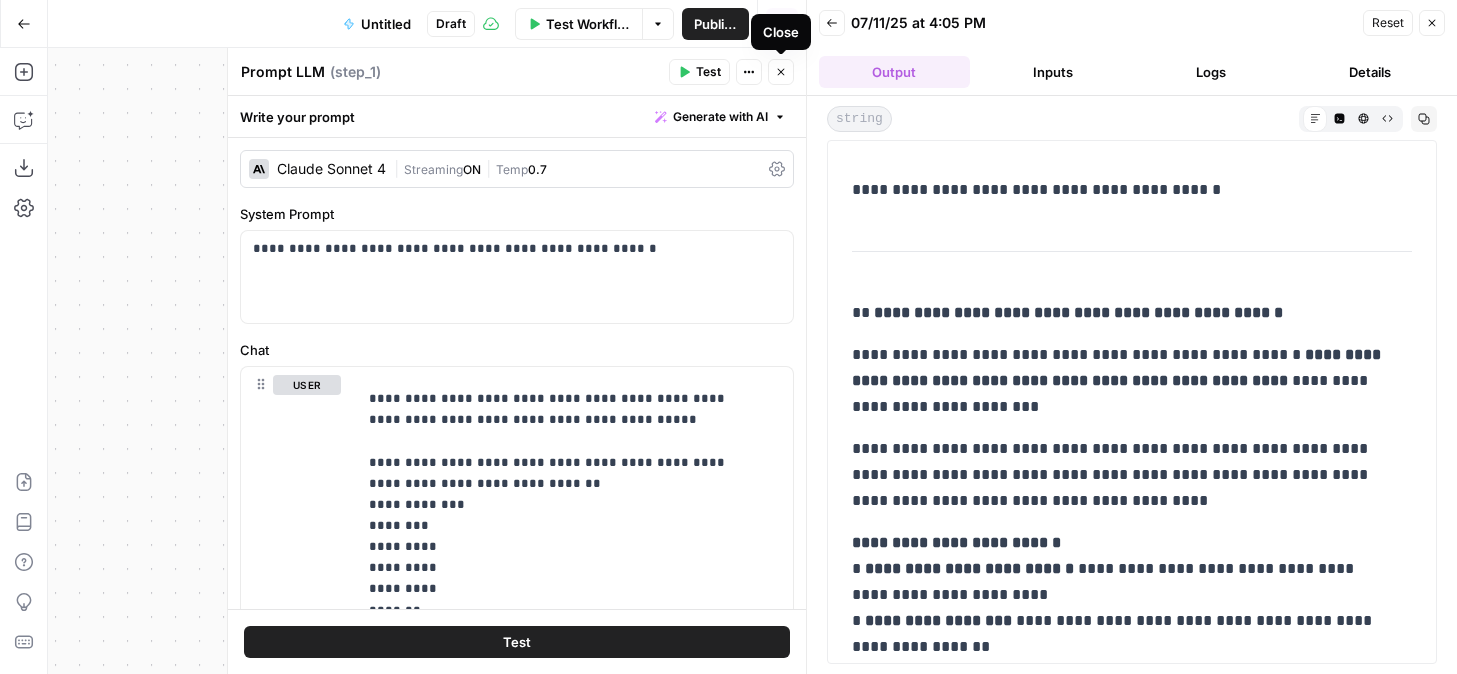 click on "Close" at bounding box center [781, 72] 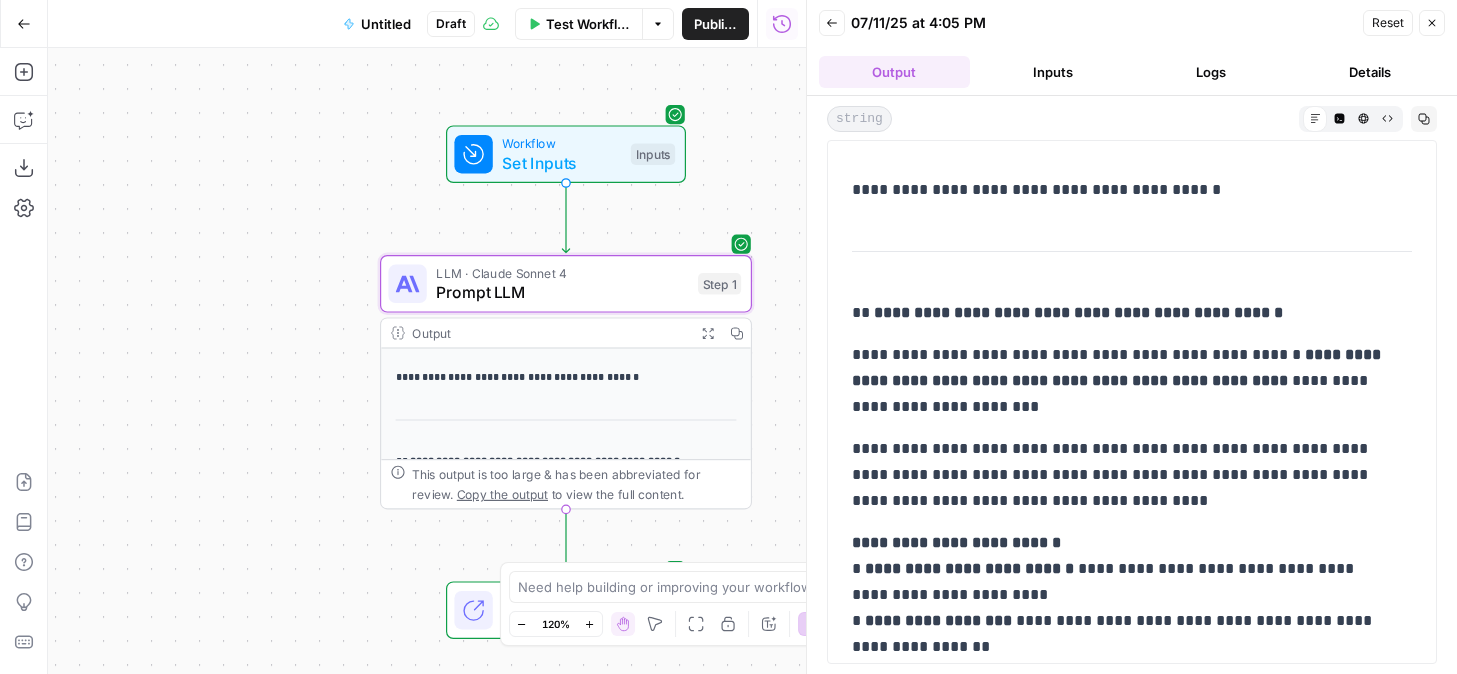 click on "Untitled" at bounding box center [386, 24] 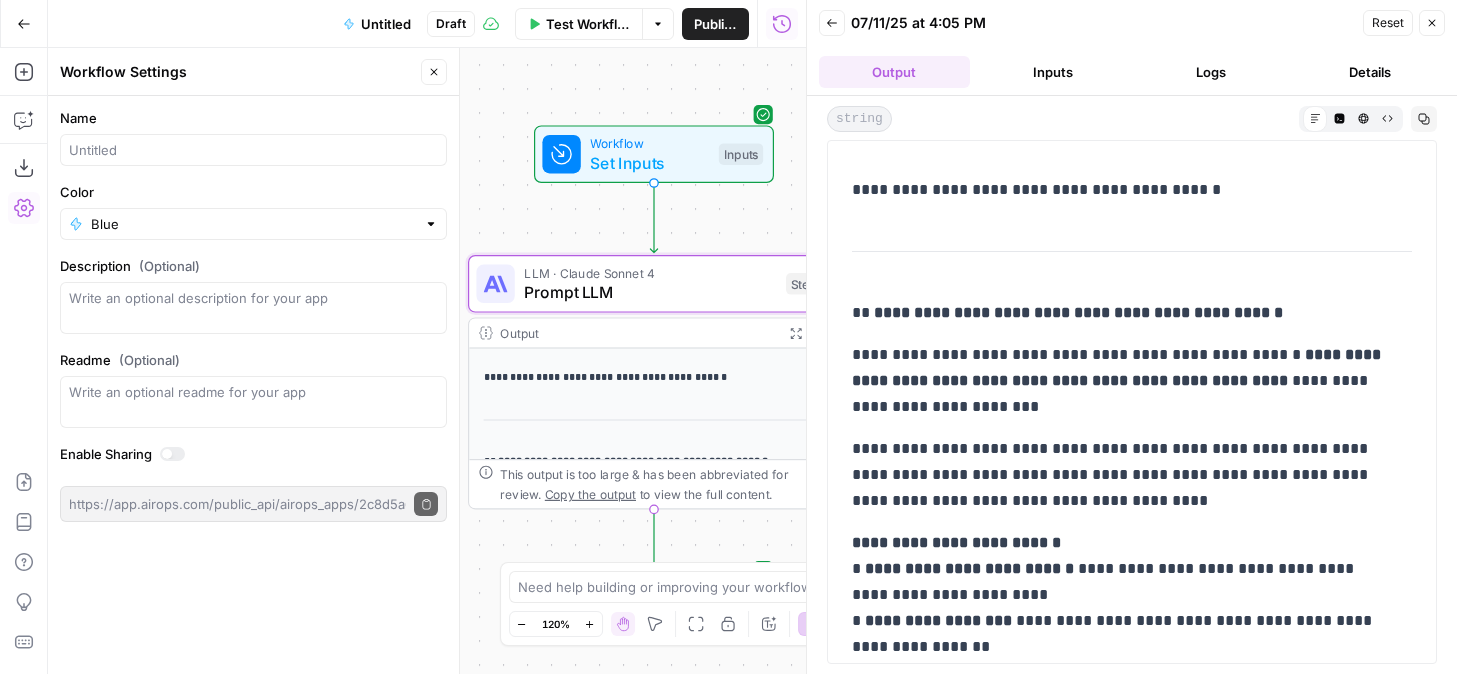 click on "Go Back" at bounding box center [24, 24] 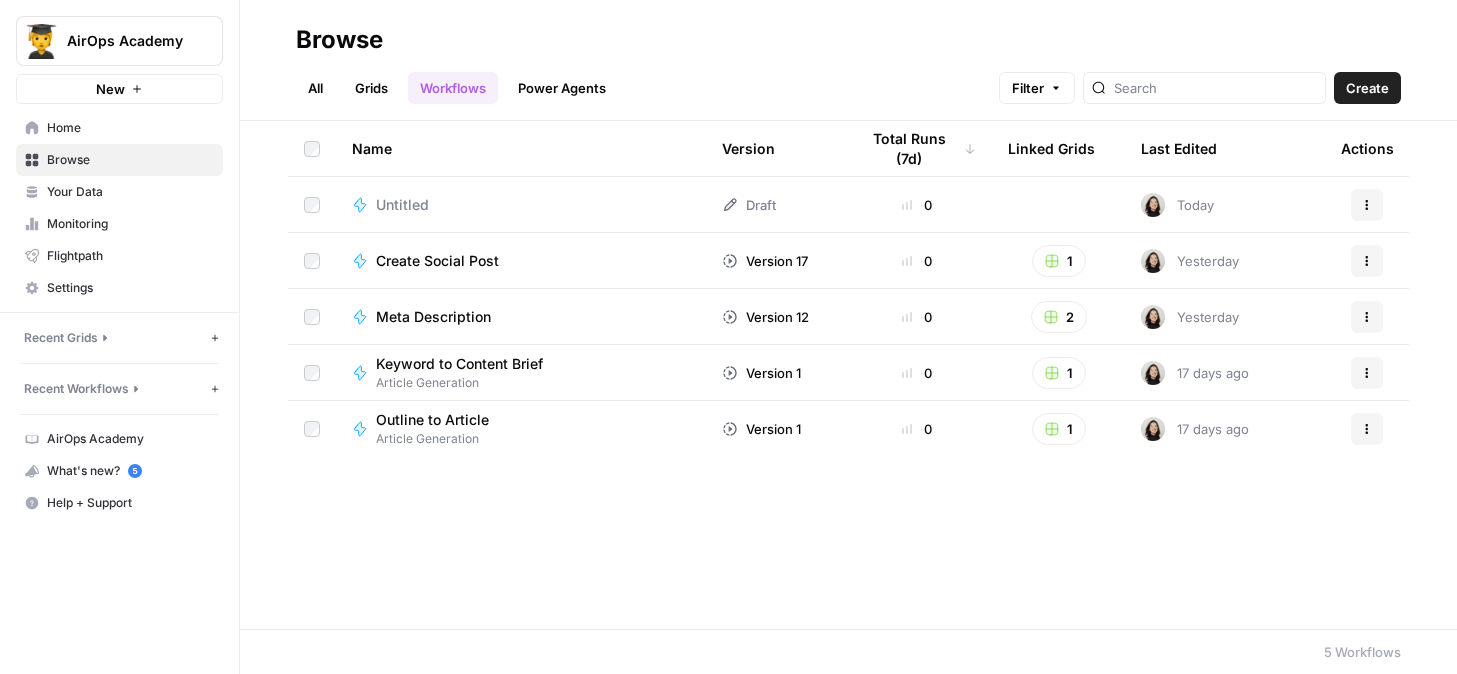 click 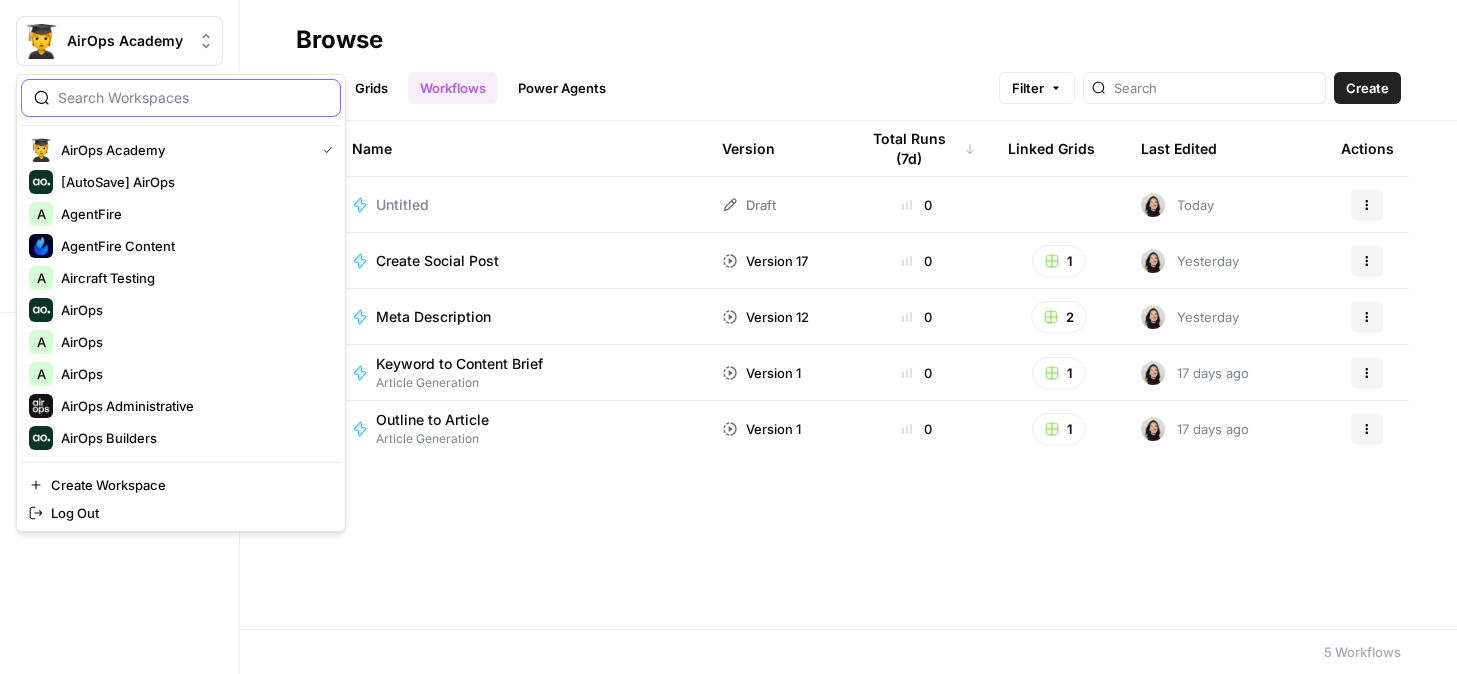 click at bounding box center (193, 98) 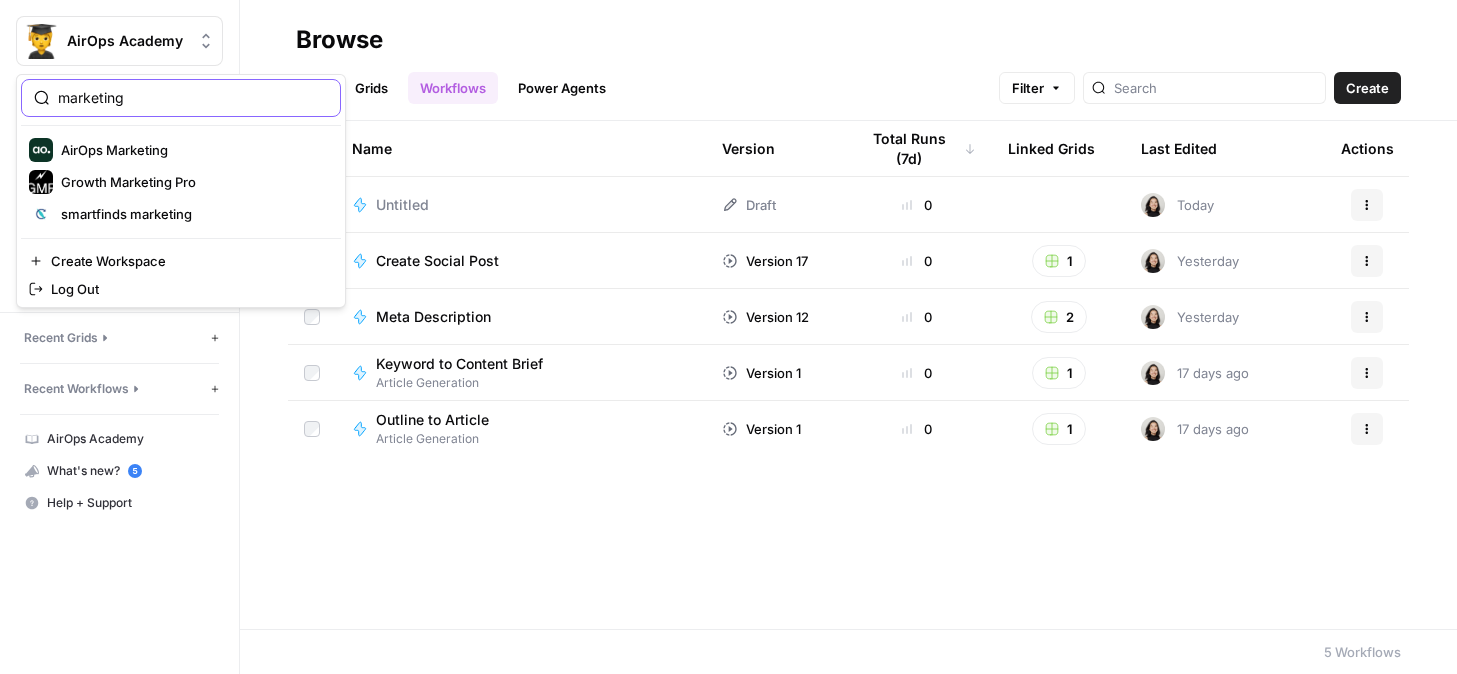 type on "marketing" 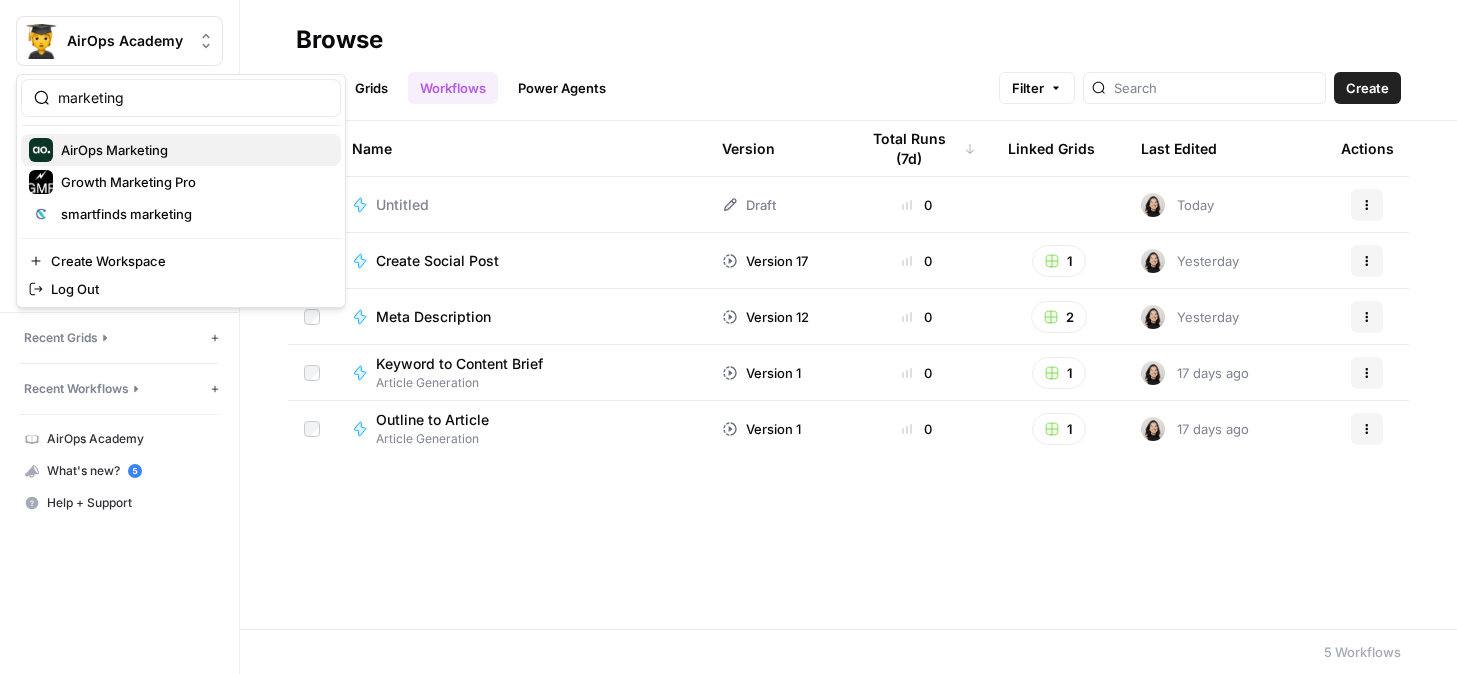 click on "AirOps Marketing" at bounding box center (114, 150) 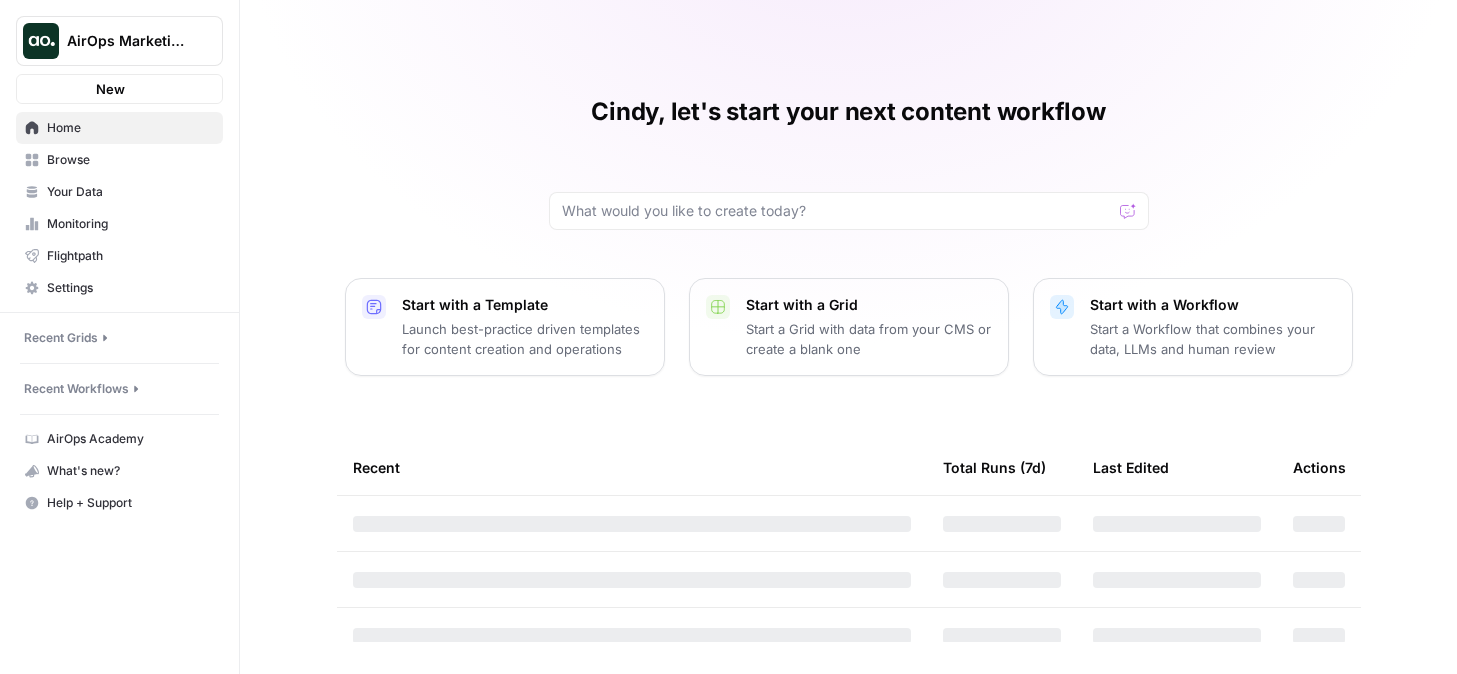 scroll, scrollTop: 0, scrollLeft: 0, axis: both 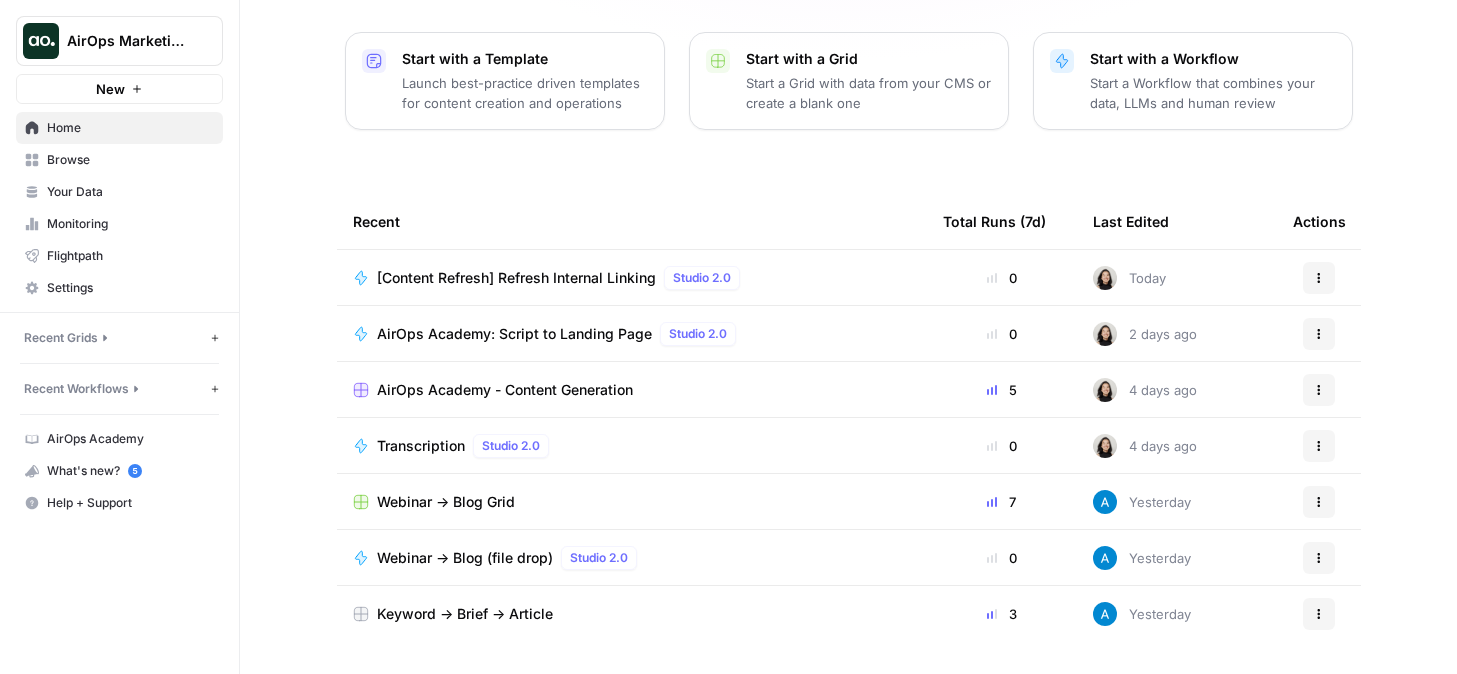 click on "Browse" at bounding box center [130, 160] 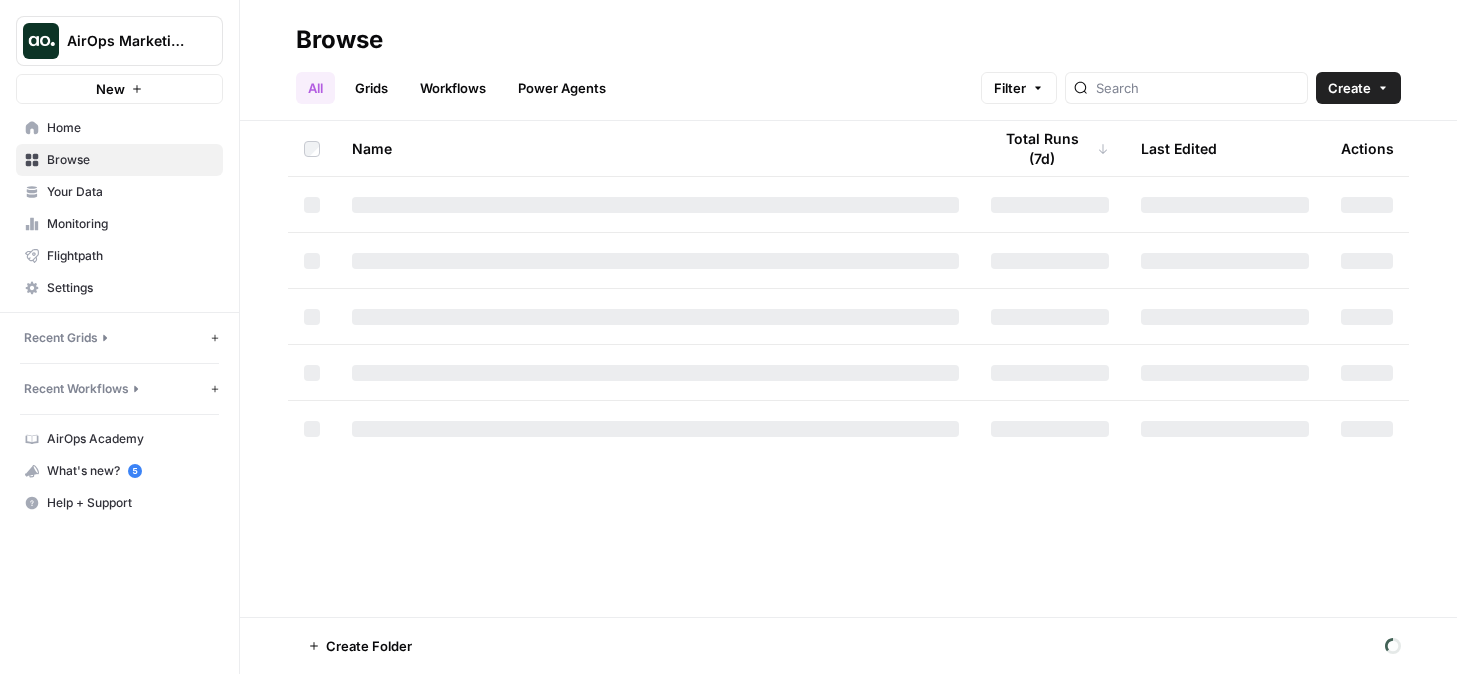 scroll, scrollTop: 0, scrollLeft: 0, axis: both 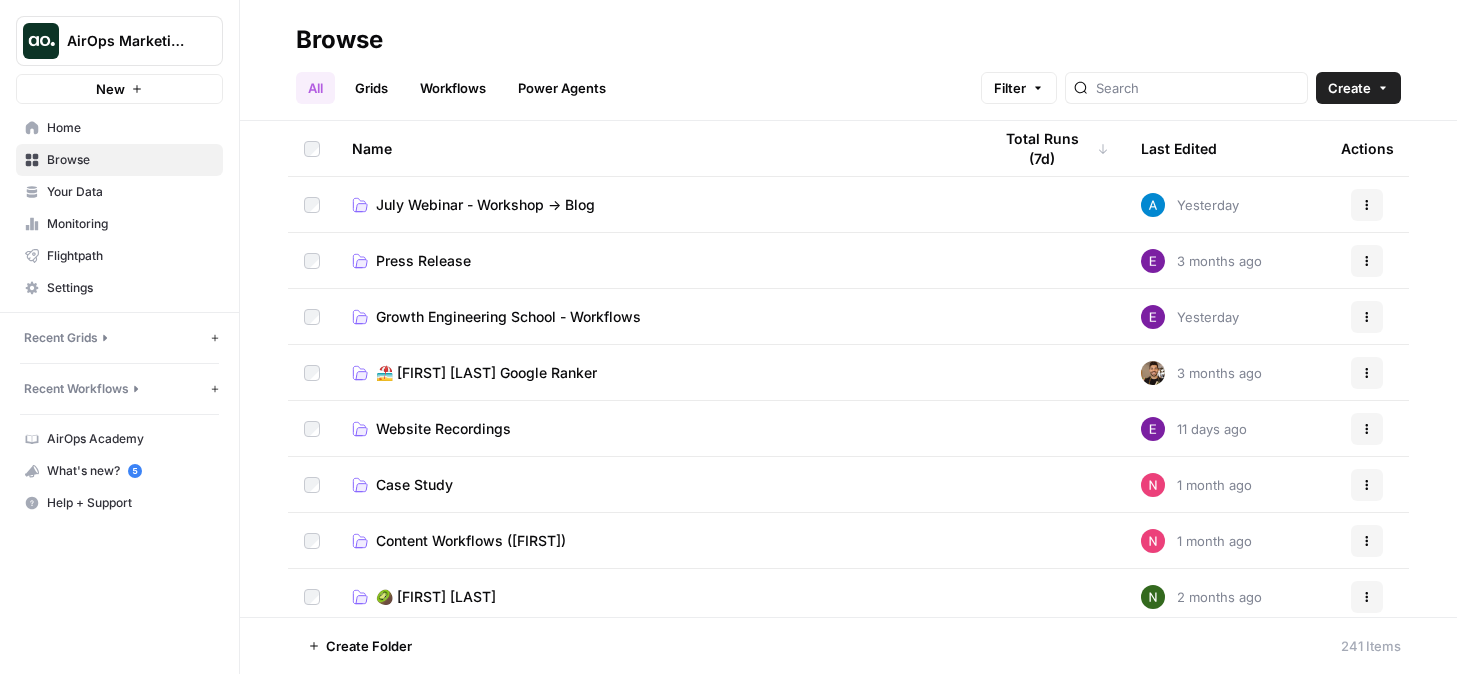 click on "Last Edited" at bounding box center [1179, 148] 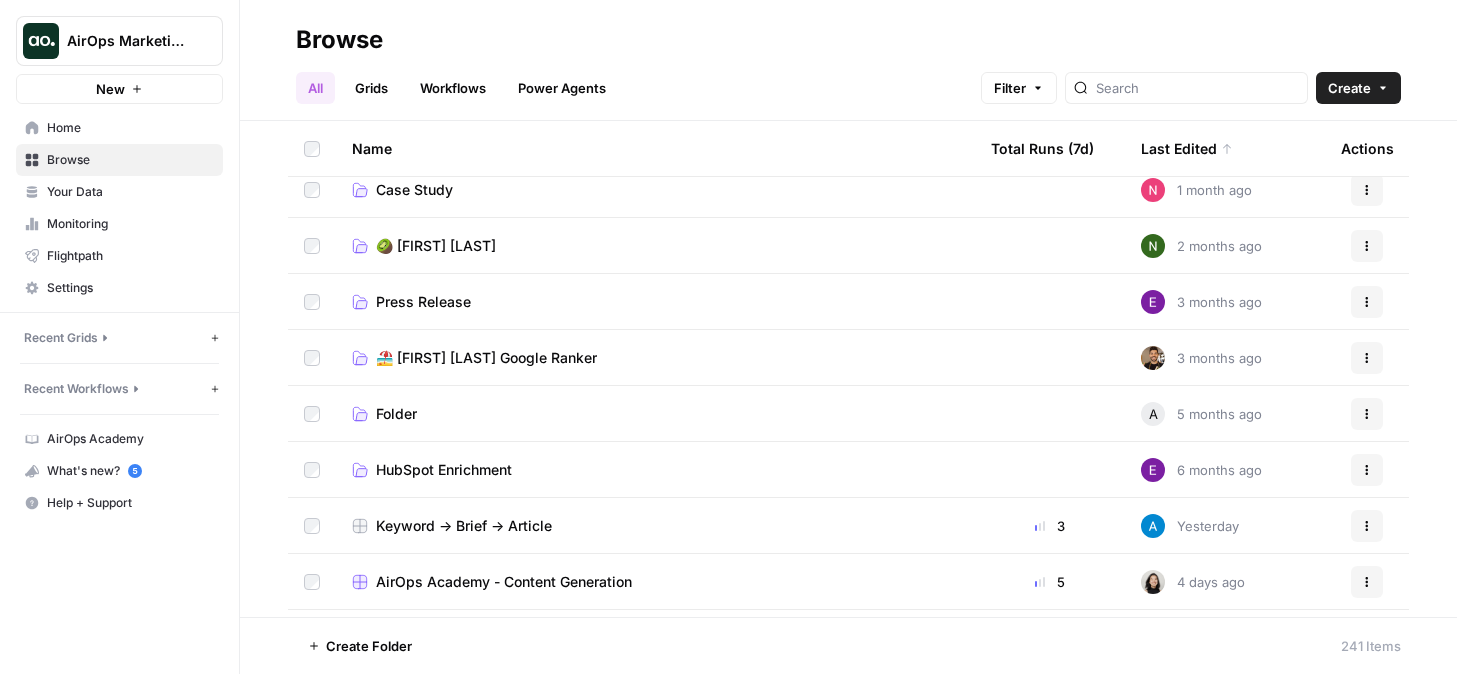 scroll, scrollTop: 577, scrollLeft: 0, axis: vertical 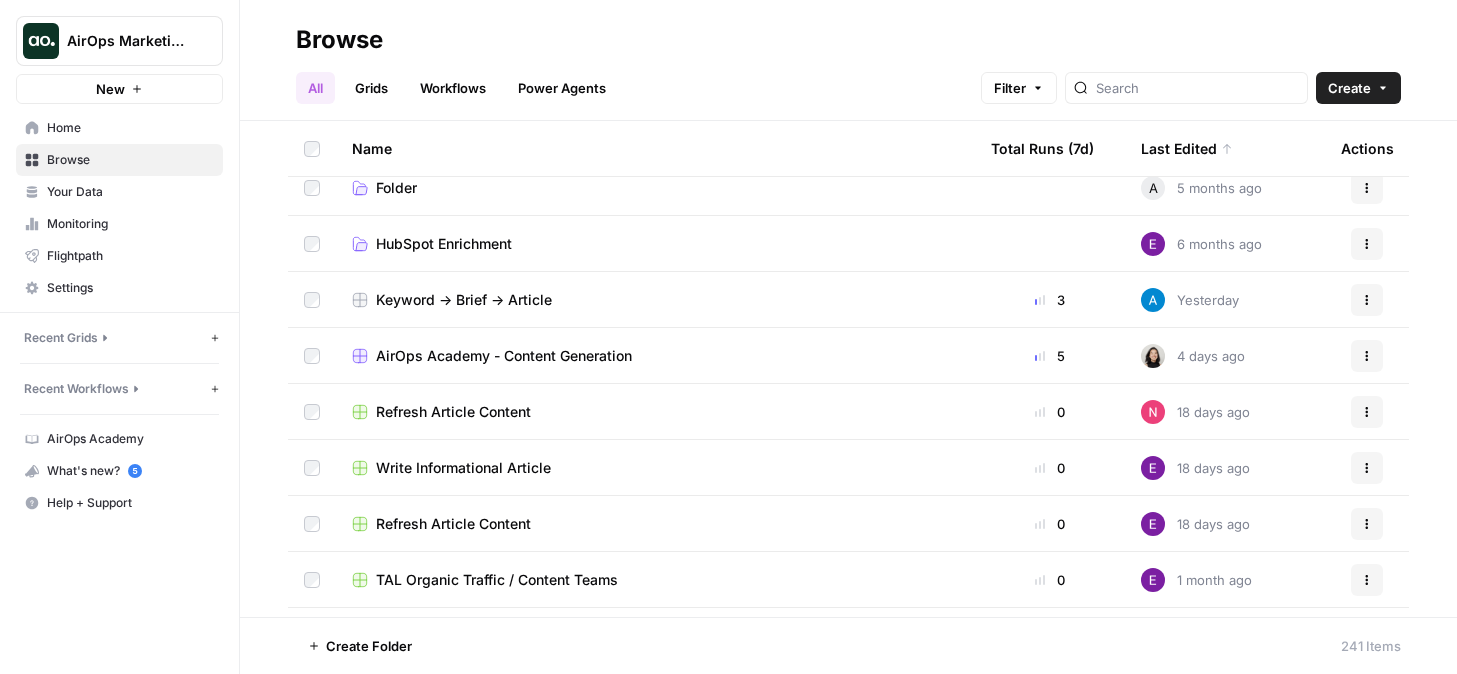 click on "Keyword -> Brief -> Article" at bounding box center [464, 300] 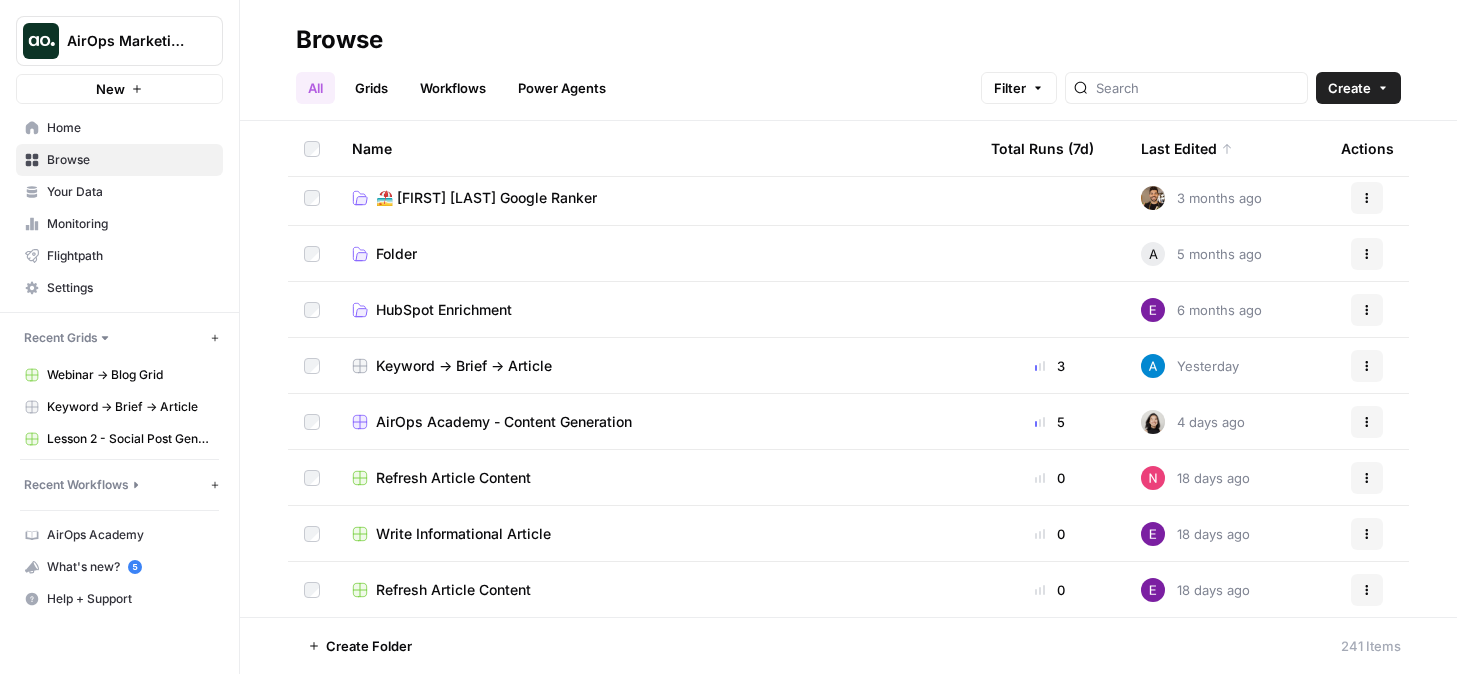 scroll, scrollTop: 578, scrollLeft: 0, axis: vertical 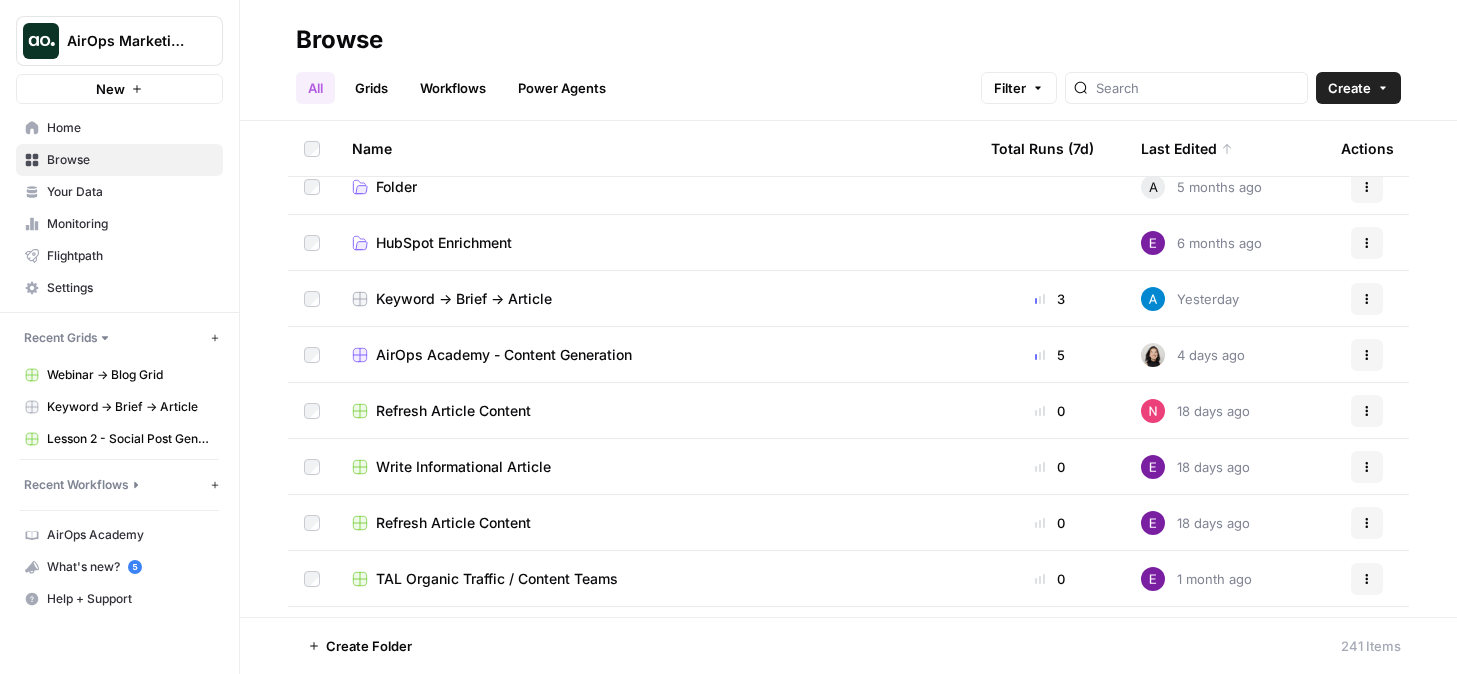 click on "AirOps Academy - Content Generation" at bounding box center (504, 355) 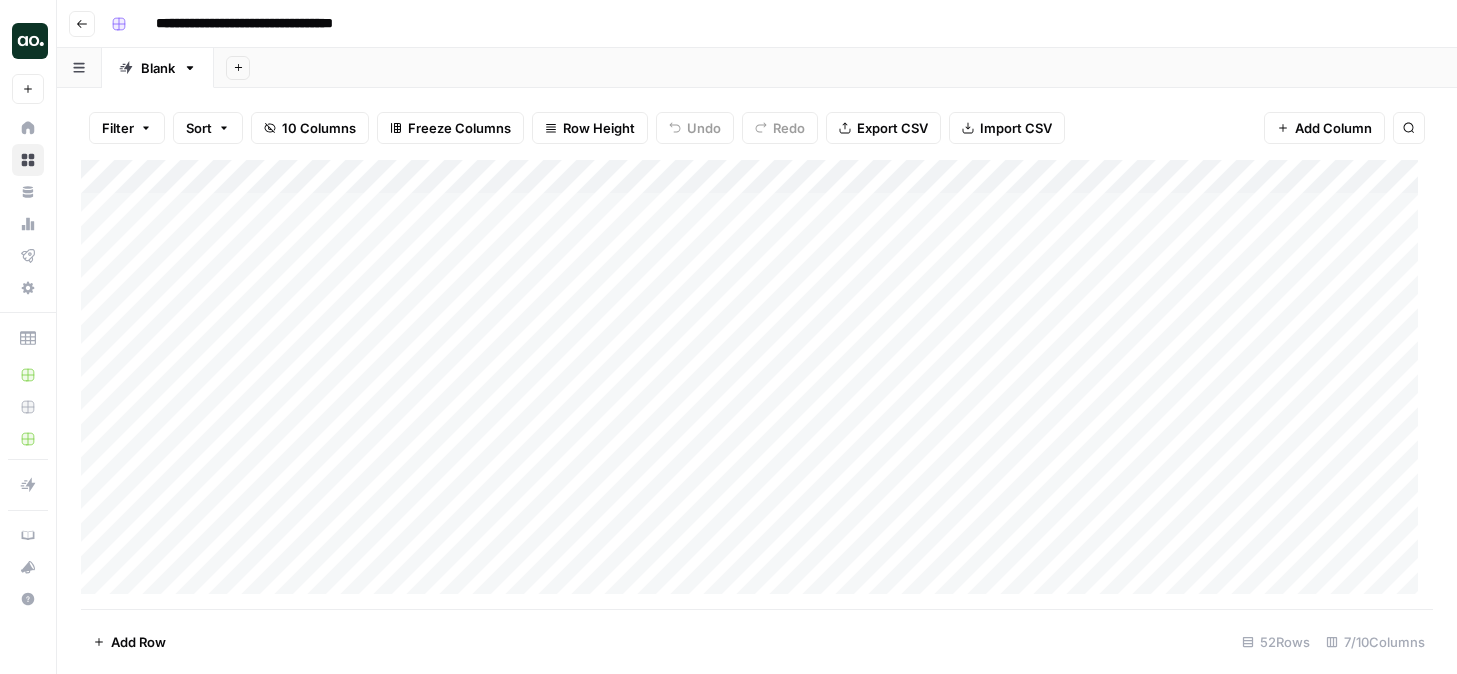 click on "Add Column" at bounding box center (757, 384) 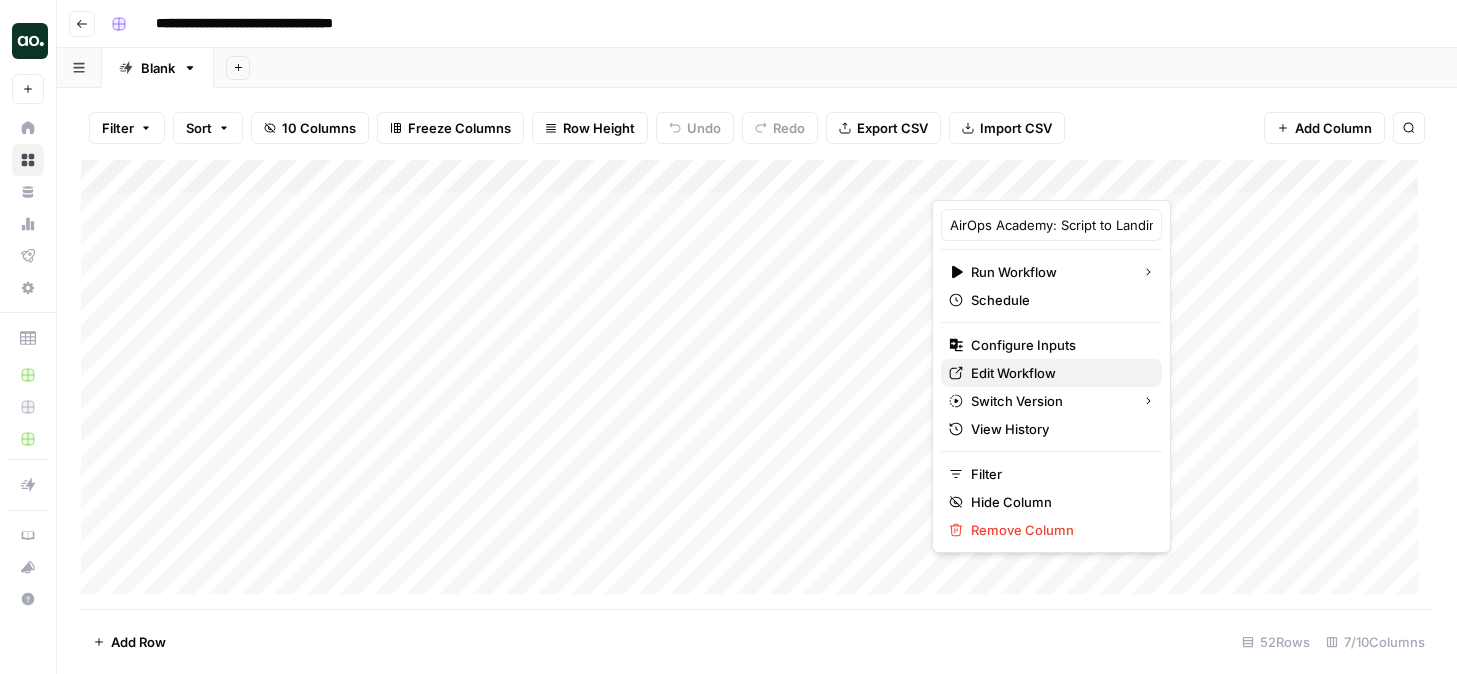 click on "Edit Workflow" at bounding box center [1013, 373] 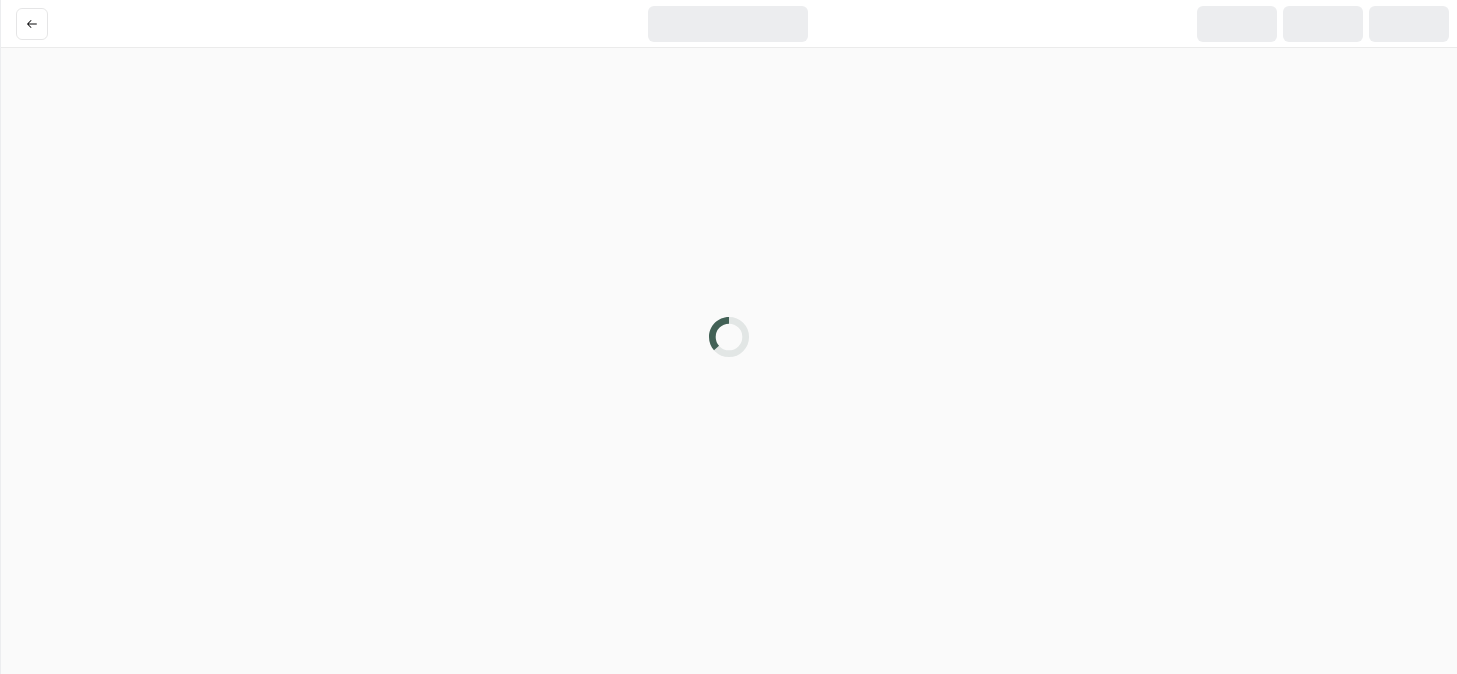 scroll, scrollTop: 0, scrollLeft: 0, axis: both 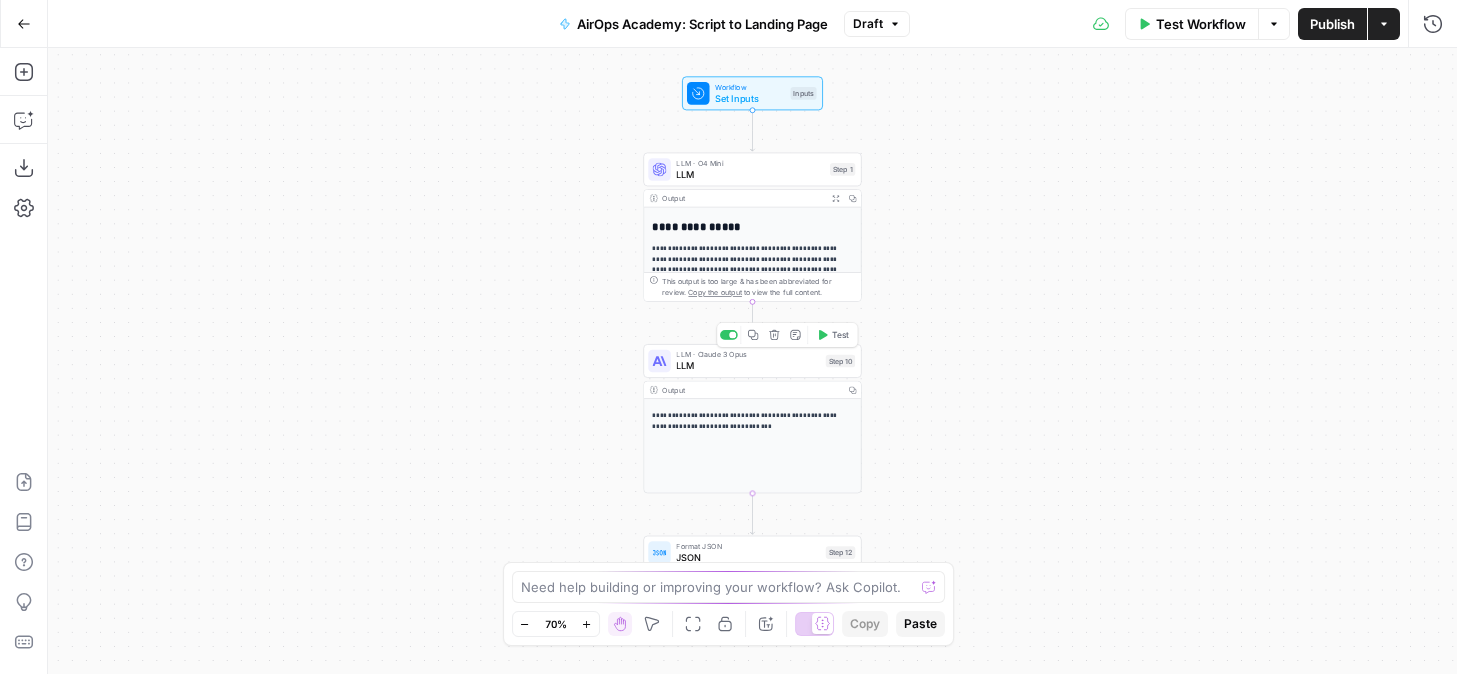 click on "LLM" at bounding box center (748, 366) 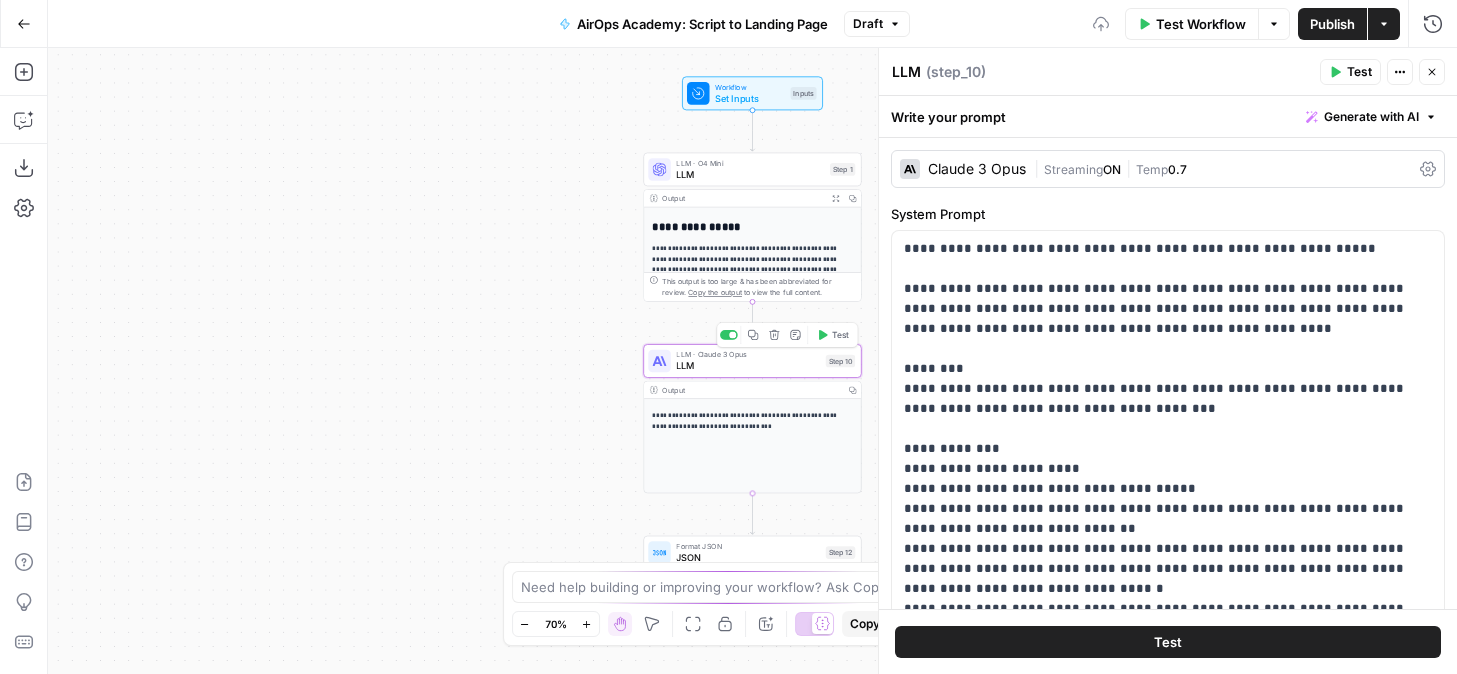drag, startPoint x: 542, startPoint y: 366, endPoint x: 339, endPoint y: 366, distance: 203 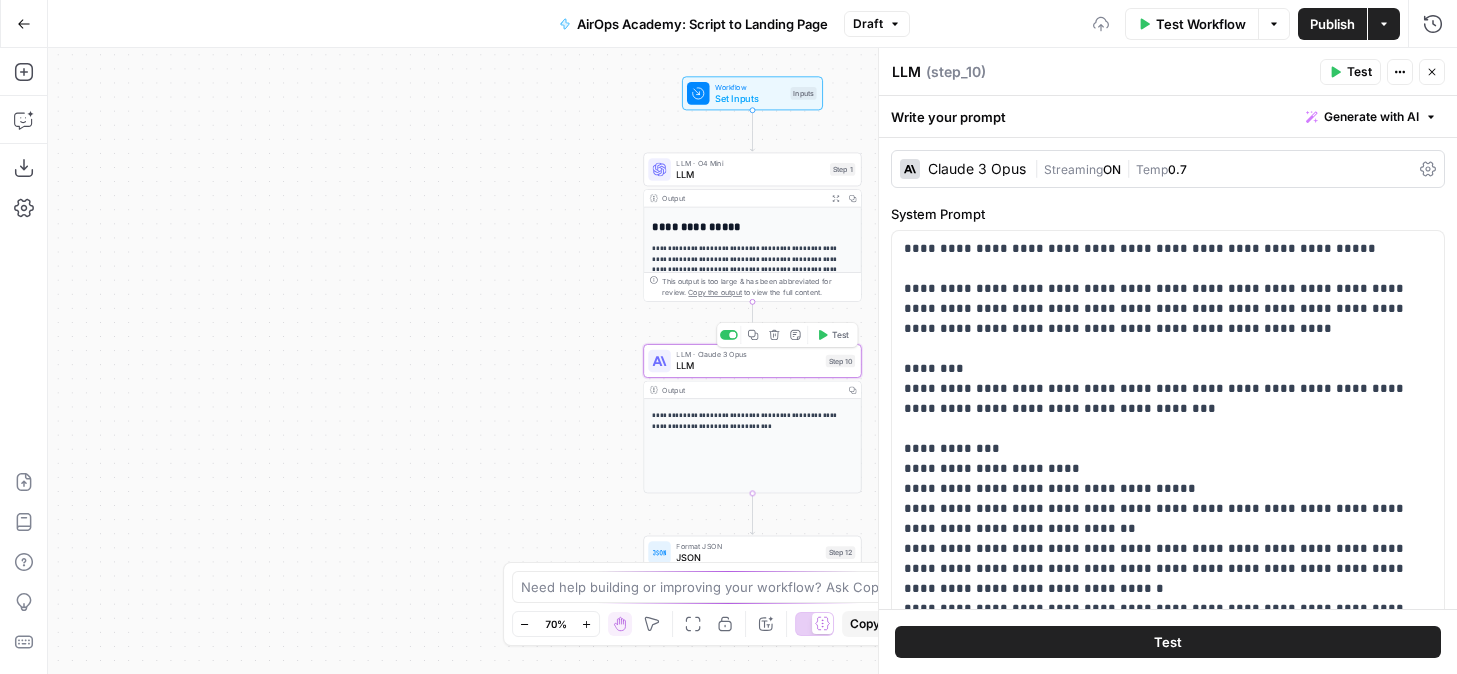 click on "**********" at bounding box center [752, 361] 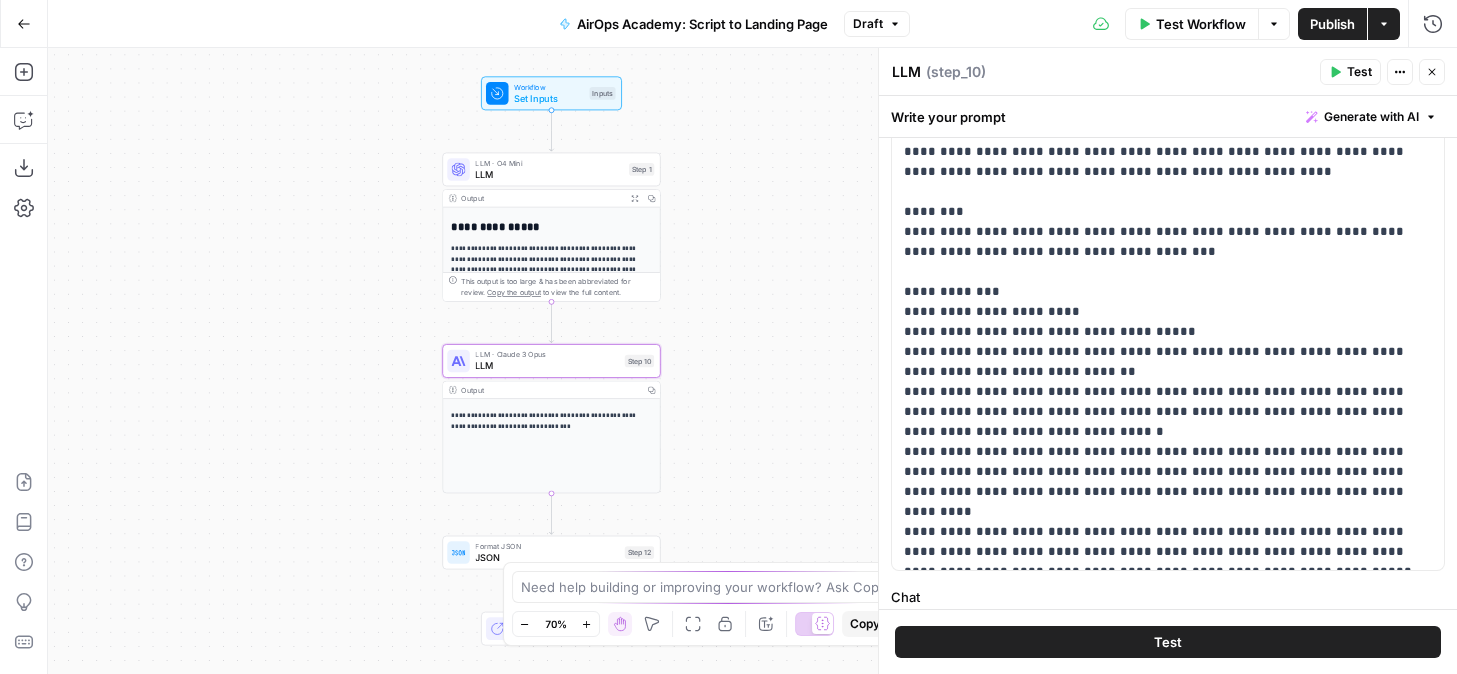 scroll, scrollTop: 309, scrollLeft: 0, axis: vertical 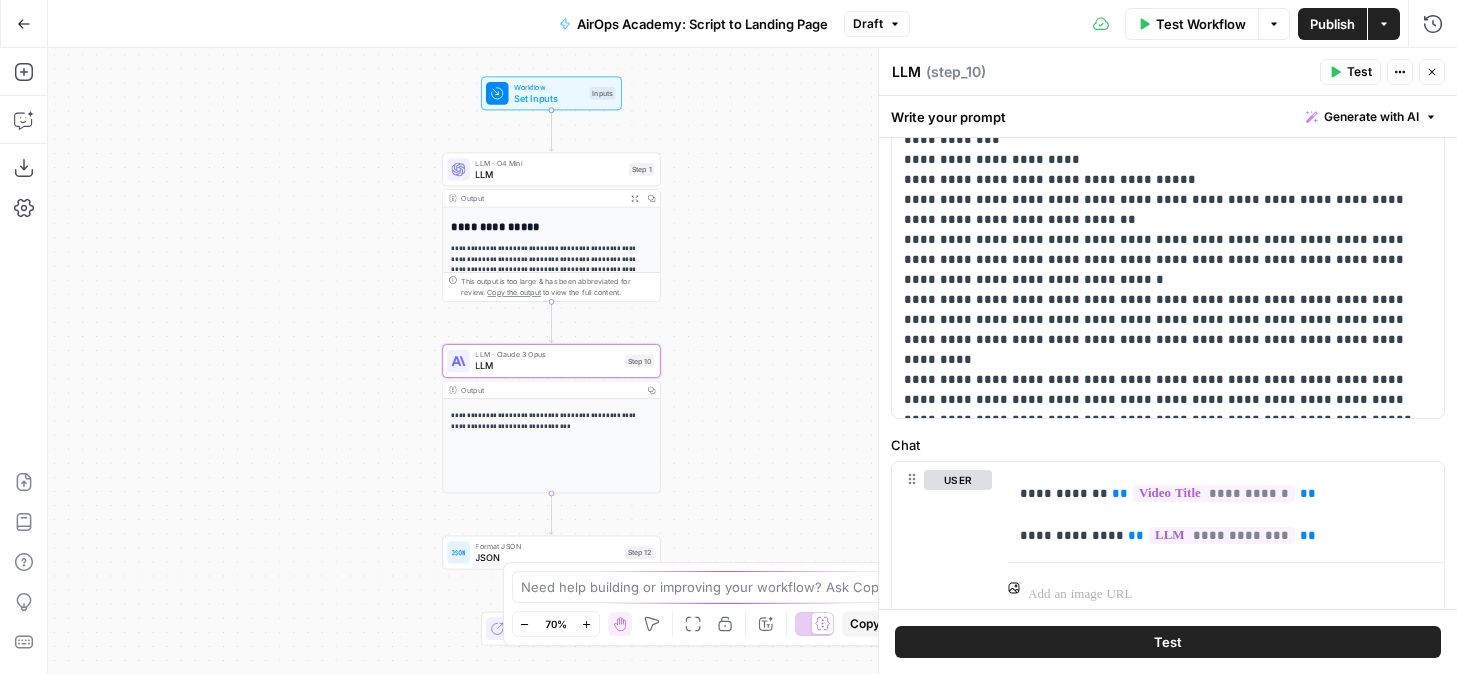 click on "AirOps Academy: Script to Landing Page" at bounding box center (702, 24) 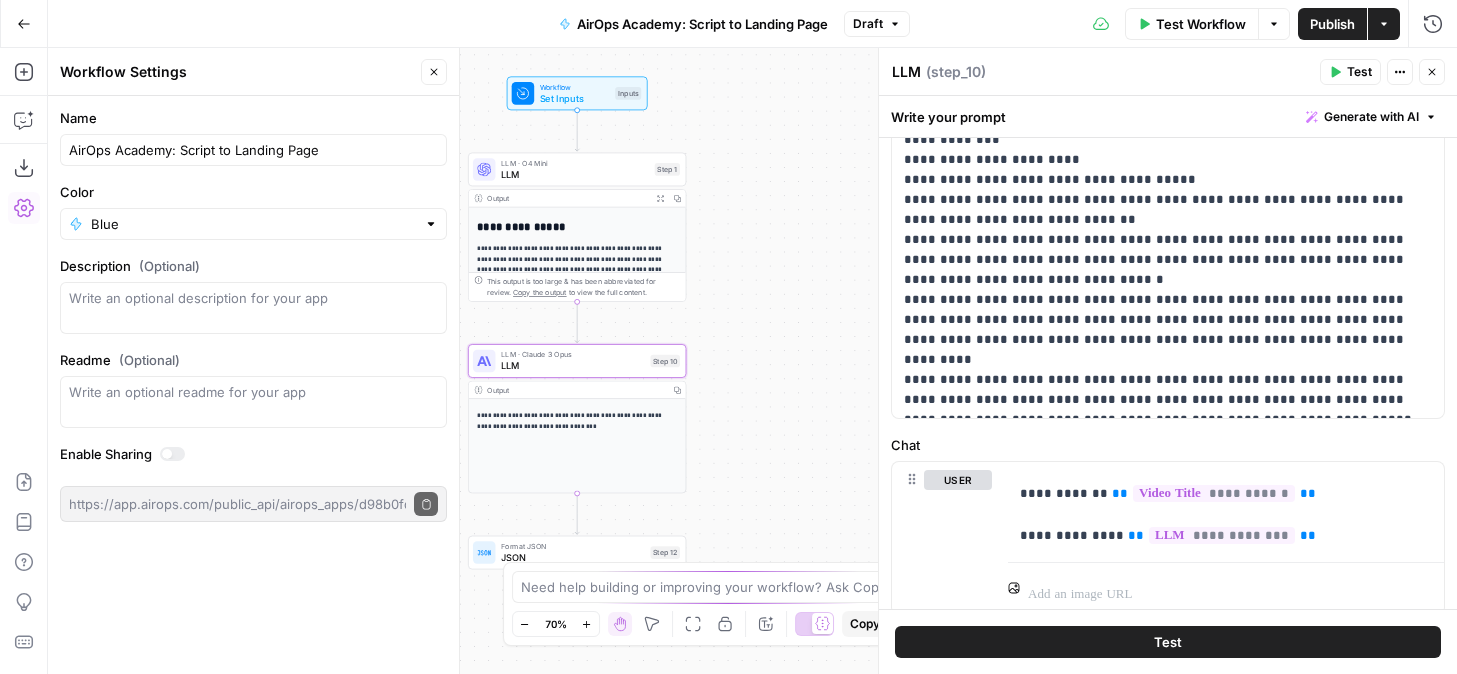 click on "Draft" at bounding box center (868, 24) 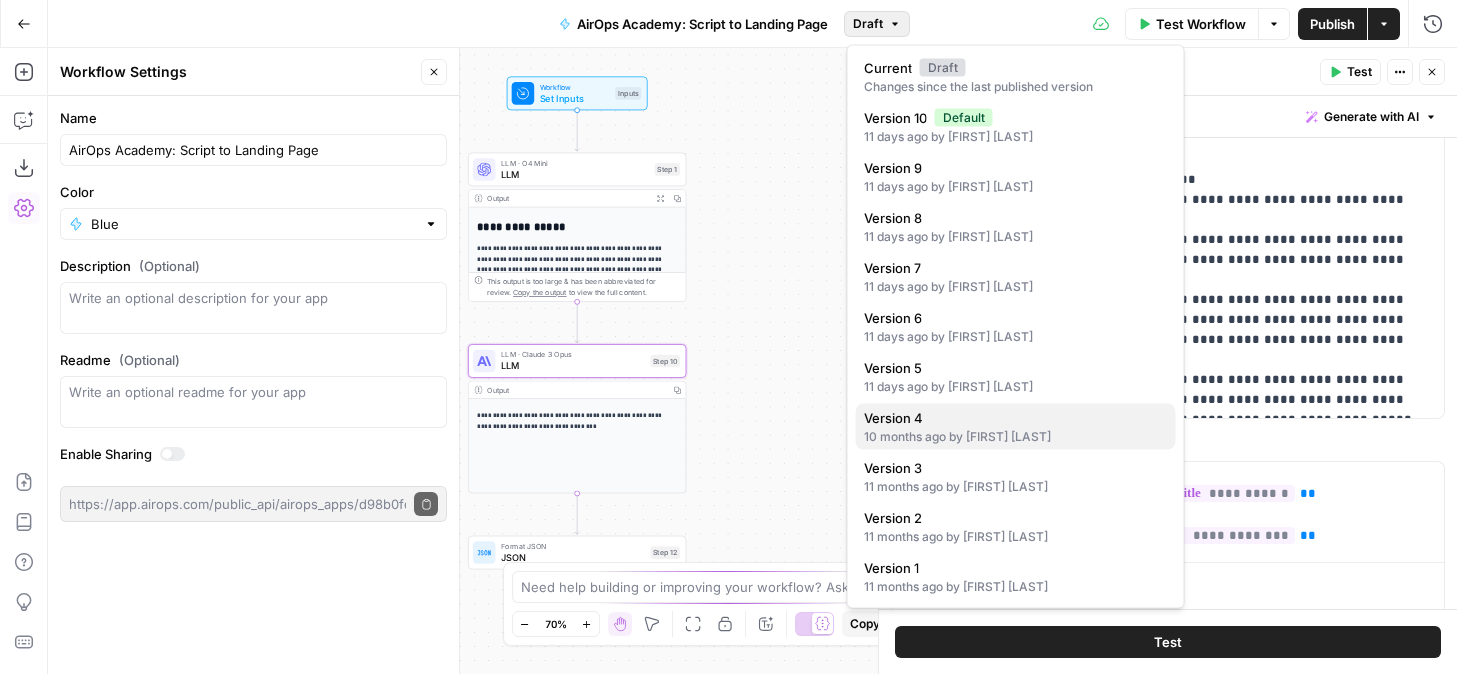 click on "10 months ago
by Eoin Clancy" at bounding box center [1016, 437] 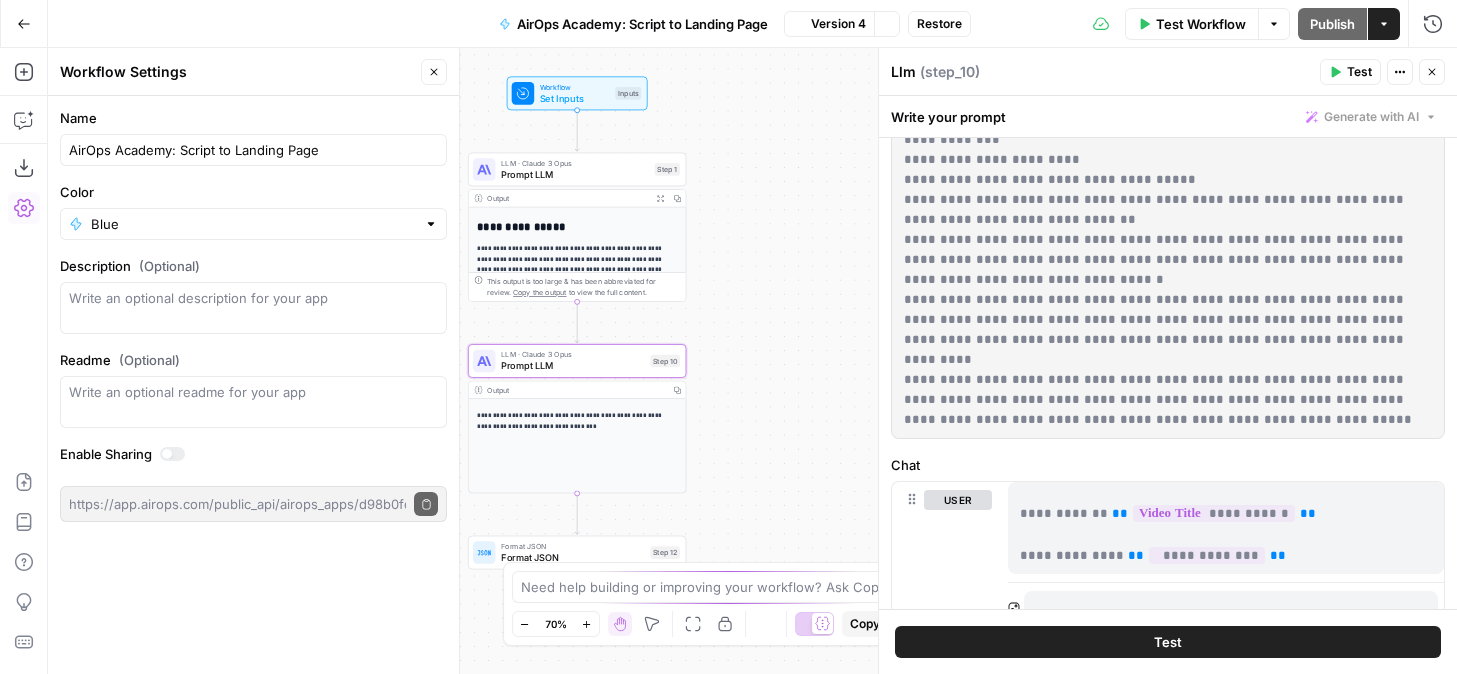 scroll, scrollTop: 0, scrollLeft: 0, axis: both 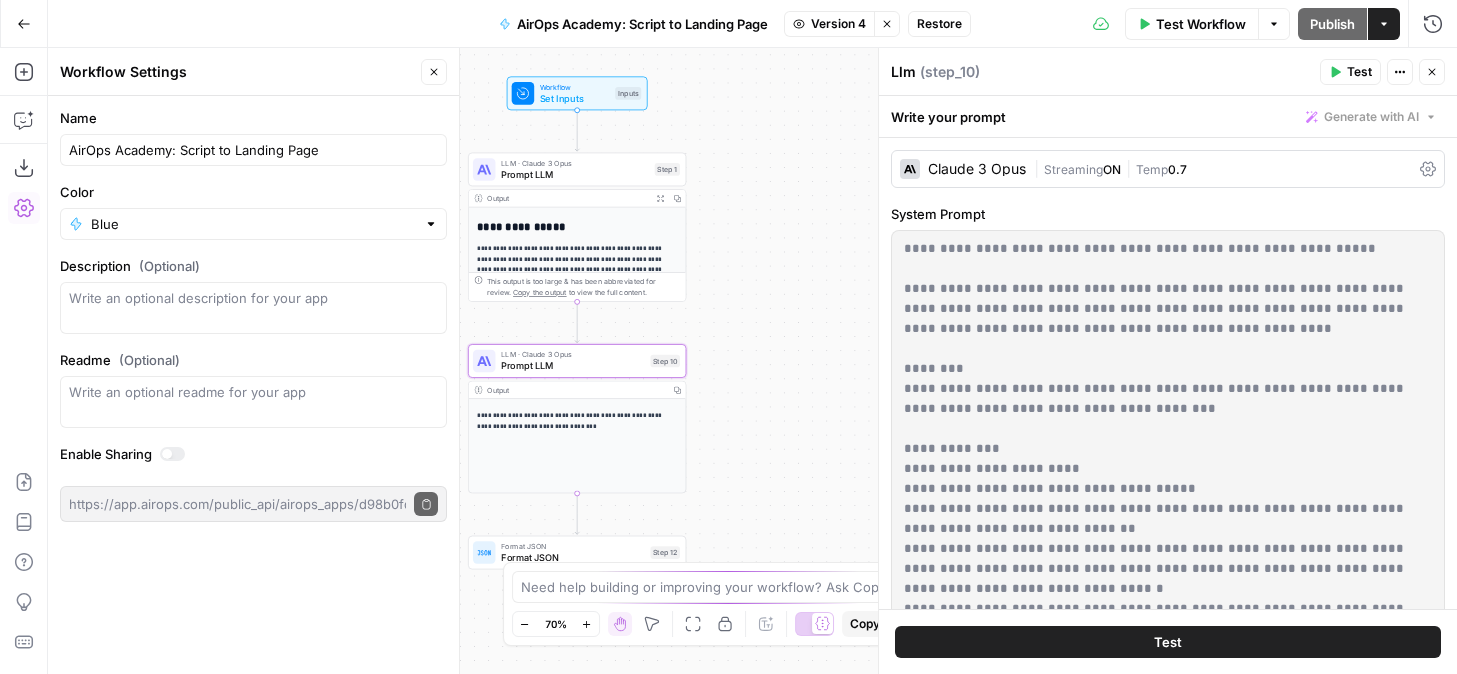 click on "Close" at bounding box center (434, 72) 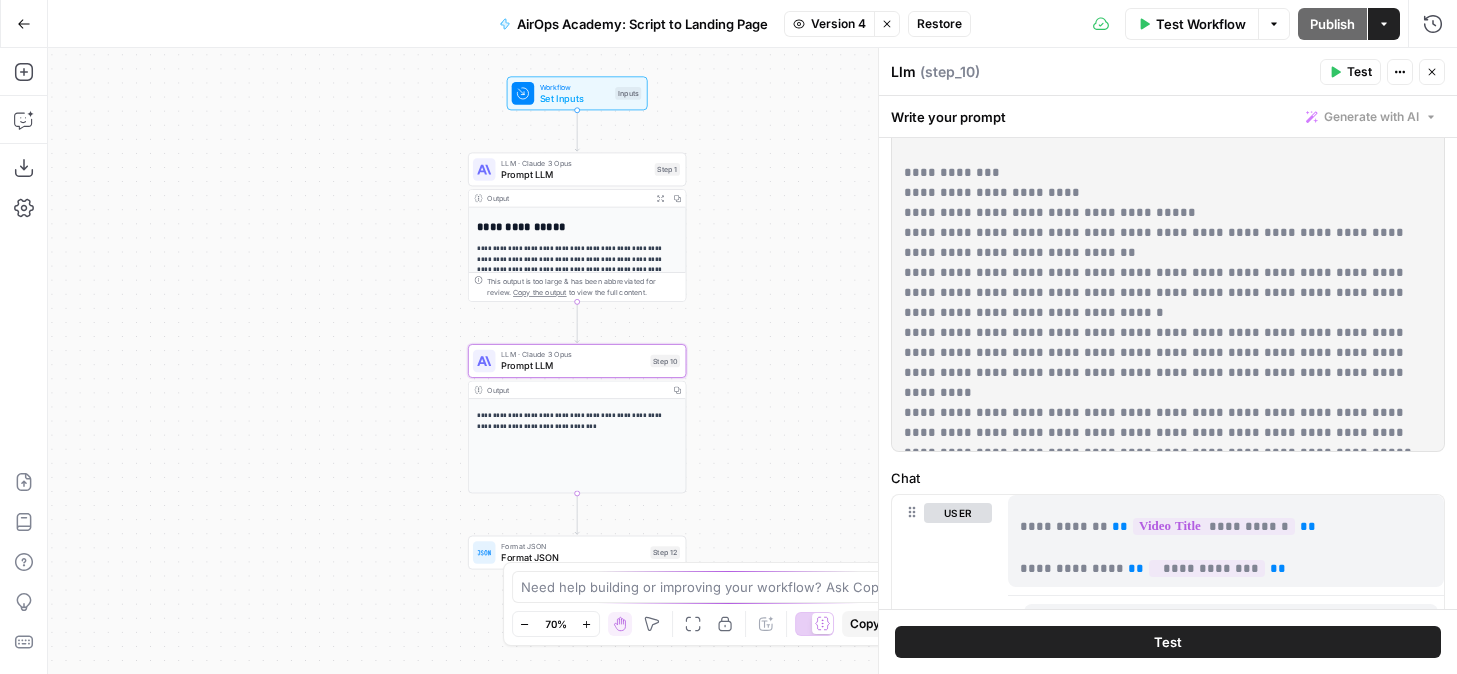 scroll, scrollTop: 297, scrollLeft: 0, axis: vertical 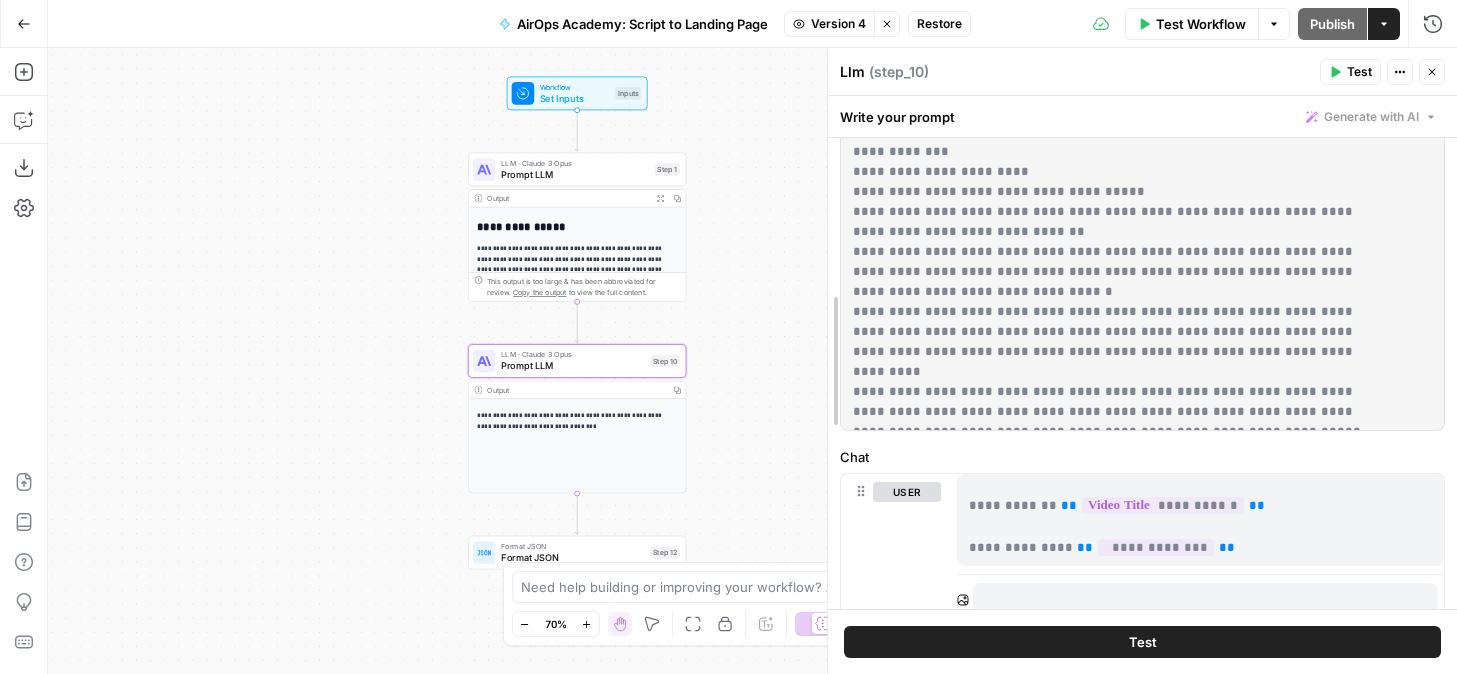 drag, startPoint x: 877, startPoint y: 305, endPoint x: 697, endPoint y: 305, distance: 180 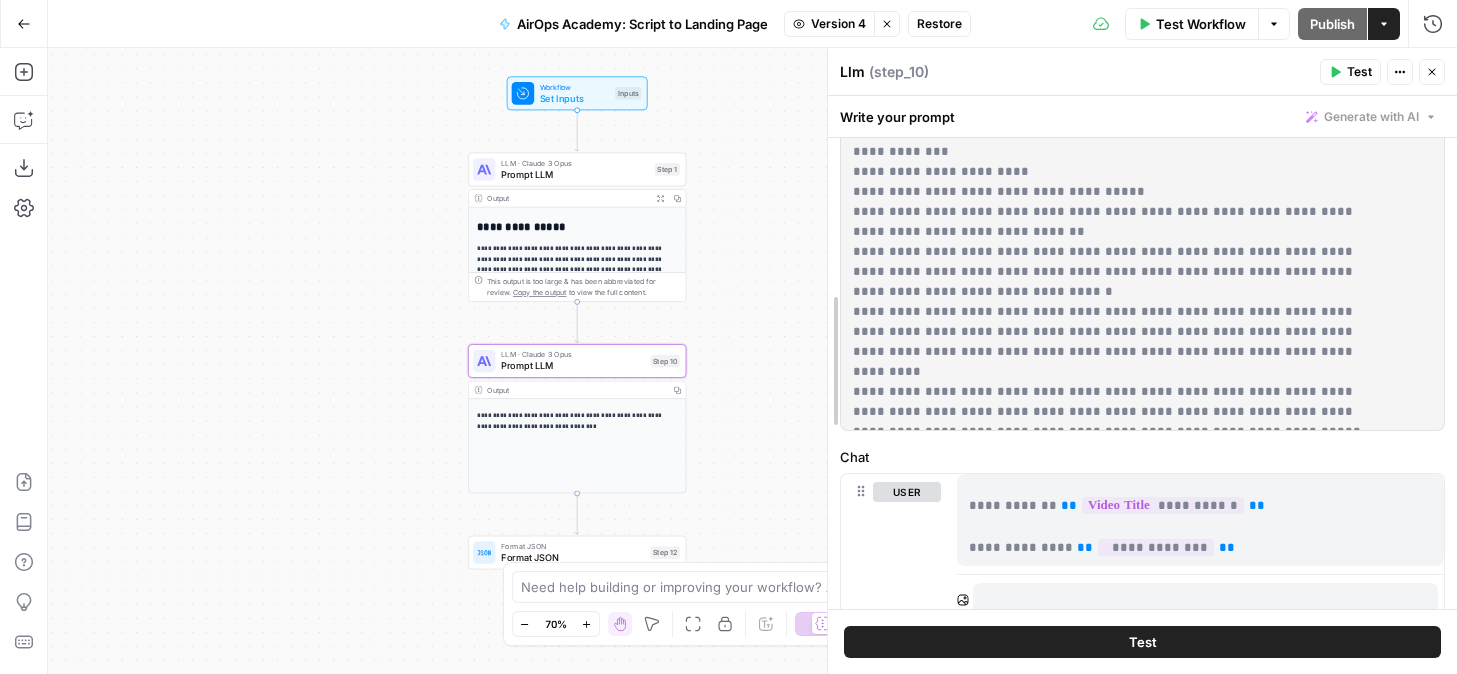 click at bounding box center (828, 361) 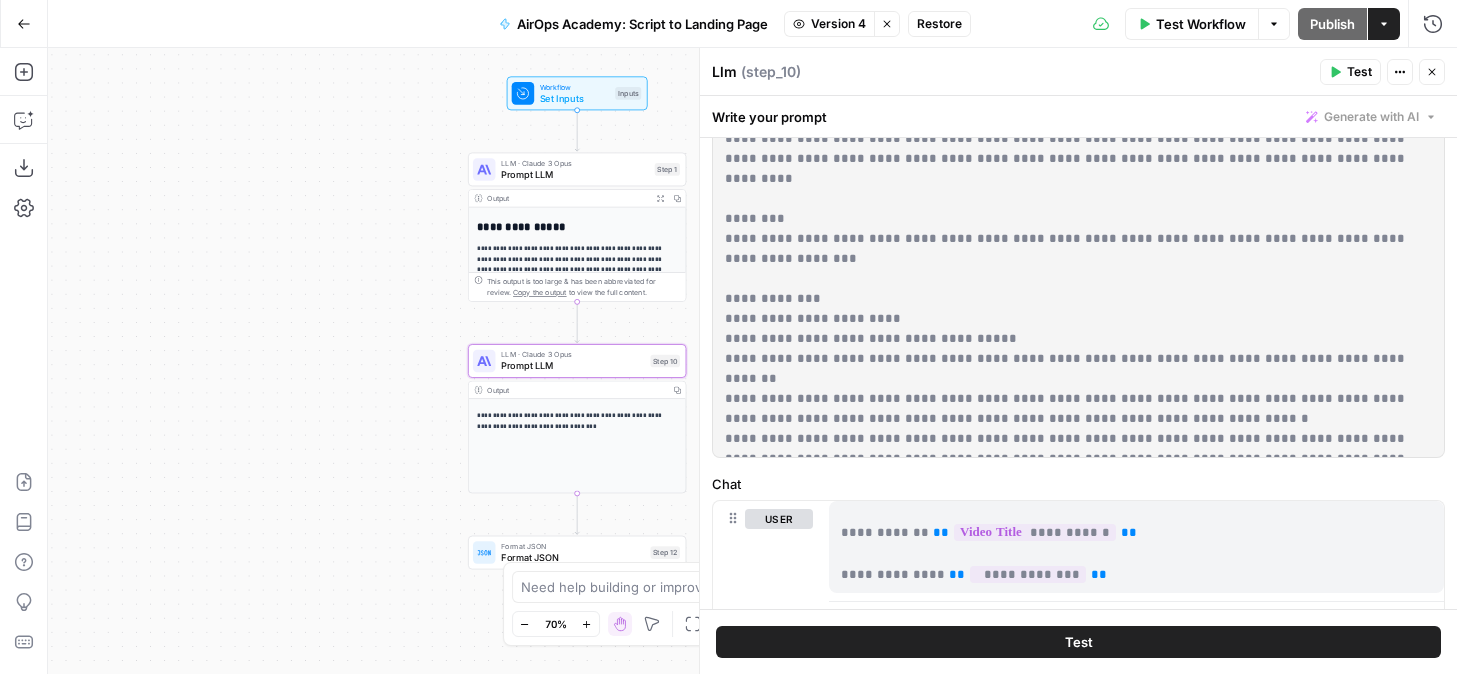 scroll, scrollTop: 300, scrollLeft: 0, axis: vertical 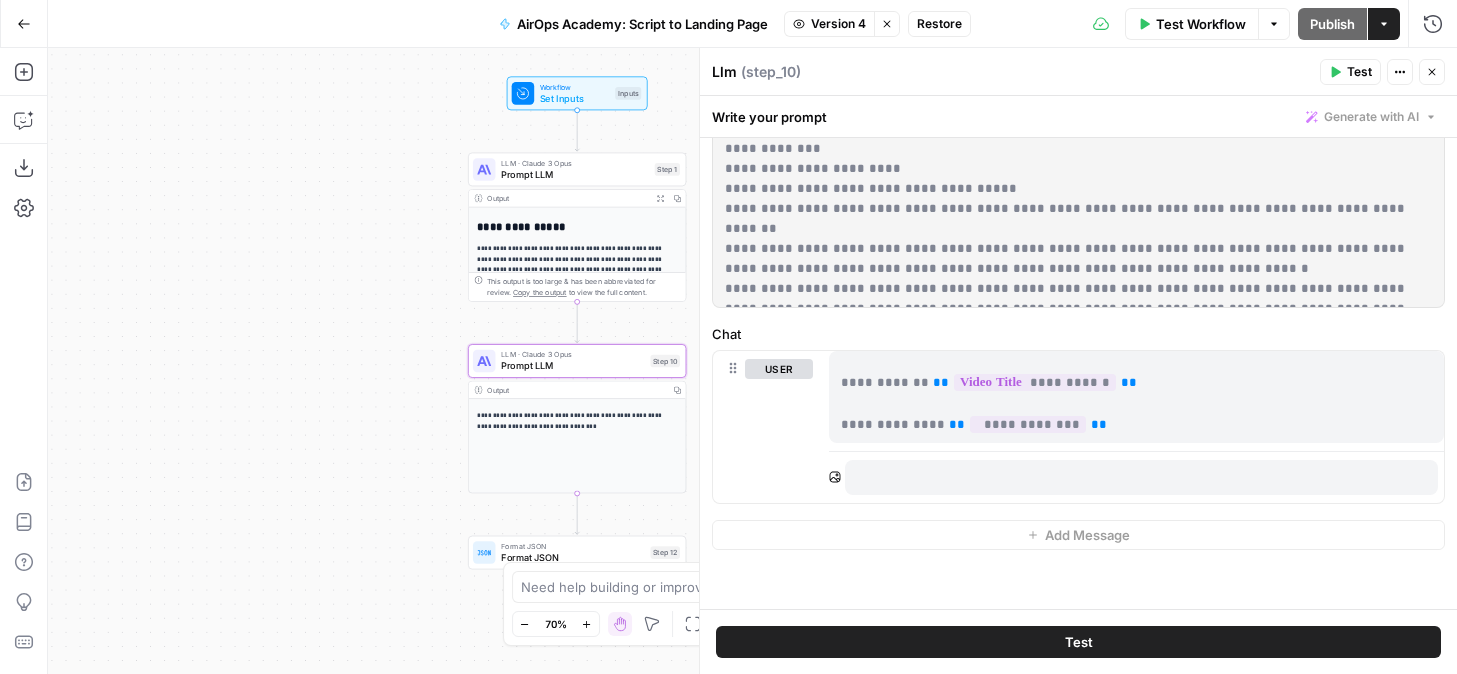 click on "LLM · Claude 3 Opus" at bounding box center (575, 162) 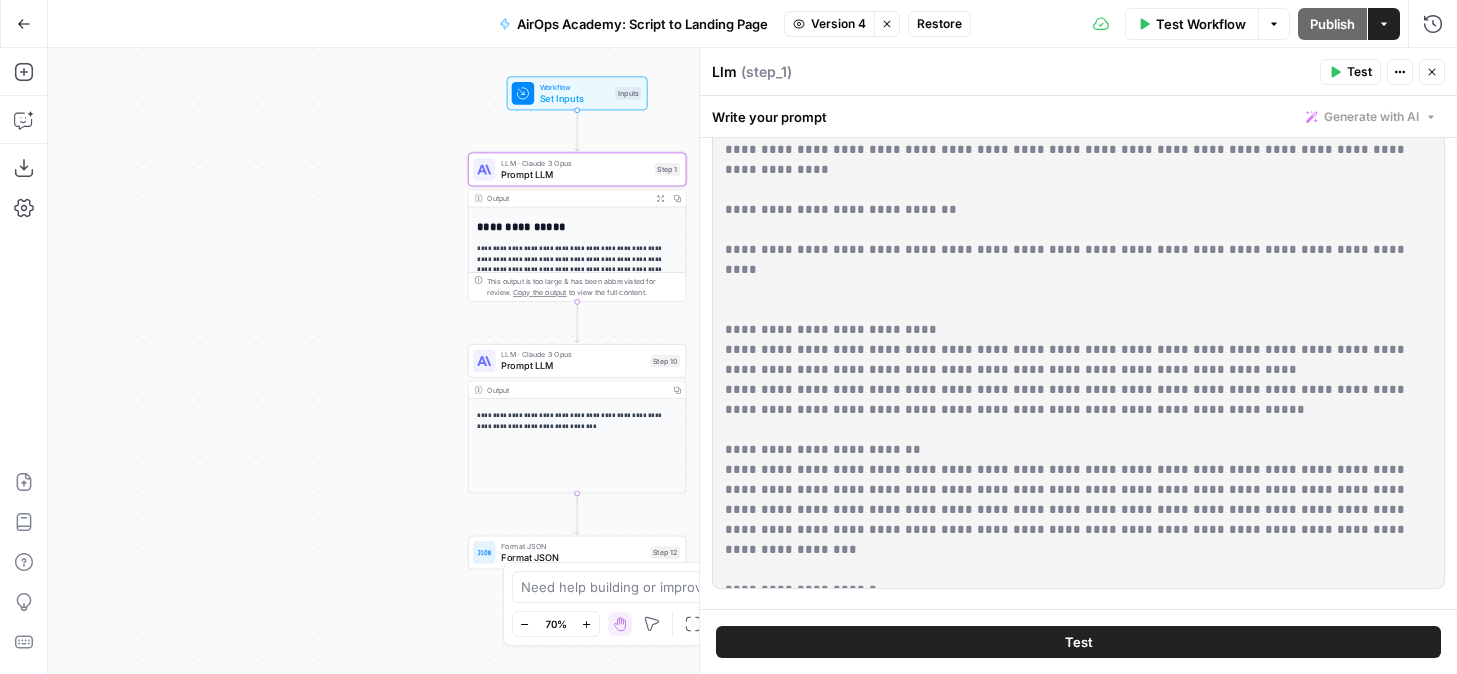 scroll, scrollTop: 3, scrollLeft: 0, axis: vertical 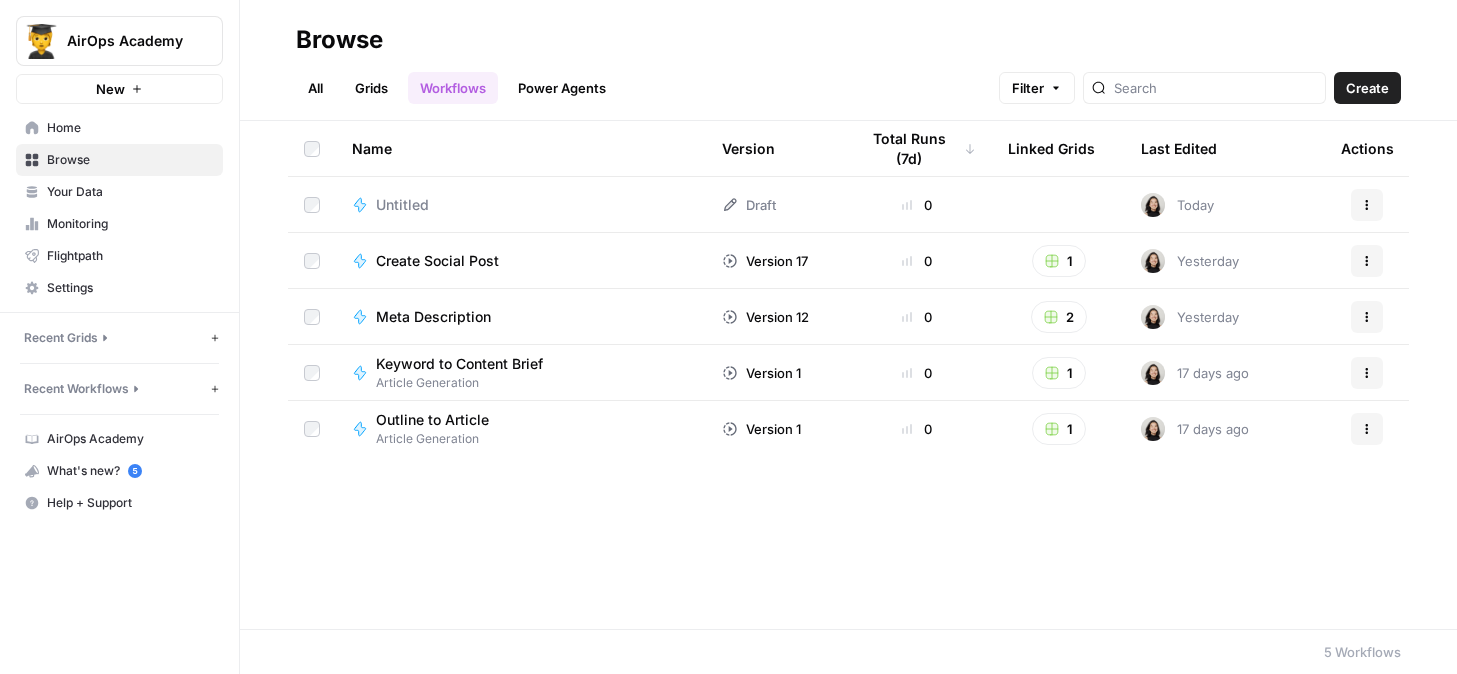 click on "Create Social Post" at bounding box center [437, 261] 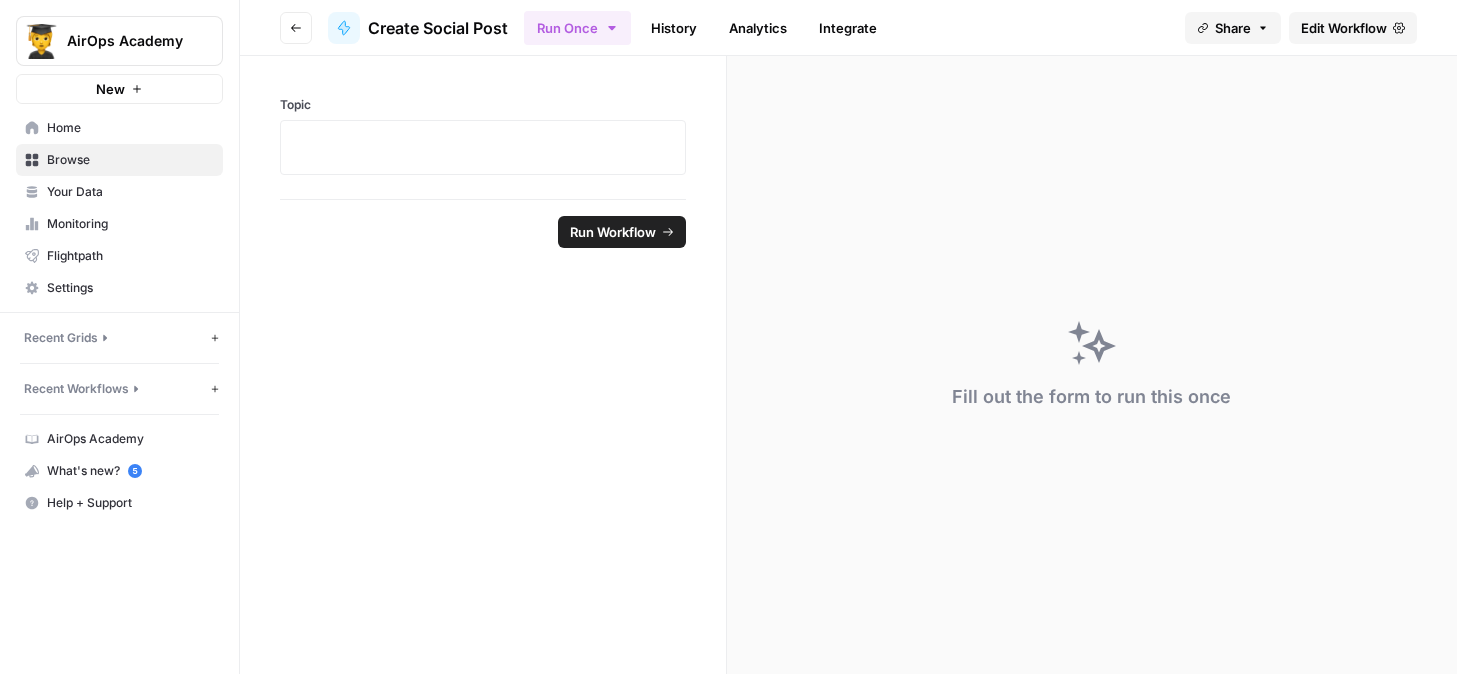 click on "Edit Workflow" at bounding box center (1344, 28) 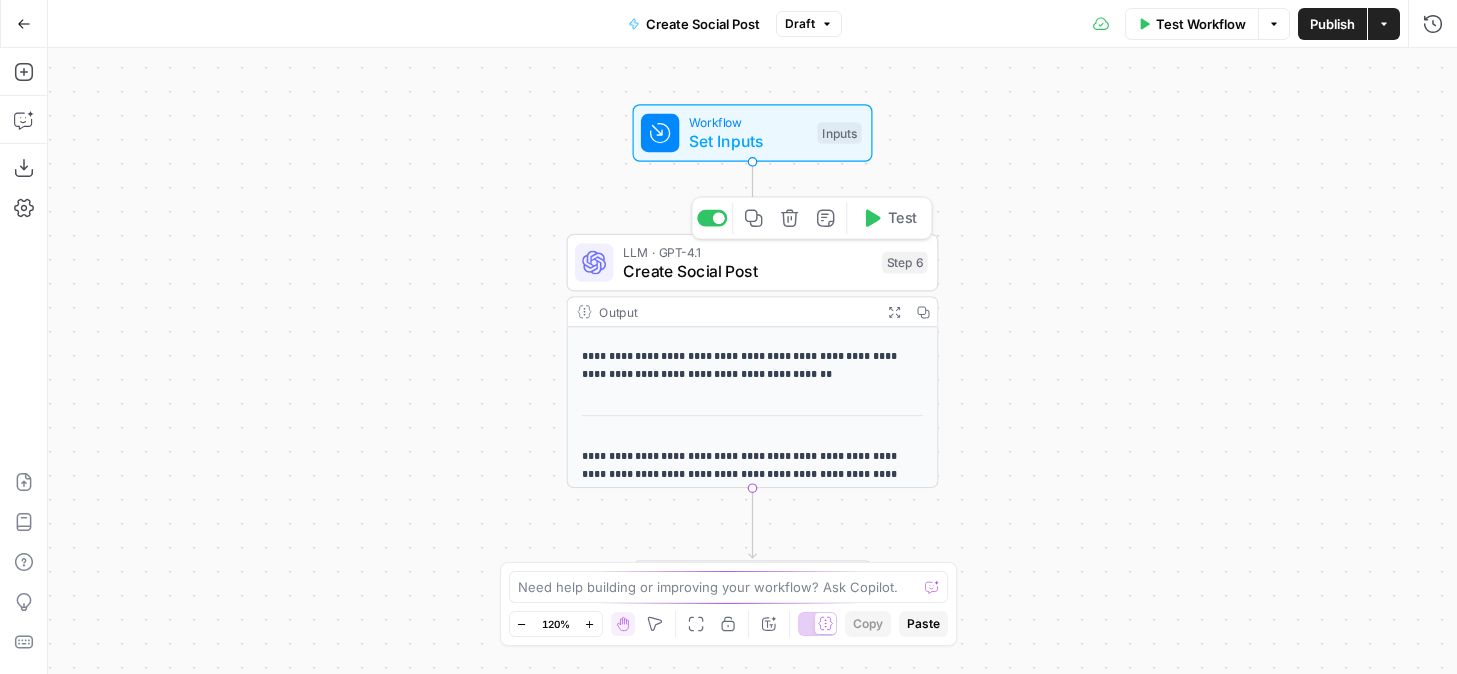 click on "Create Social Post" at bounding box center [748, 271] 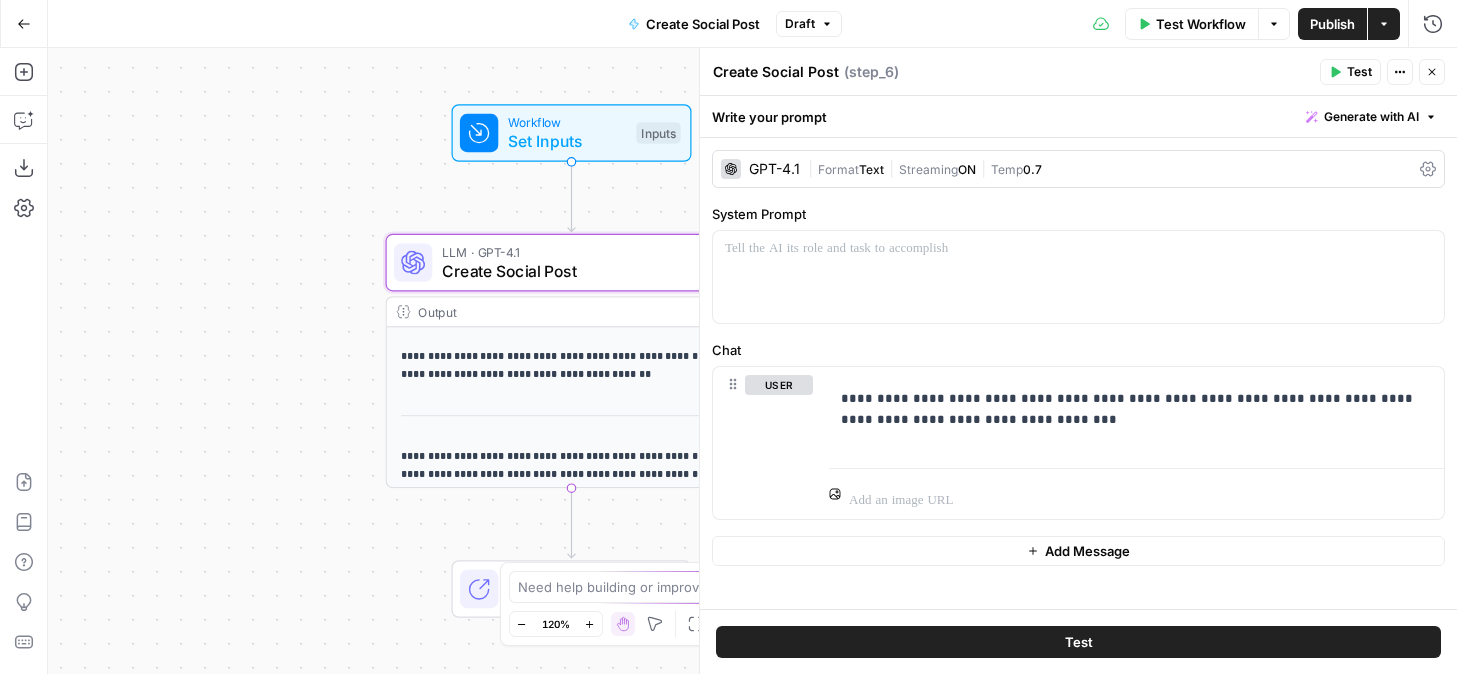 drag, startPoint x: 470, startPoint y: 329, endPoint x: 284, endPoint y: 329, distance: 186 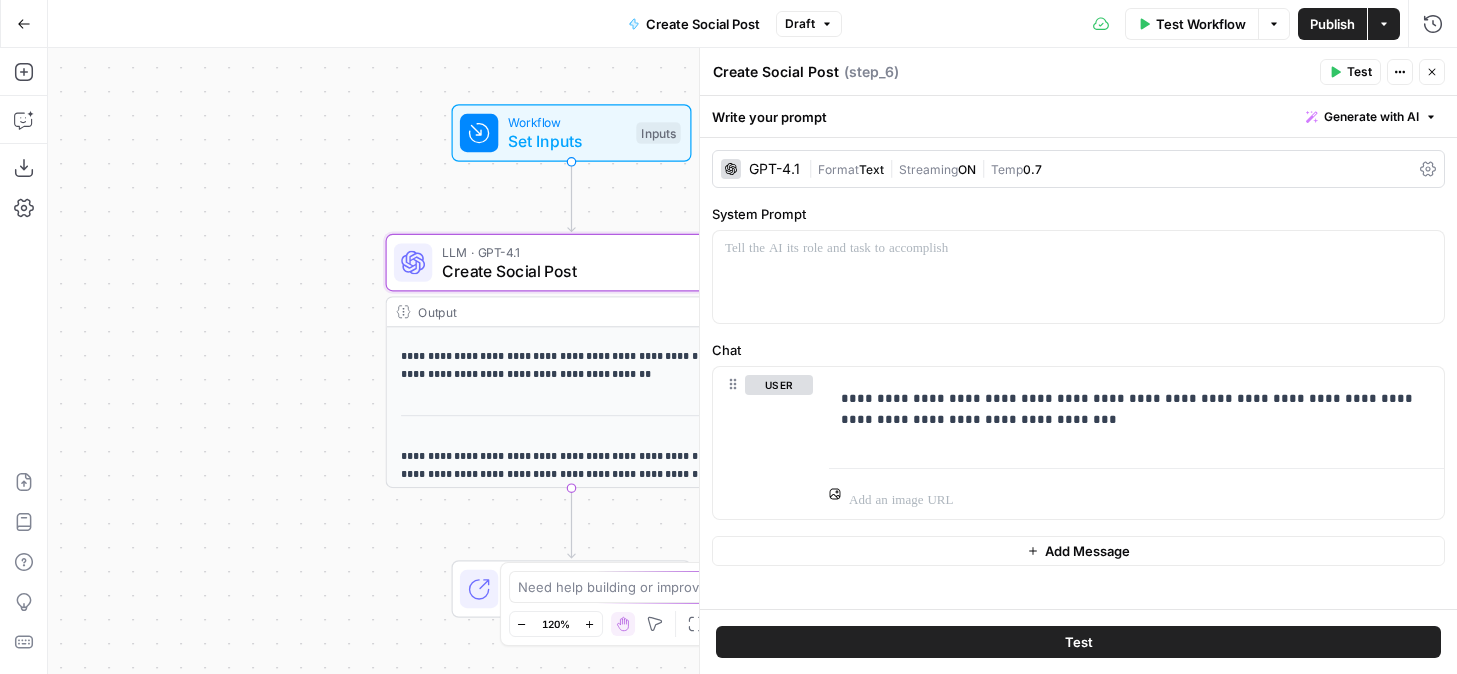 click on "**********" at bounding box center [752, 361] 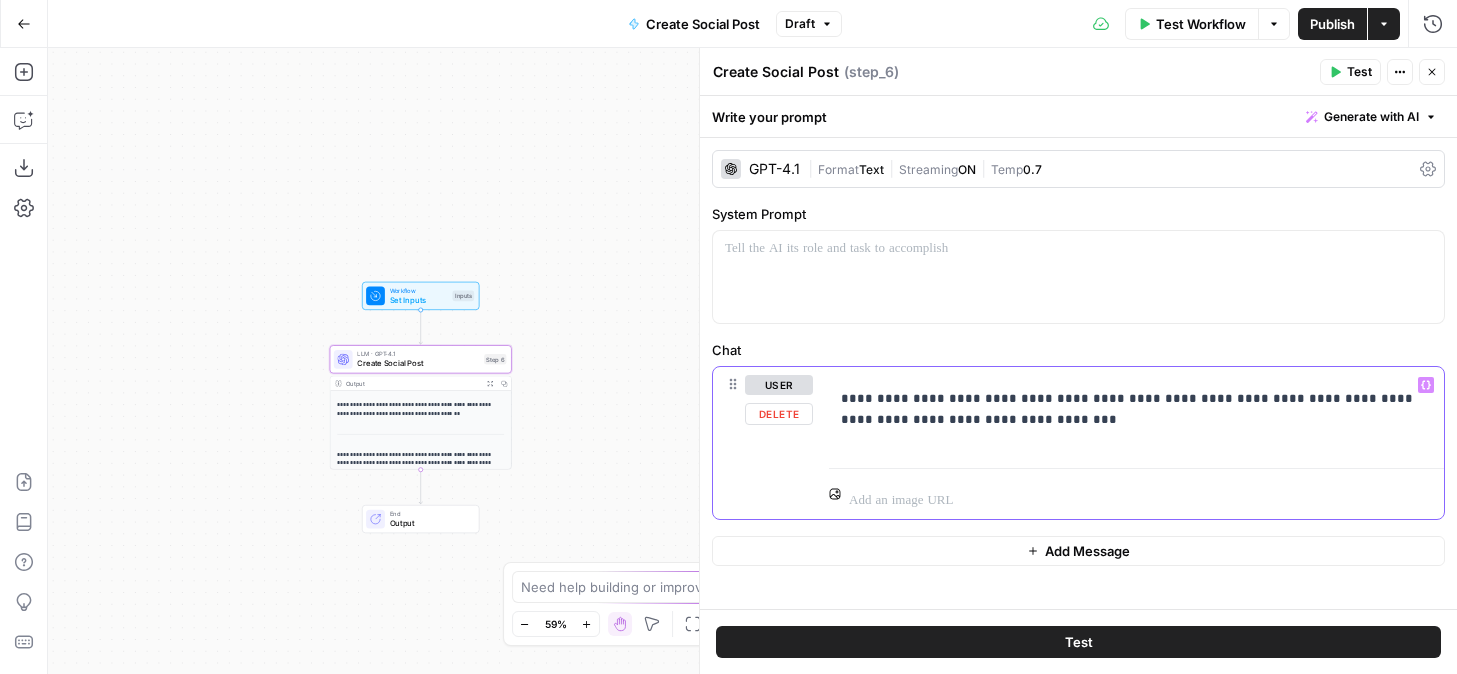 click on "**********" at bounding box center (1129, 409) 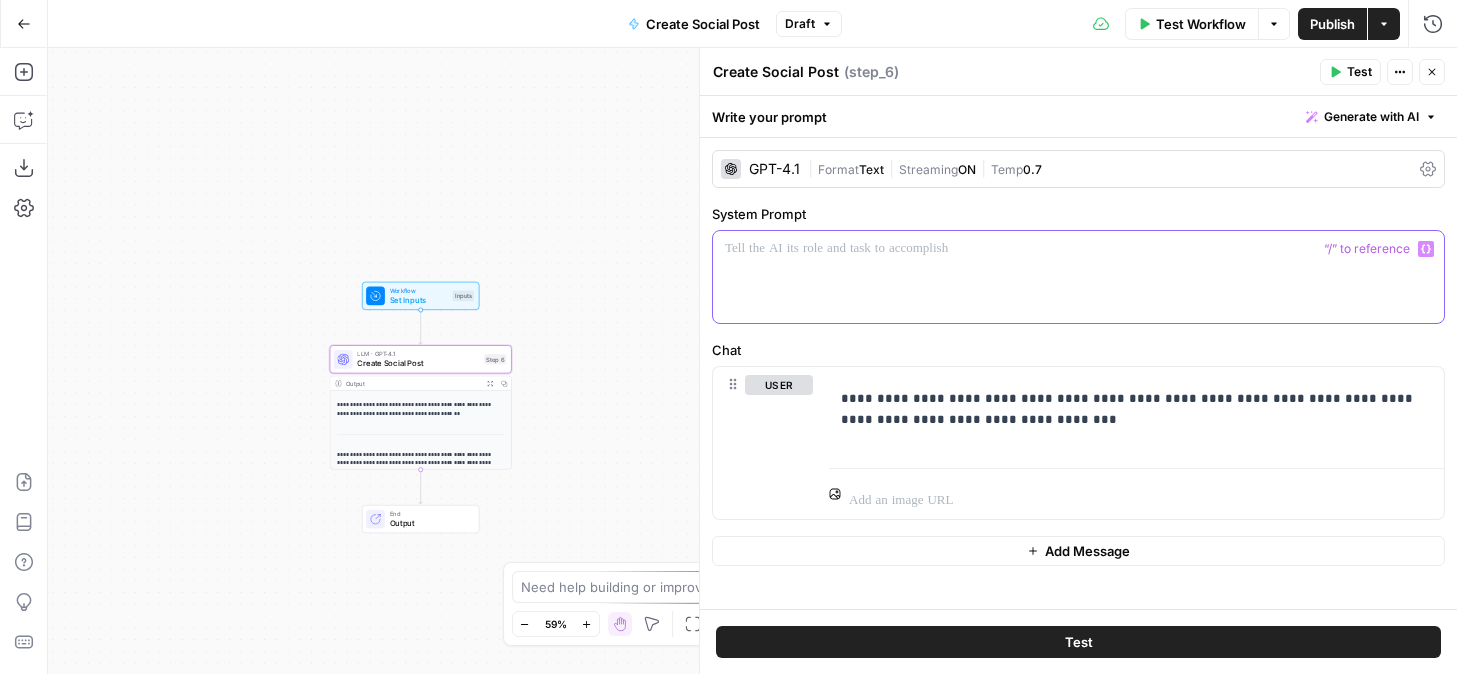 click at bounding box center [1078, 277] 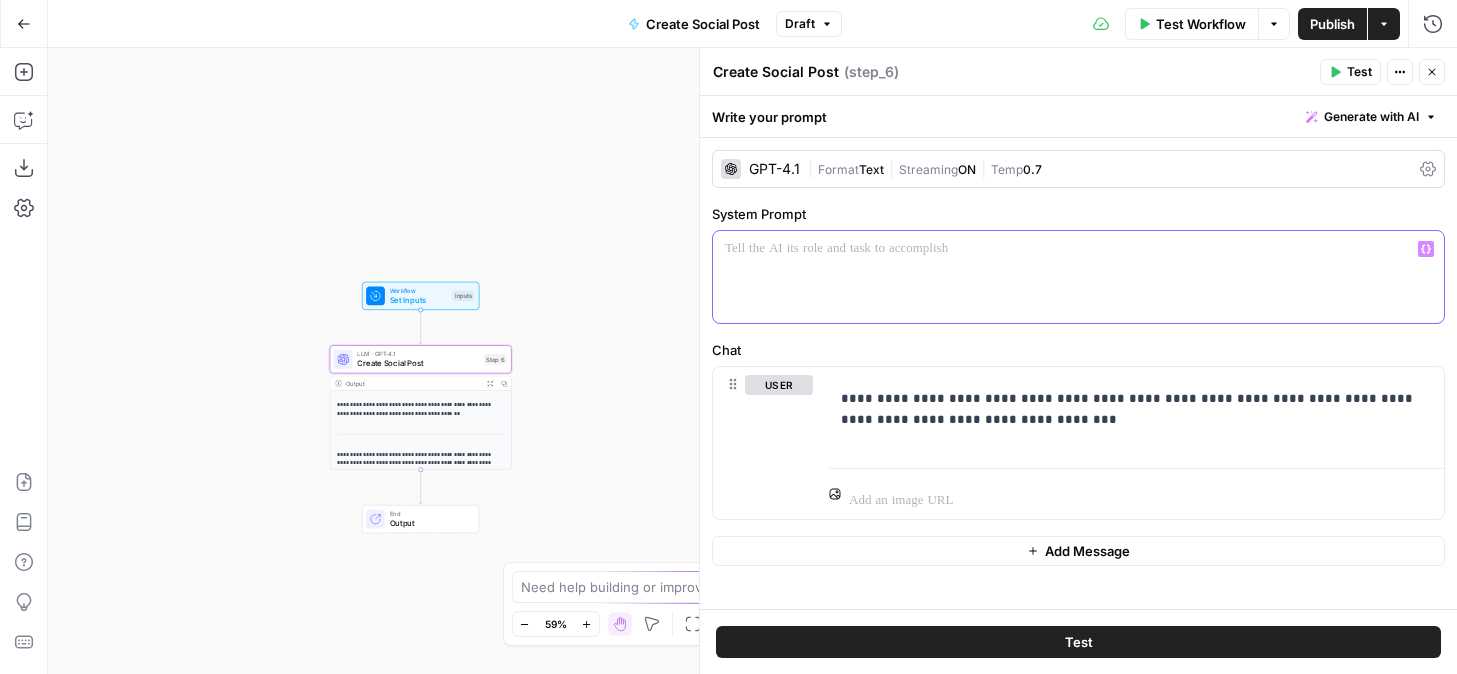 type 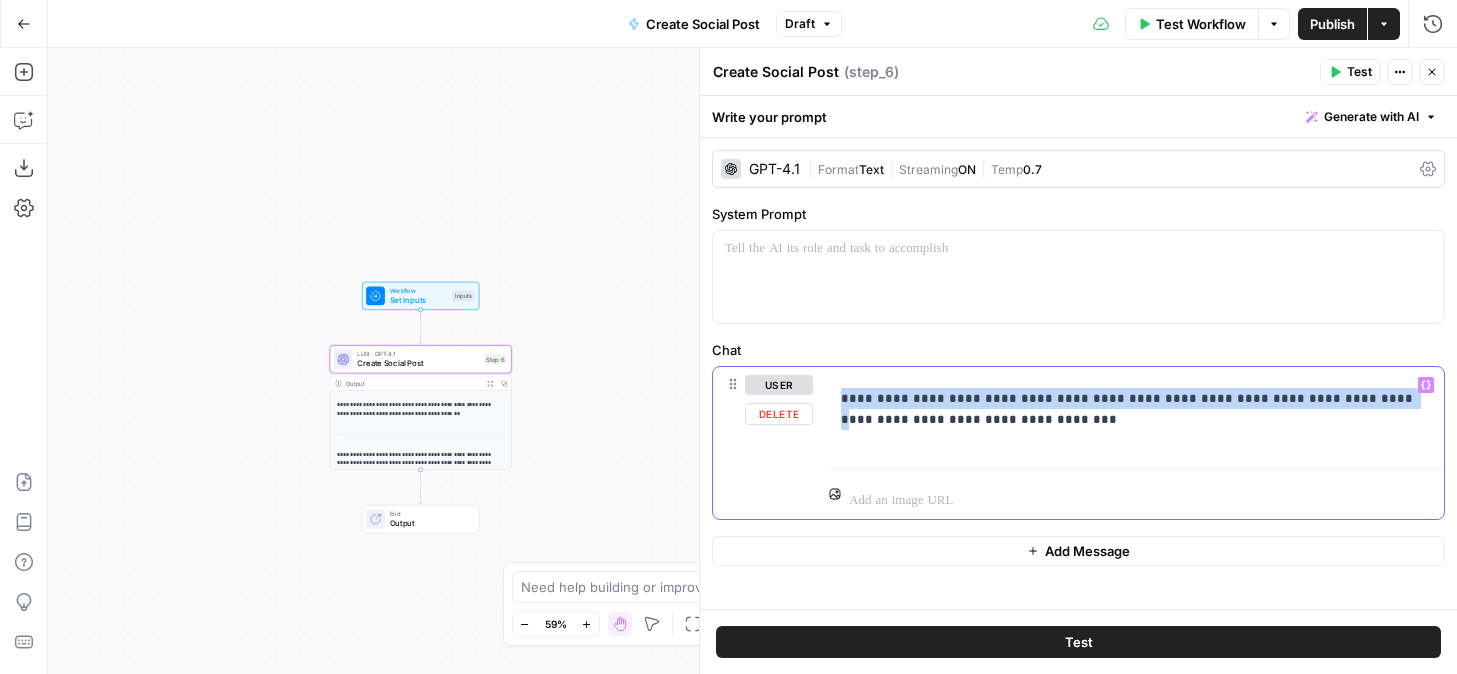 drag, startPoint x: 1325, startPoint y: 399, endPoint x: 797, endPoint y: 387, distance: 528.13635 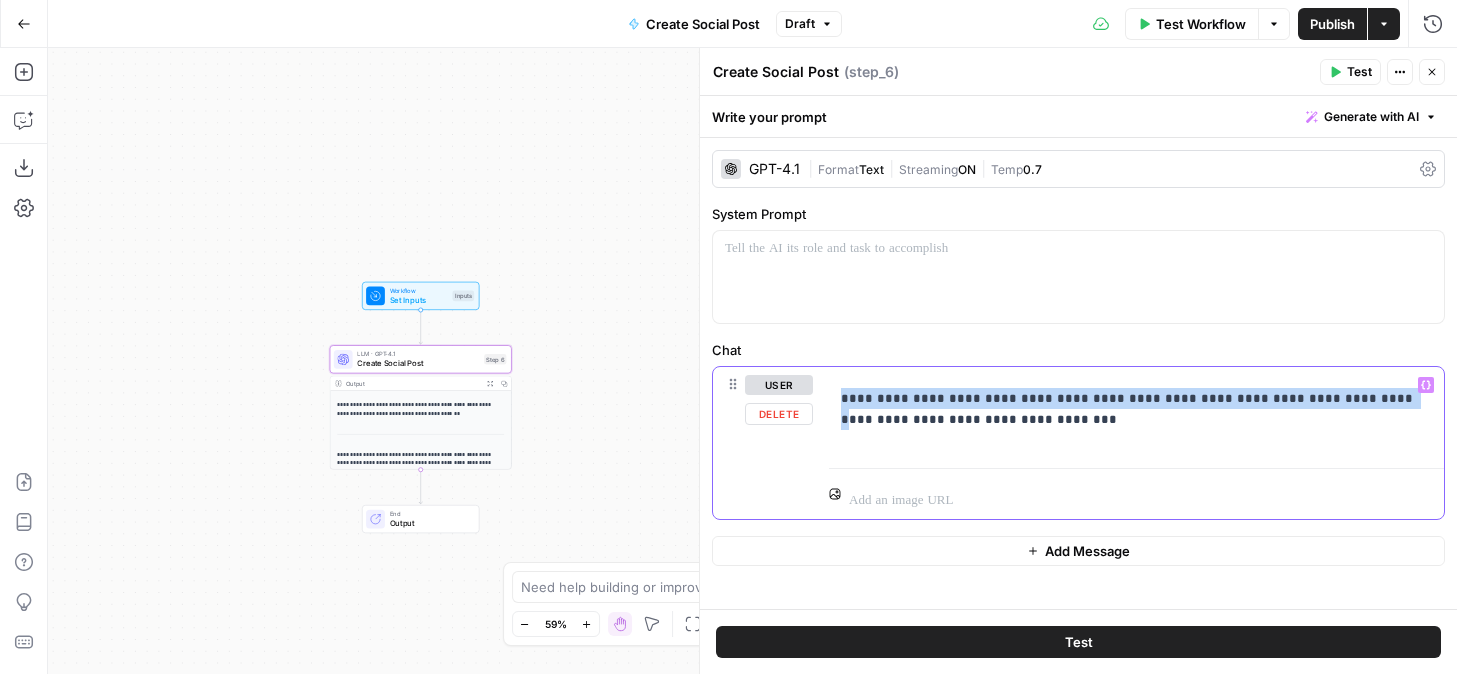 click on "**********" at bounding box center [1078, 442] 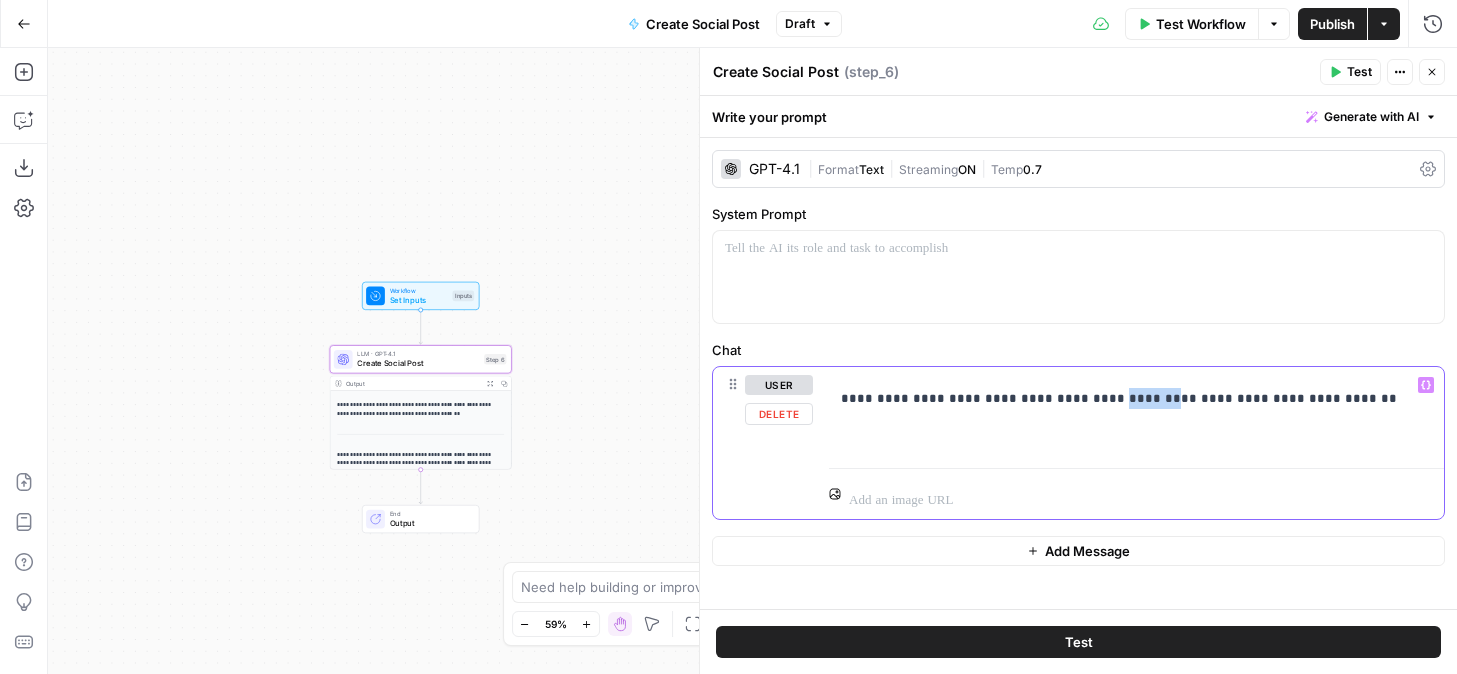 click on "**********" at bounding box center [1129, 398] 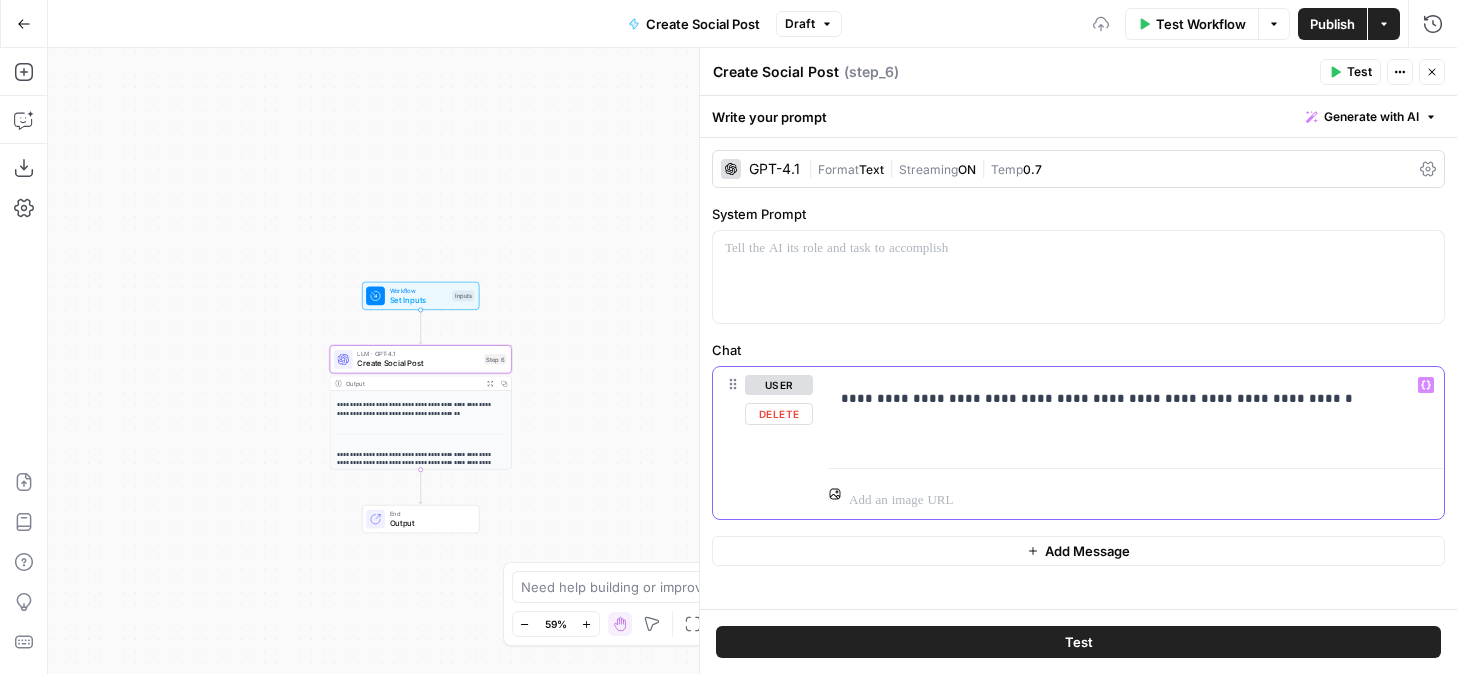 click on "**********" at bounding box center (1129, 398) 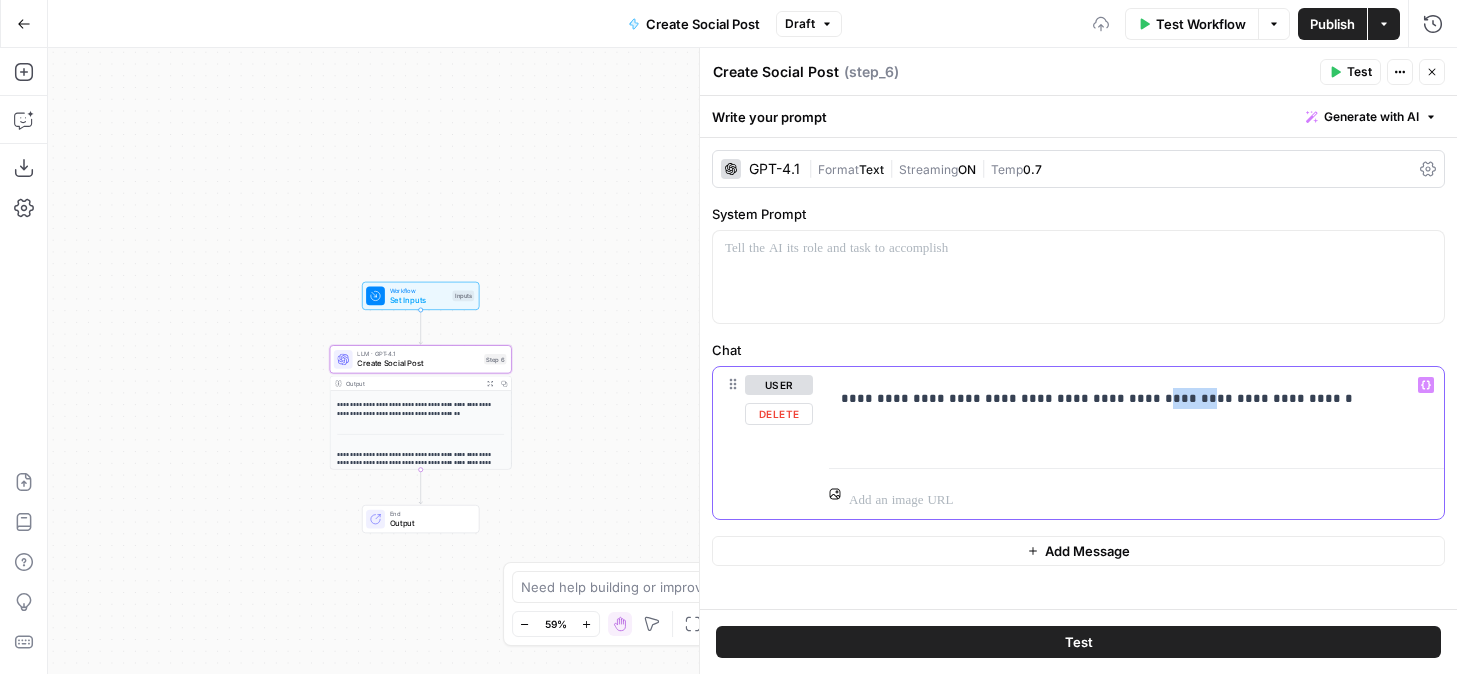 click on "**********" at bounding box center (1129, 398) 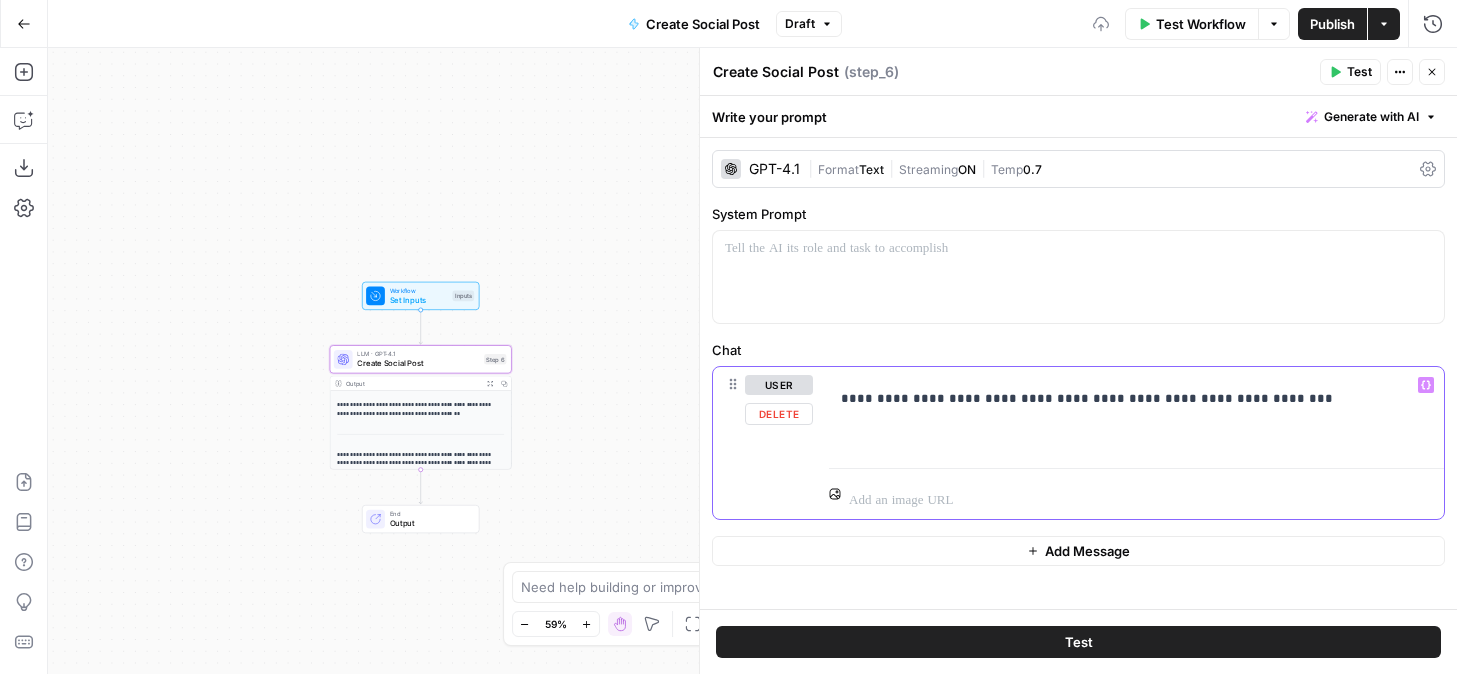 click on "**********" at bounding box center (1129, 398) 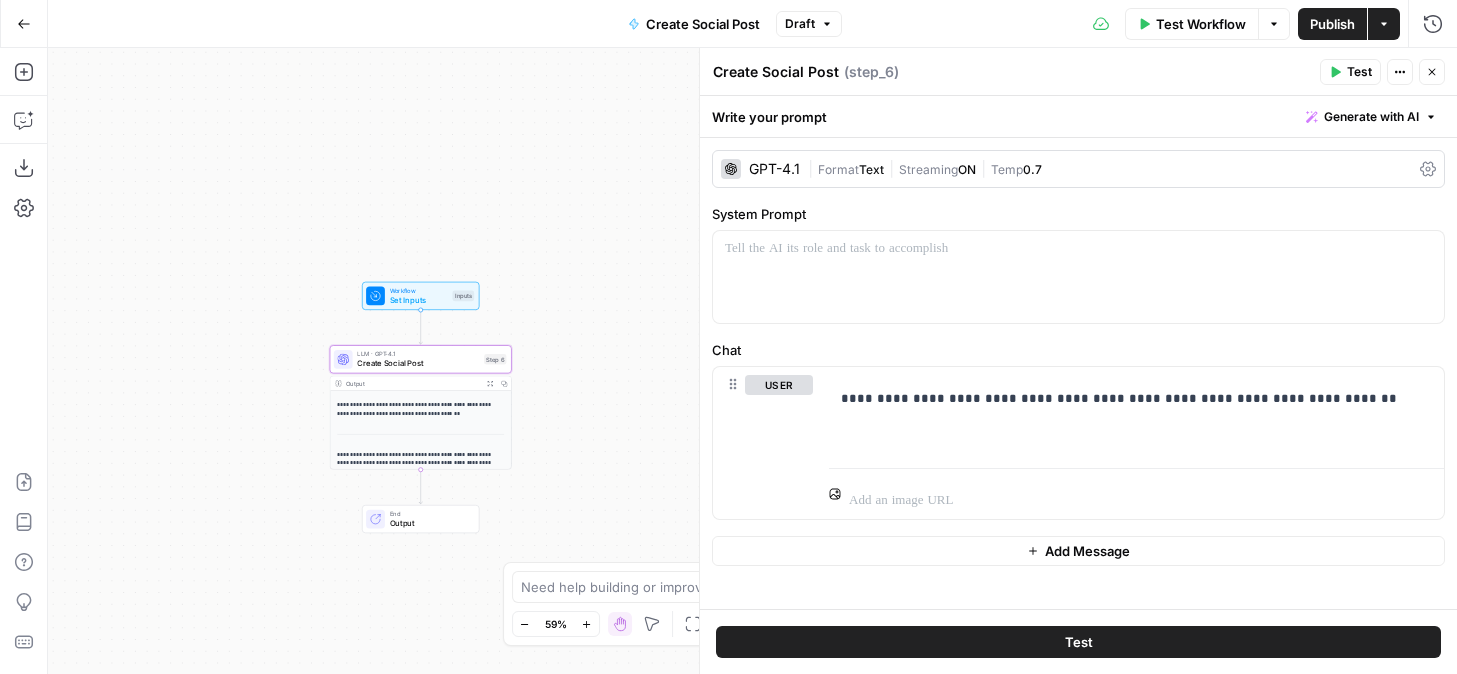 click on "Test" at bounding box center [1078, 642] 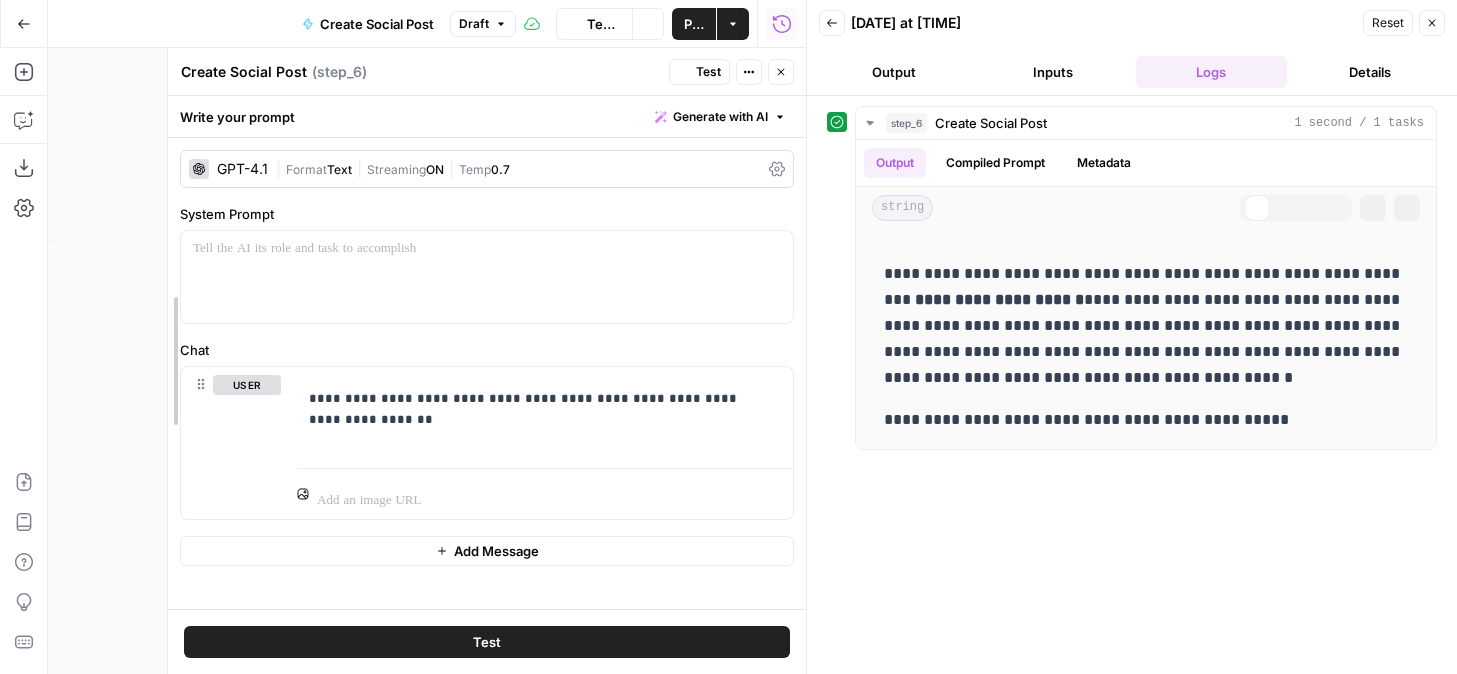 drag, startPoint x: 51, startPoint y: 290, endPoint x: 170, endPoint y: 287, distance: 119.03781 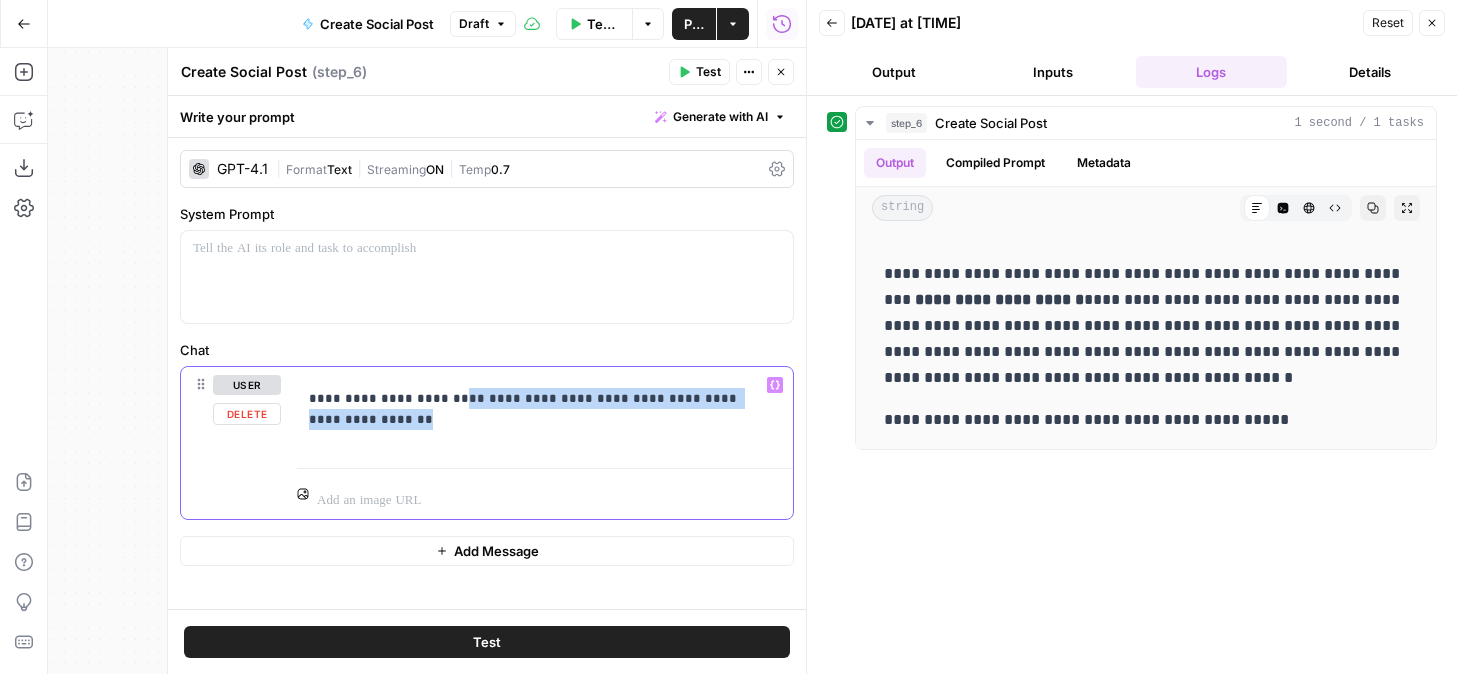 drag, startPoint x: 501, startPoint y: 416, endPoint x: 435, endPoint y: 394, distance: 69.57011 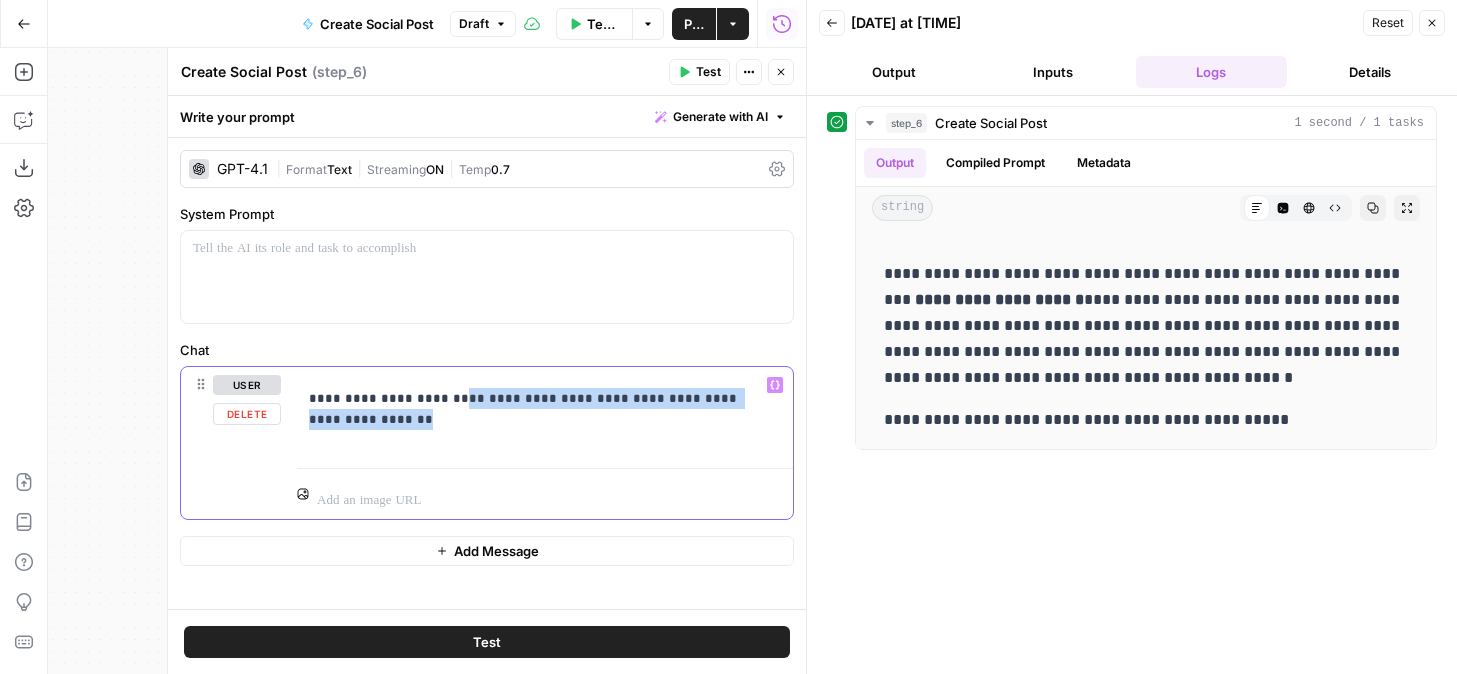 click on "**********" at bounding box center (537, 409) 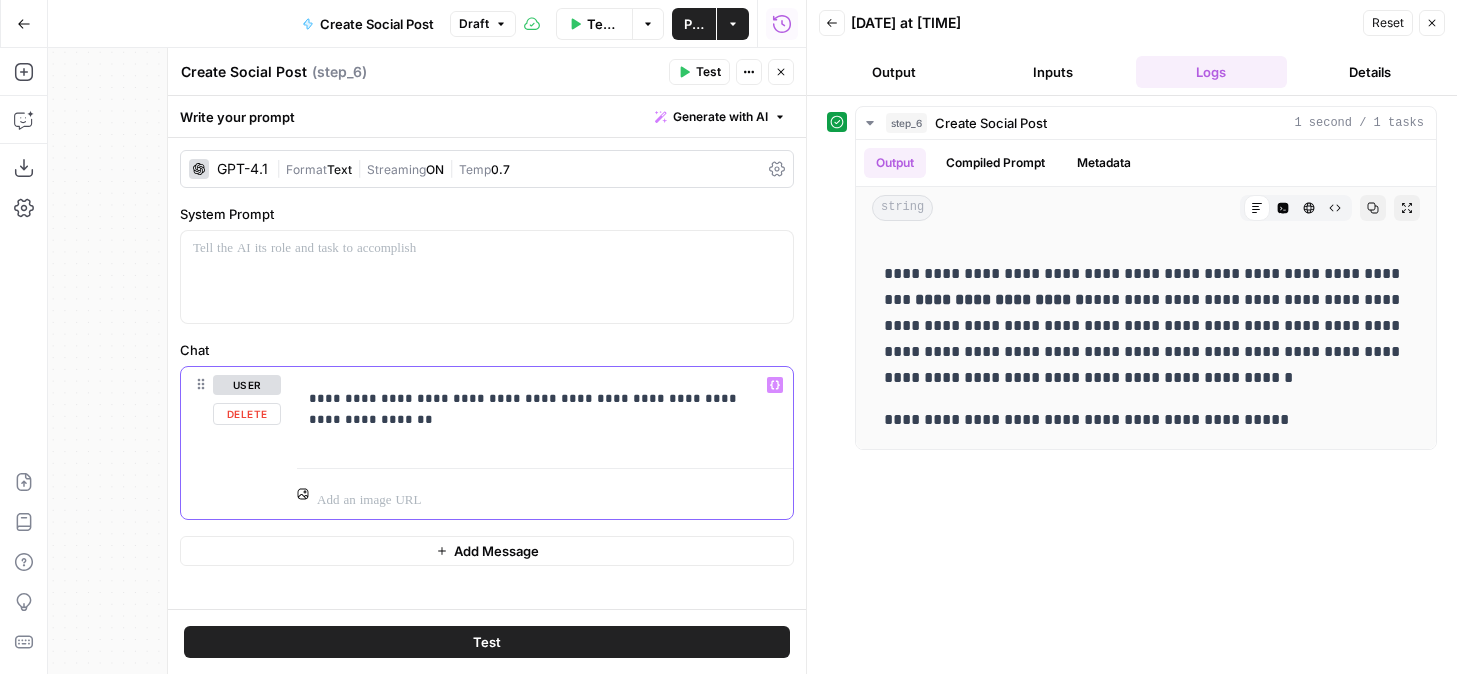 click on "**********" at bounding box center [545, 413] 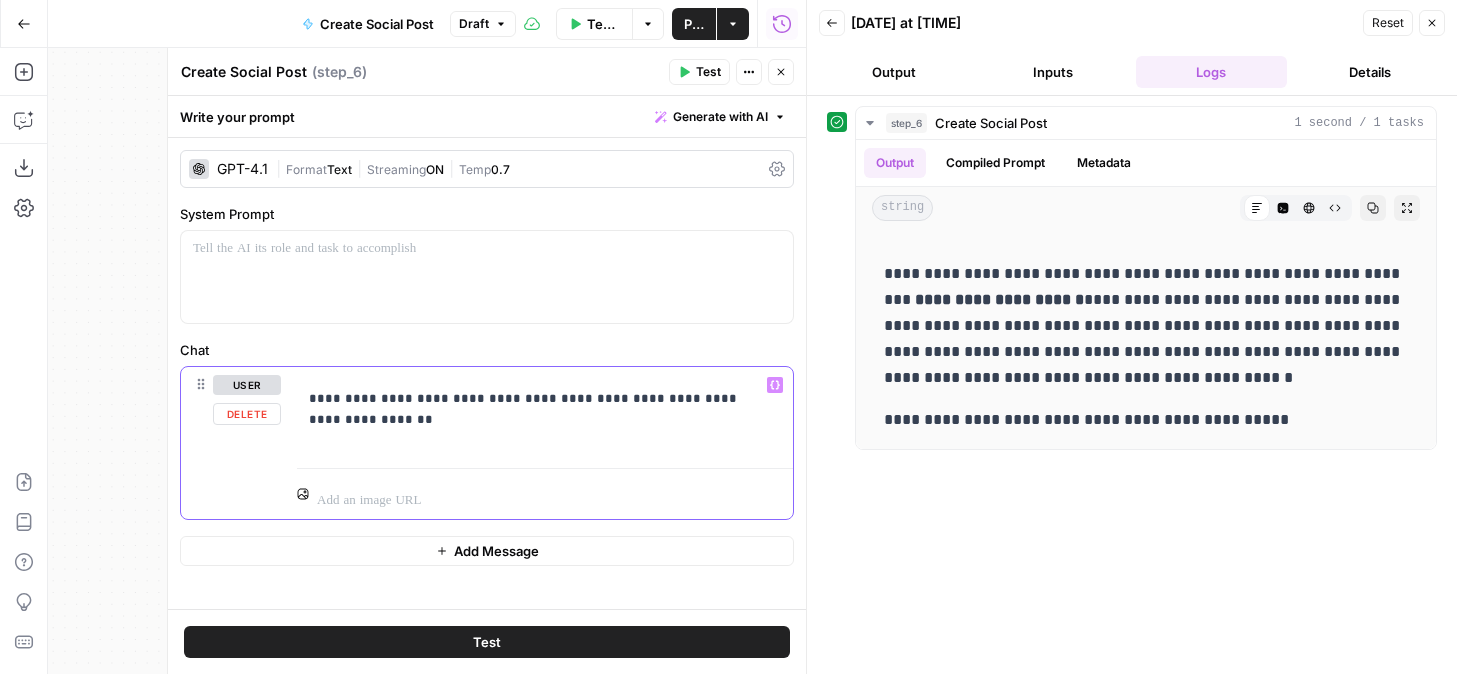 click on "**********" at bounding box center (537, 409) 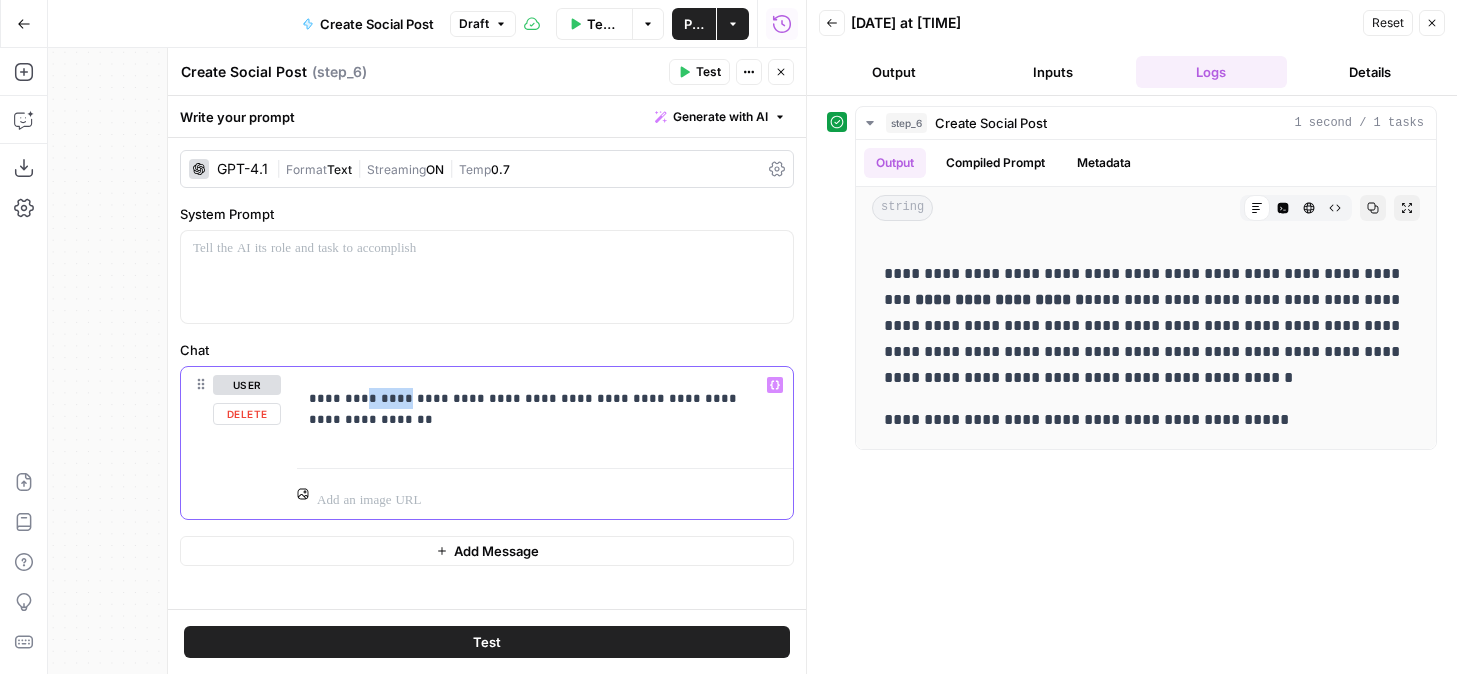 click on "**********" at bounding box center (537, 409) 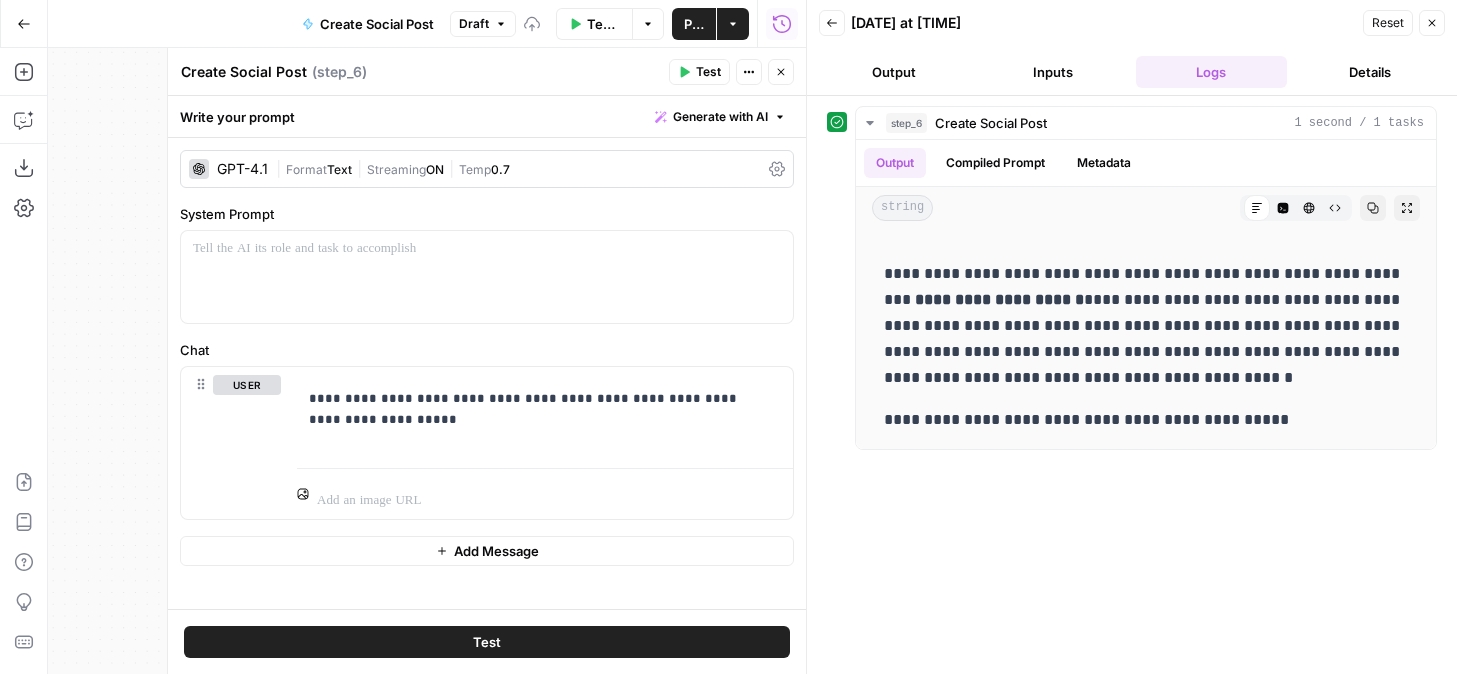 click on "Test" at bounding box center (487, 642) 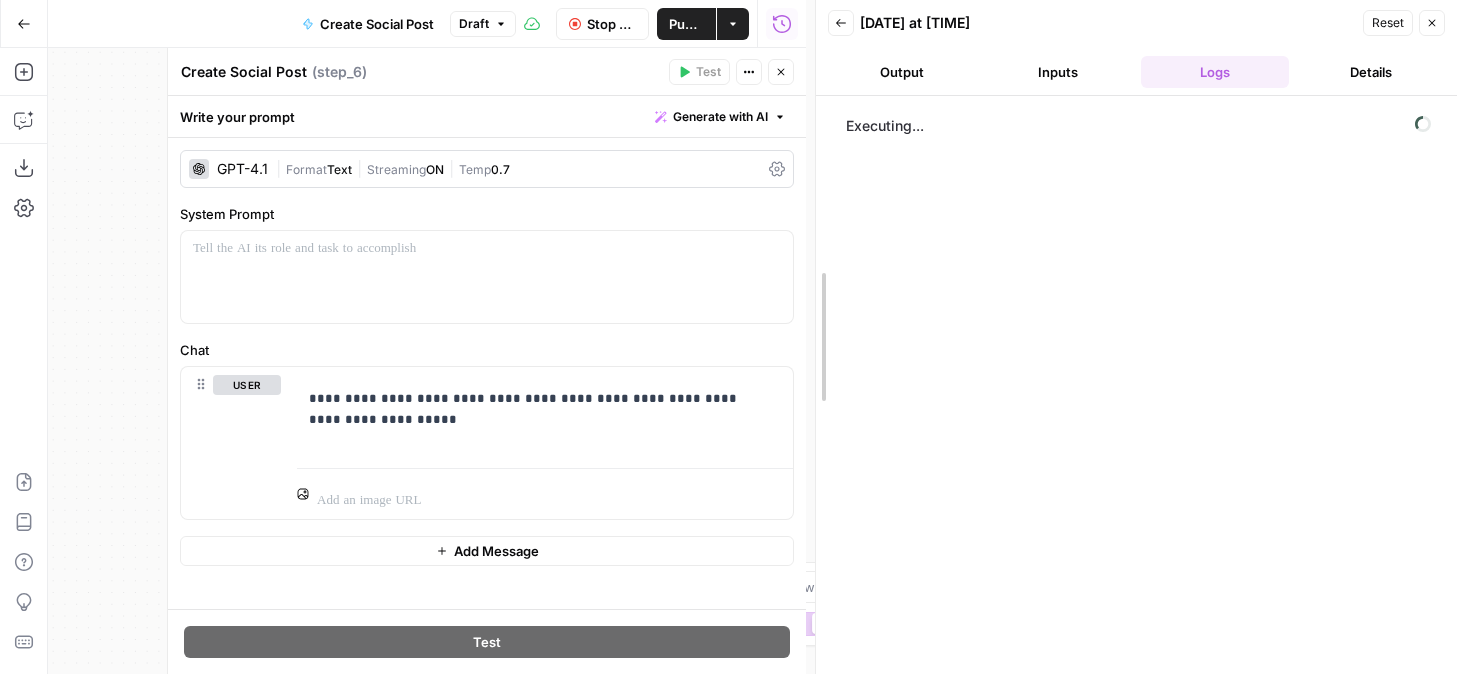 drag, startPoint x: 801, startPoint y: 346, endPoint x: 817, endPoint y: 346, distance: 16 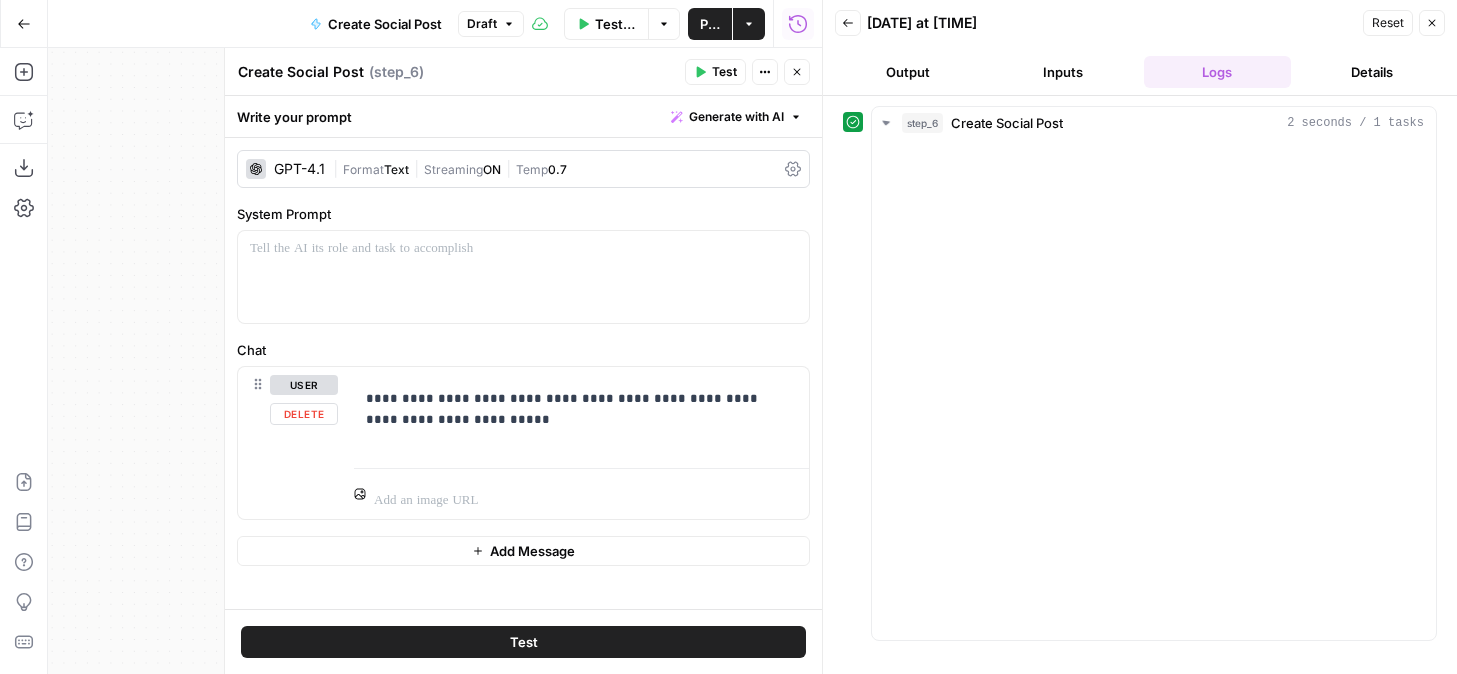 drag, startPoint x: 163, startPoint y: 394, endPoint x: 102, endPoint y: 394, distance: 61 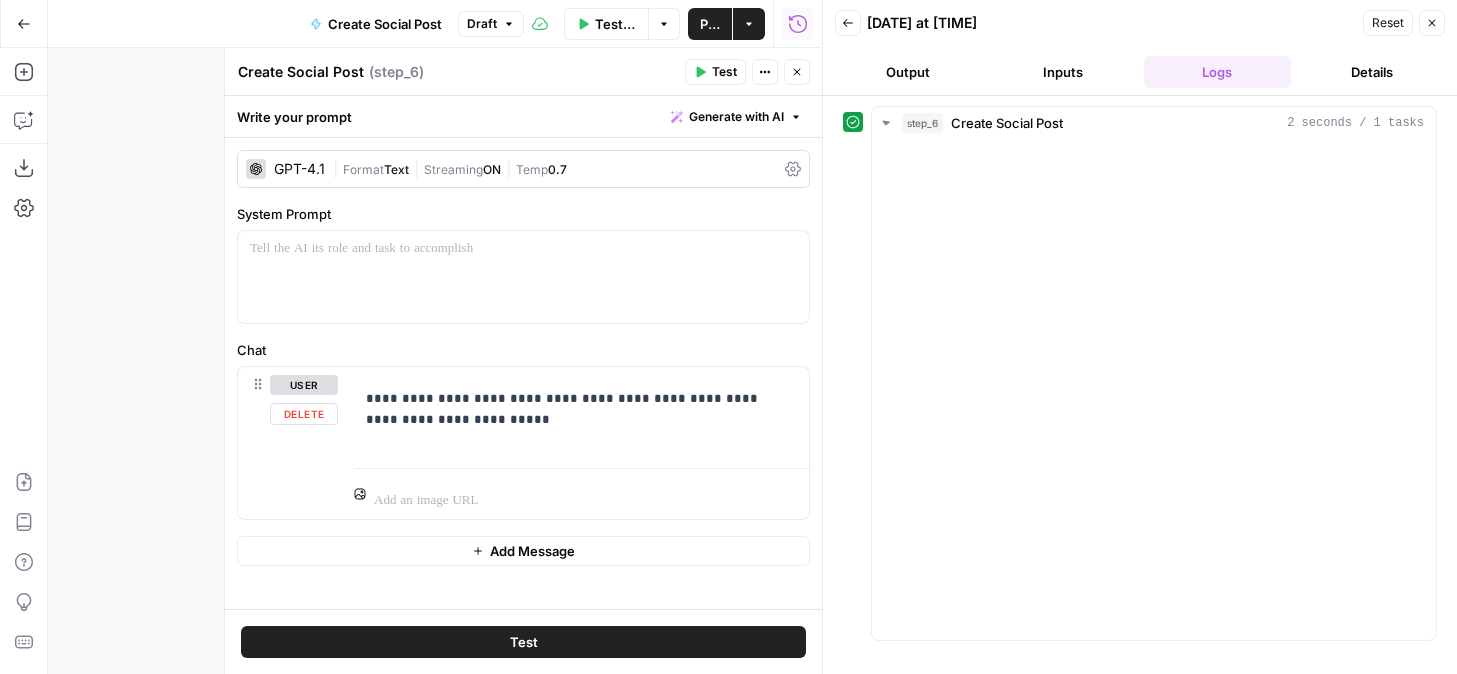 click on "**********" at bounding box center (435, 361) 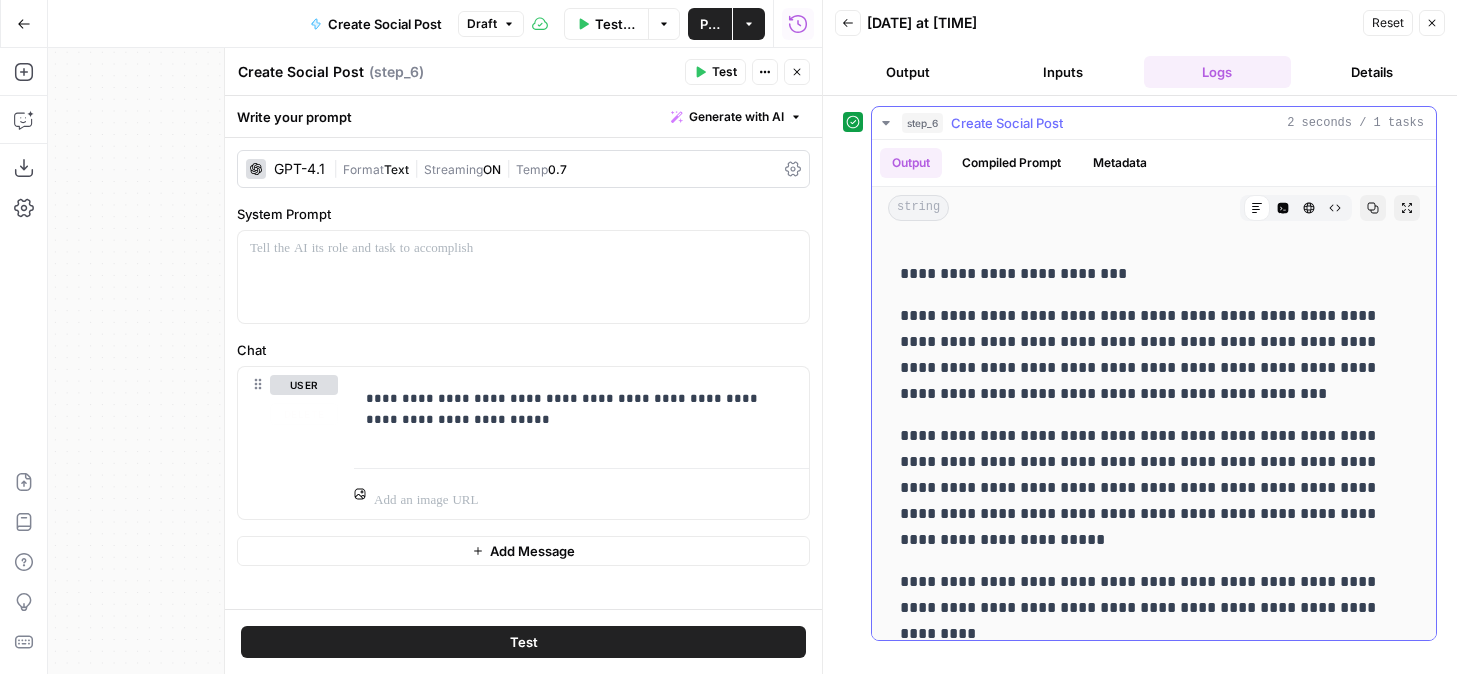 scroll, scrollTop: 107, scrollLeft: 0, axis: vertical 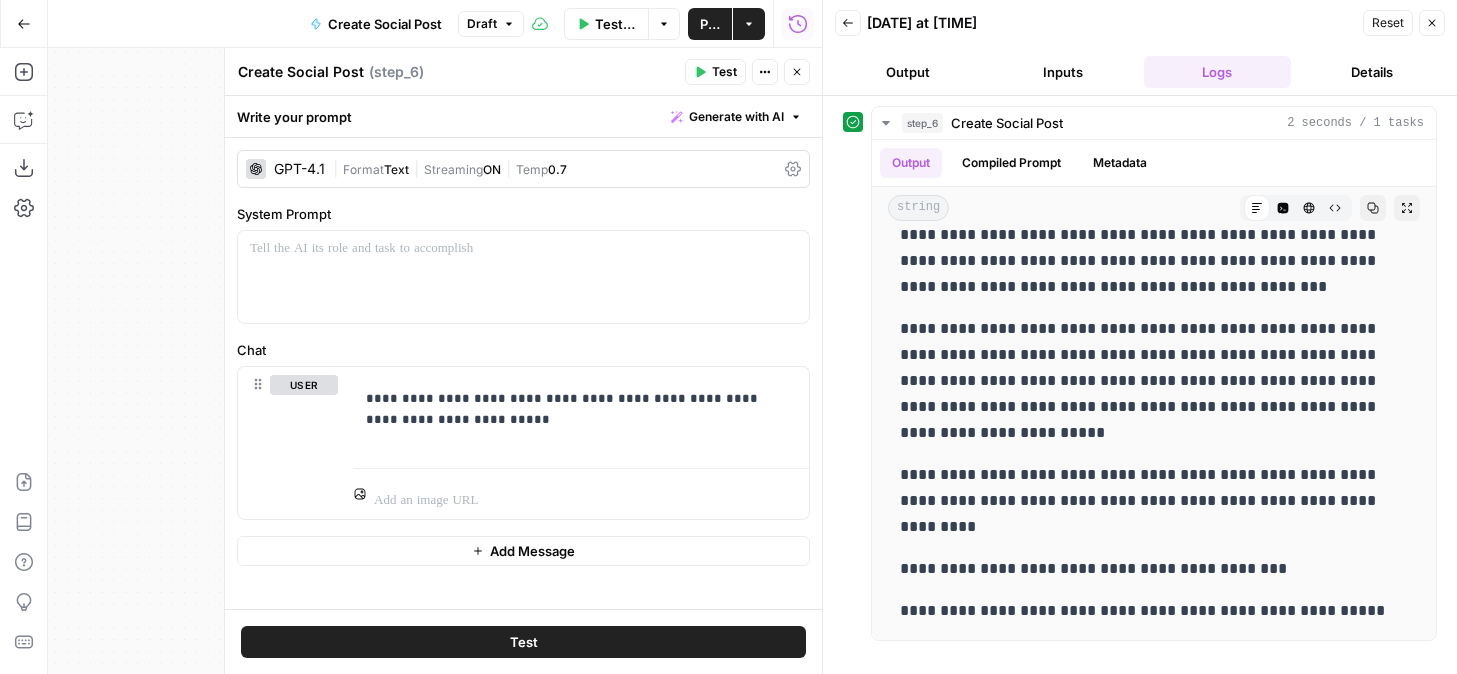 click on "Test Actions Close" at bounding box center [747, 72] 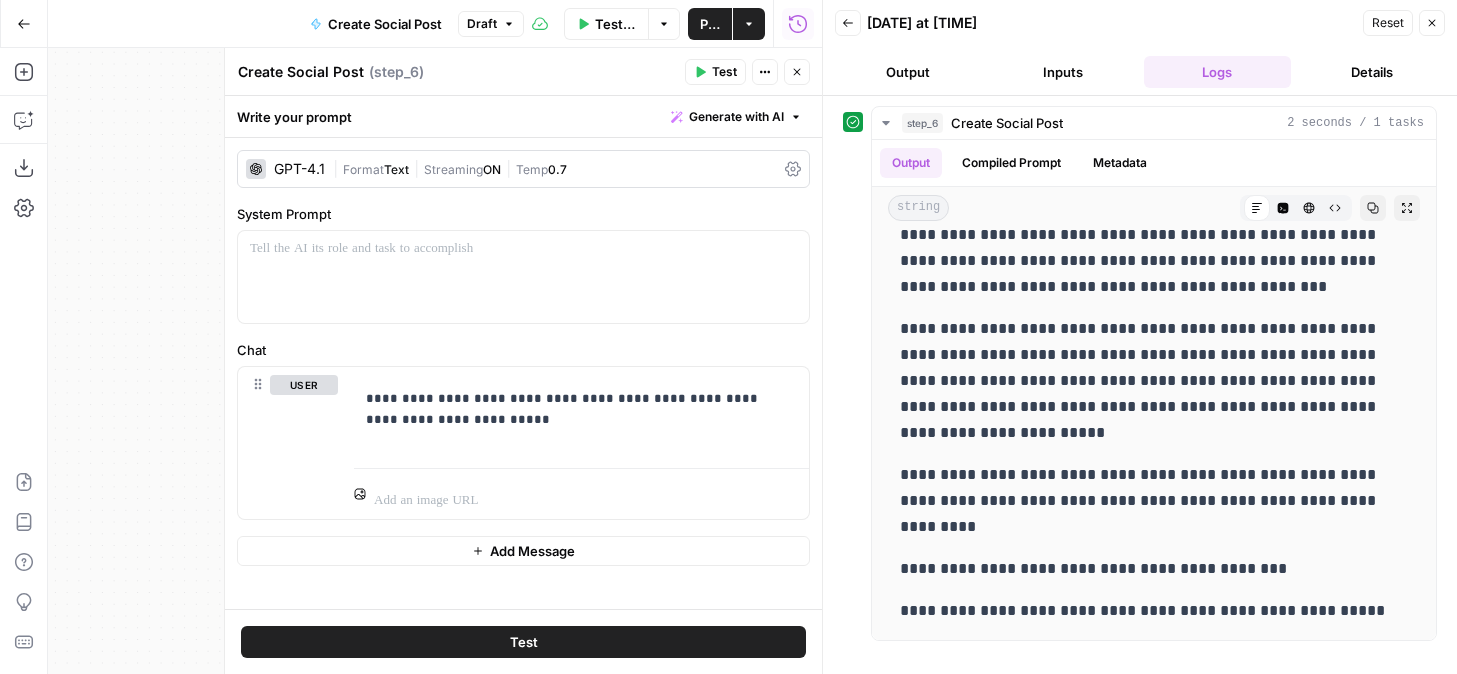 click on "Close" at bounding box center [1432, 23] 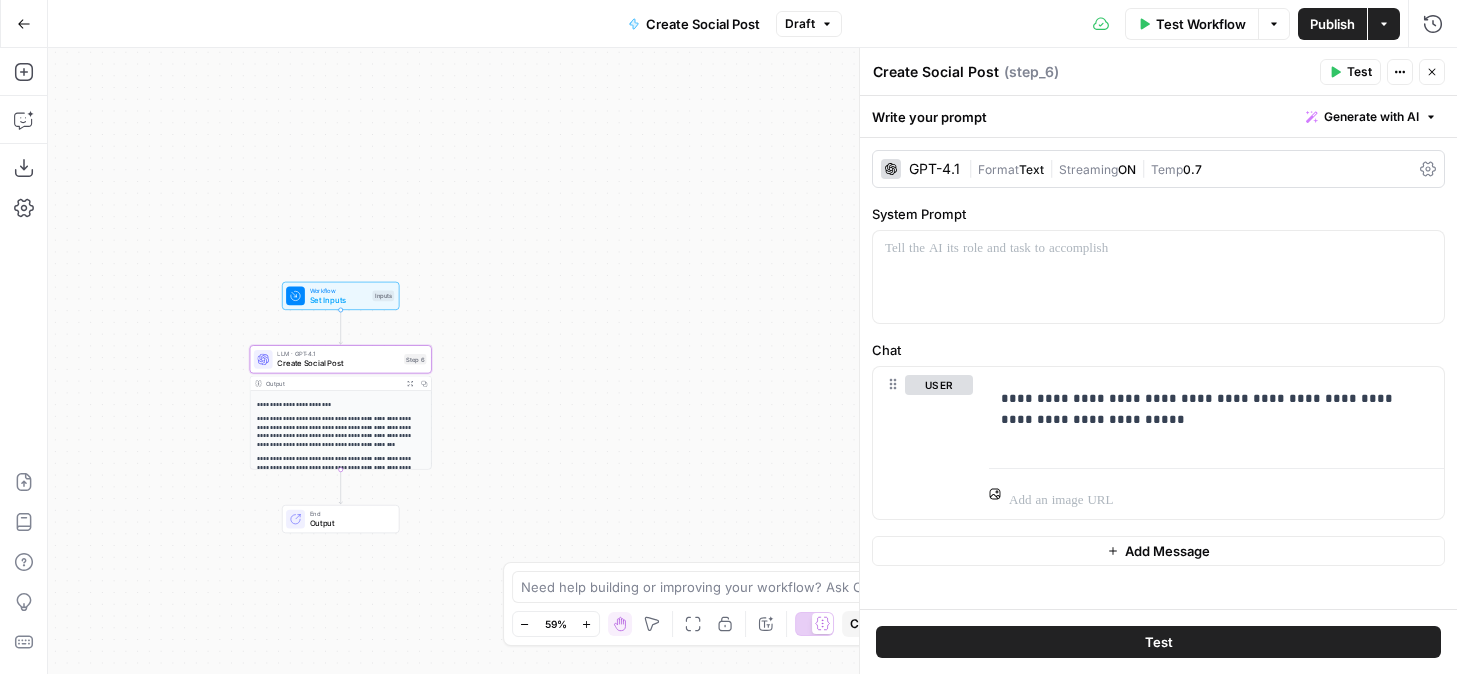 click on "Test" at bounding box center [1158, 642] 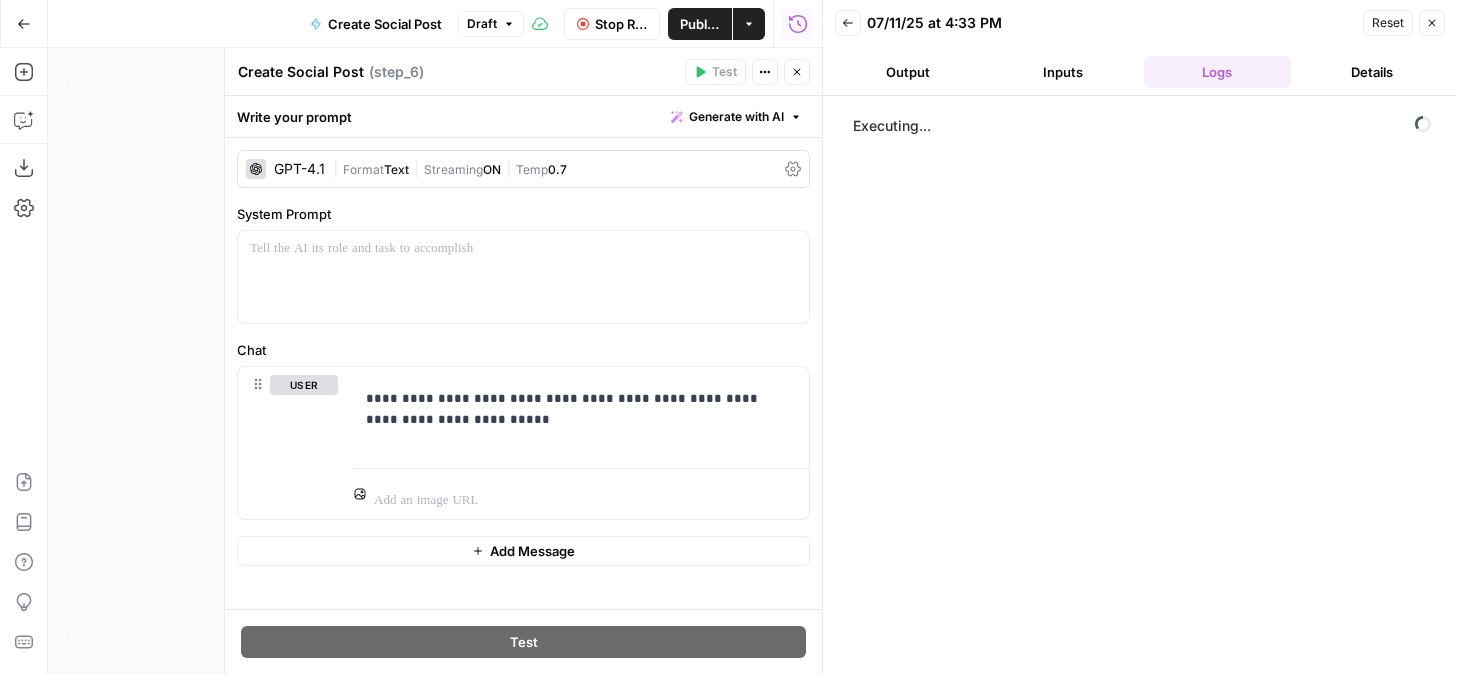 click on "Output" at bounding box center (908, 72) 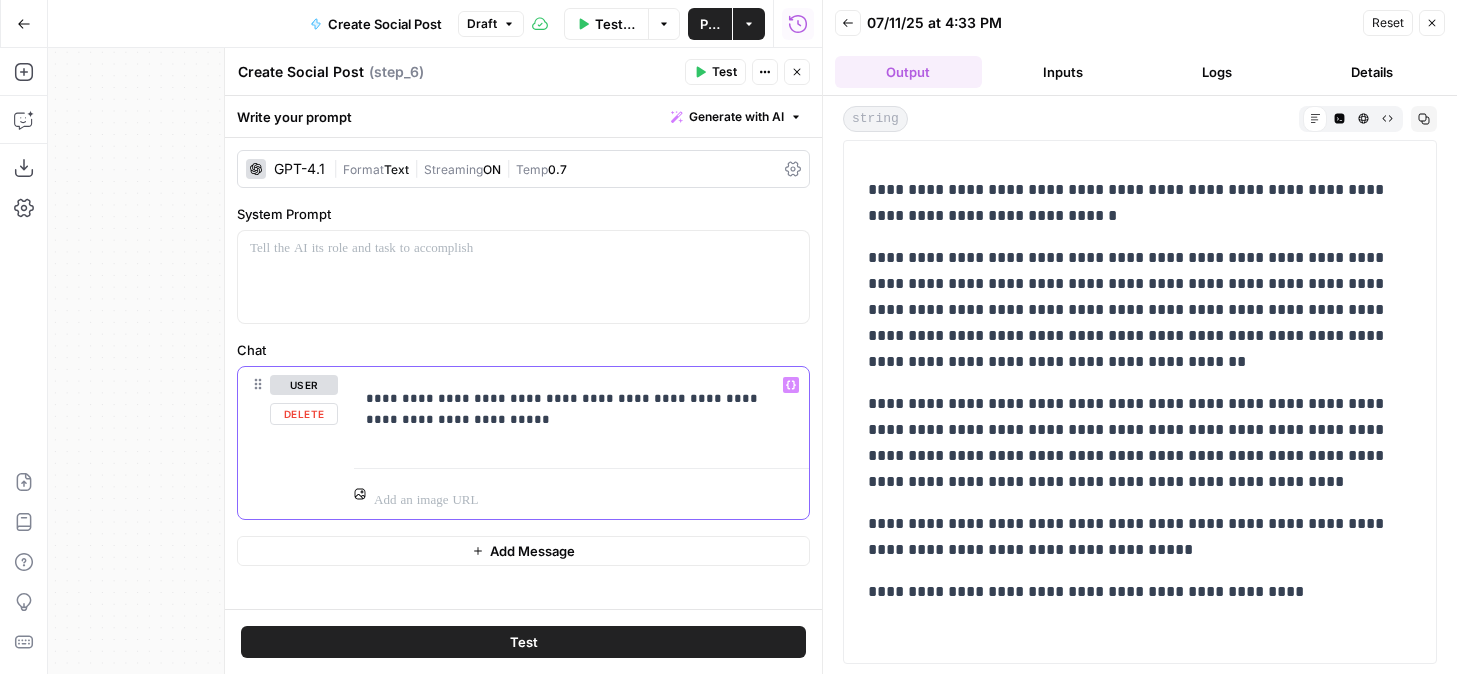 click on "**********" at bounding box center [574, 409] 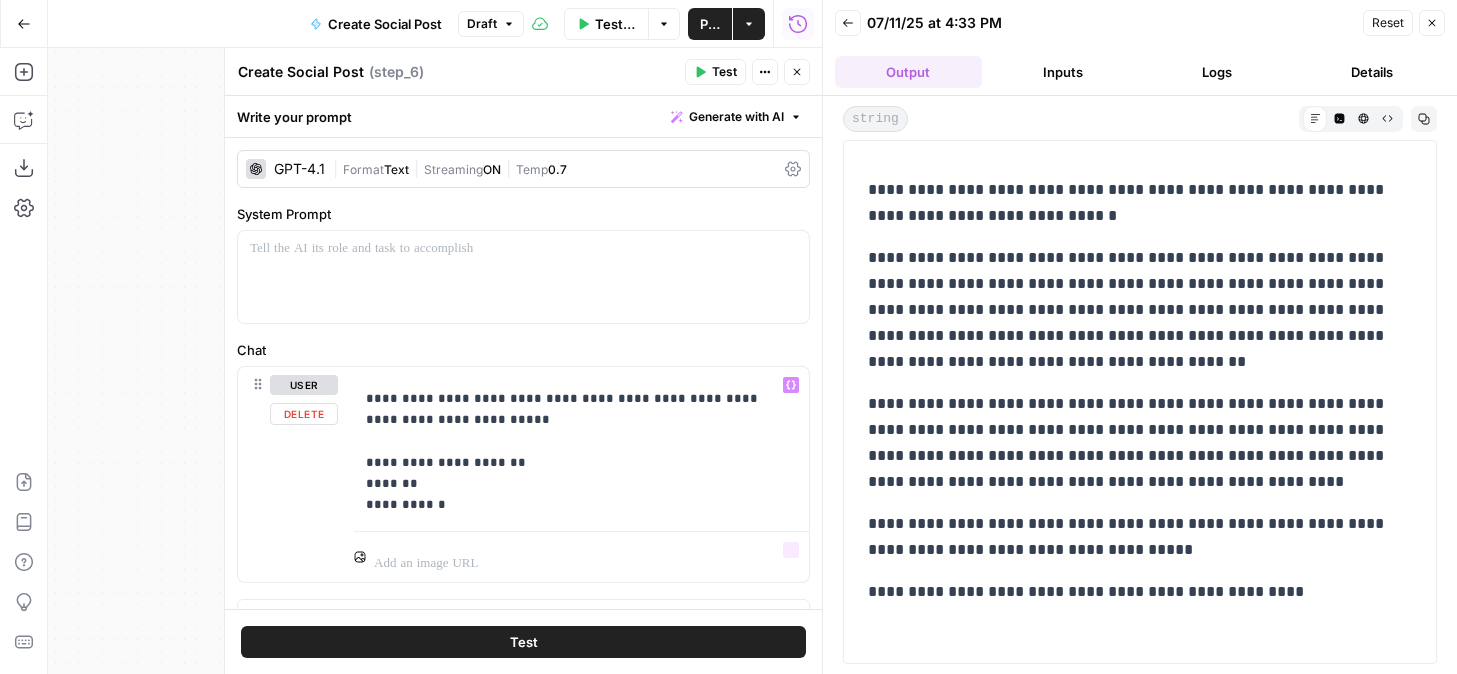 click on "Test" at bounding box center (524, 642) 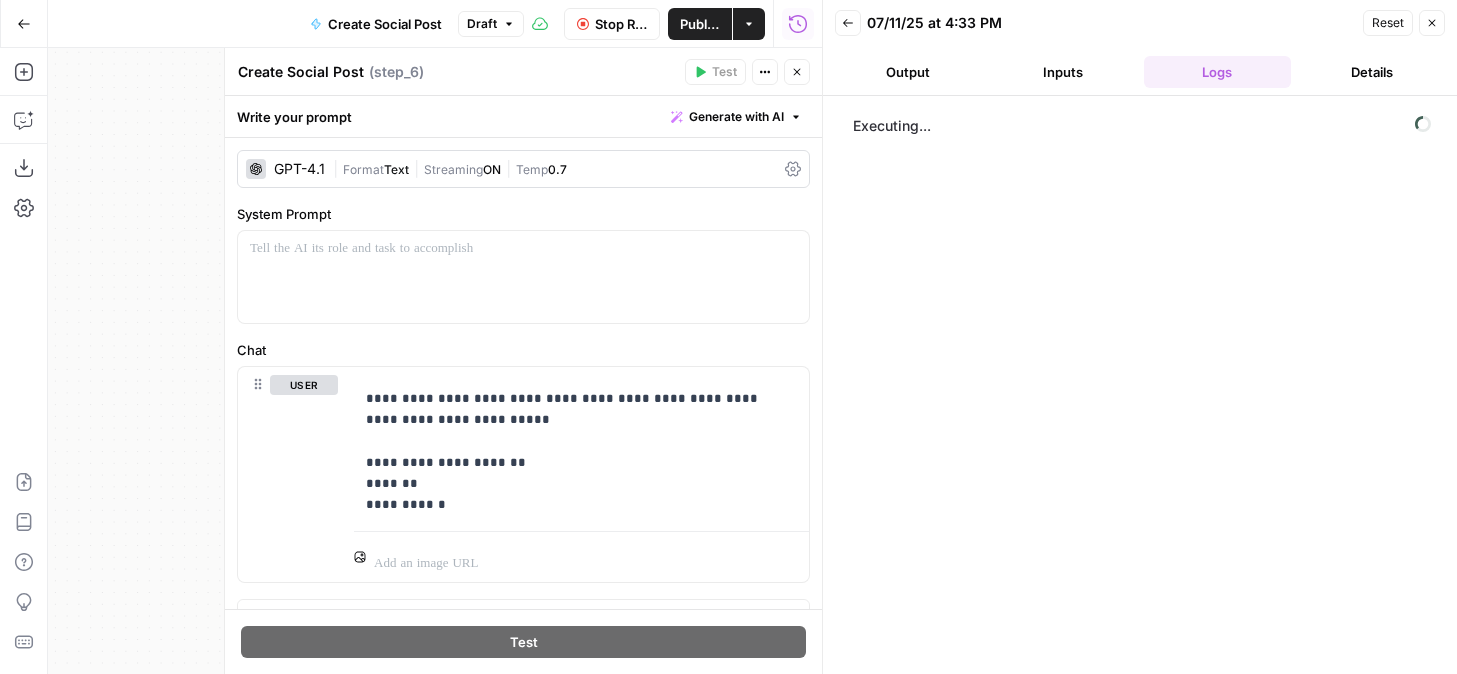 click on "Output" at bounding box center [908, 72] 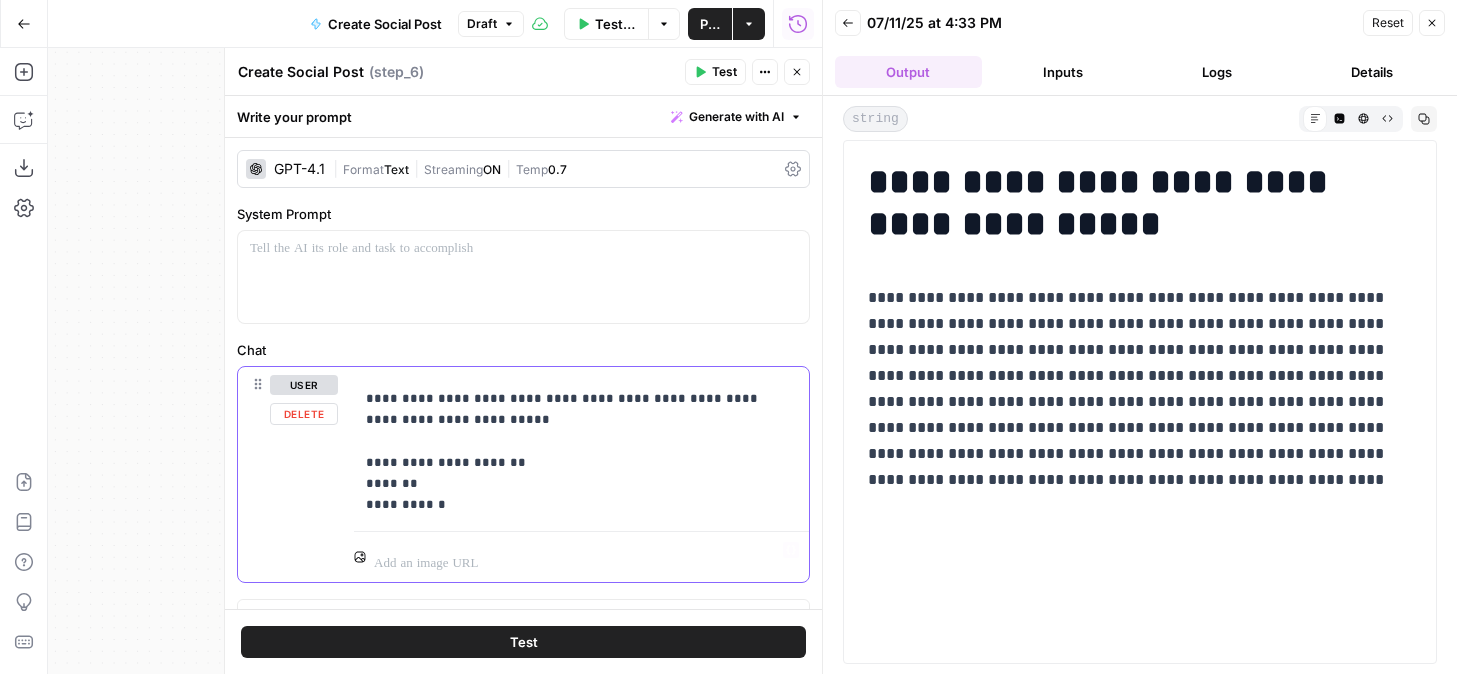 click on "**********" at bounding box center [574, 451] 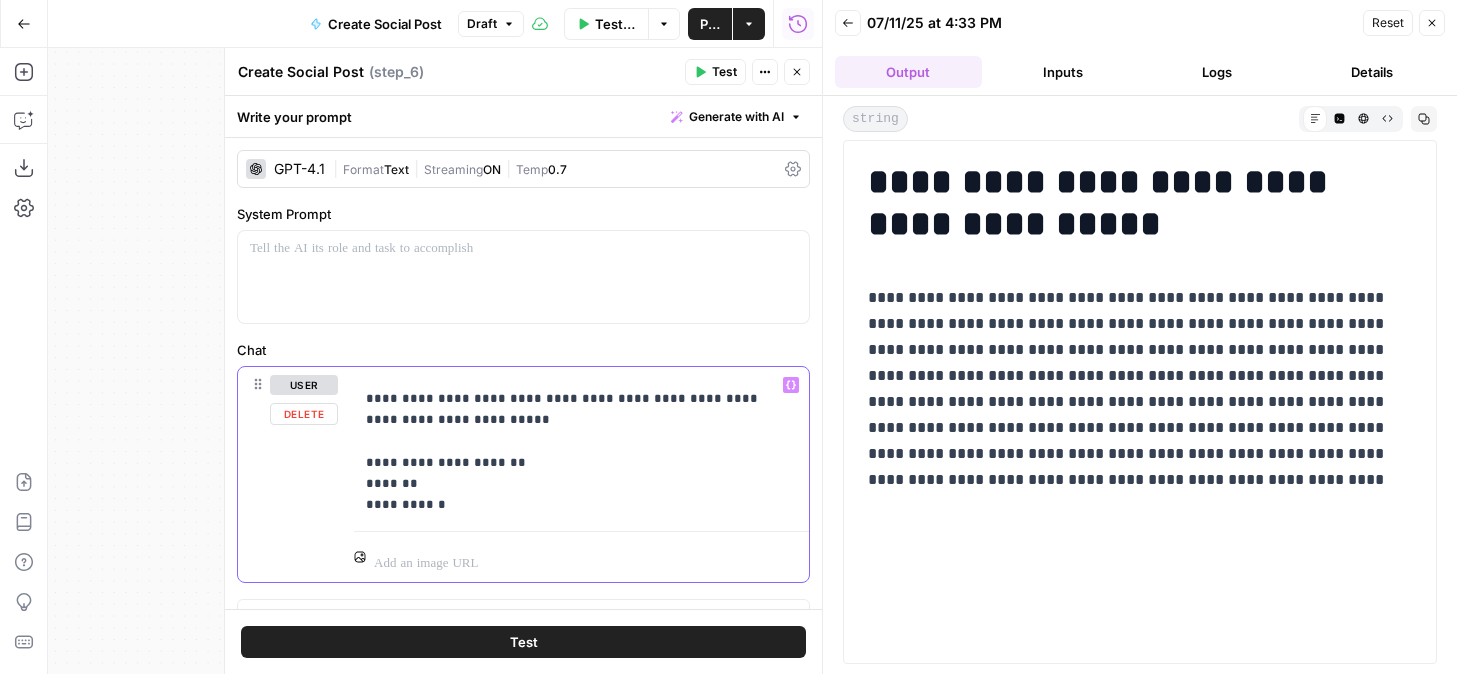 click on "**********" at bounding box center [574, 451] 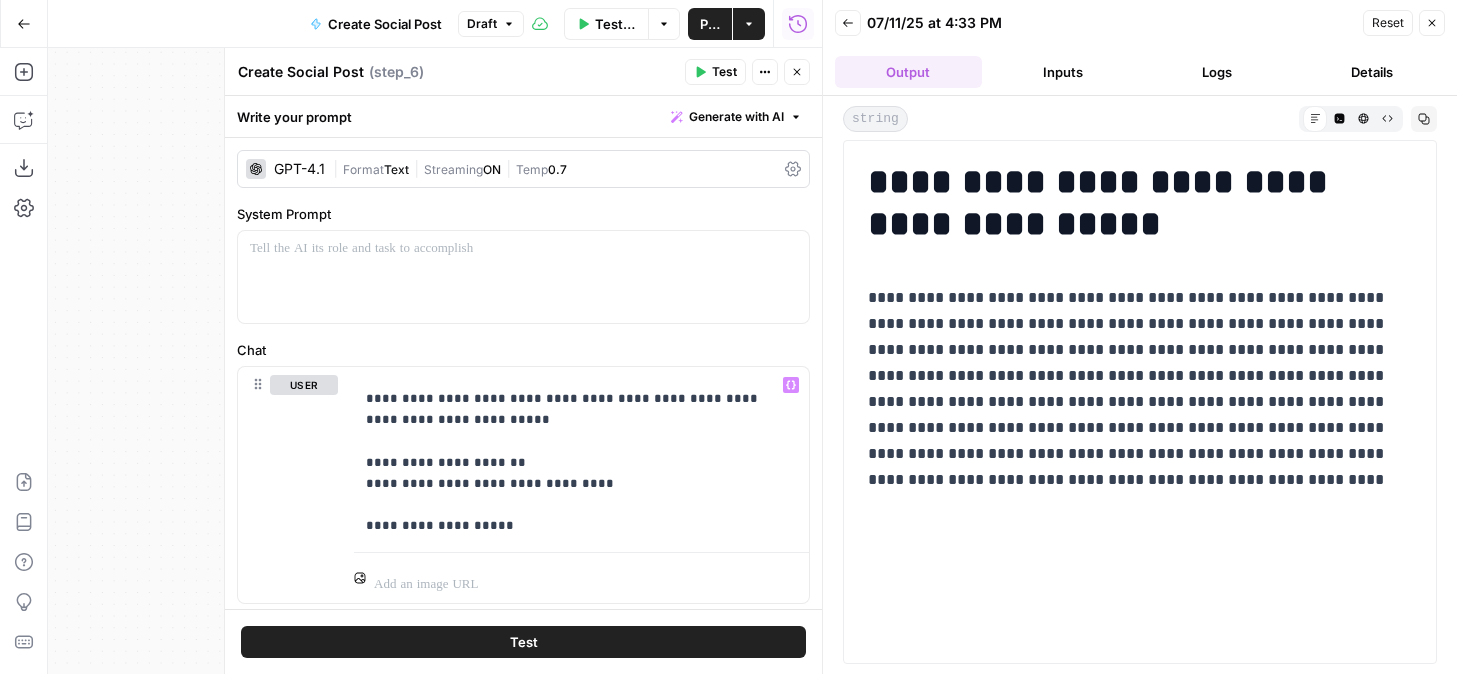 click on "Test" at bounding box center (523, 642) 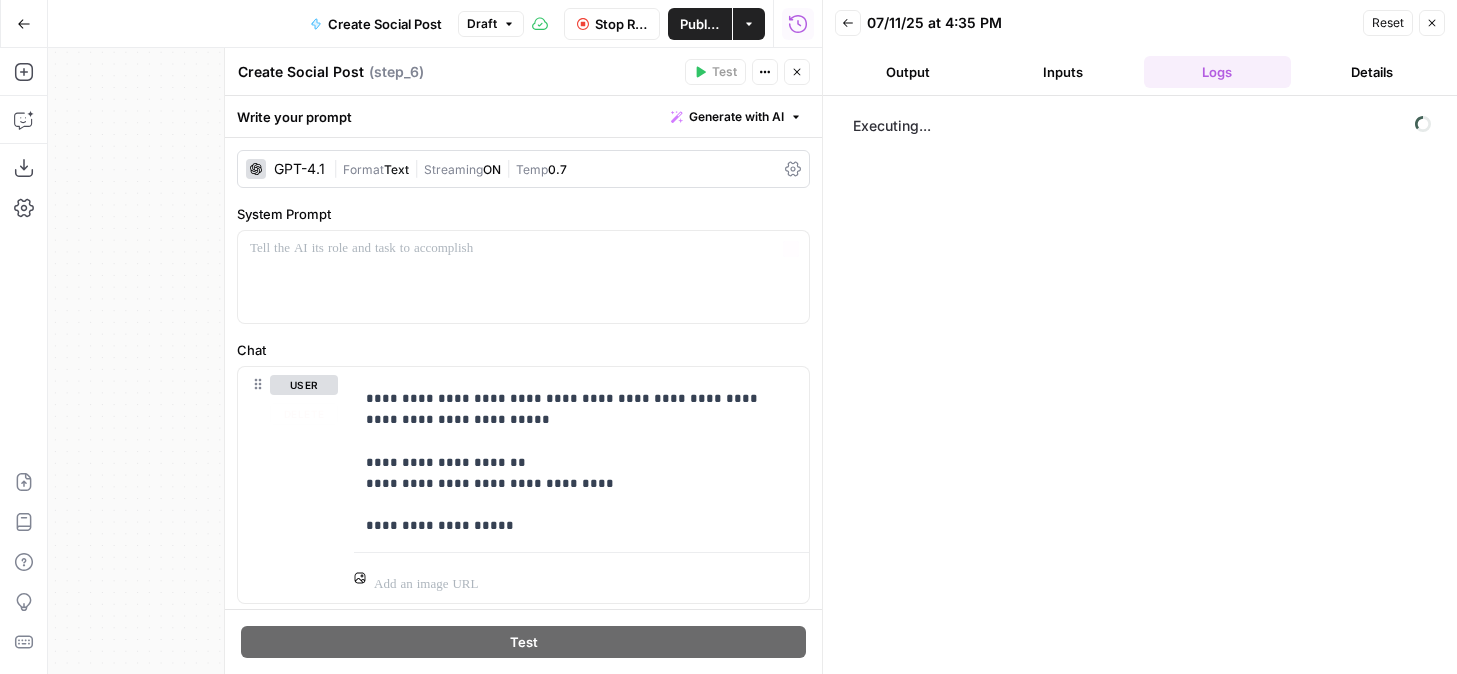 click on "Stop Run" at bounding box center (621, 24) 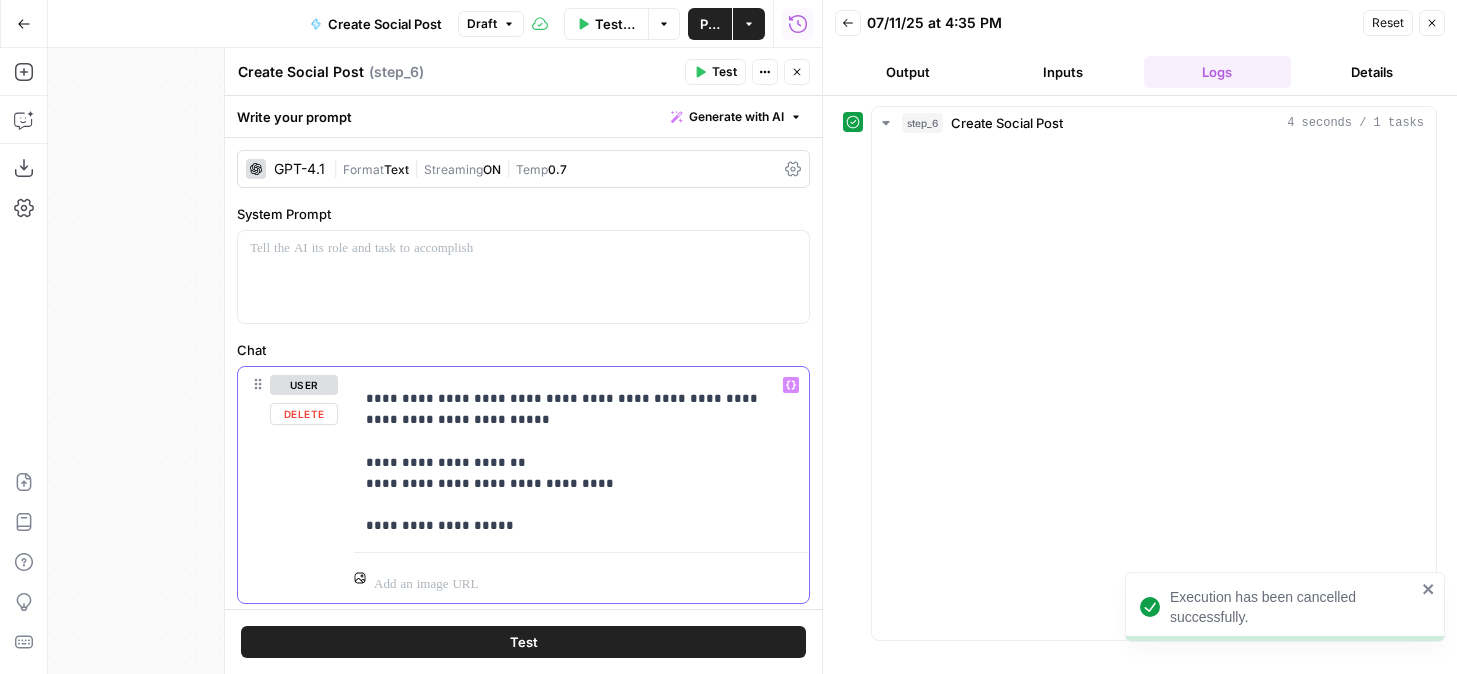 click on "**********" at bounding box center [574, 462] 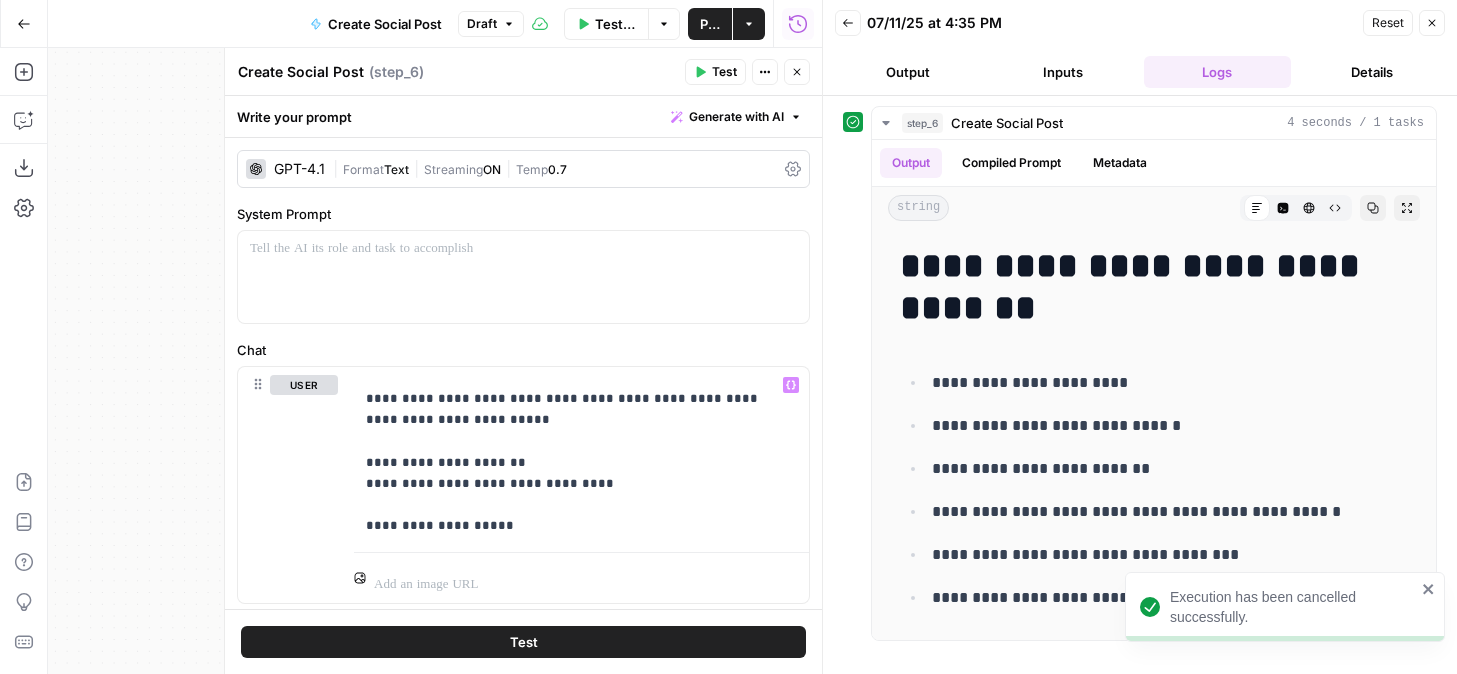 click 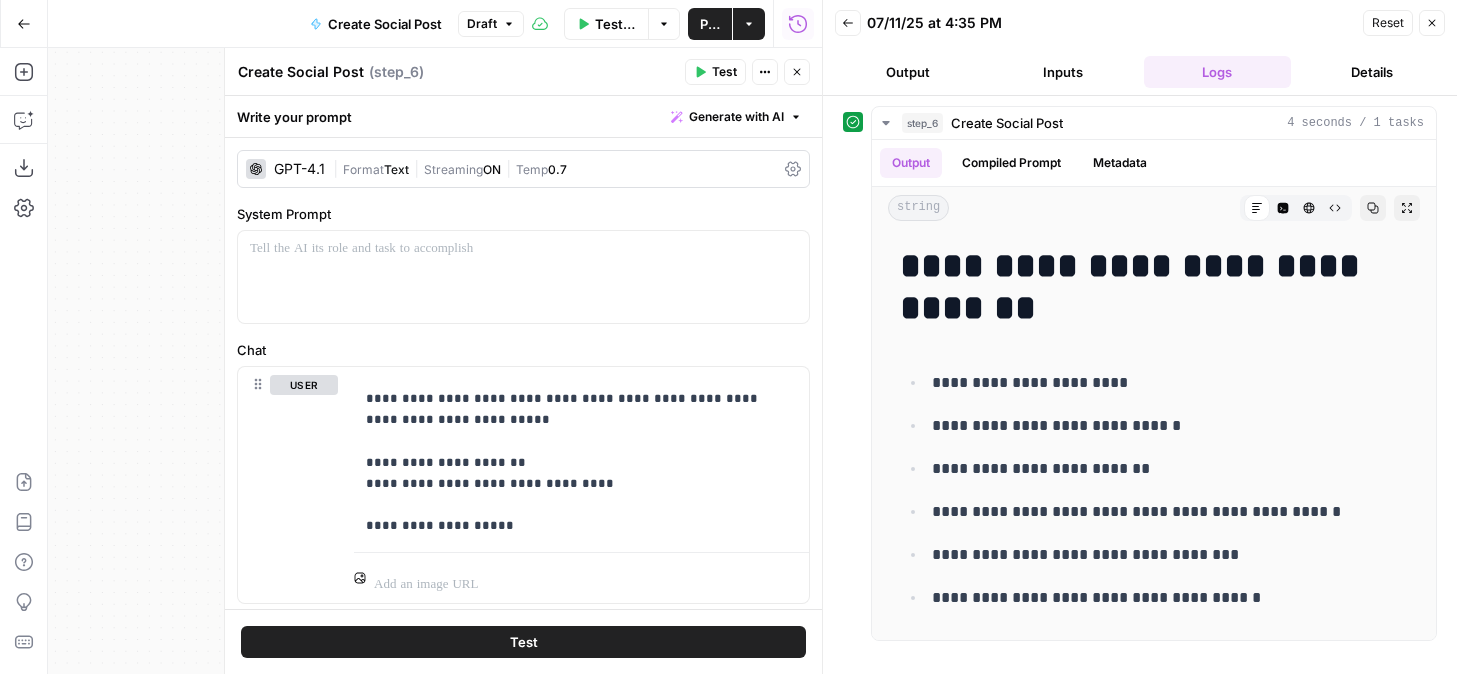 click on "Back [DATE] at [TIME] Reset Close Output Inputs Logs Details" at bounding box center (1140, 48) 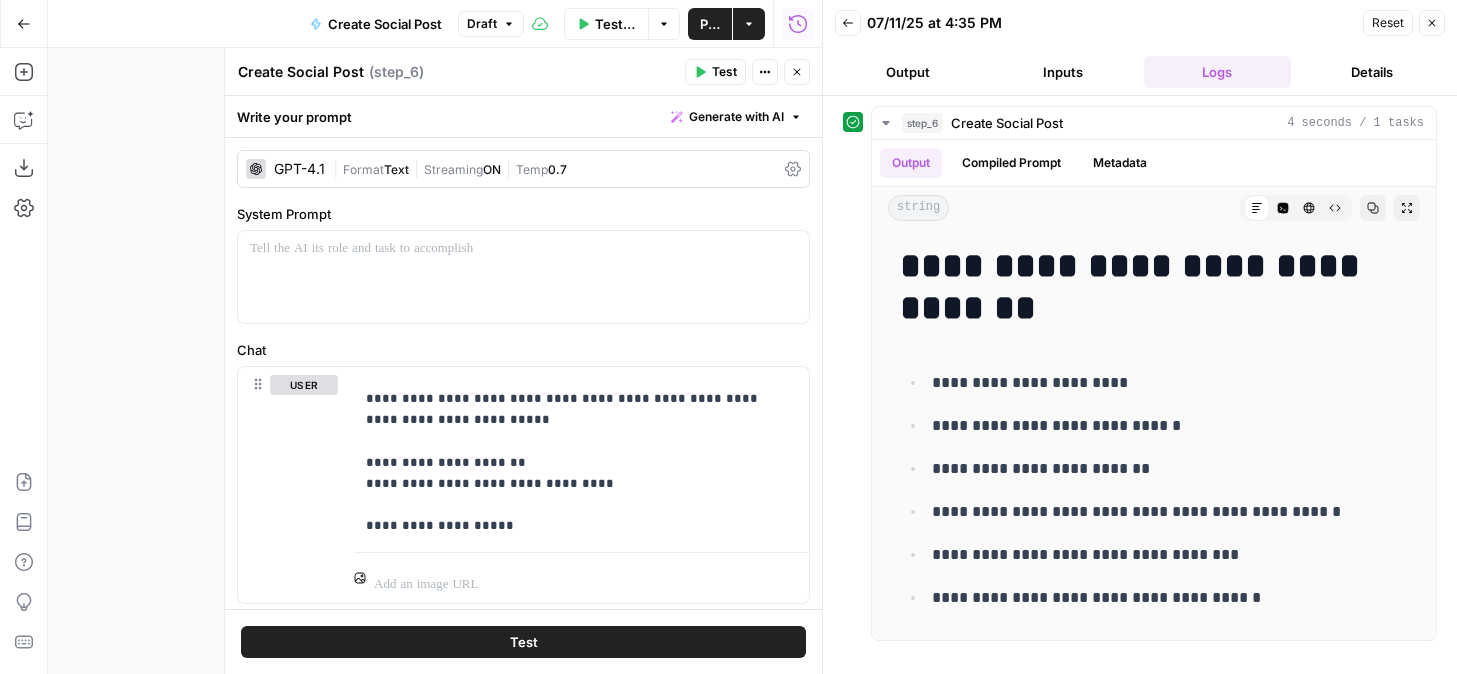 click on "Output" at bounding box center [908, 72] 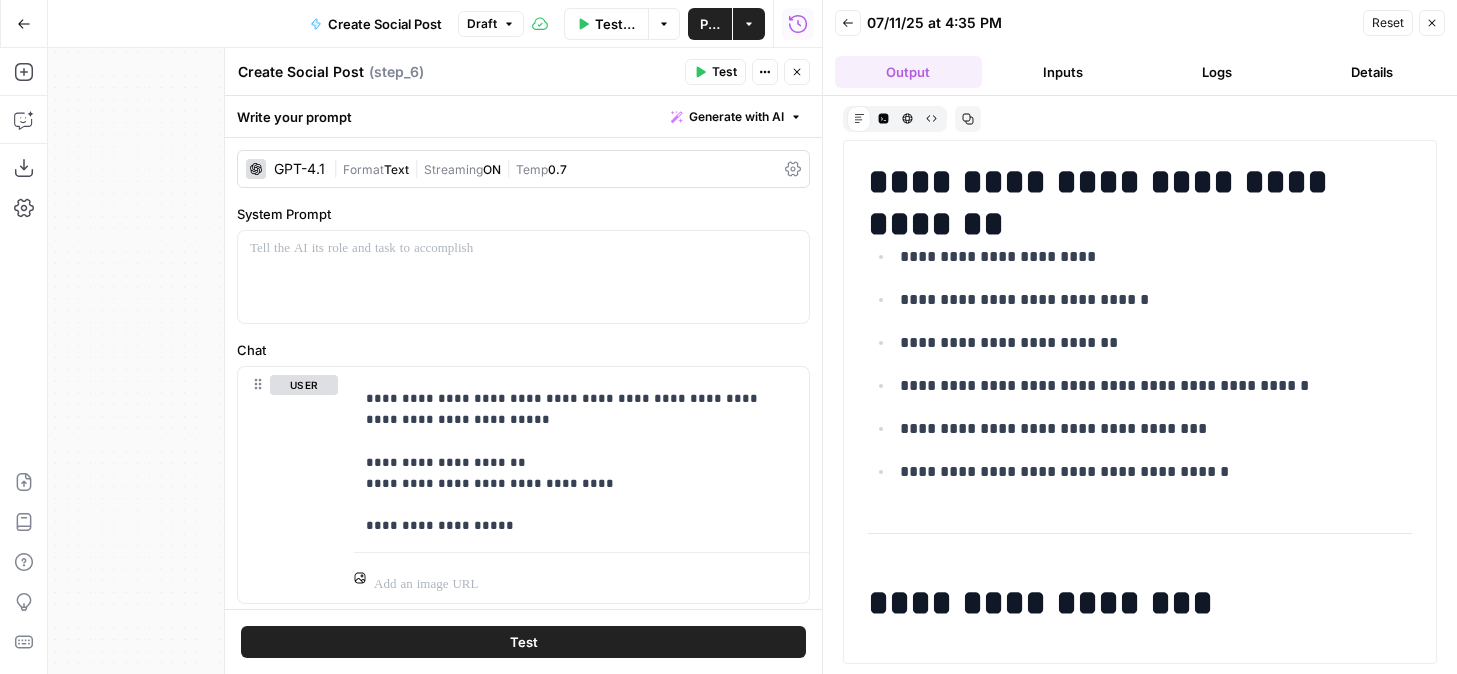 click on "Logs" at bounding box center (1217, 72) 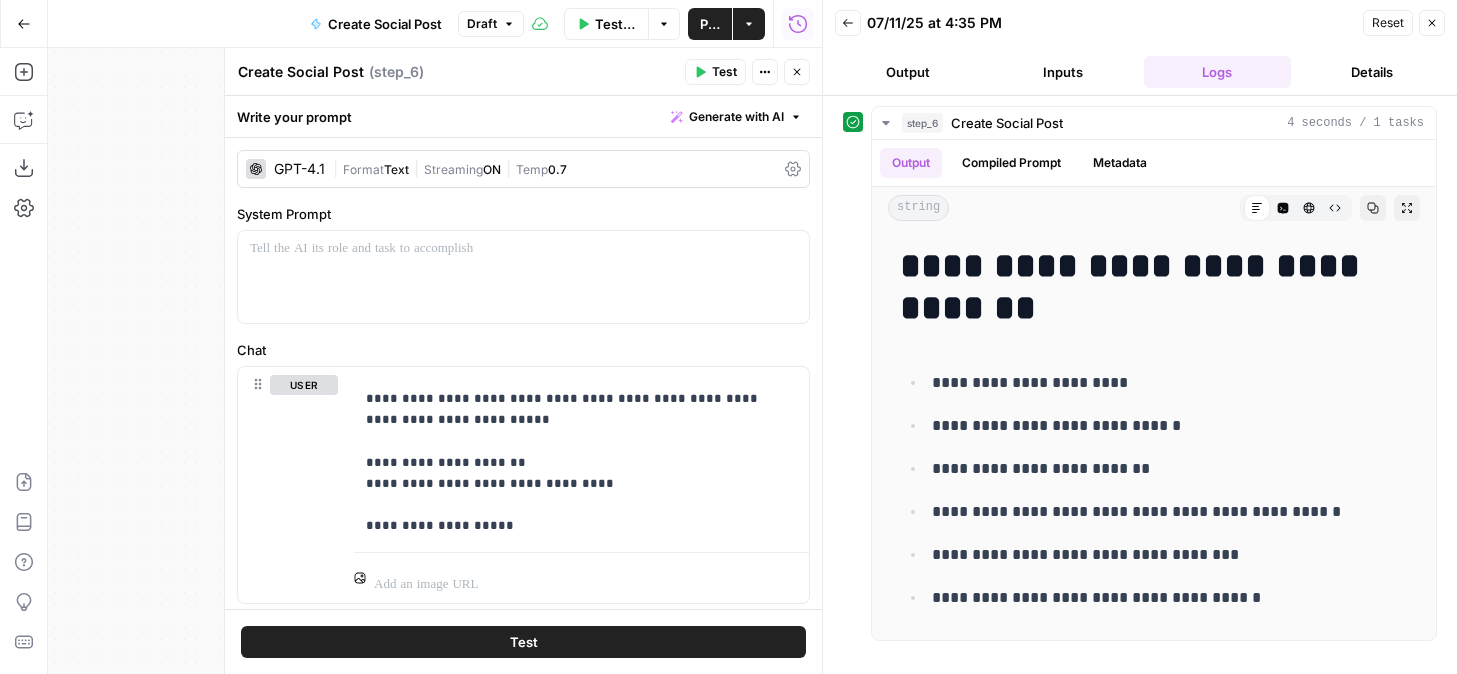 click on "Details" at bounding box center (1372, 72) 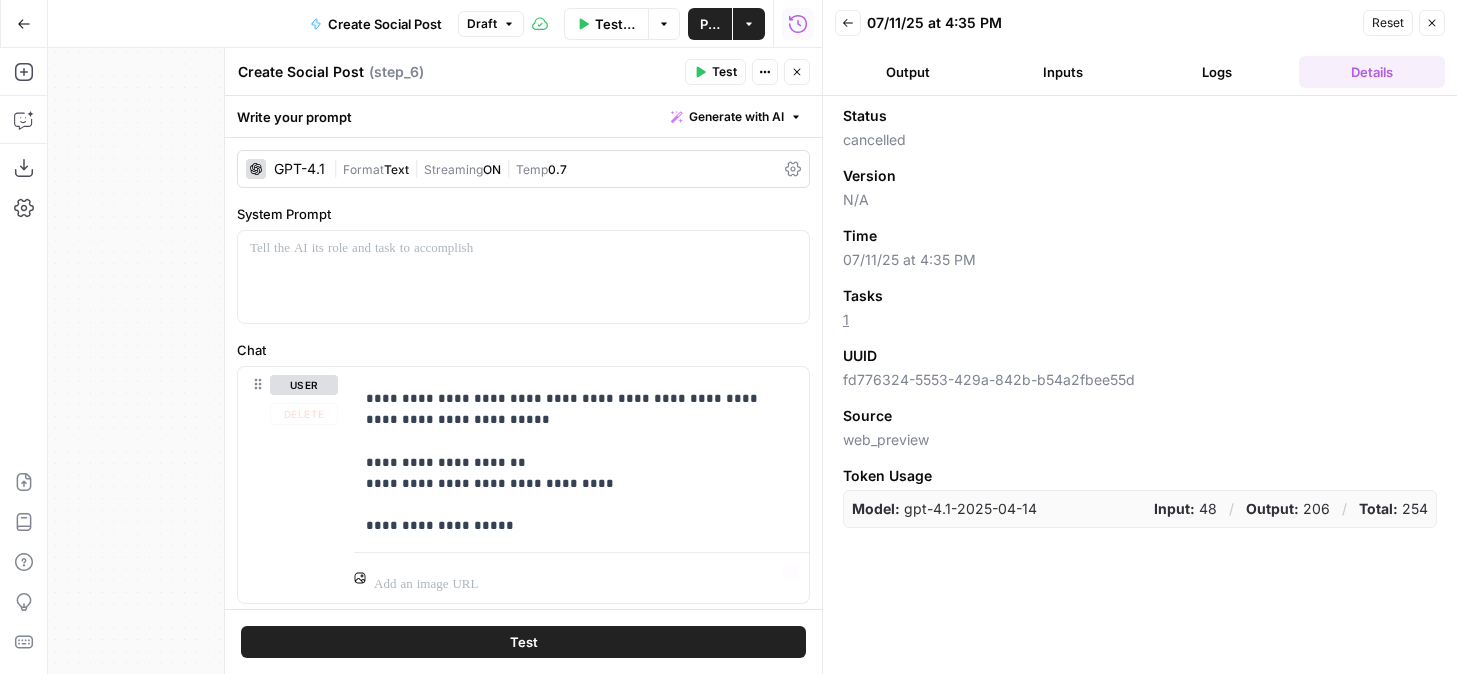 click on "Test" at bounding box center [523, 642] 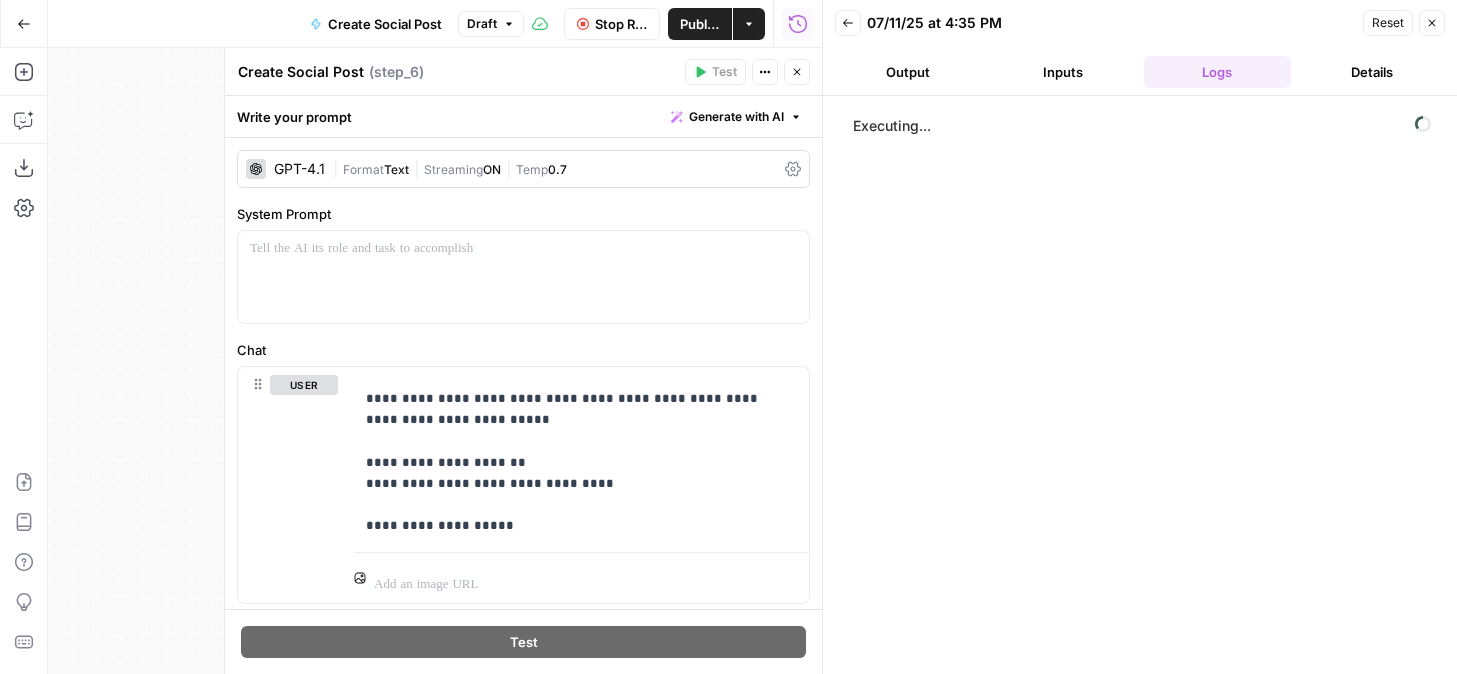 click on "Output" at bounding box center (908, 72) 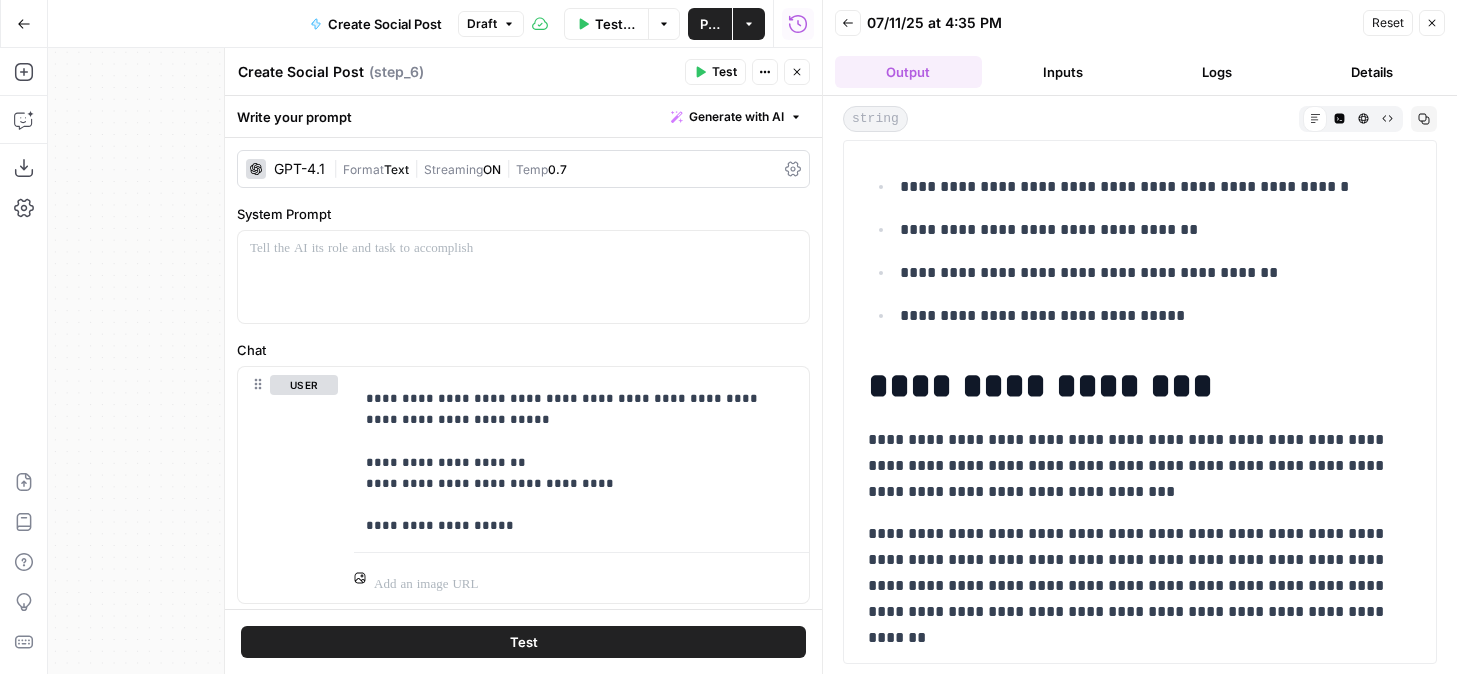 scroll, scrollTop: 368, scrollLeft: 0, axis: vertical 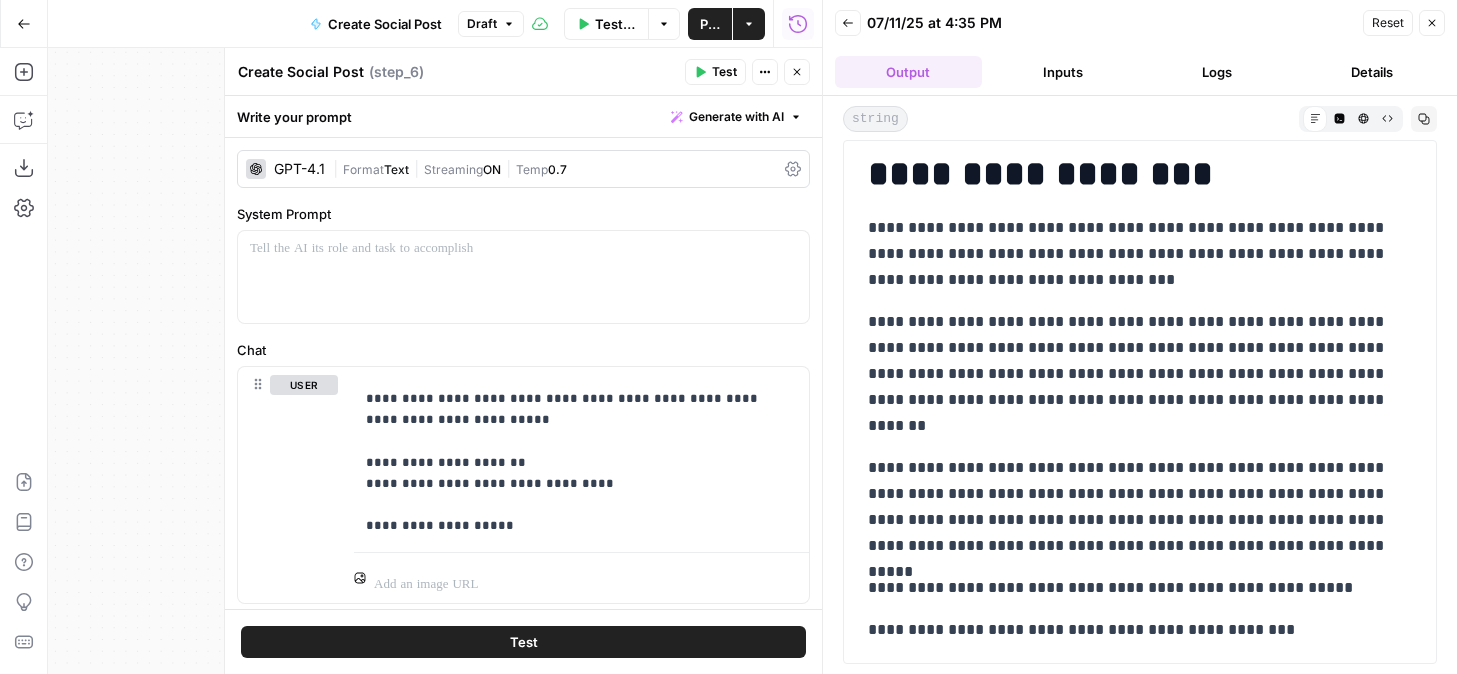 type 